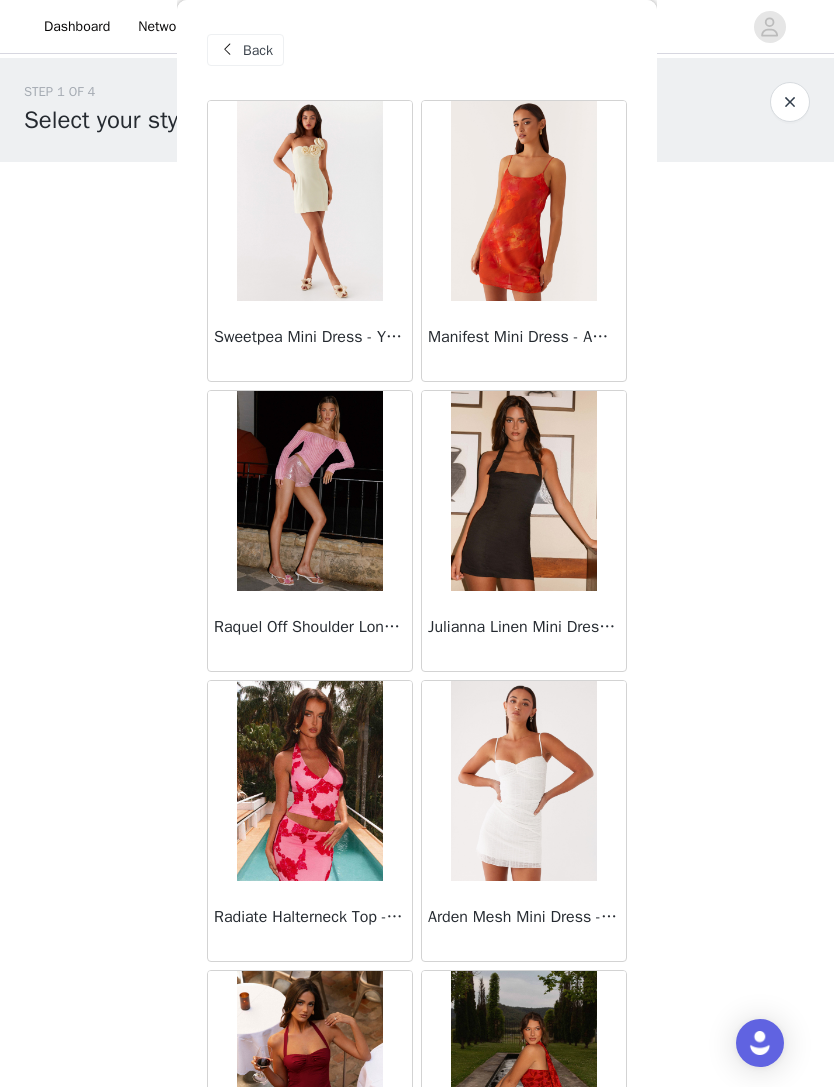 scroll, scrollTop: 381, scrollLeft: 69, axis: both 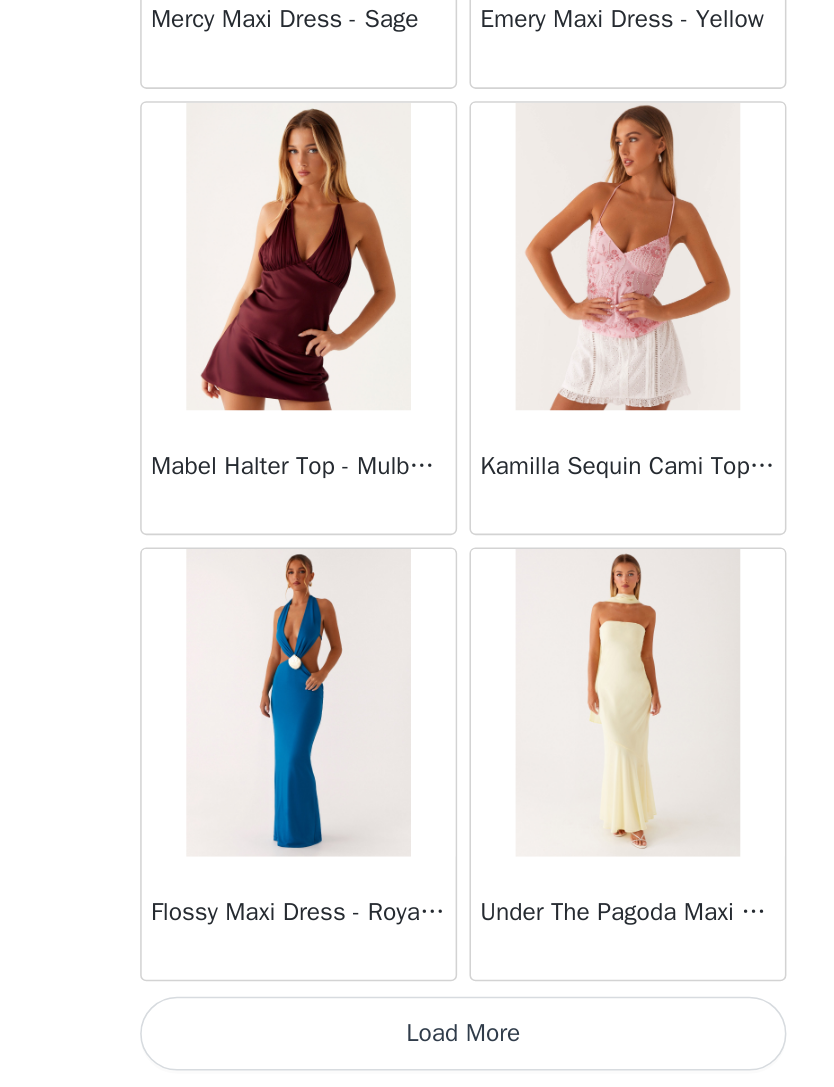 click on "Load More" at bounding box center [417, 1053] 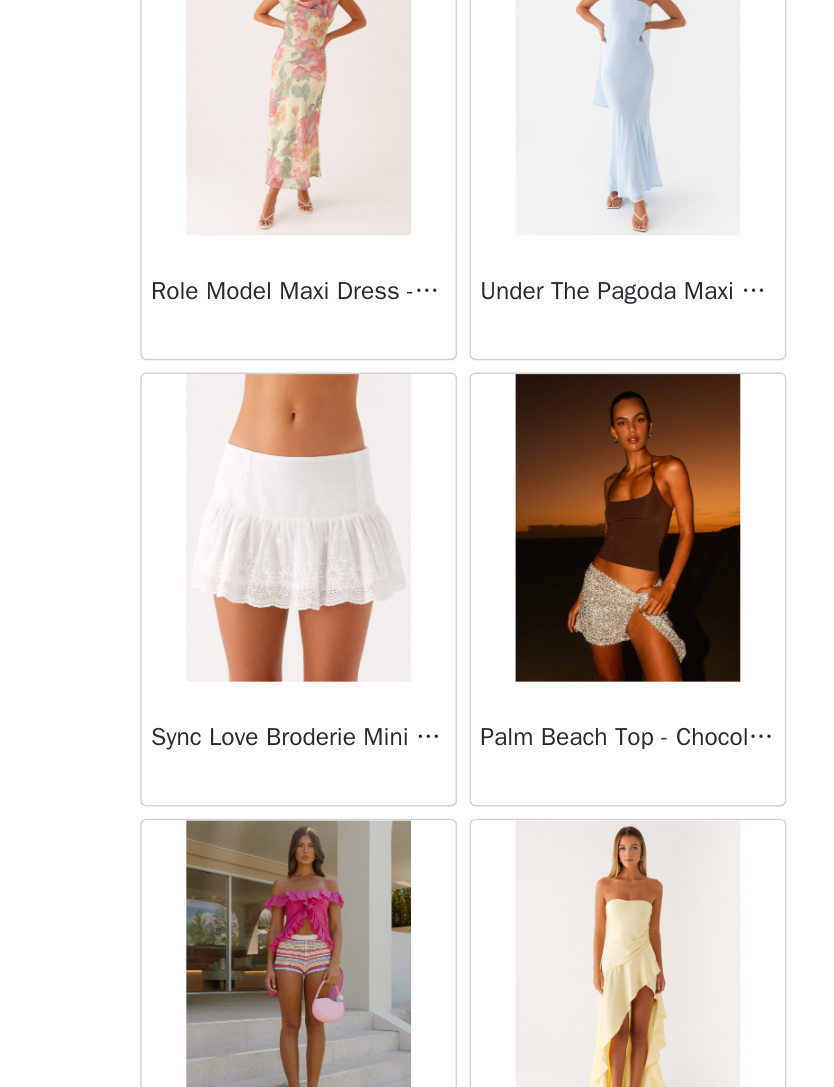scroll, scrollTop: 16356, scrollLeft: 0, axis: vertical 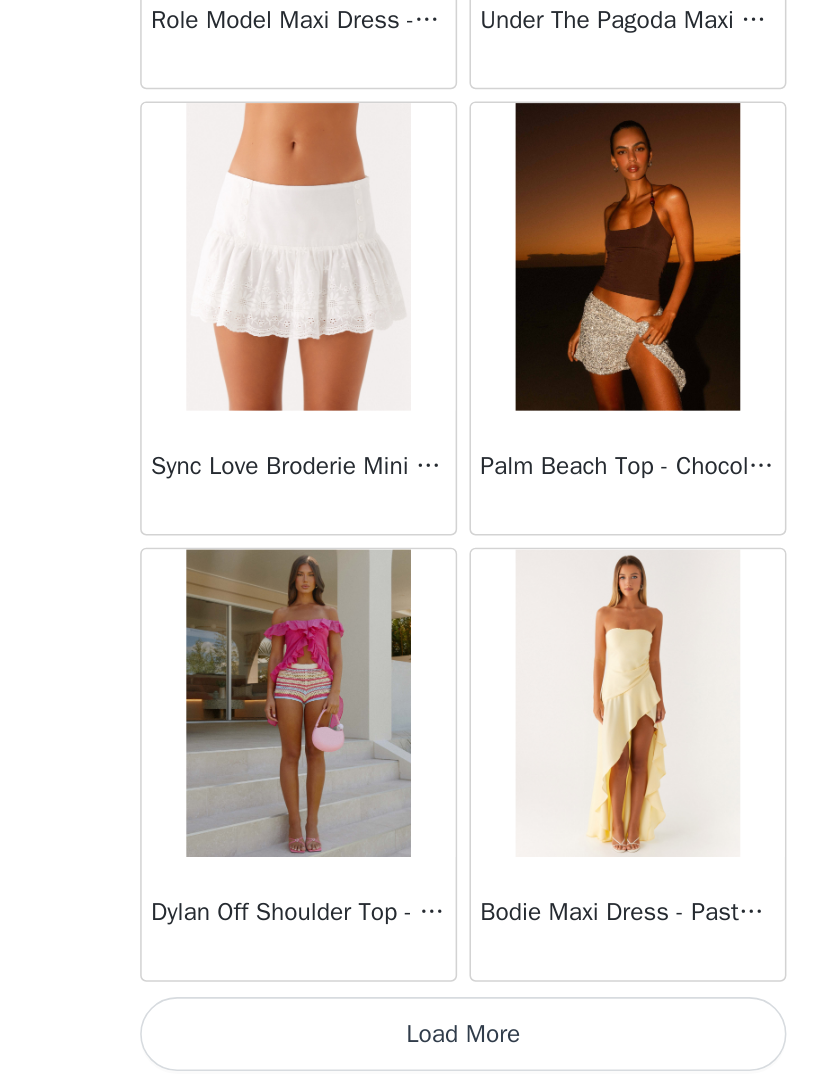 click on "Load More" at bounding box center [417, 1053] 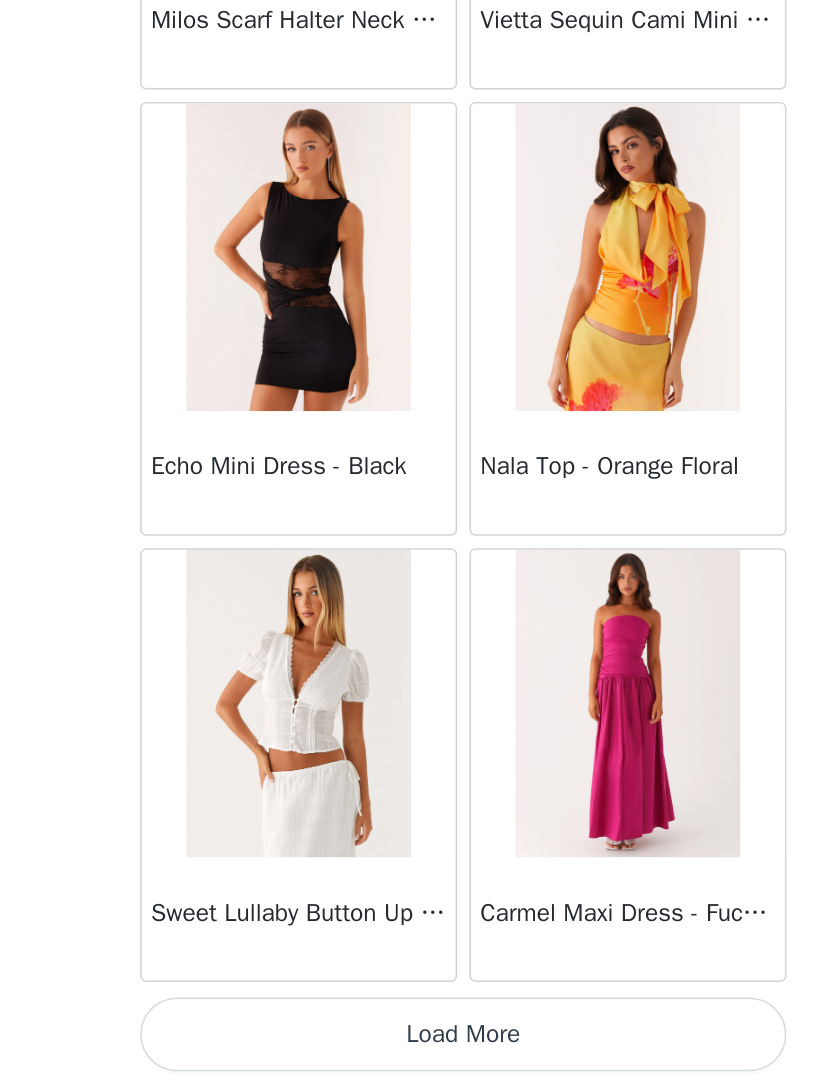 scroll, scrollTop: 19373, scrollLeft: 0, axis: vertical 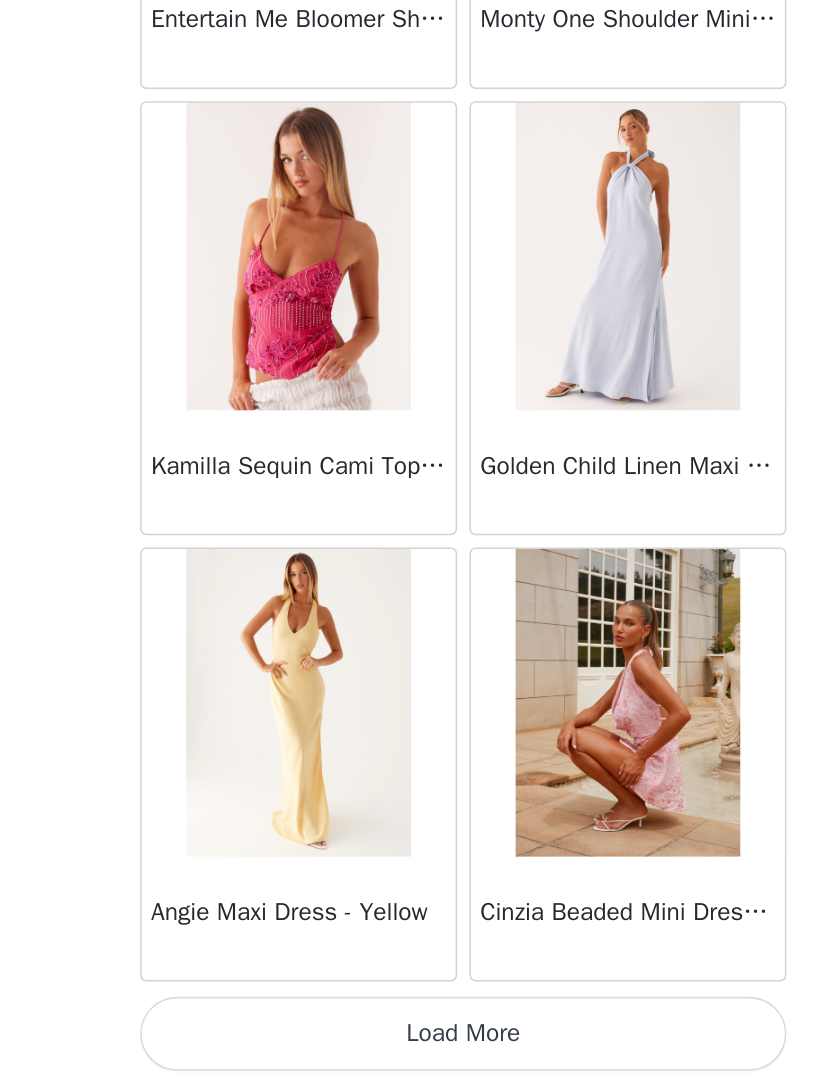 click on "Back       Sweetpea Mini Dress - Yellow       Manifest Mini Dress - Amber       Raquel Off Shoulder Long Sleeve Top - Pink       Julianna Linen Mini Dress - Black       Radiate Halterneck Top - Pink       Arden Mesh Mini Dress - White       Cheryl Bustier Halter Top - Cherry Red       Under The Pagoda Maxi Dress - Deep Red Floral       Sweetest Pie T-Shirt - Black Gingham       That Girl Maxi Dress - Pink       Peppermayo Exclusive Heavy Hearted Mini - Black       Songbird Maxi Dress - Blue Black Floral       Viviana Mini Dress - Lavender       Eden Strapless Maxi Dress - Navy       Claudie Mesh Top - White Pink Lilly       Nia Micro Short - Black       Luciana Crochet Halterneck Mini Dress - Pink       Happy Hour Mini Dress - Yellow       Aullie Maxi Dress - Ivory       Bella Lou Tube Top - Blue       Odette Satin Mini Dress - Blue       Talk About Us Maxi Dress - Blue       Odette Satin Mini Dress - Lilac       Bellamy Top - Red Gingham       Field Of Dreams Maxi Dress - Blue Black Floral" at bounding box center [417, 543] 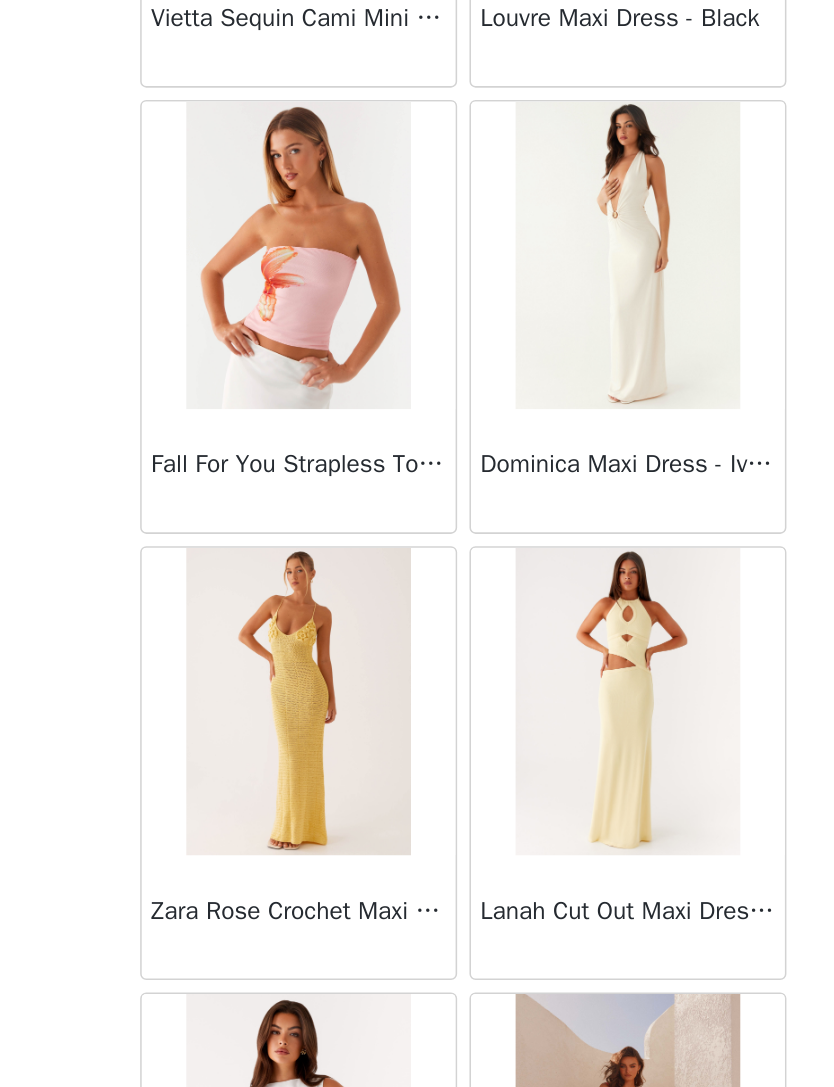 scroll, scrollTop: 24336, scrollLeft: 0, axis: vertical 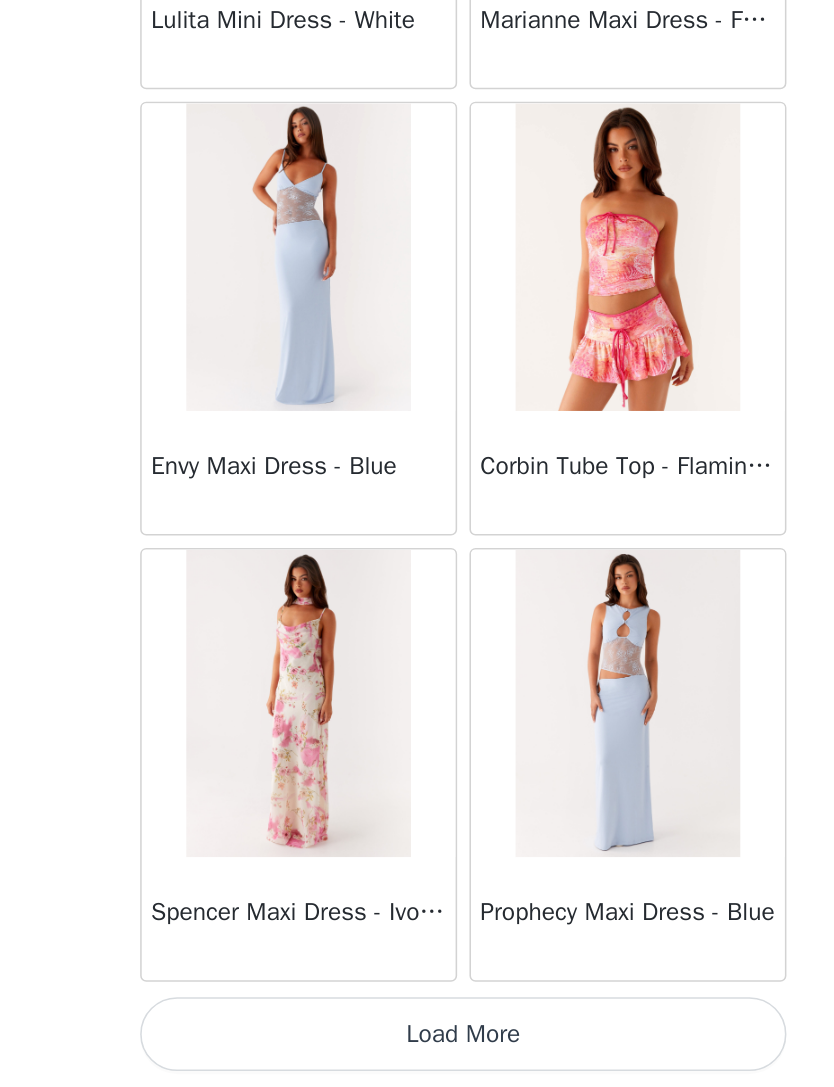 click on "Load More" at bounding box center [417, 1053] 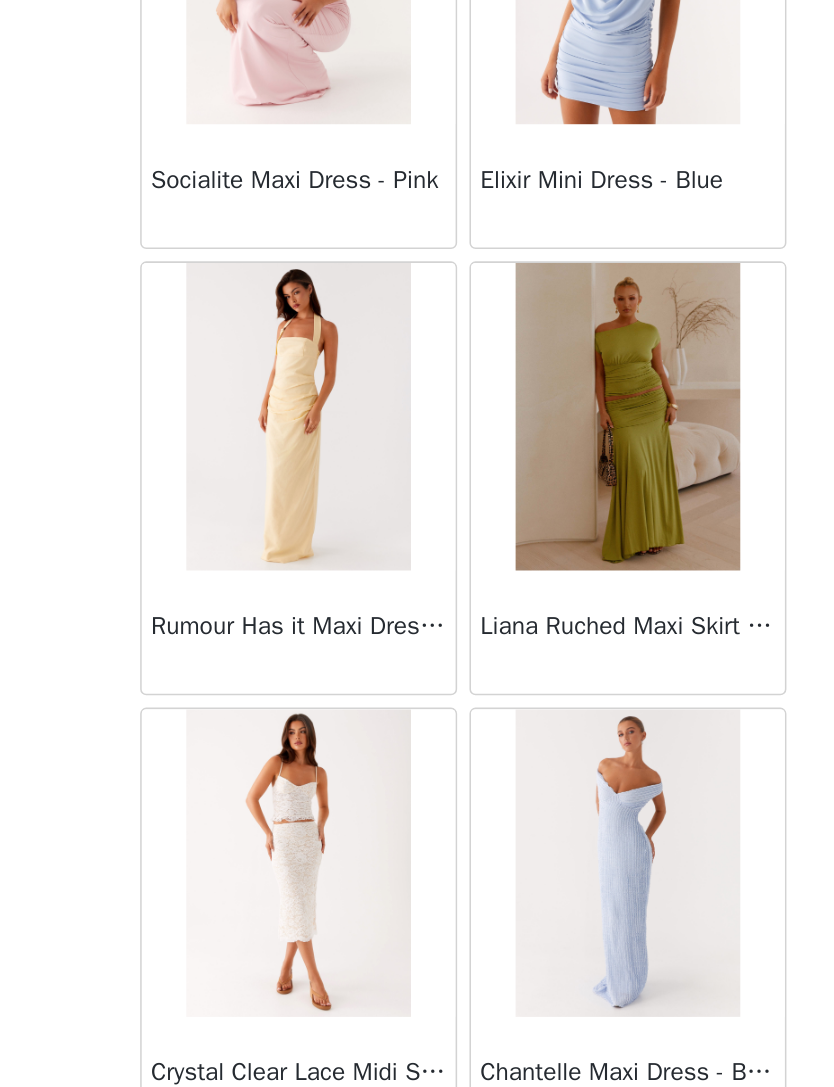 scroll, scrollTop: 26002, scrollLeft: 0, axis: vertical 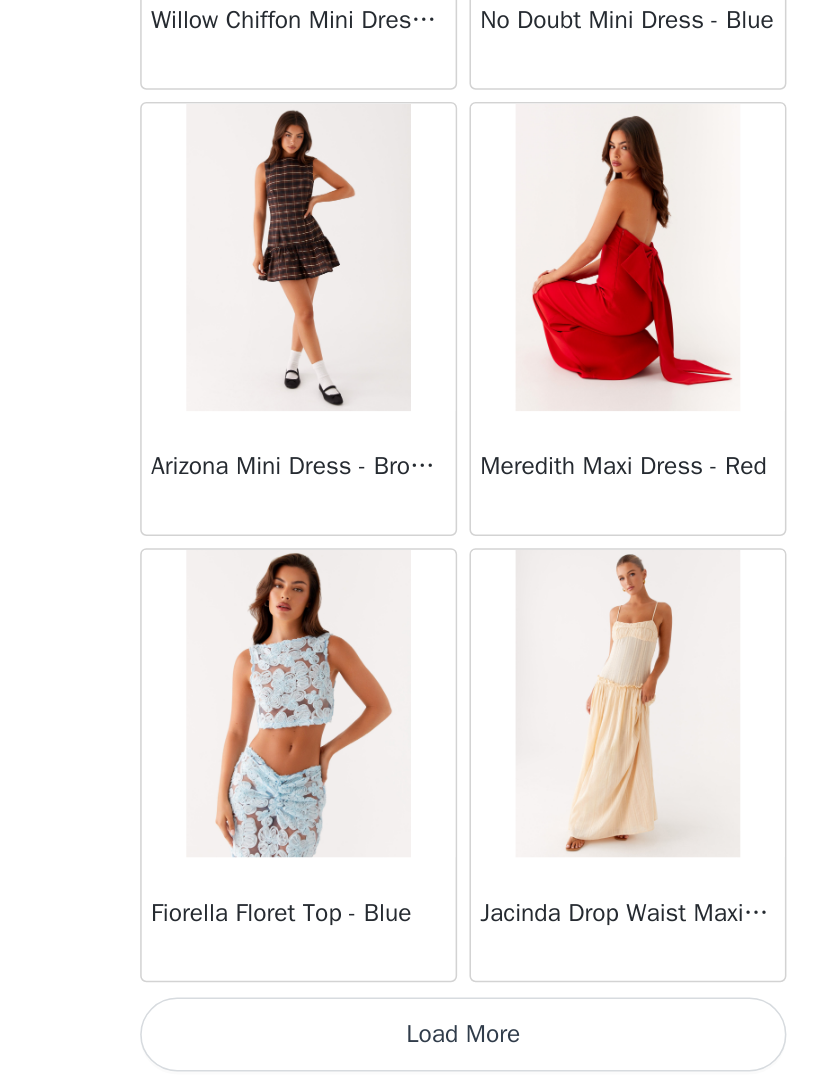 click on "Load More" at bounding box center (417, 1053) 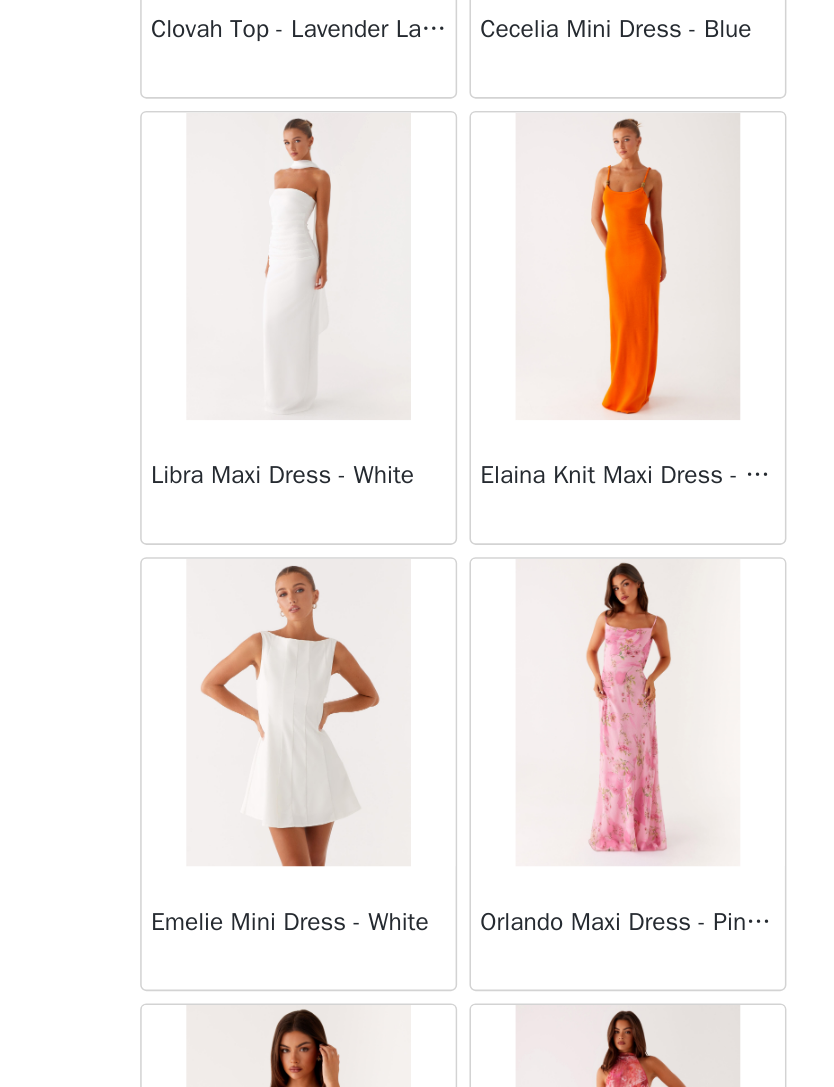 scroll, scrollTop: 29230, scrollLeft: 0, axis: vertical 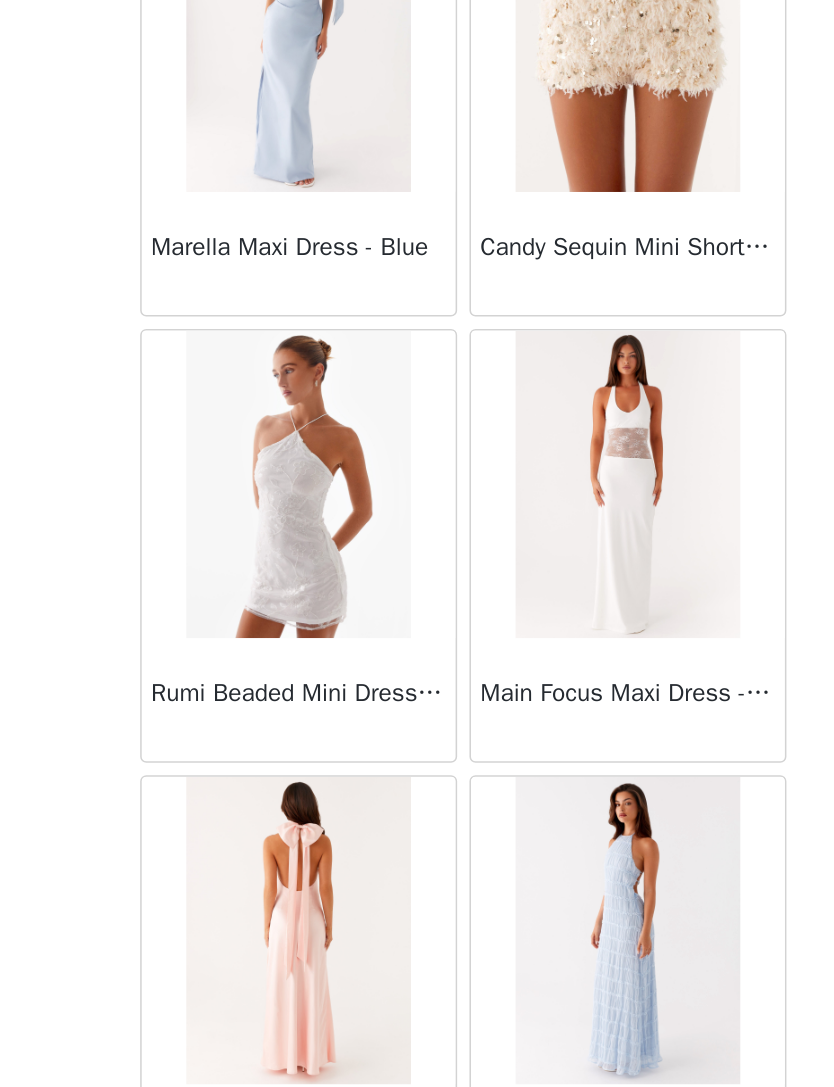 click on "Dashboard Networks
STEP 1 OF 4
Select your styles!
You will receive 4 products.       0/4 Selected           Add Product       Back       Sweetpea Mini Dress - Yellow       Manifest Mini Dress - Amber       Raquel Off Shoulder Long Sleeve Top - Pink       Julianna Linen Mini Dress - Black       Radiate Halterneck Top - Pink       Arden Mesh Mini Dress - White       Cheryl Bustier Halter Top - Cherry Red       Under The Pagoda Maxi Dress - Deep Red Floral       Sweetest Pie T-Shirt - Black Gingham       That Girl Maxi Dress - Pink       Peppermayo Exclusive Heavy Hearted Mini - Black       Songbird Maxi Dress - Blue Black Floral       Viviana Mini Dress - Lavender       Eden Strapless Maxi Dress - Navy       Claudie Mesh Top - White Pink Lilly       Nia Micro Short - Black       Luciana Crochet Halterneck Mini Dress - Pink       Happy Hour Mini Dress - Yellow       Aullie Maxi Dress - Ivory" at bounding box center (417, 543) 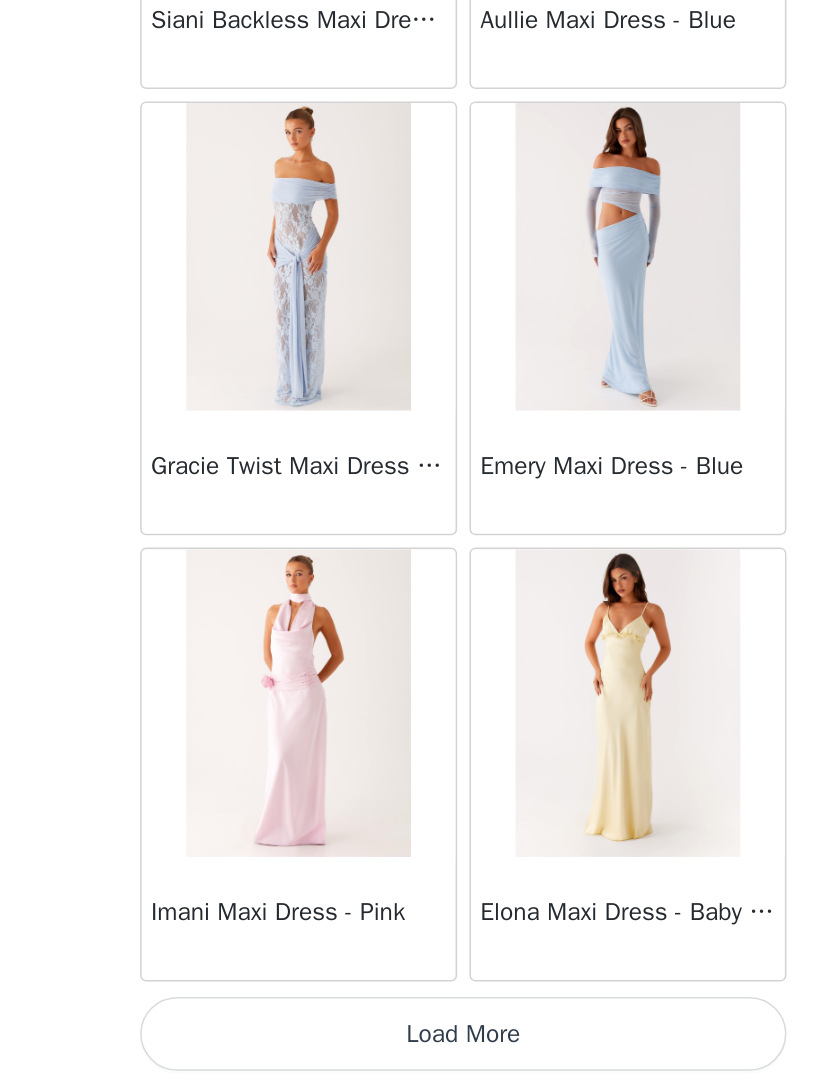 scroll, scrollTop: 30973, scrollLeft: 0, axis: vertical 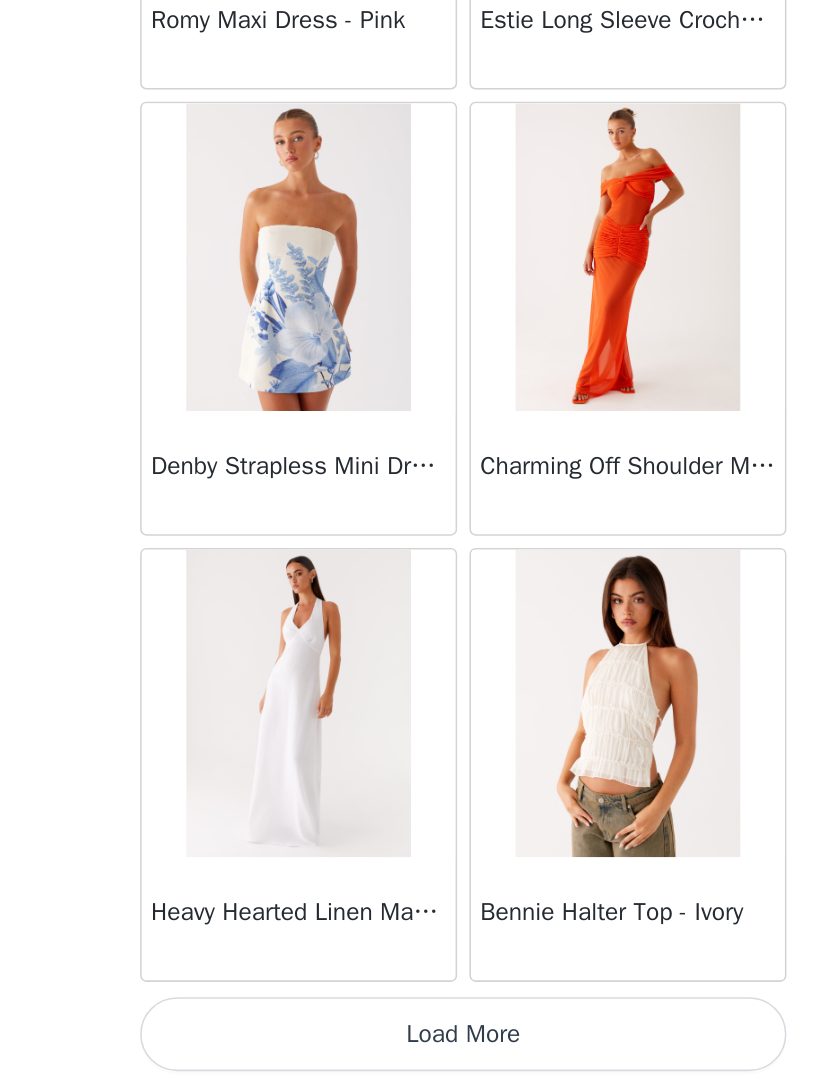 click on "Load More" at bounding box center (417, 1053) 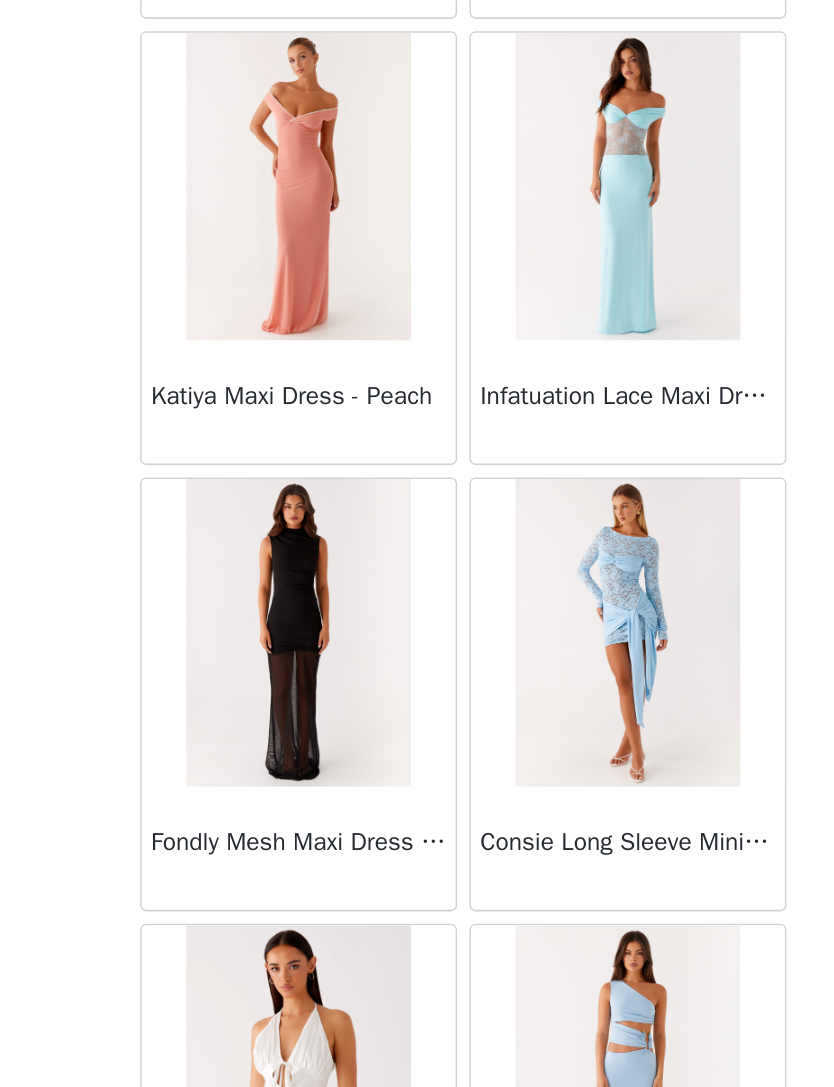 scroll, scrollTop: 34497, scrollLeft: 0, axis: vertical 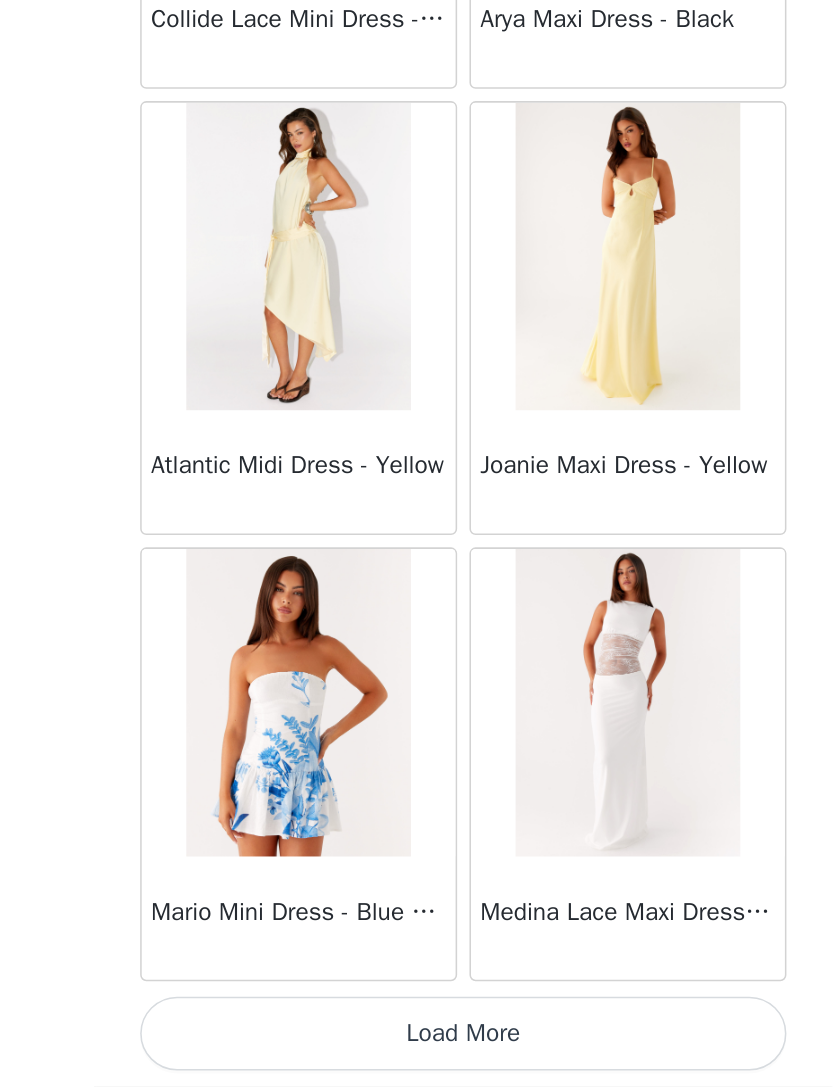 click on "Load More" at bounding box center [417, 1053] 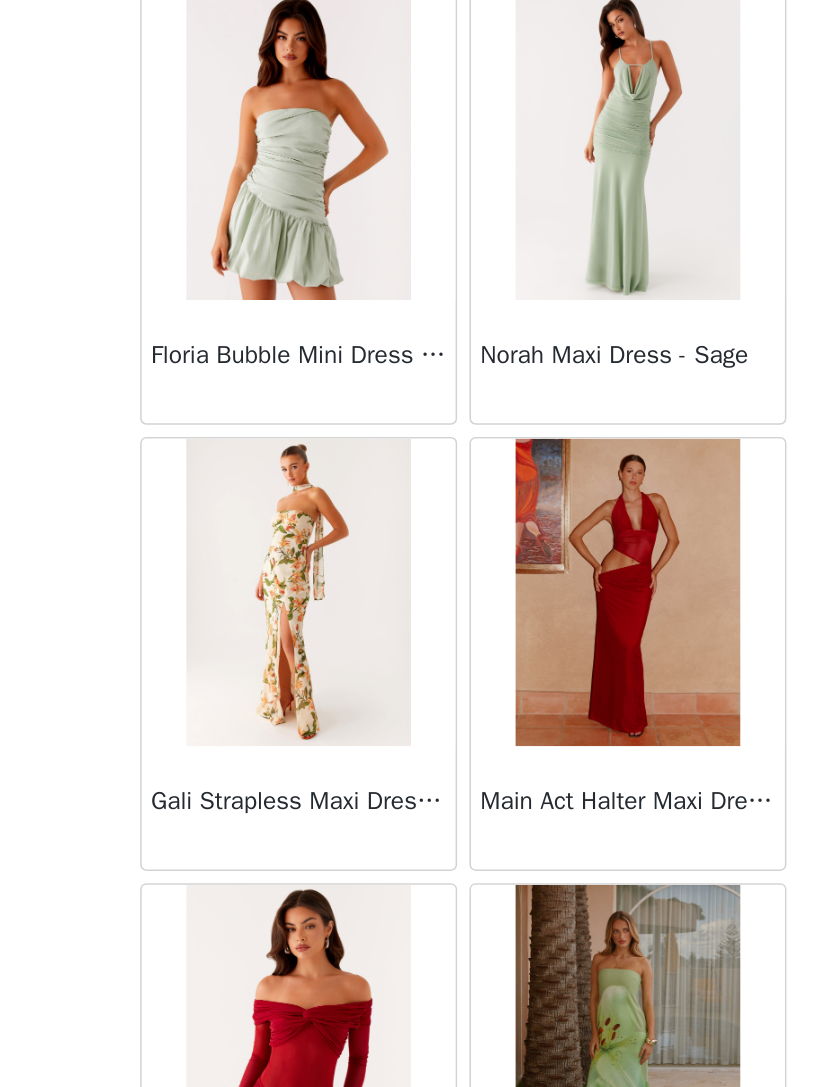 scroll, scrollTop: 38976, scrollLeft: 0, axis: vertical 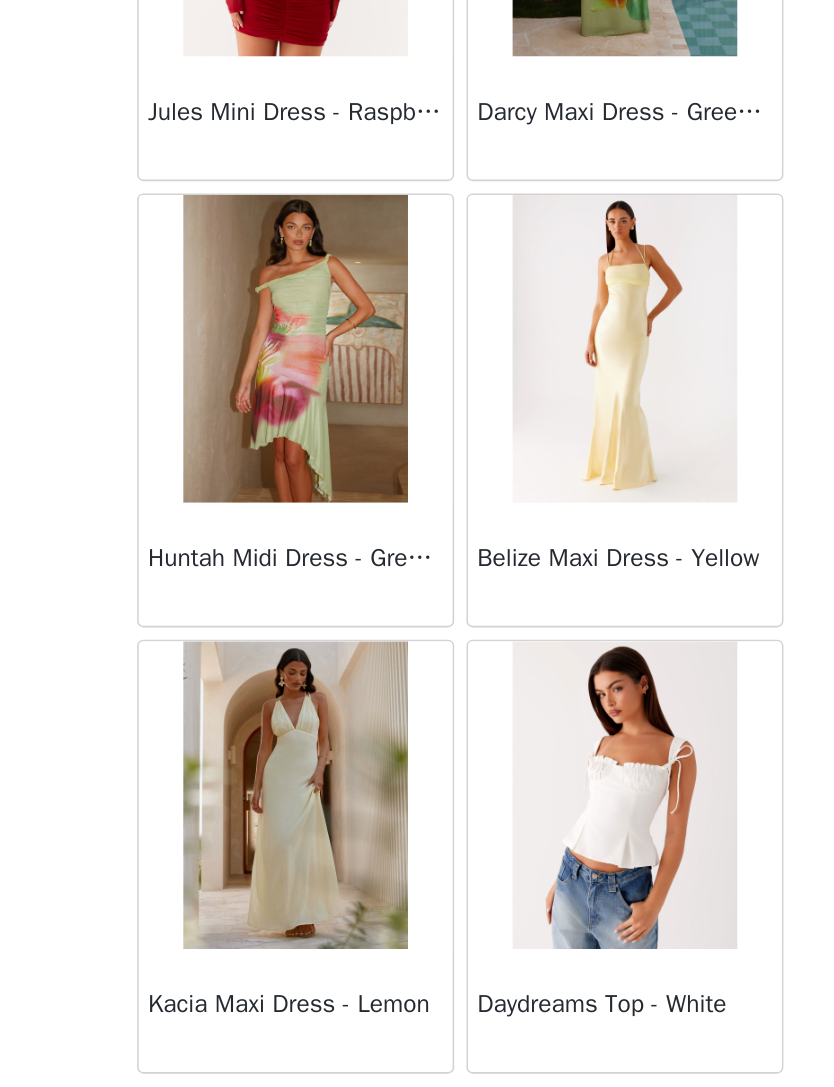 click on "Load More" at bounding box center [417, 1053] 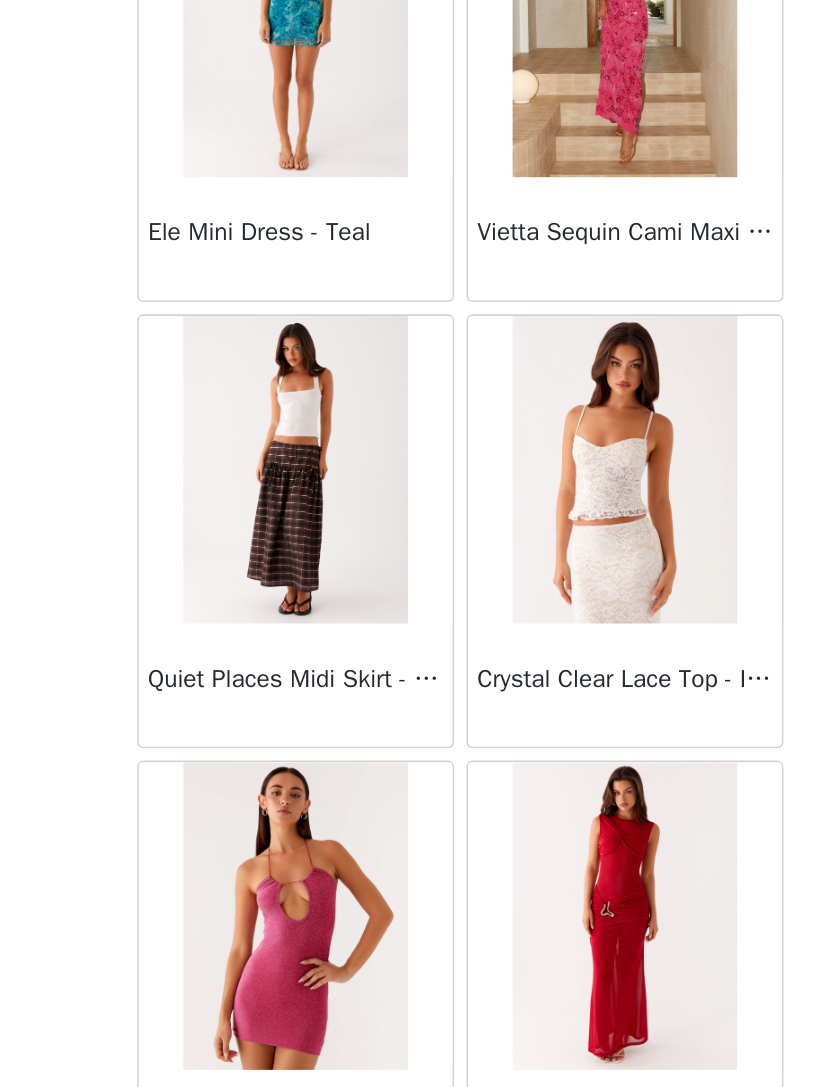 scroll, scrollTop: 41914, scrollLeft: 0, axis: vertical 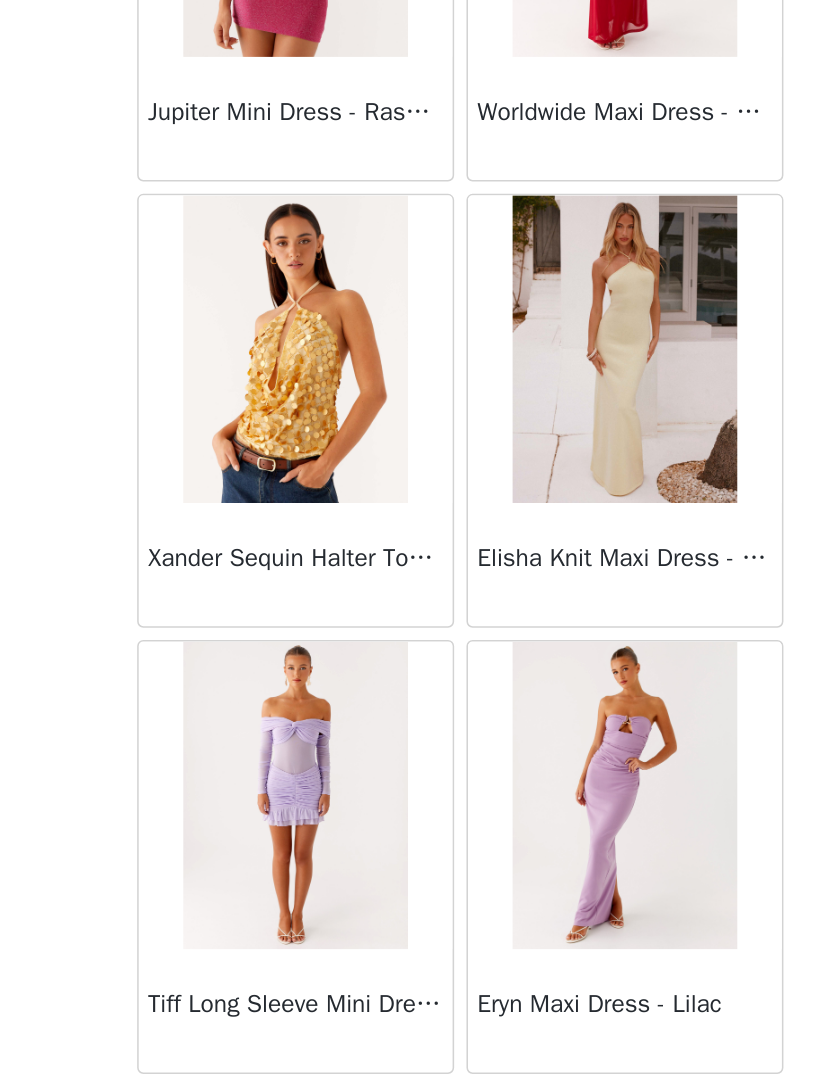 click on "Load More" at bounding box center (417, 1053) 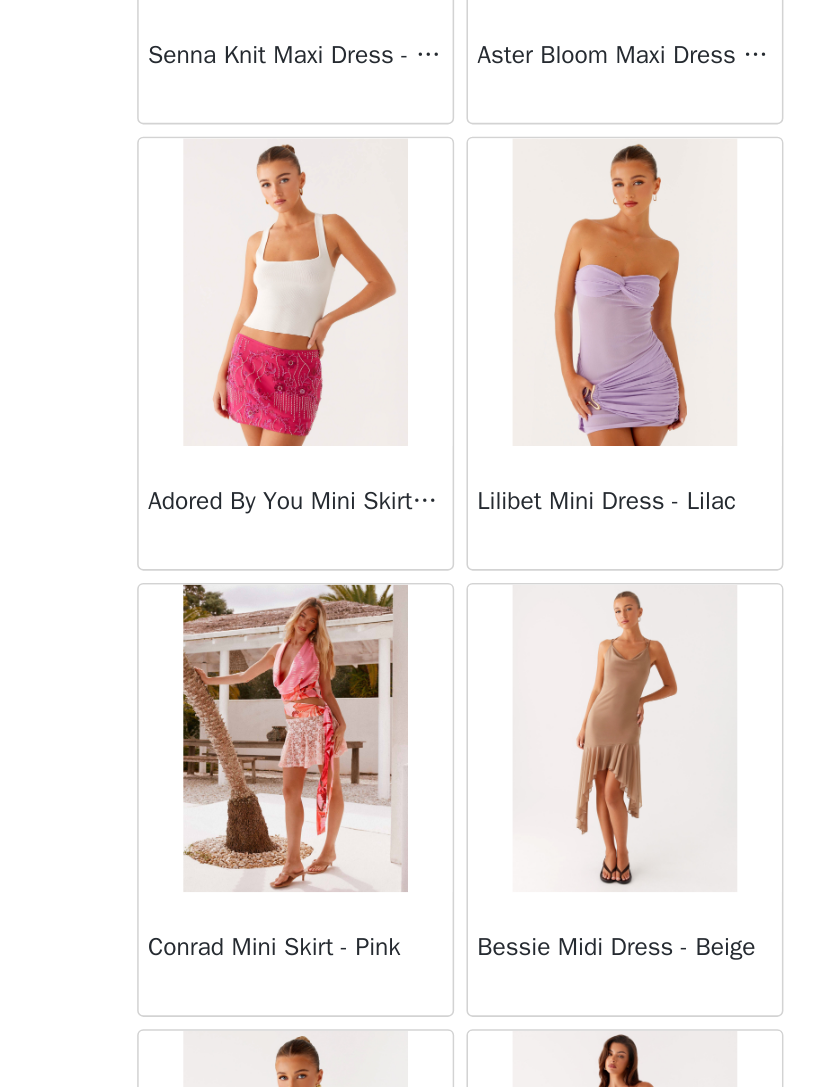 scroll, scrollTop: 45044, scrollLeft: 0, axis: vertical 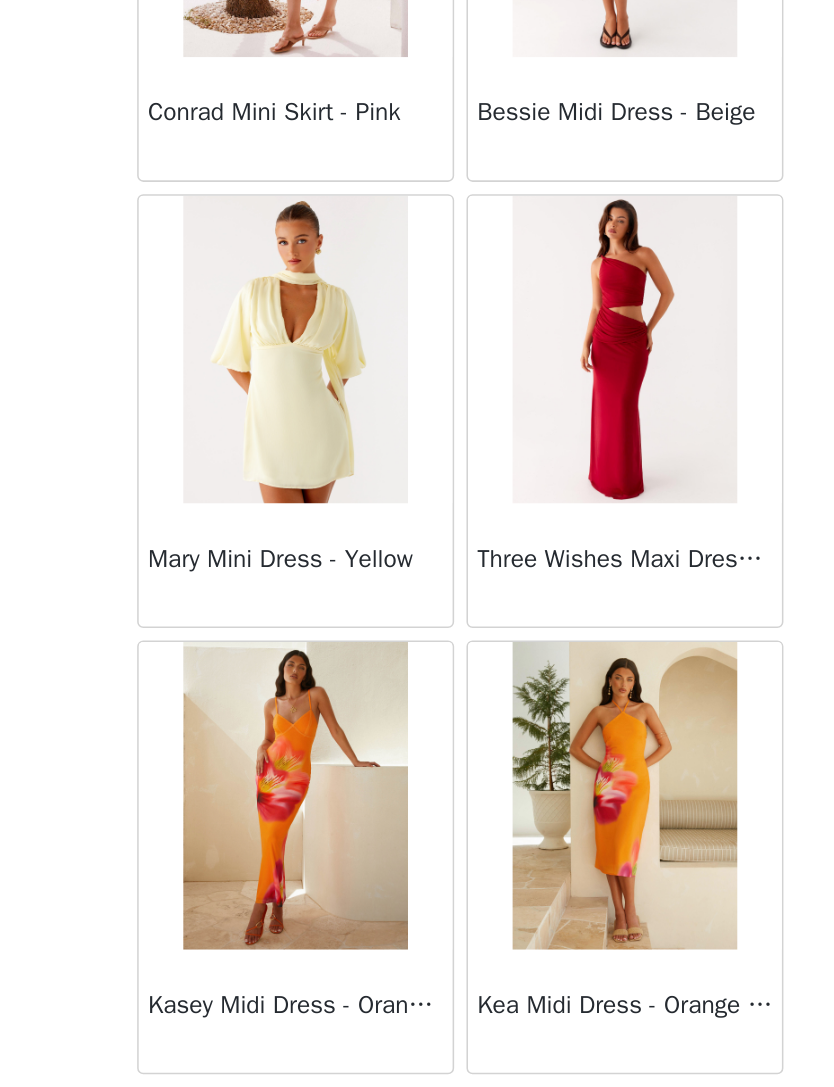 click on "Load More" at bounding box center (417, 1053) 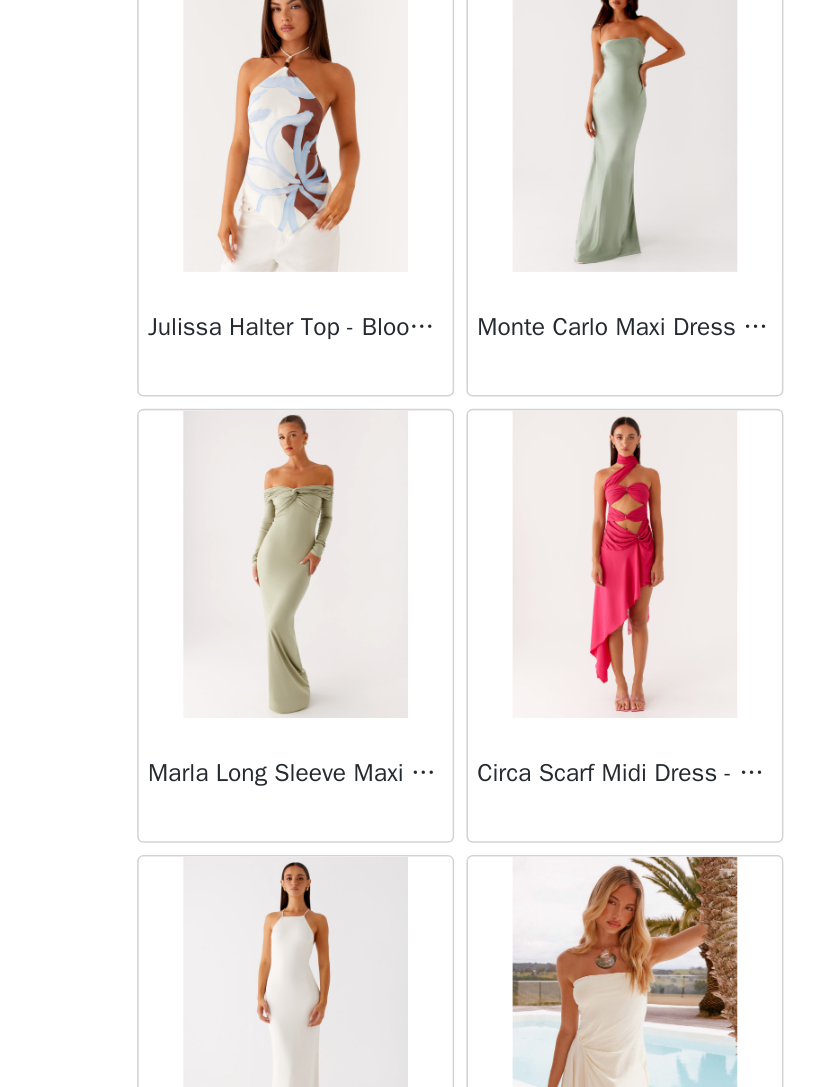 scroll, scrollTop: 47370, scrollLeft: 0, axis: vertical 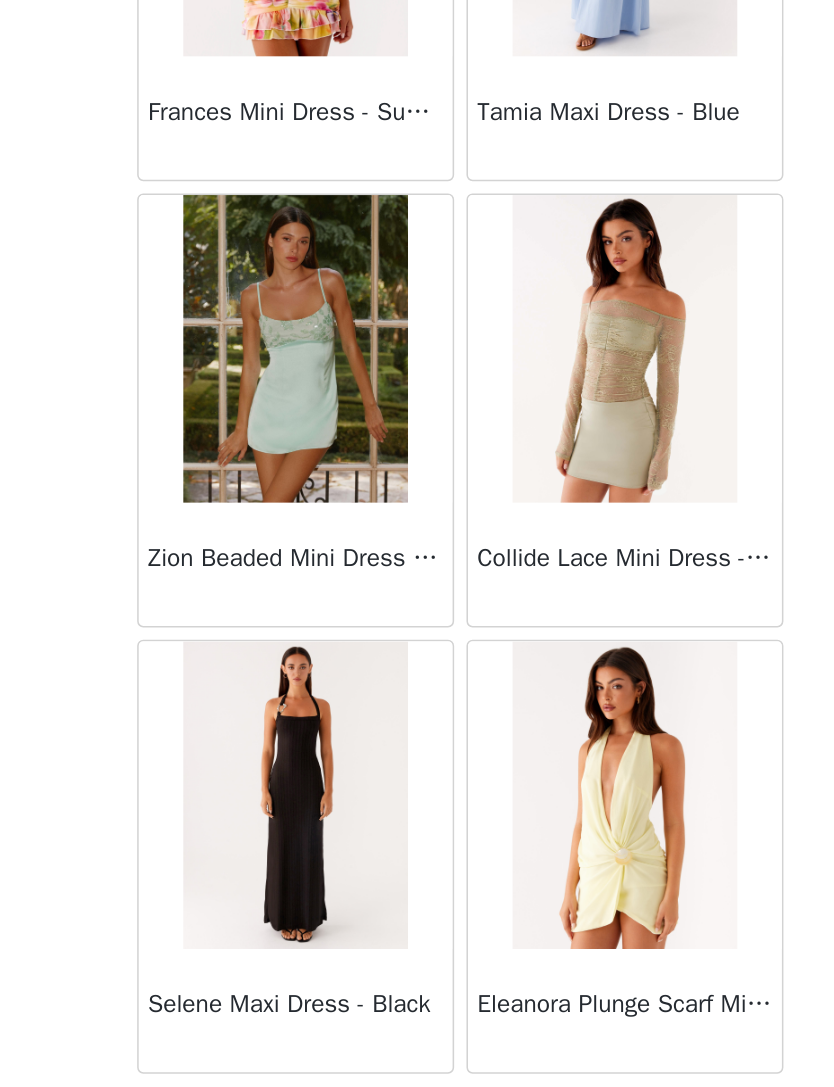 click on "Load More" at bounding box center [417, 1053] 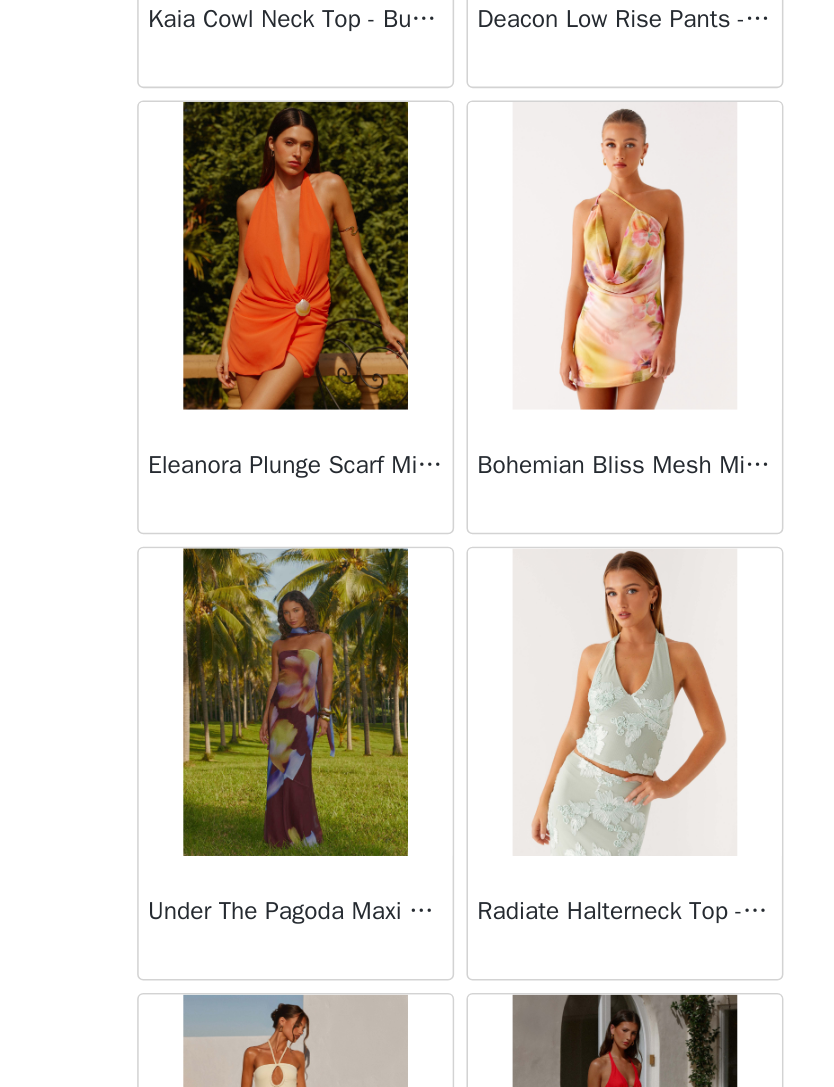 scroll, scrollTop: 50921, scrollLeft: 0, axis: vertical 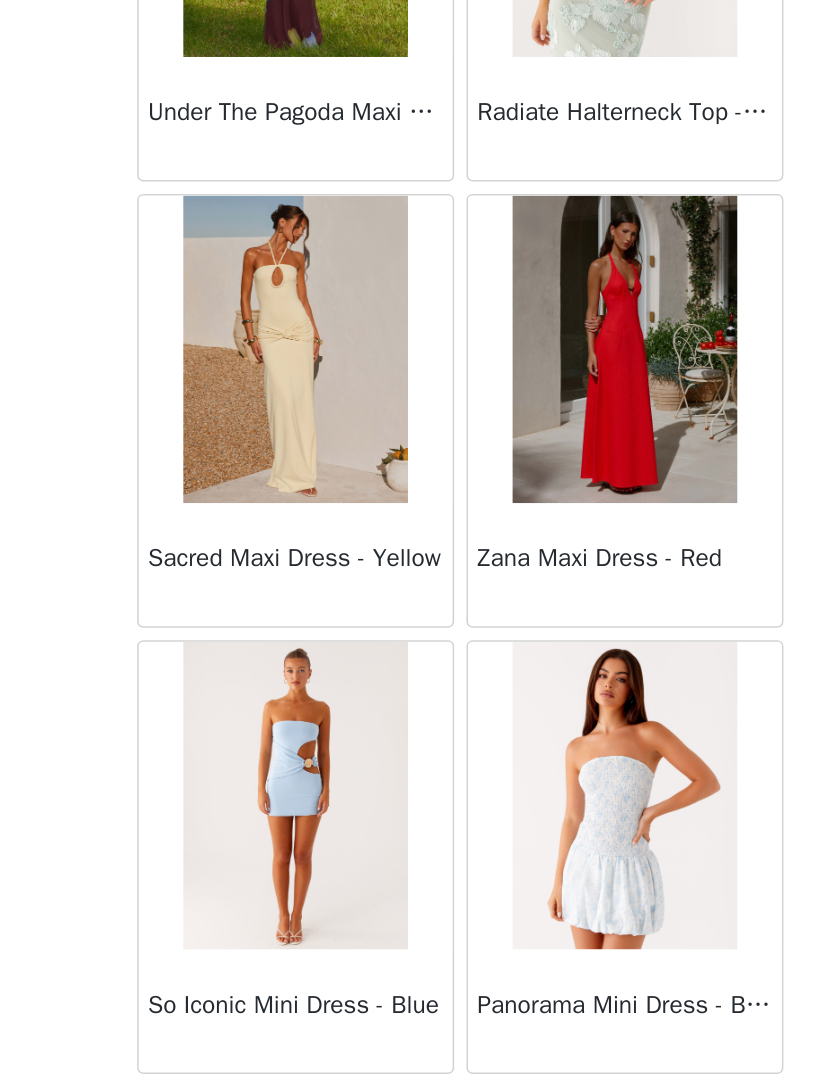 click on "Load More" at bounding box center (417, 1053) 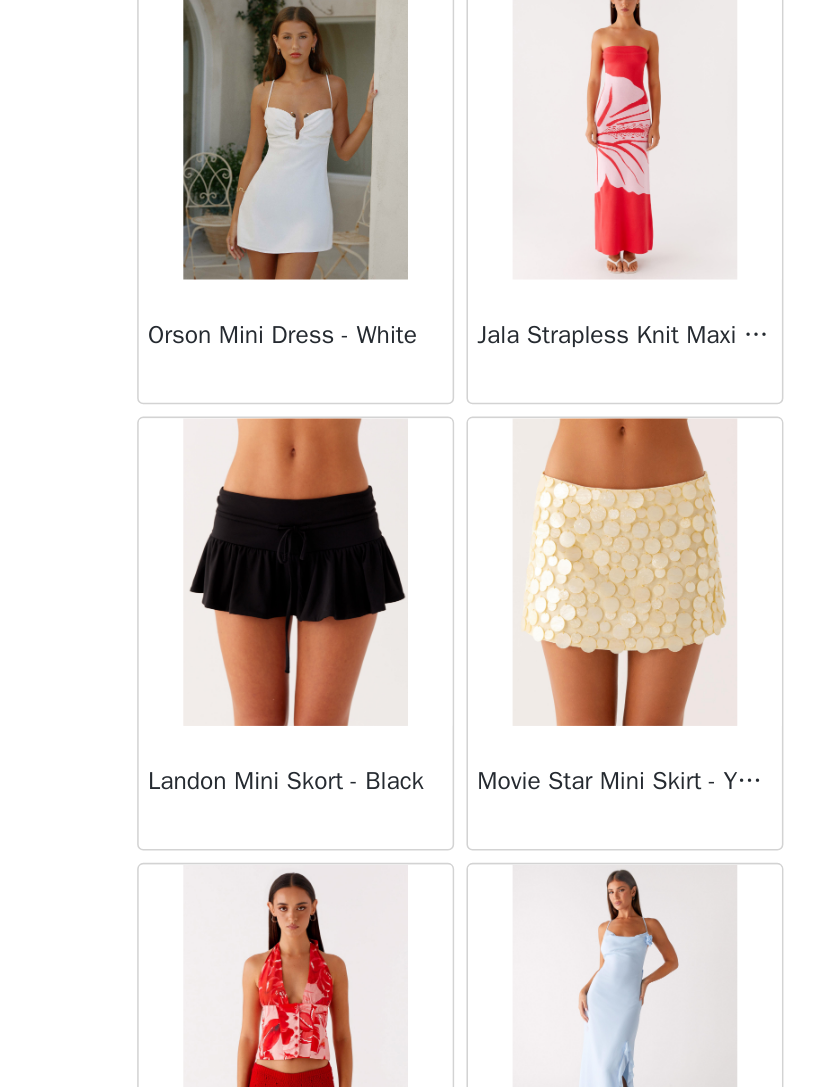 scroll, scrollTop: 51999, scrollLeft: 0, axis: vertical 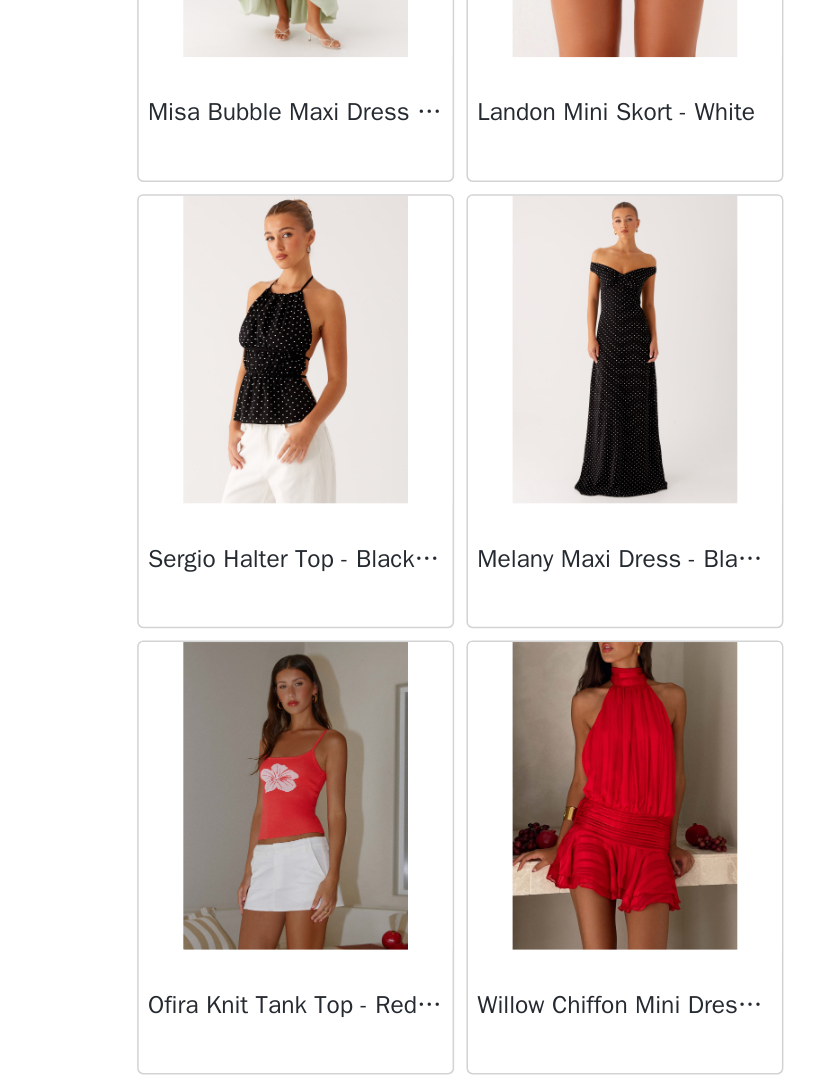 click on "Load More" at bounding box center (417, 1053) 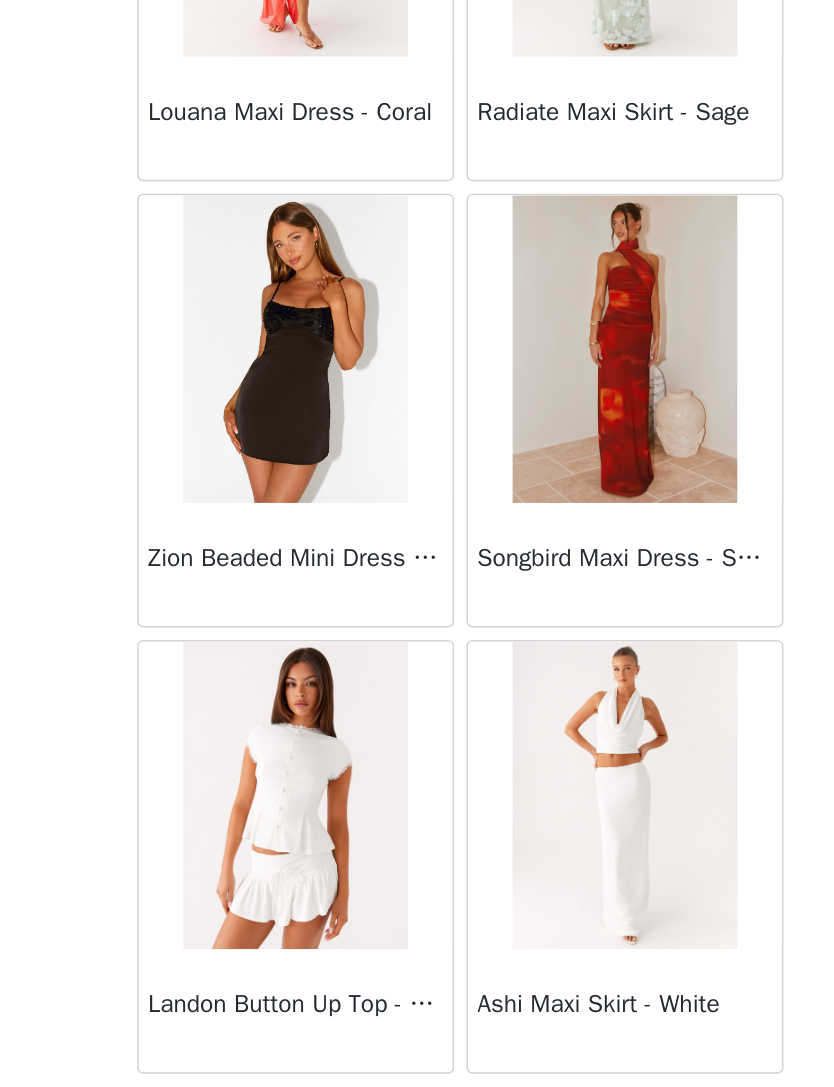click on "Load More" at bounding box center [417, 1053] 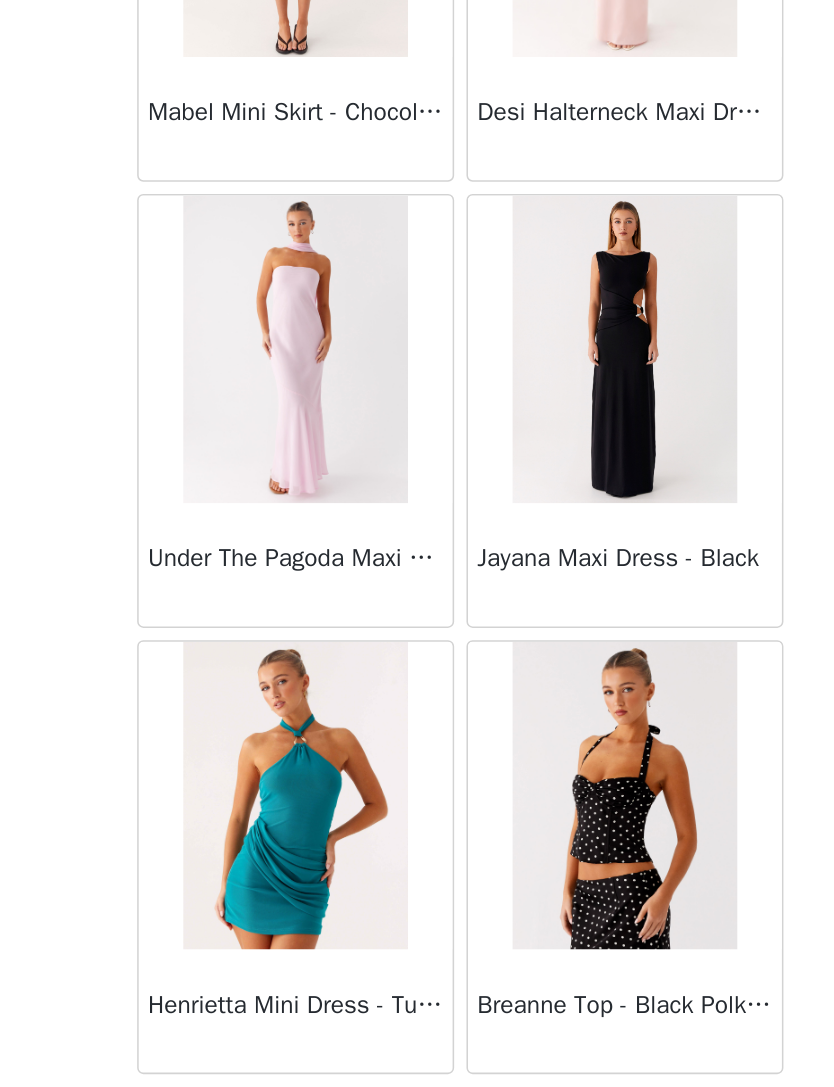 scroll, scrollTop: 59973, scrollLeft: 0, axis: vertical 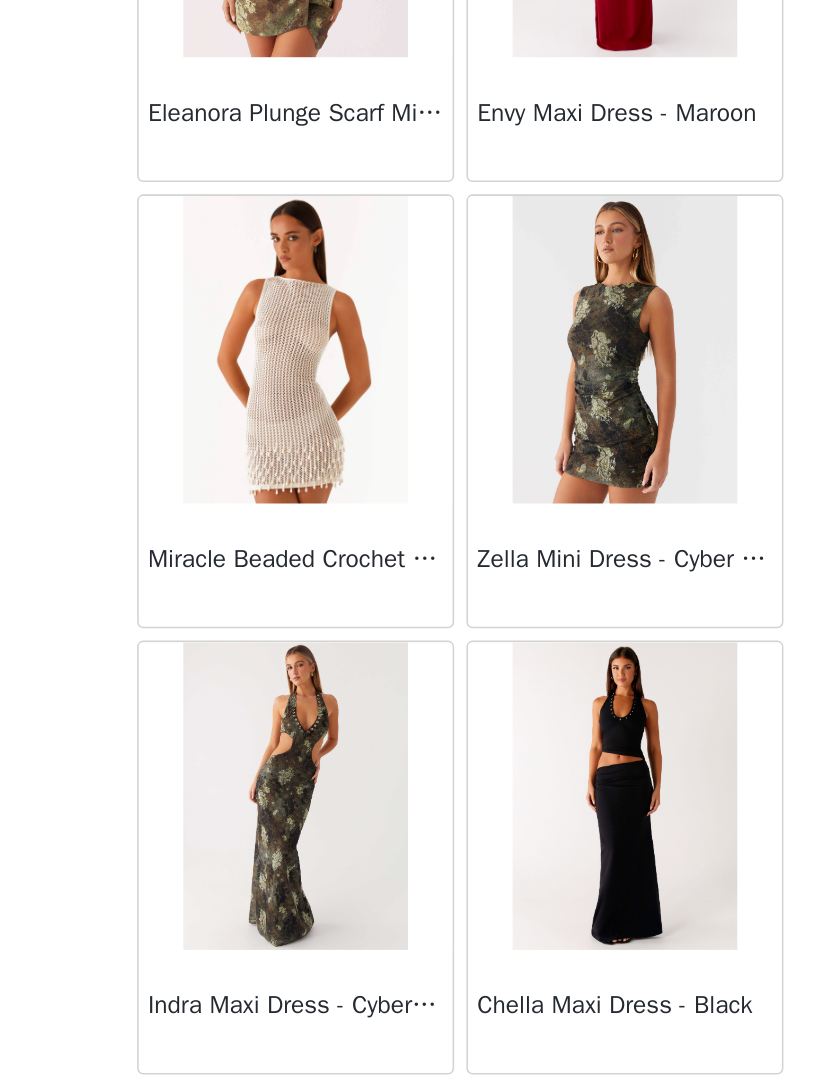 click on "Load More" at bounding box center [417, 1053] 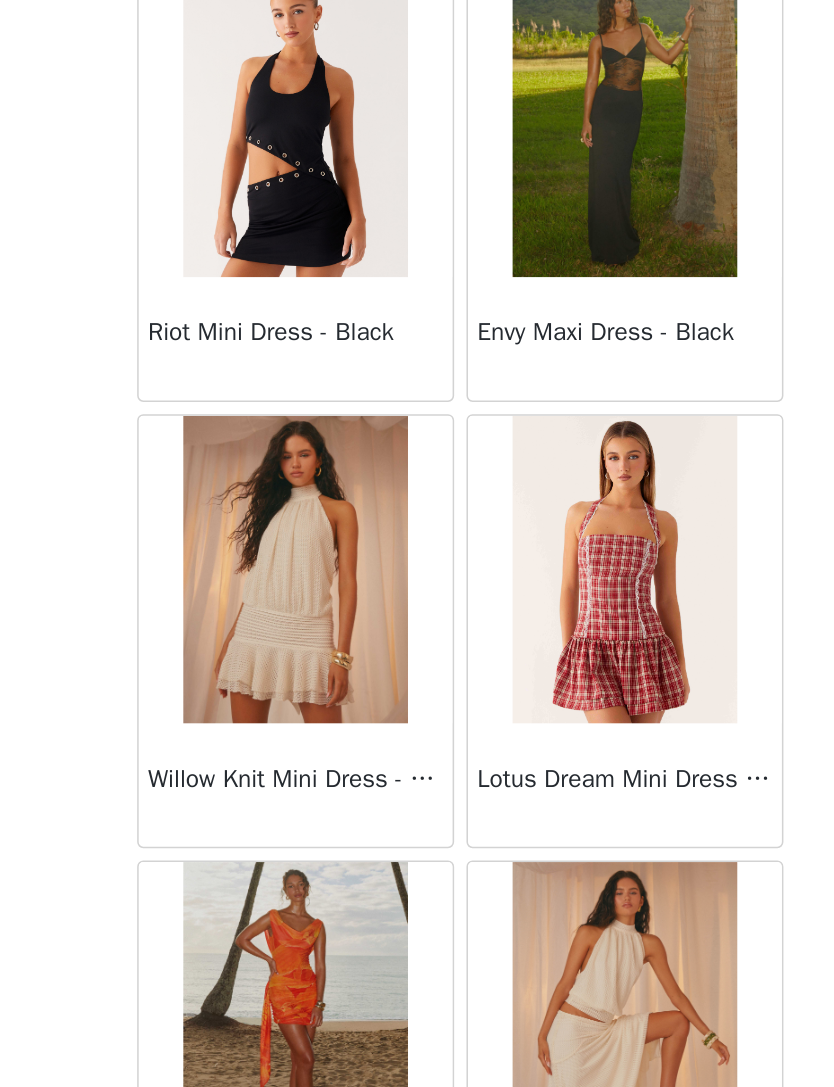 scroll, scrollTop: 63902, scrollLeft: 0, axis: vertical 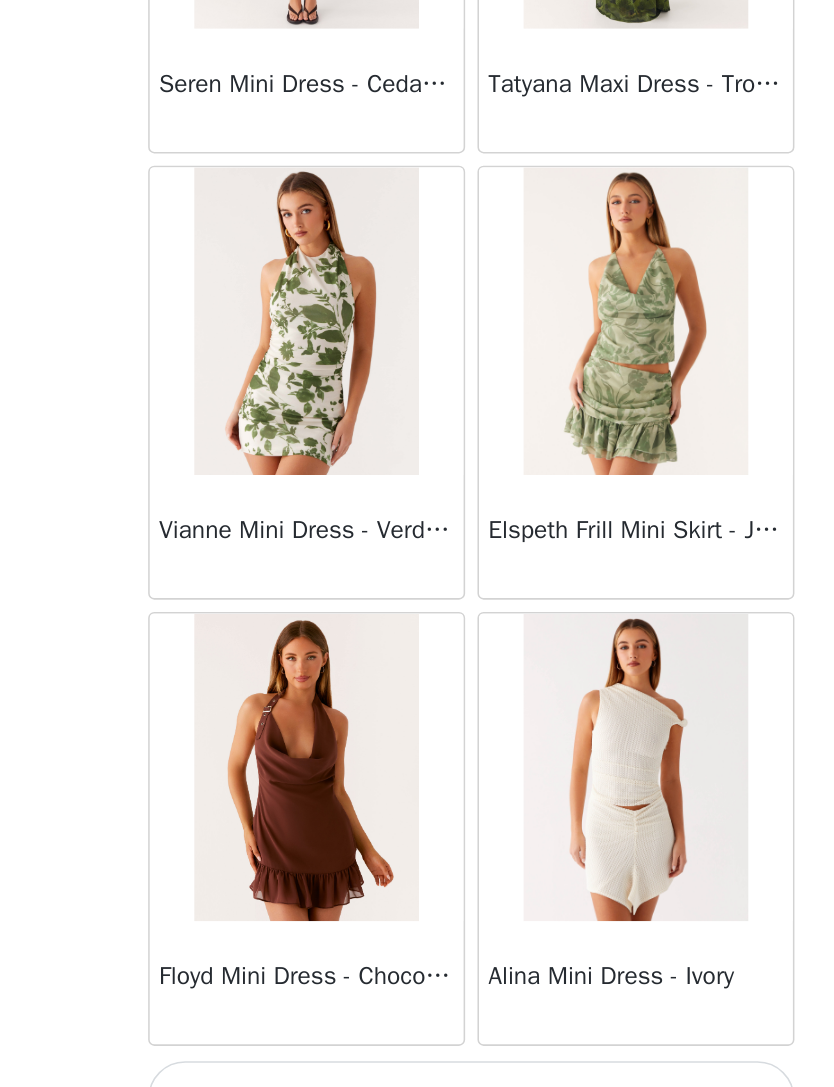 click on "Load More" at bounding box center (417, 1053) 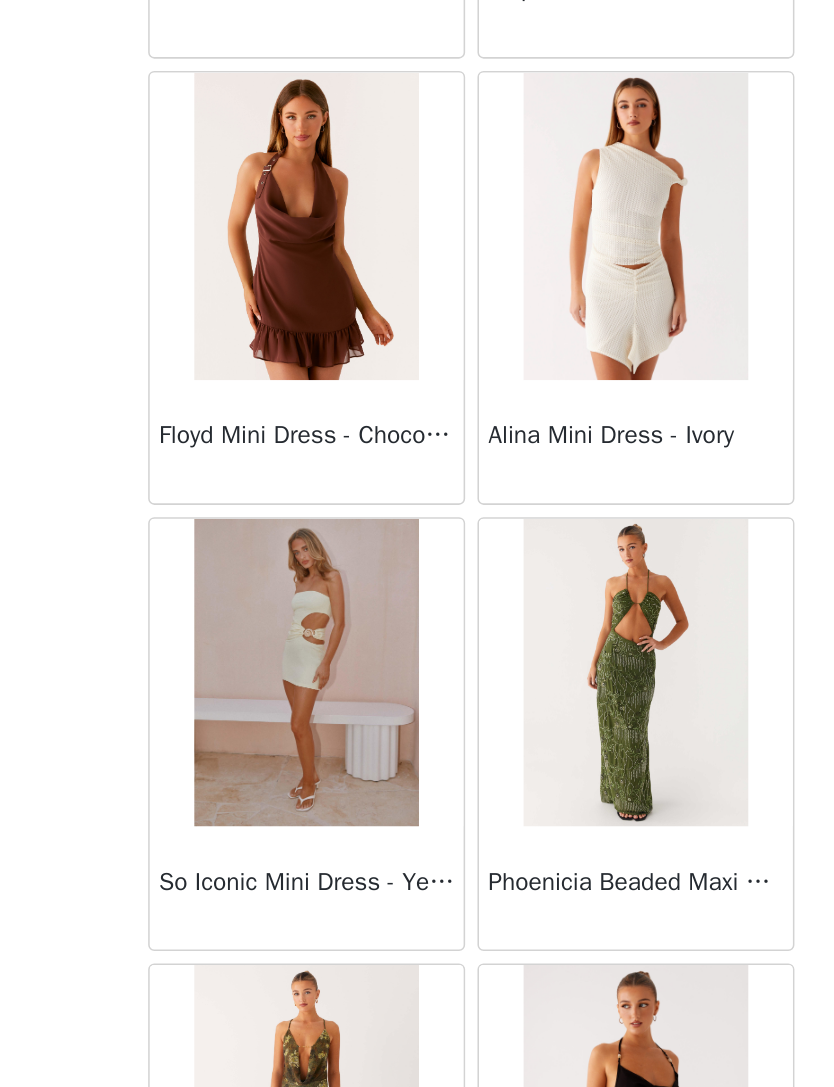 scroll, scrollTop: 66538, scrollLeft: 0, axis: vertical 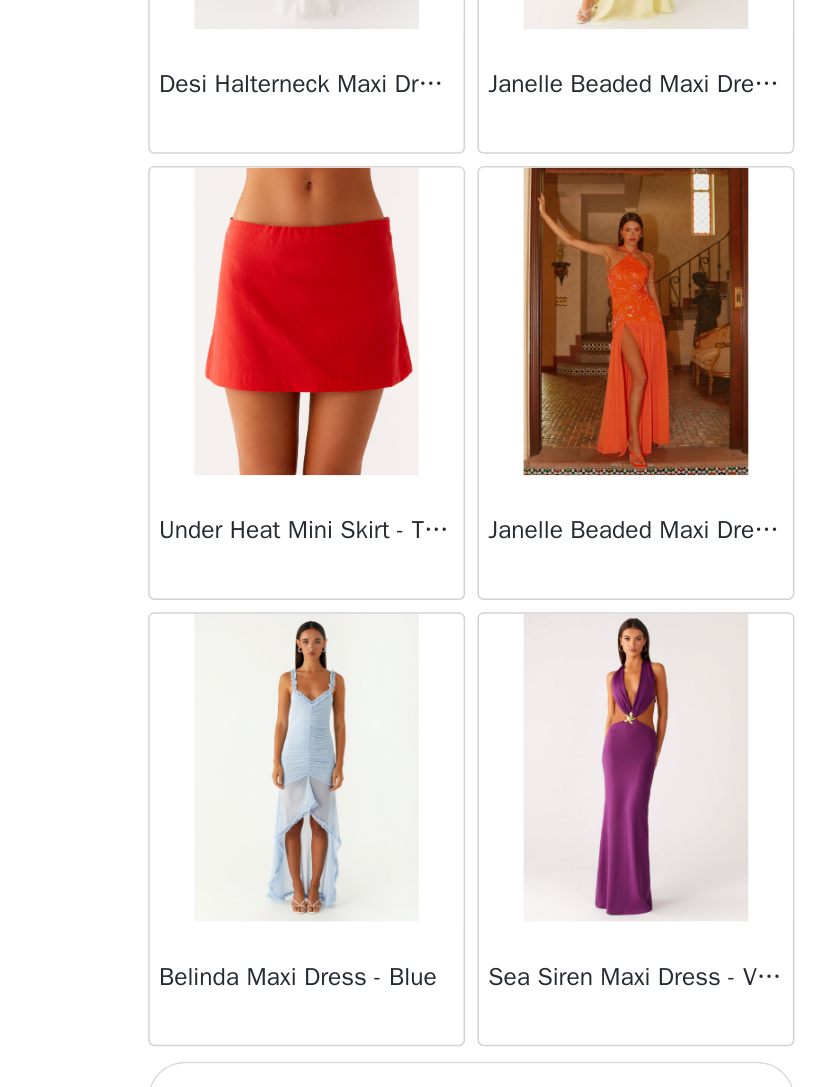 click on "Load More" at bounding box center [417, 1053] 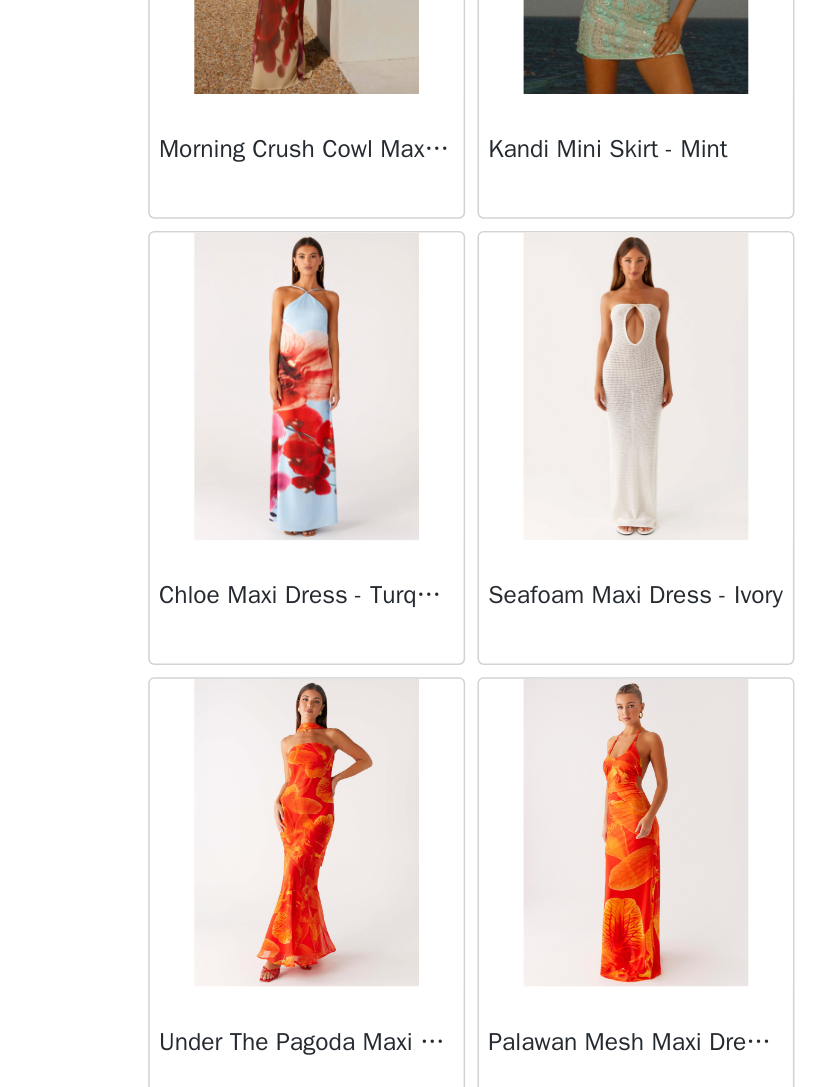 scroll, scrollTop: 69804, scrollLeft: 0, axis: vertical 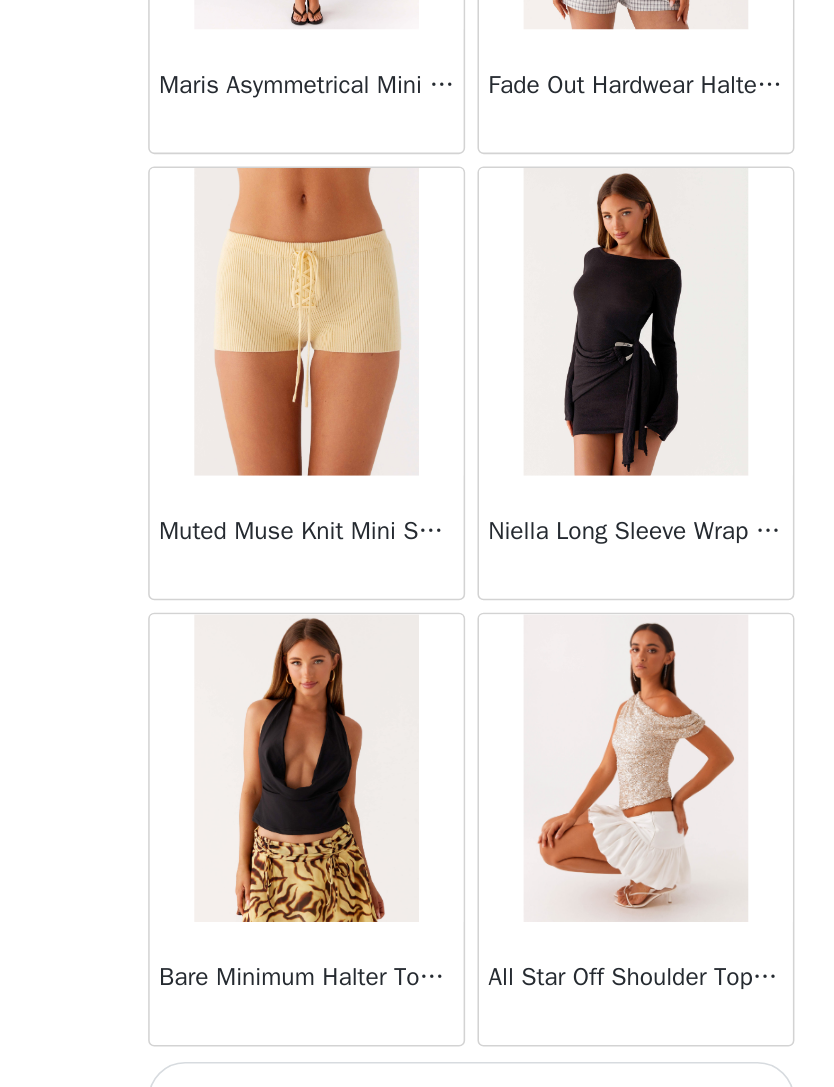 click on "Load More" at bounding box center [417, 1053] 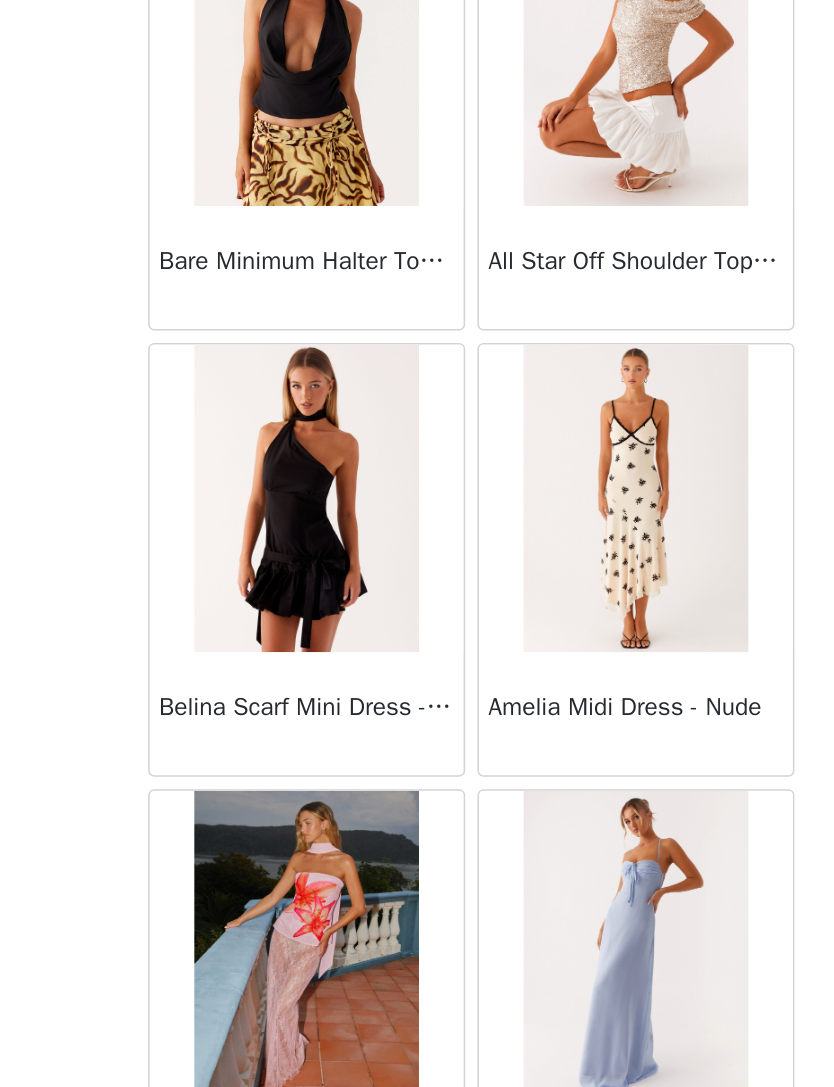 scroll, scrollTop: 72070, scrollLeft: 0, axis: vertical 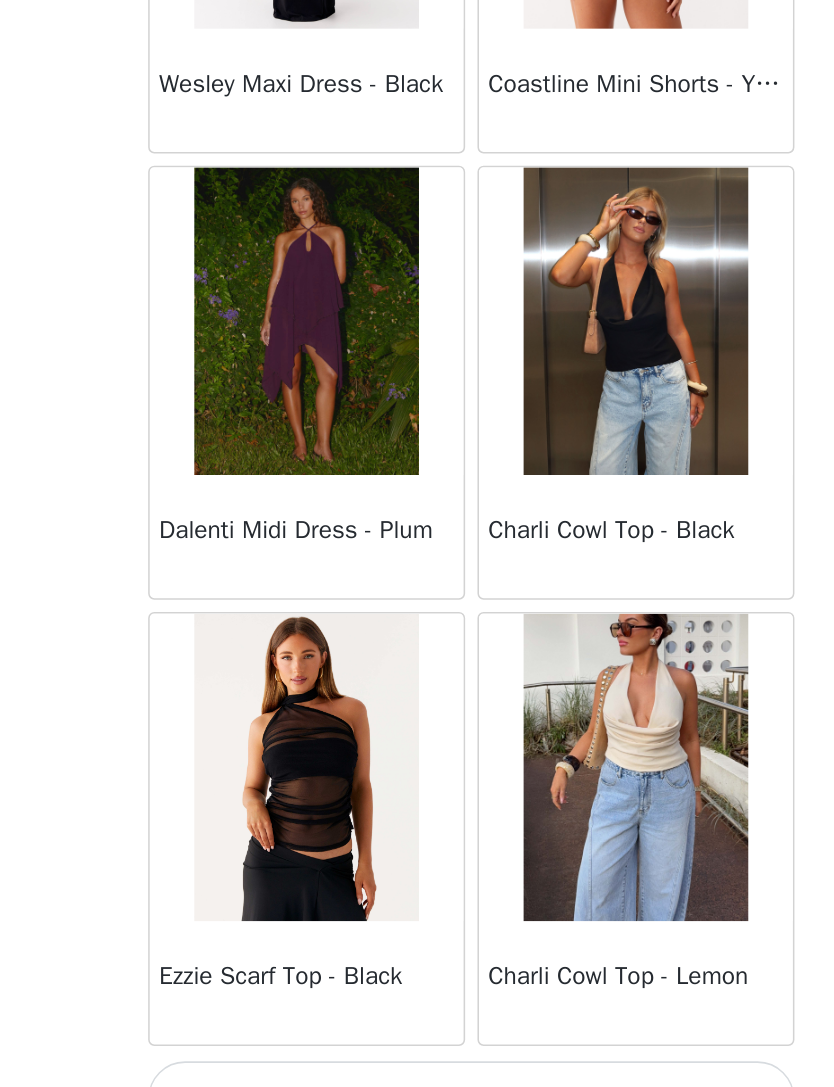 click on "Load More" at bounding box center (417, 1053) 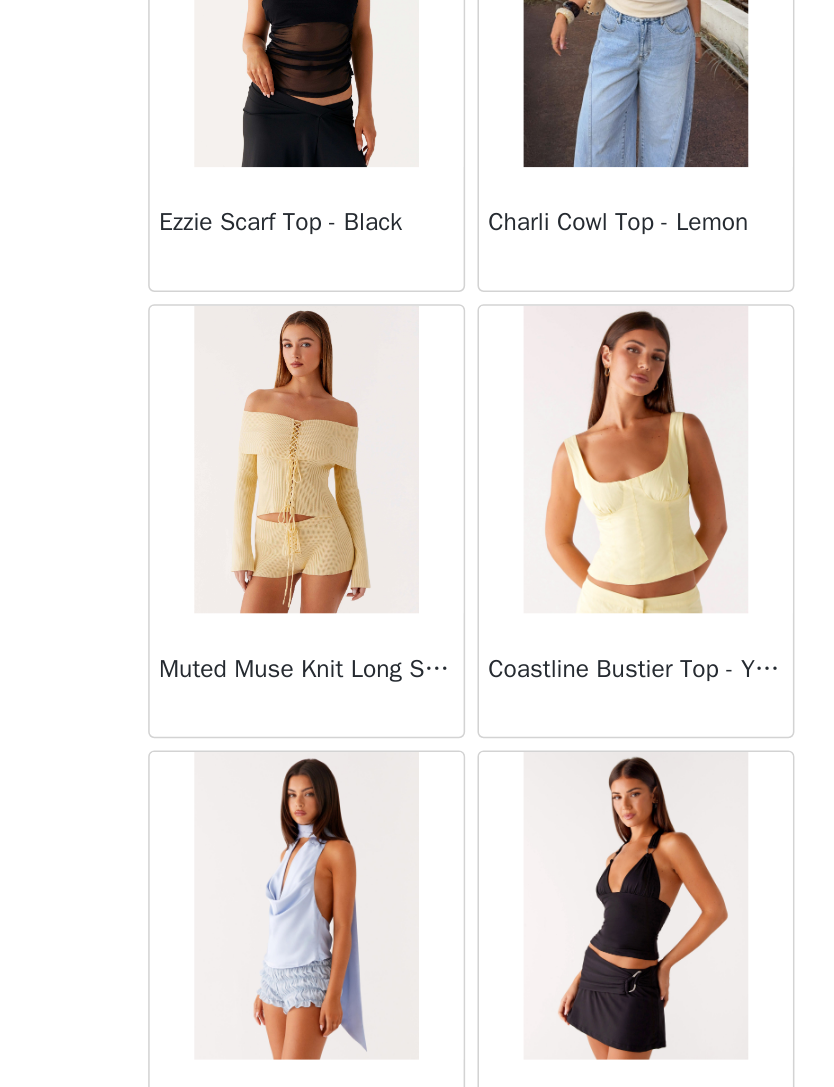 scroll, scrollTop: 74989, scrollLeft: 0, axis: vertical 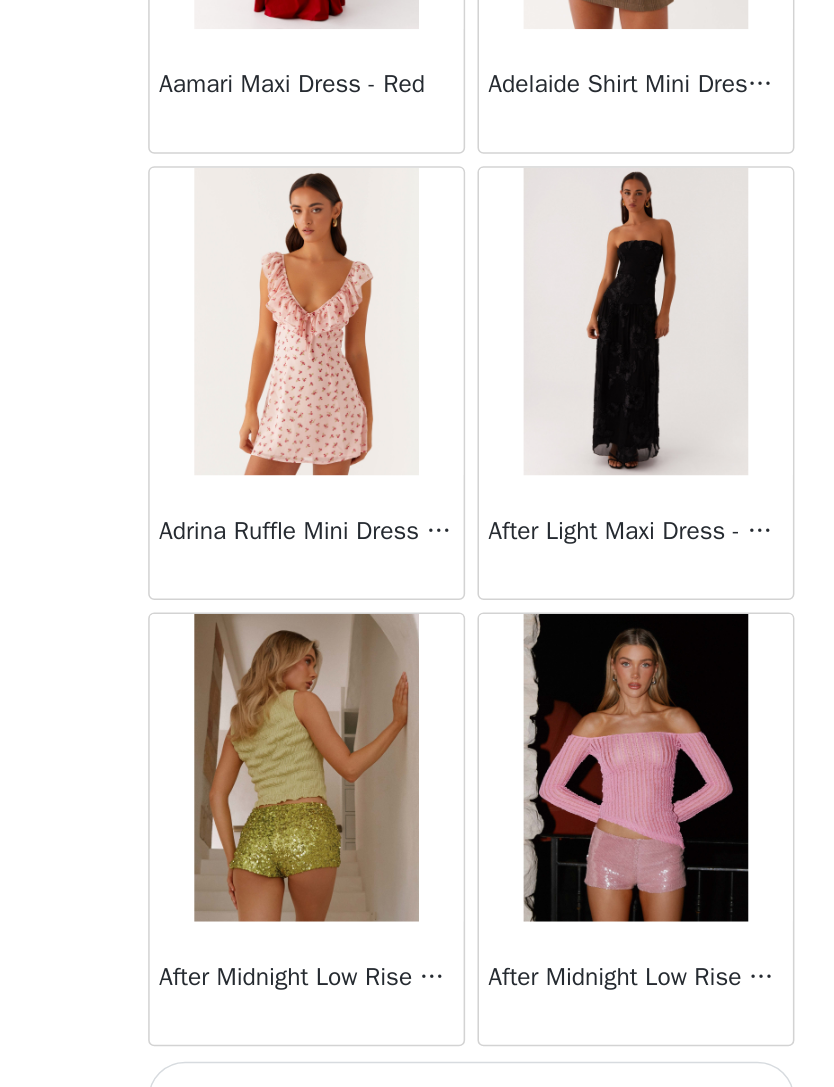 click on "Load More" at bounding box center (417, 1053) 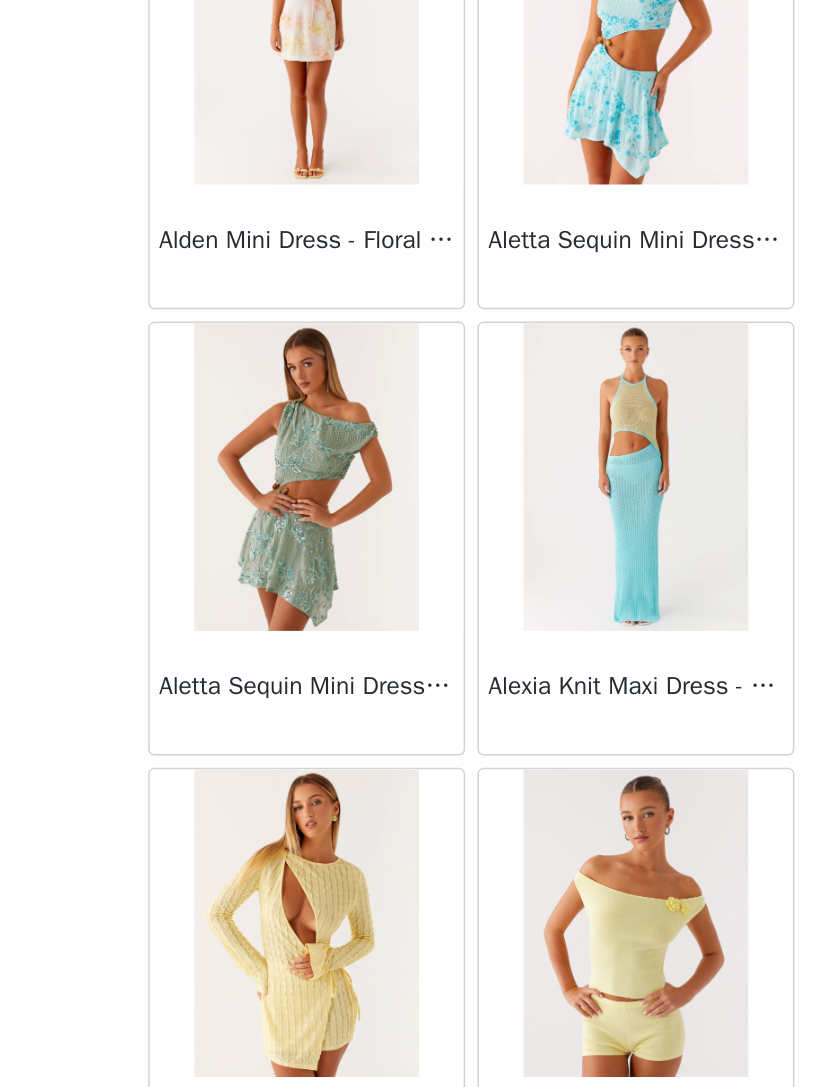 scroll, scrollTop: 79044, scrollLeft: 0, axis: vertical 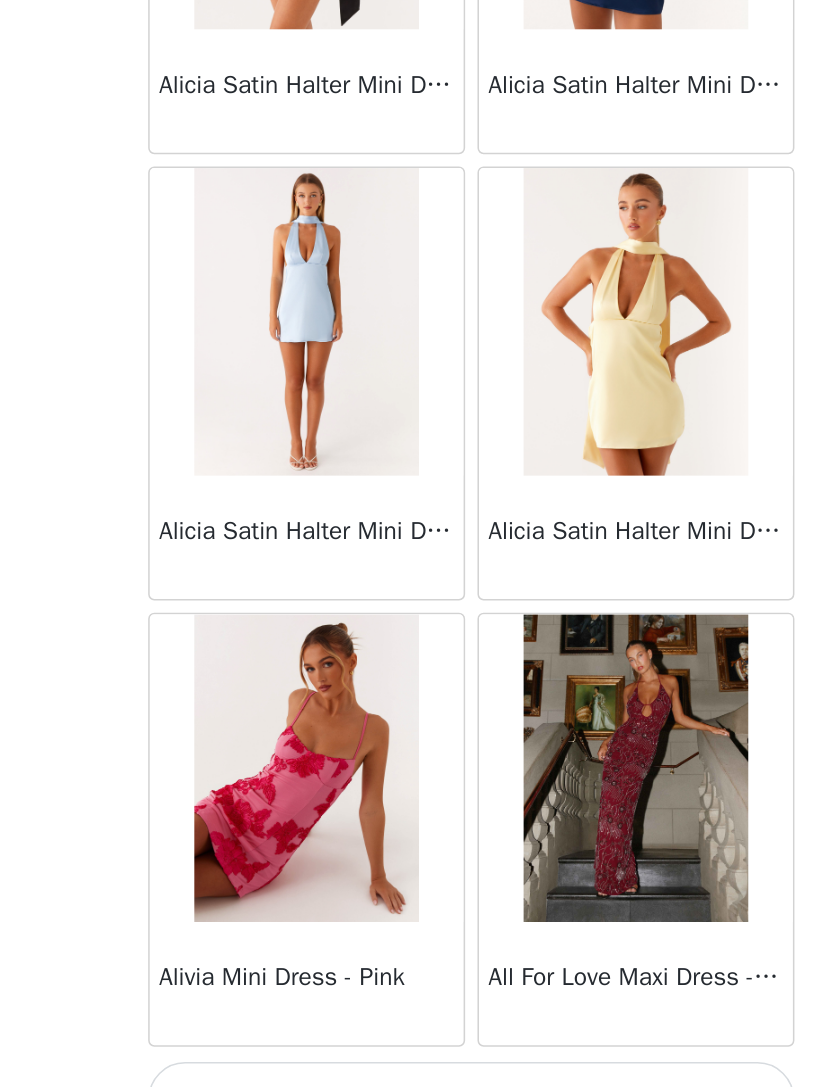 click on "Load More" at bounding box center (417, 1053) 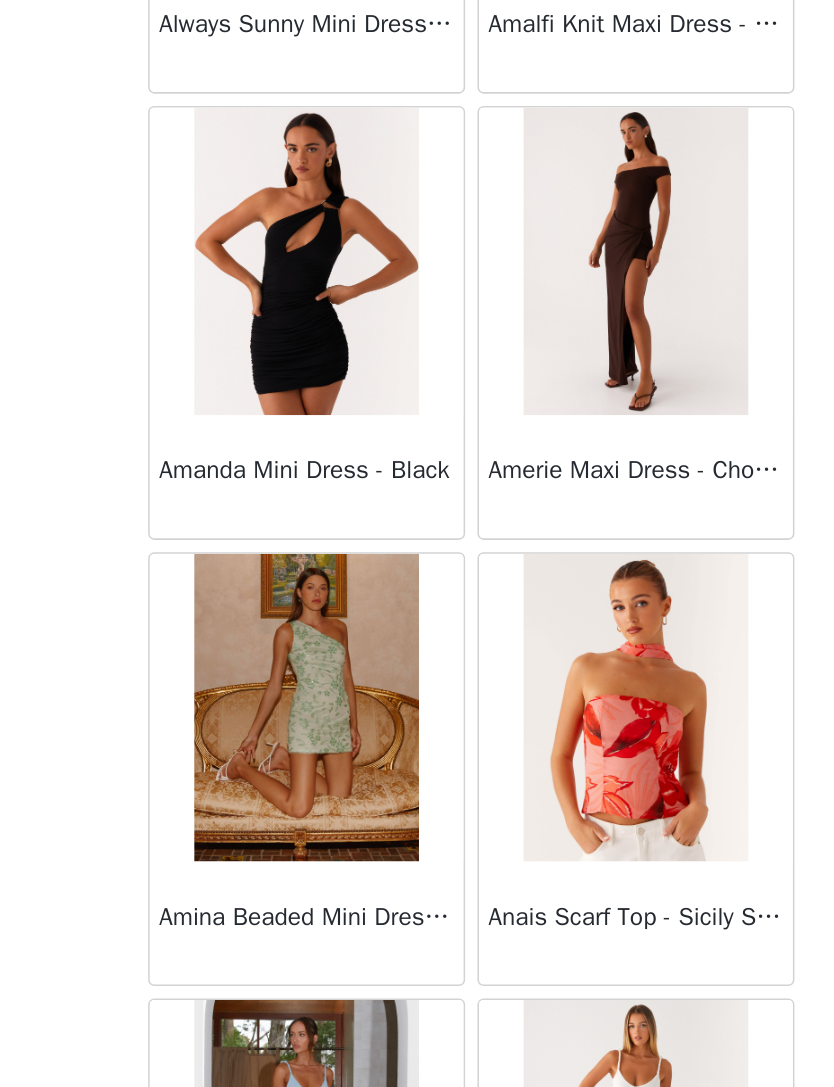 scroll, scrollTop: 82051, scrollLeft: 0, axis: vertical 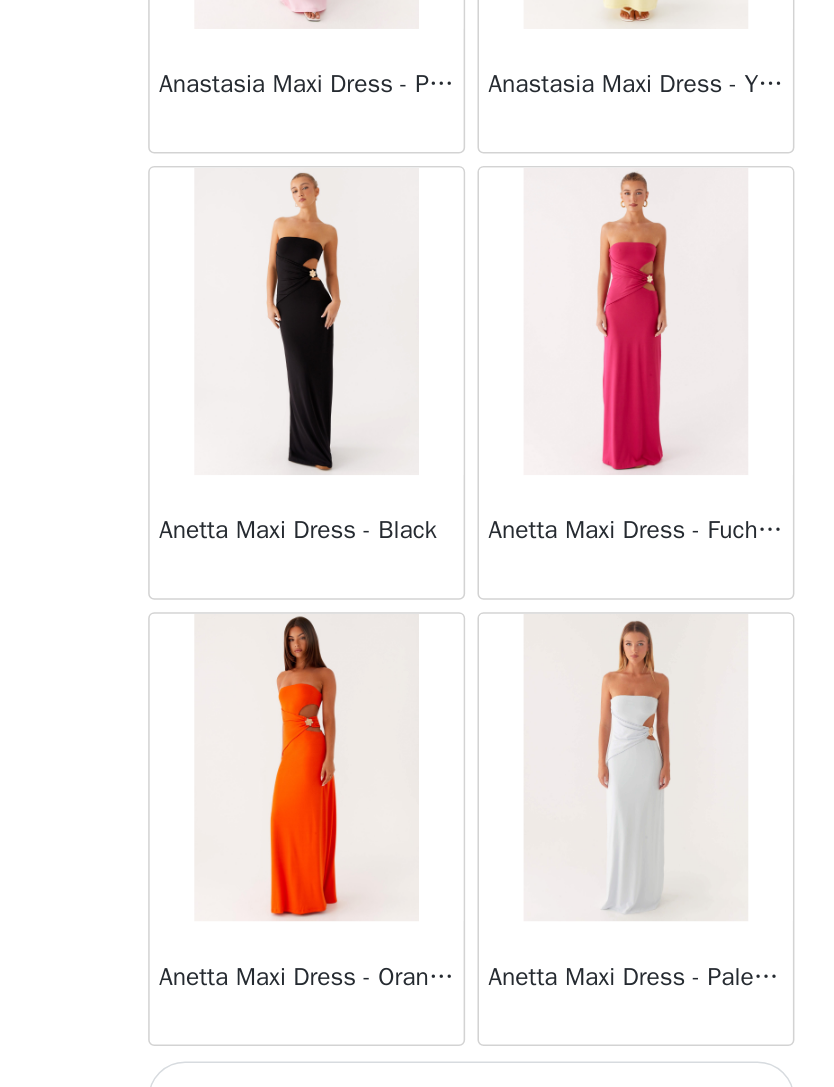 click on "Load More" at bounding box center [417, 1053] 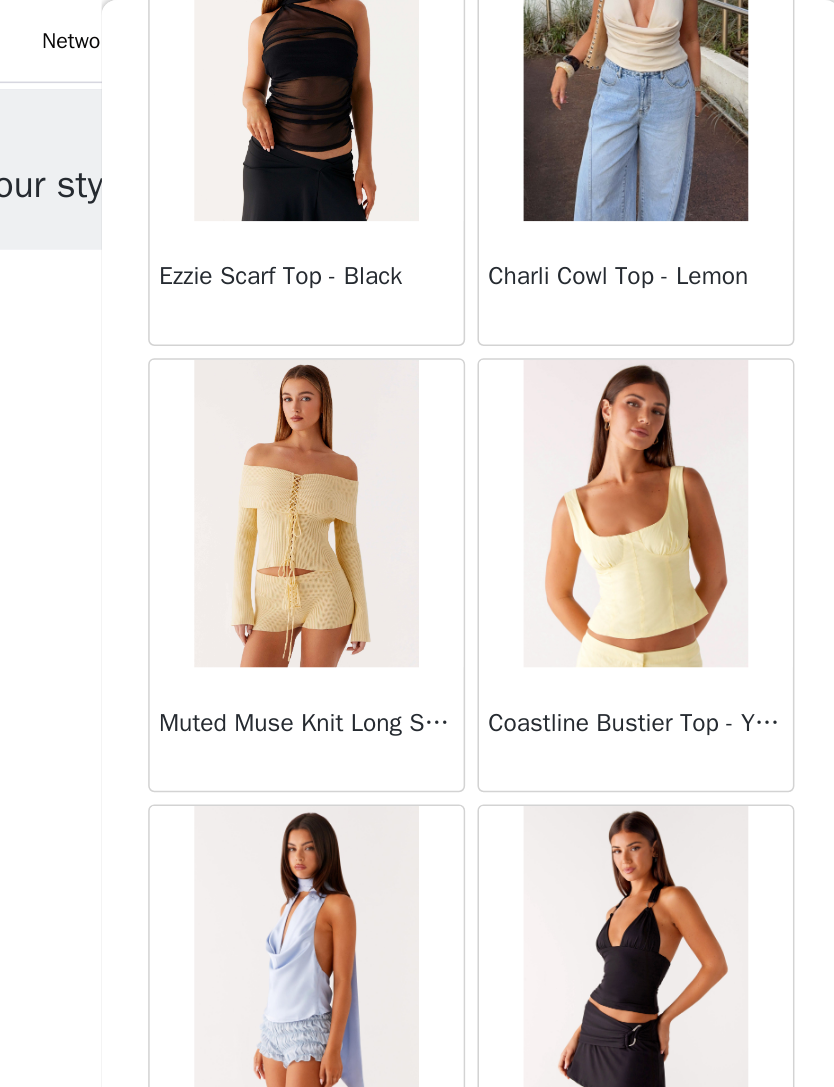 scroll, scrollTop: 75248, scrollLeft: 0, axis: vertical 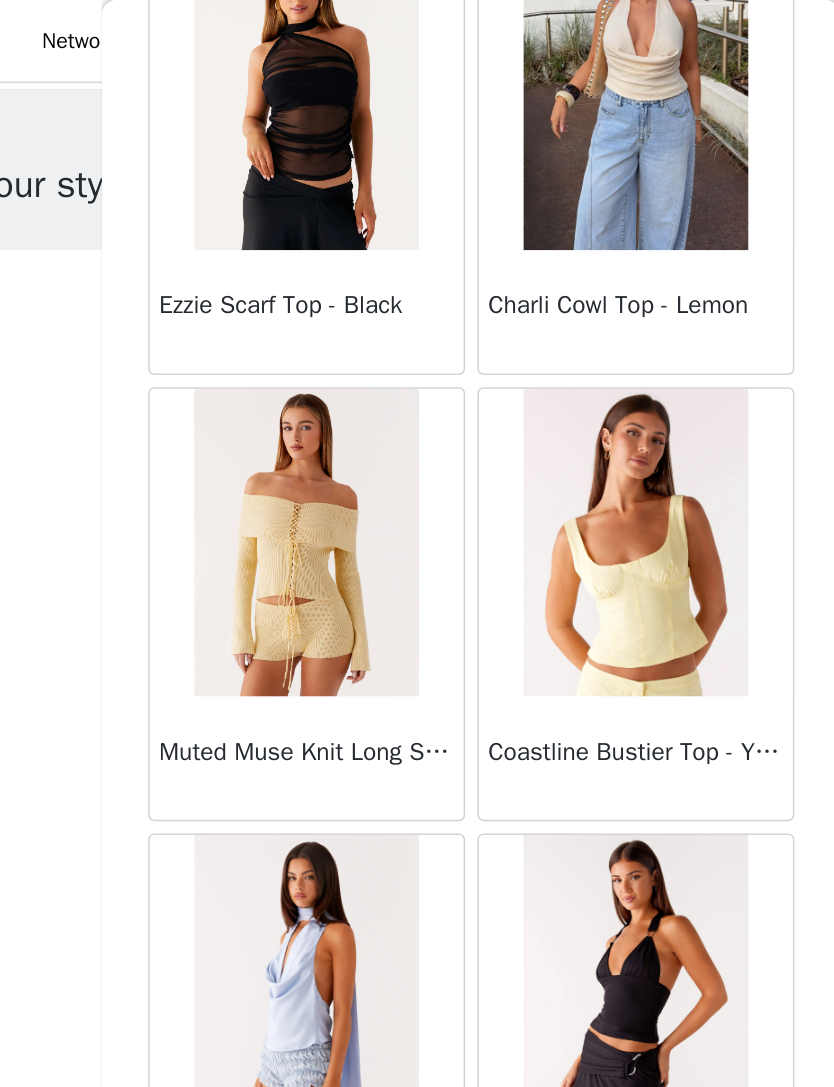 click at bounding box center (309, 353) 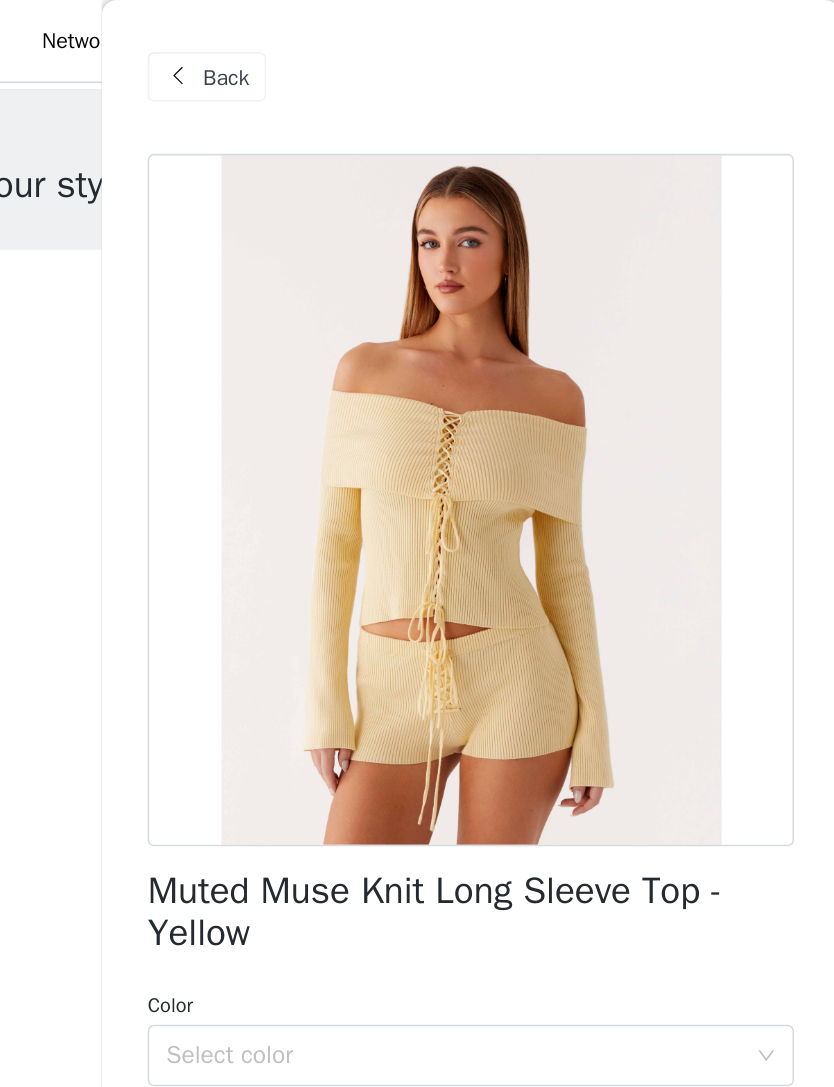 scroll, scrollTop: 14, scrollLeft: 0, axis: vertical 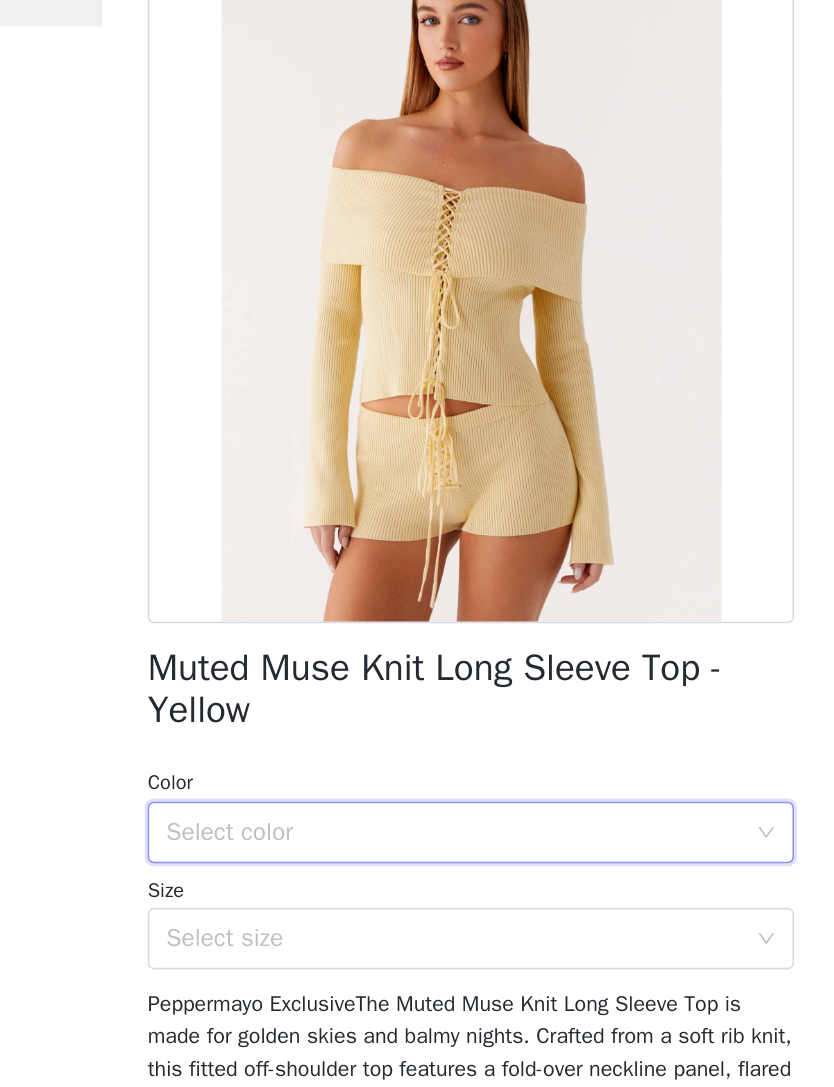 click on "Select color" at bounding box center [406, 686] 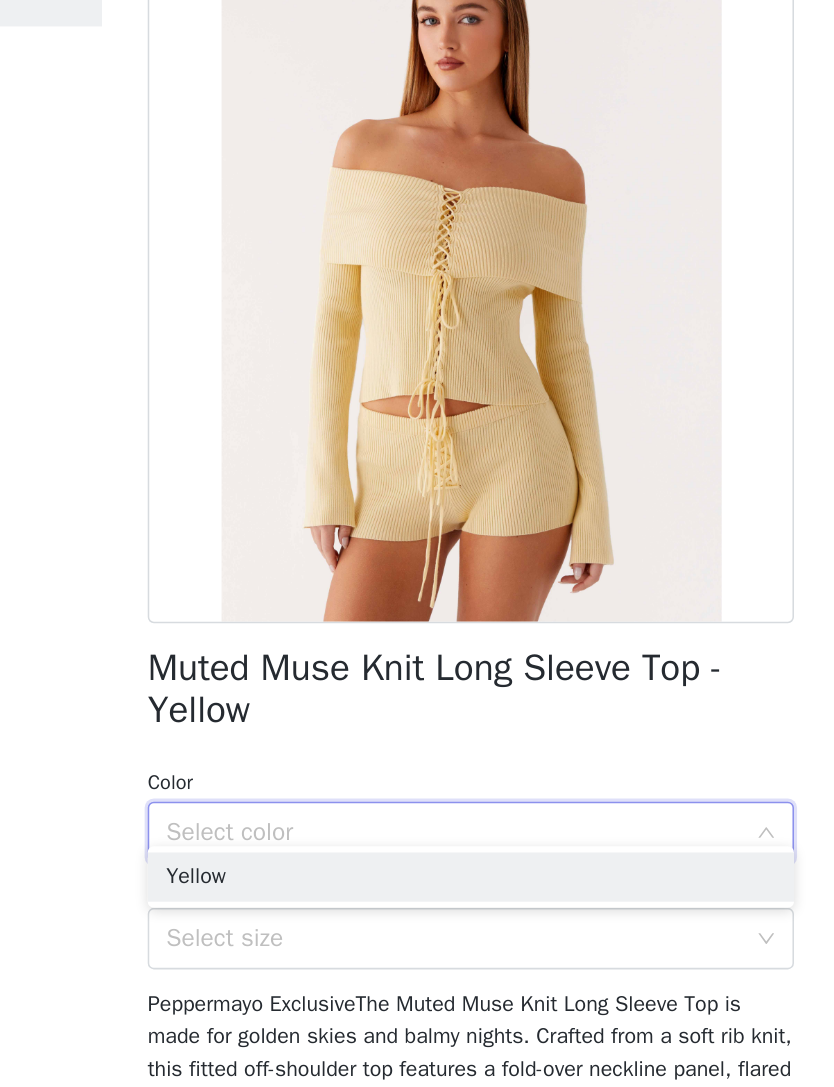 click on "Yellow" at bounding box center (417, 715) 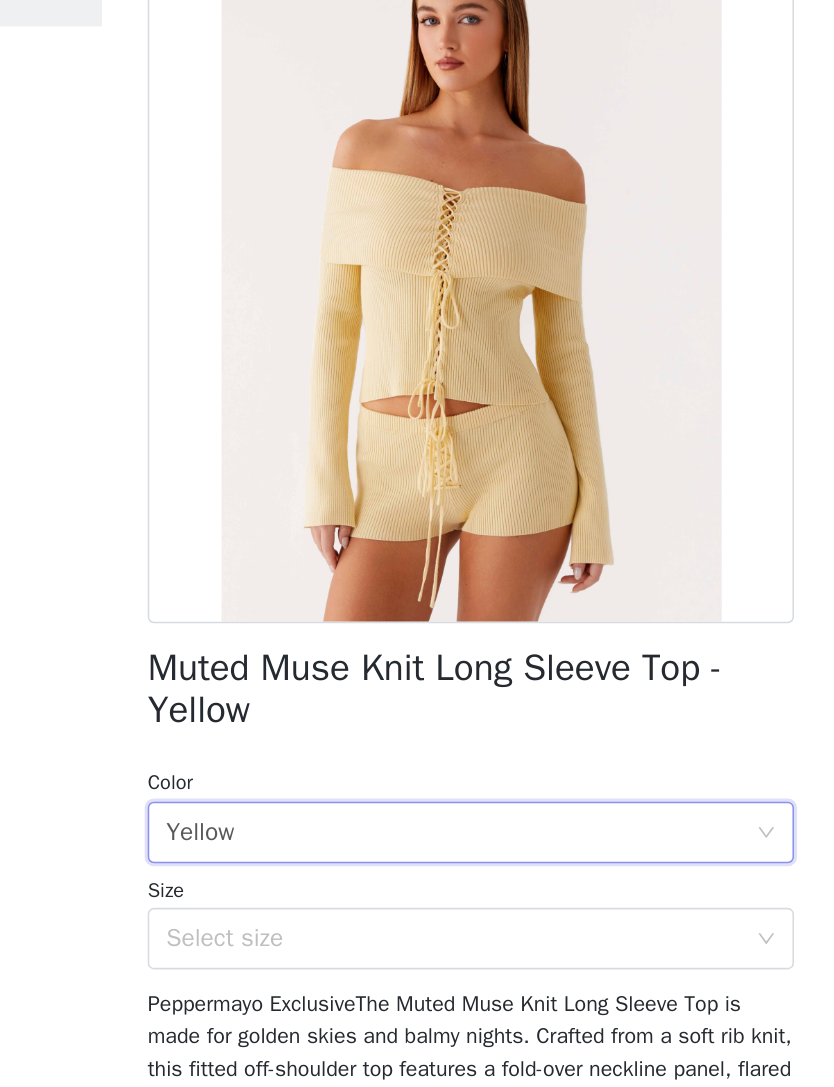 click on "Select size" at bounding box center (406, 755) 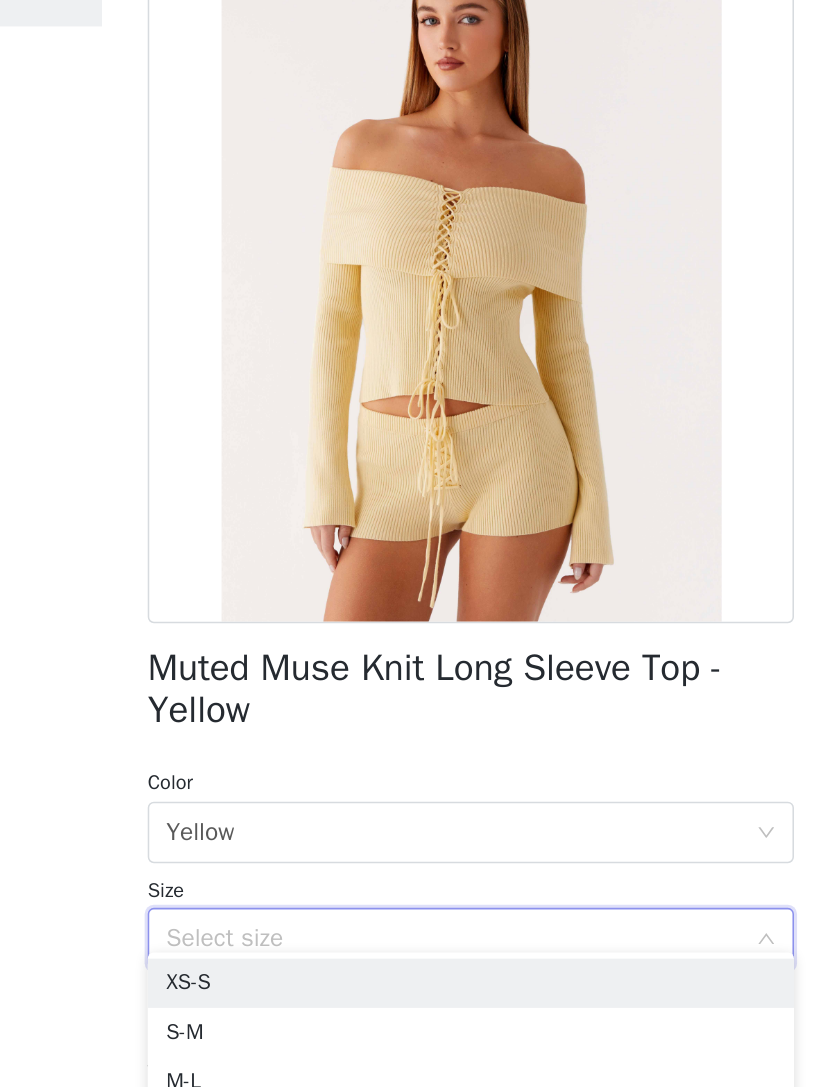 click on "XS-S" at bounding box center [417, 784] 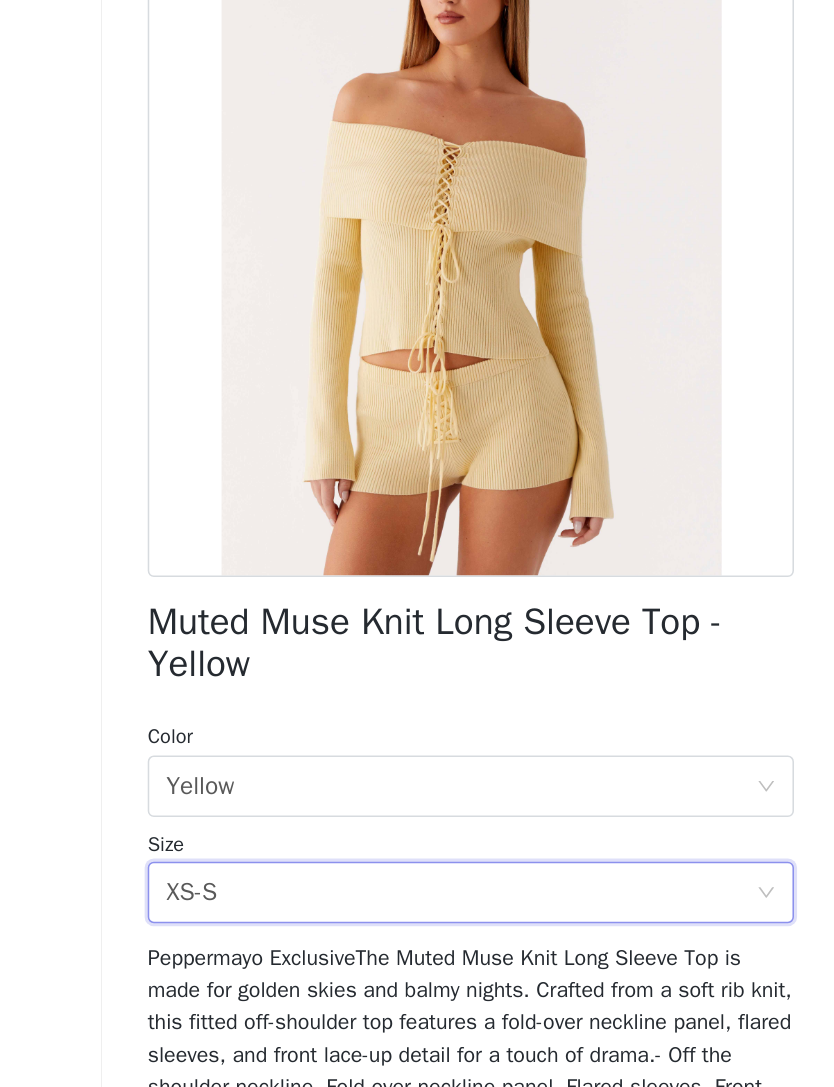 click on "XS-S" at bounding box center (235, 755) 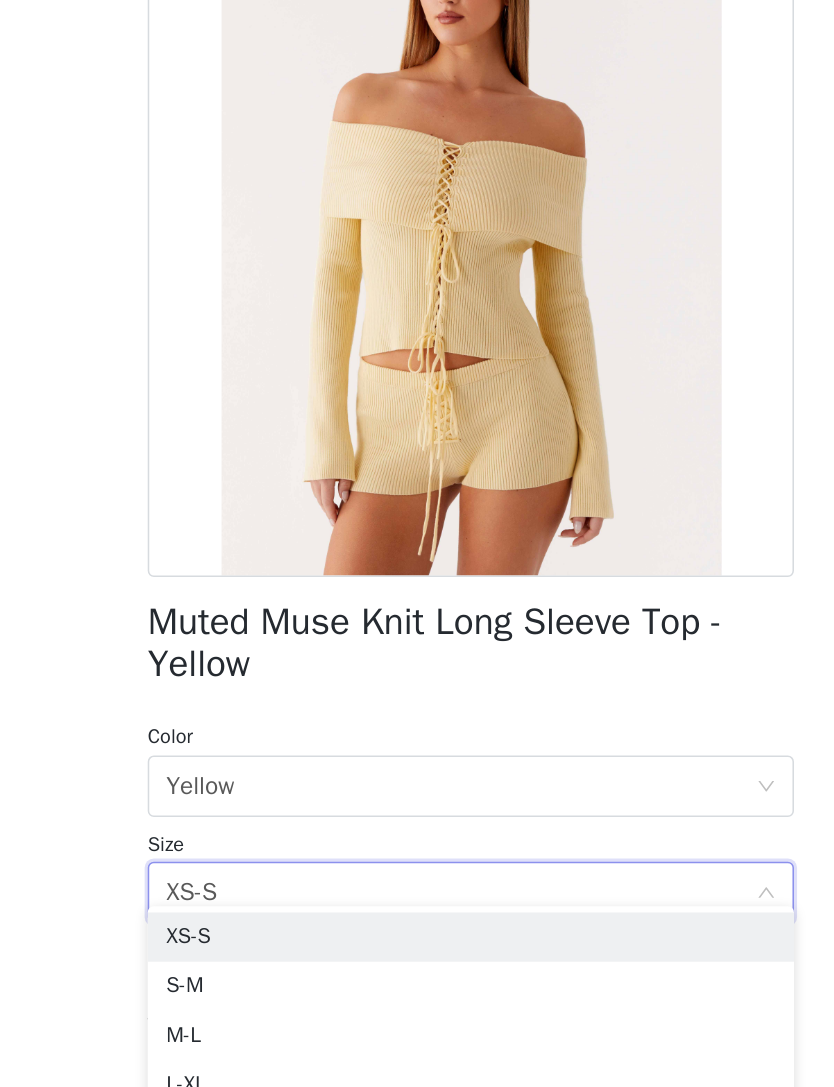click on "XS-S" at bounding box center [235, 755] 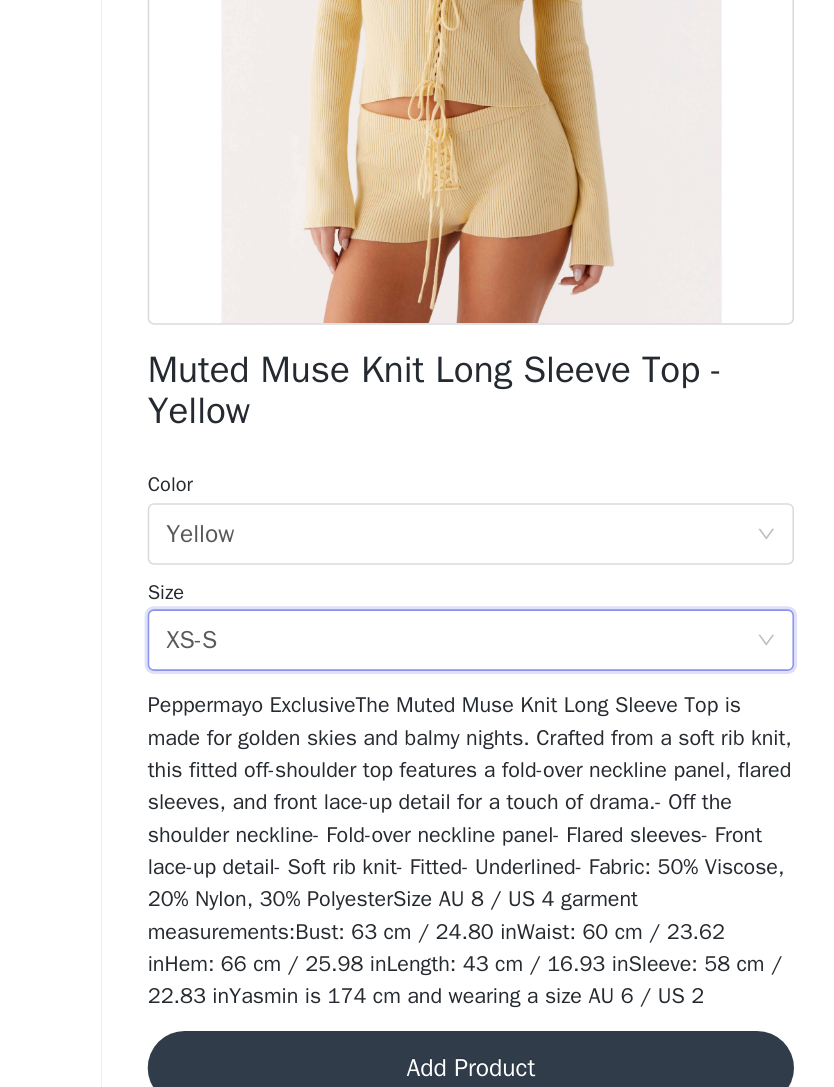 click on "Add Product" at bounding box center (417, 1033) 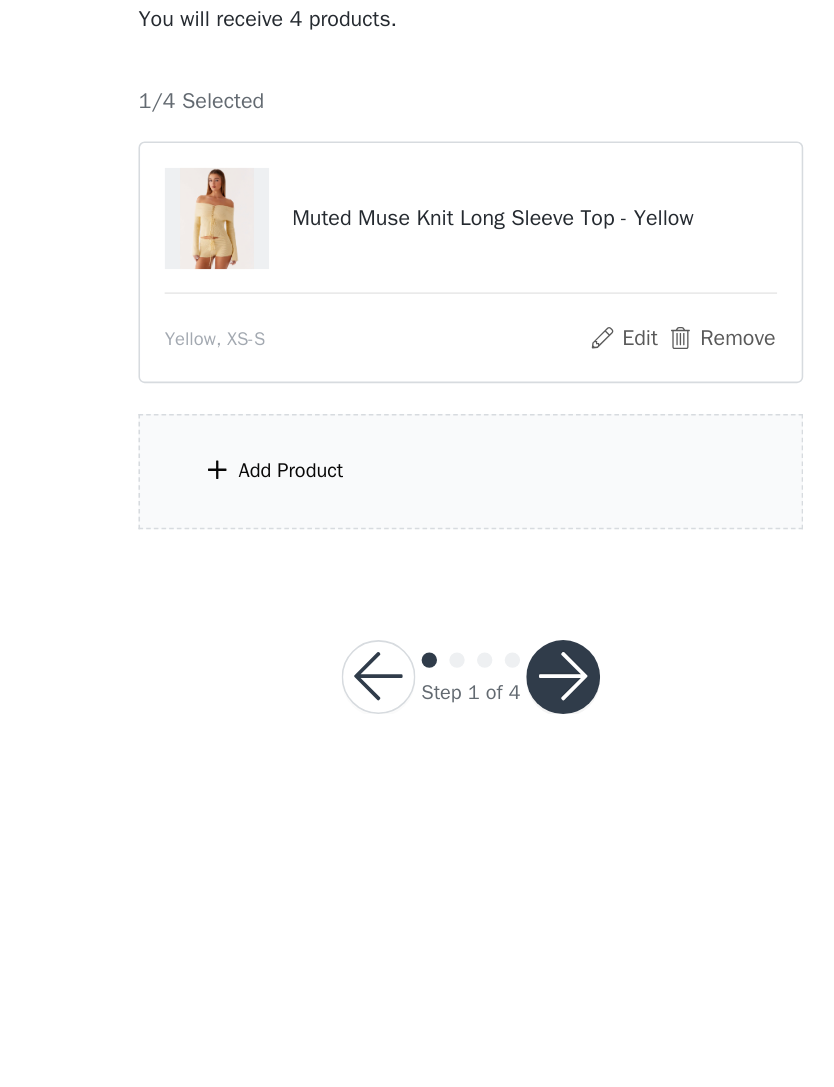 click on "Add Product" at bounding box center (417, 490) 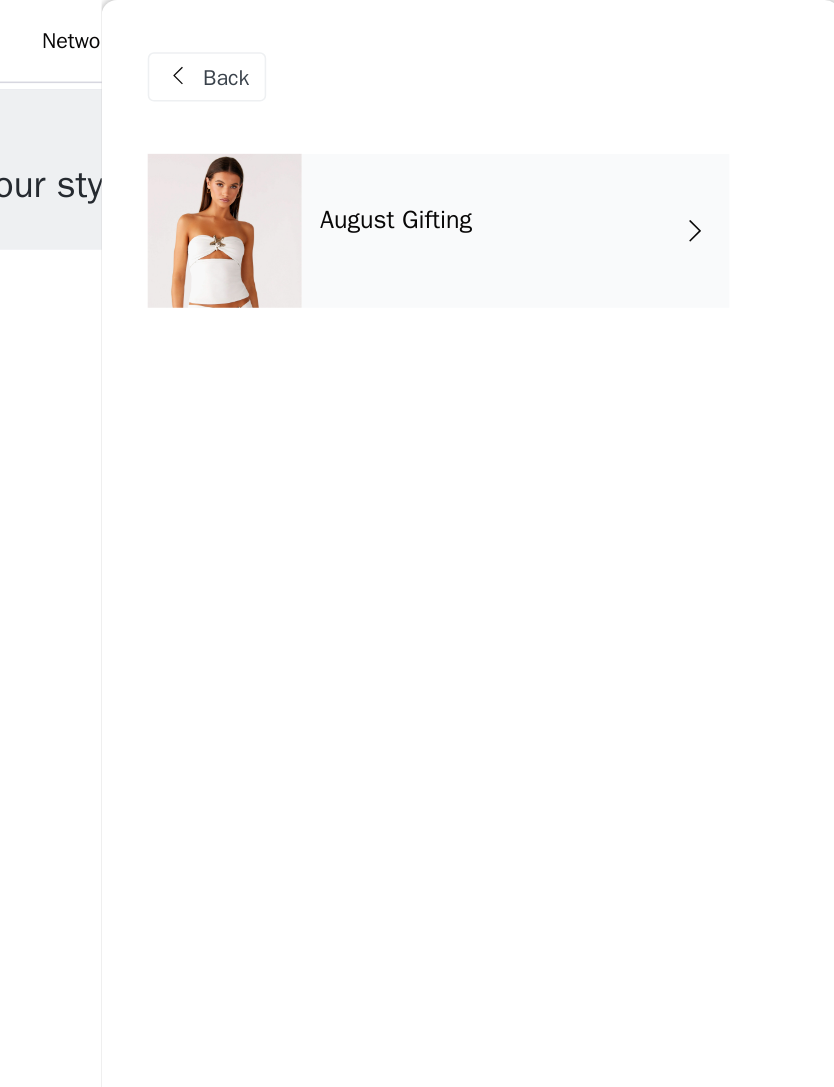 click on "August Gifting" at bounding box center [446, 150] 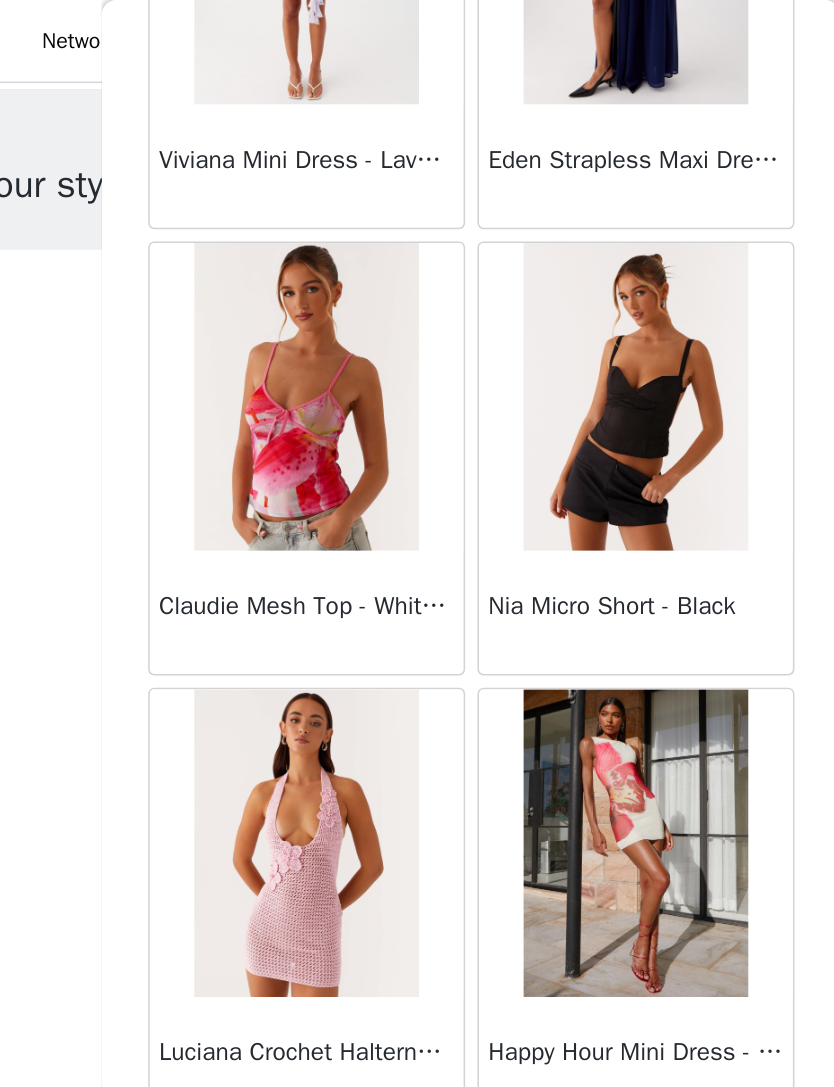 scroll, scrollTop: 1973, scrollLeft: 0, axis: vertical 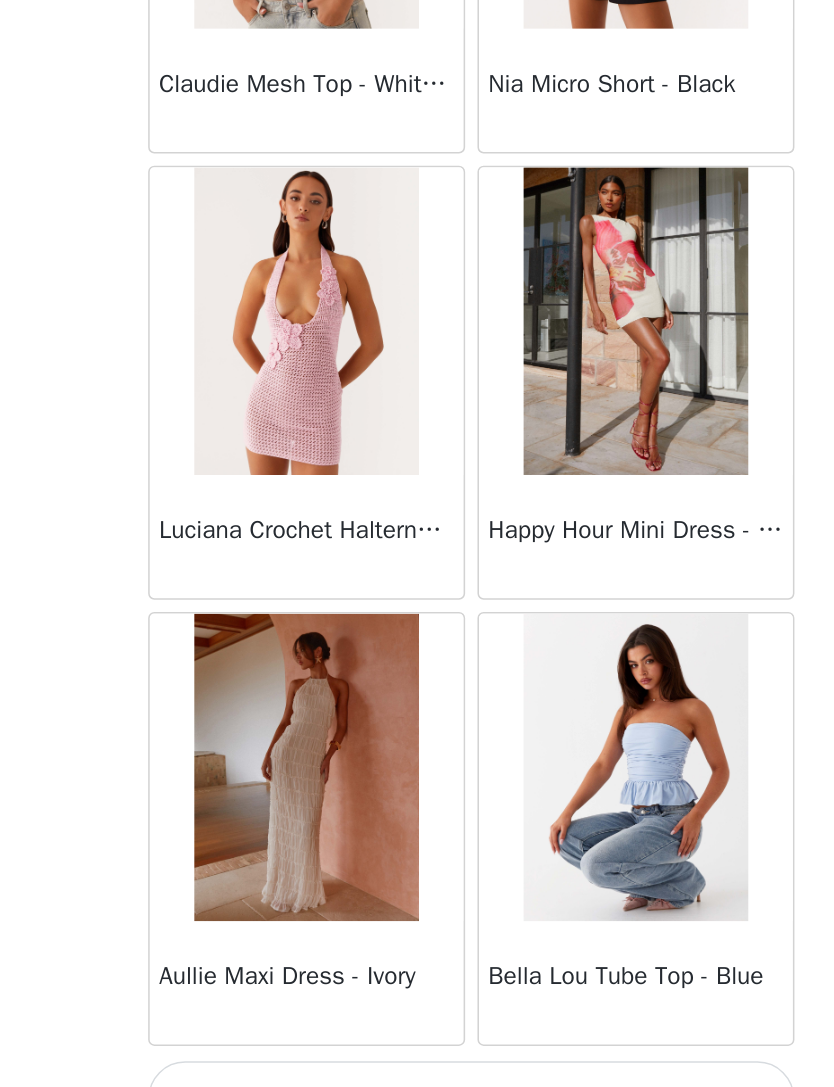 click on "Load More" at bounding box center [417, 1053] 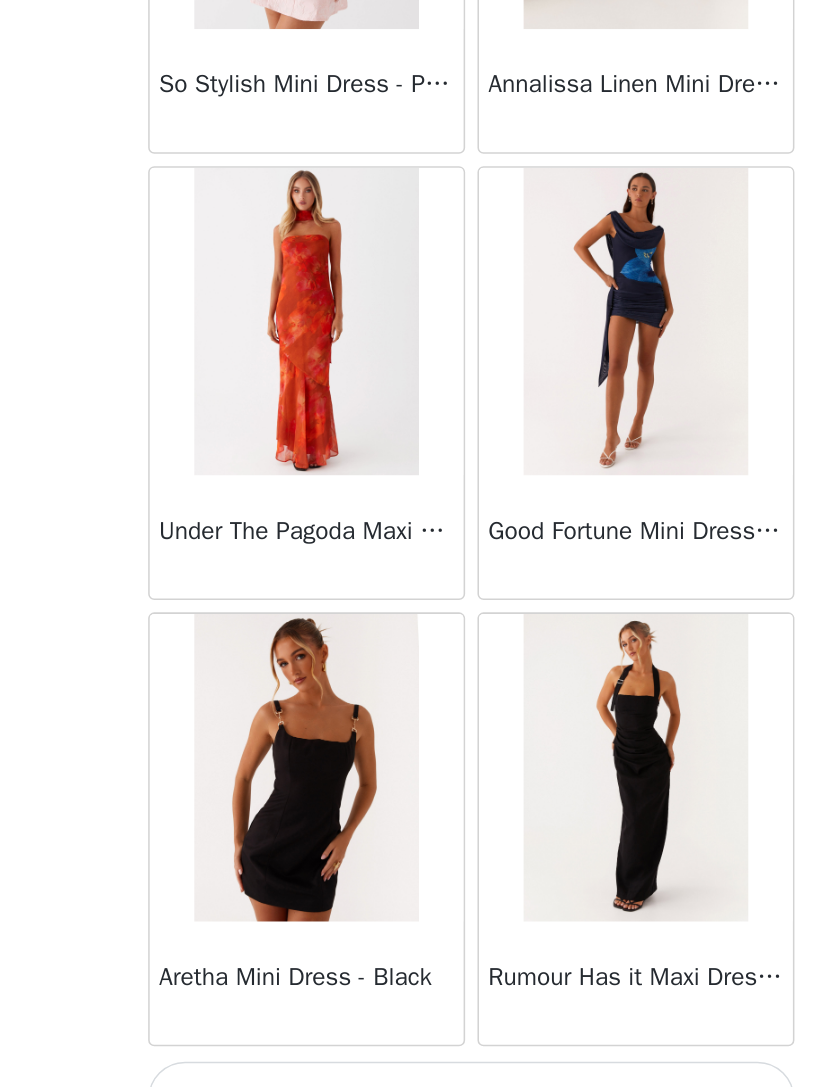 click on "Load More" at bounding box center [417, 1053] 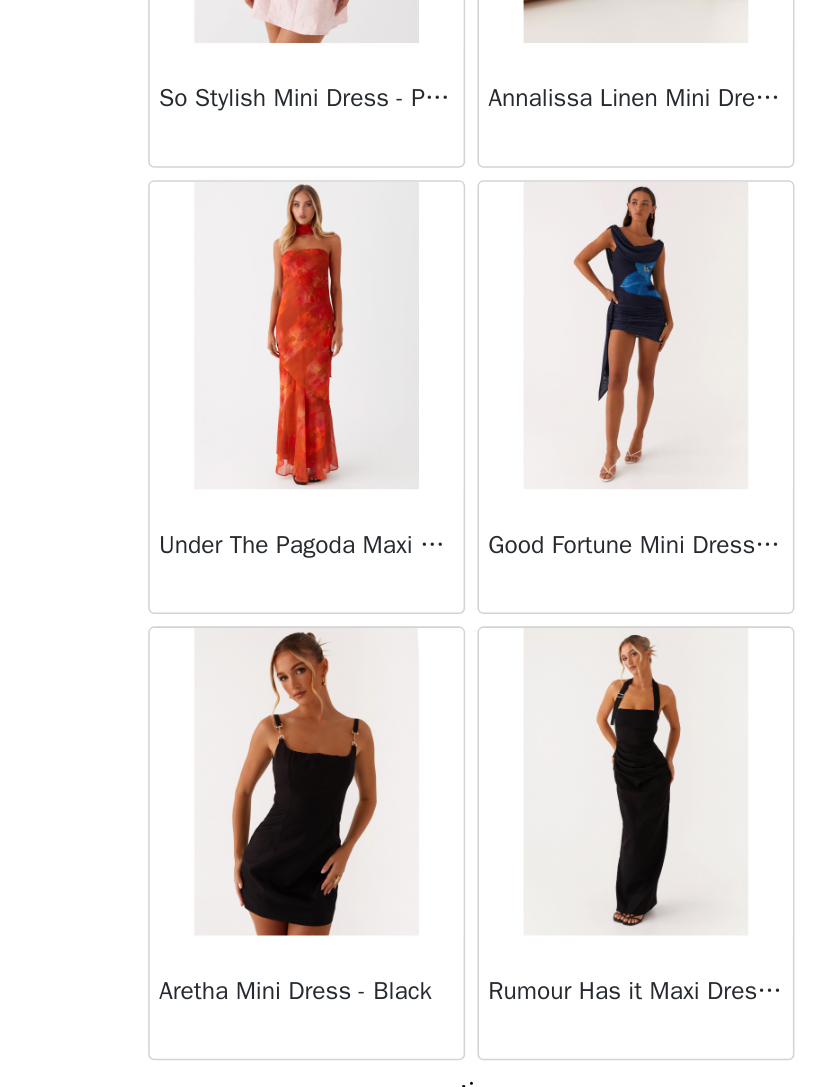 scroll, scrollTop: 4864, scrollLeft: 0, axis: vertical 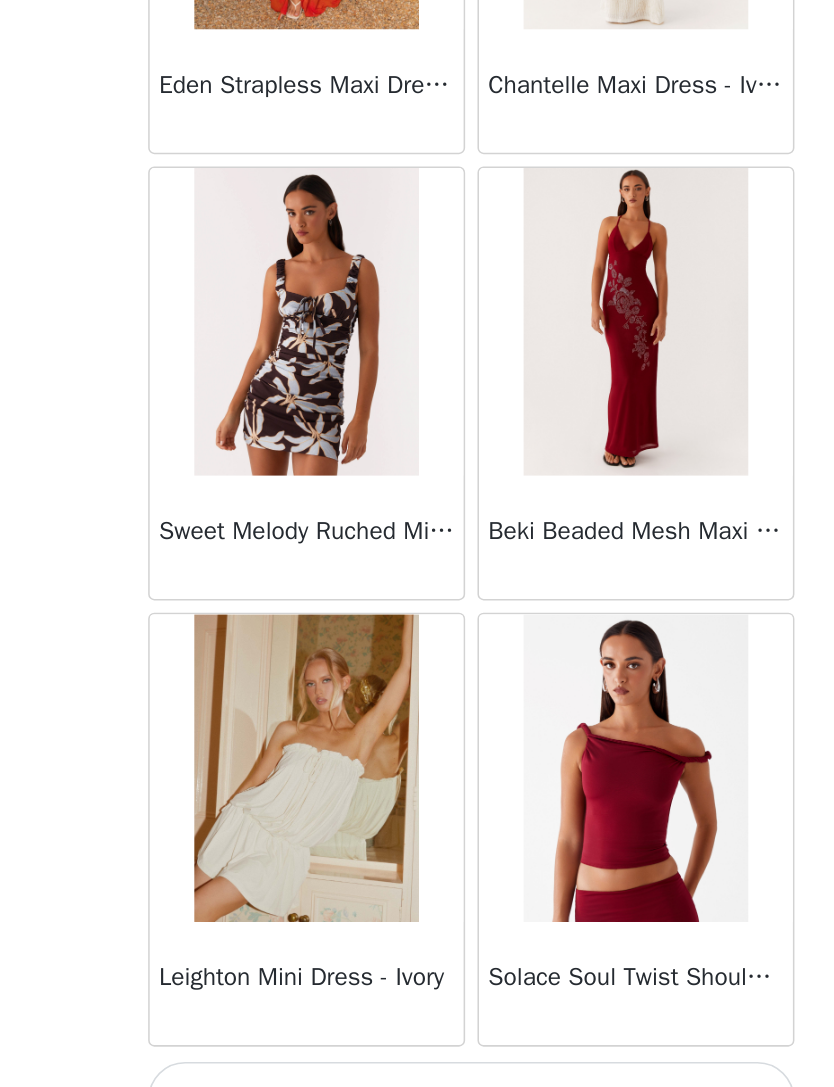 click on "Load More" at bounding box center (417, 1053) 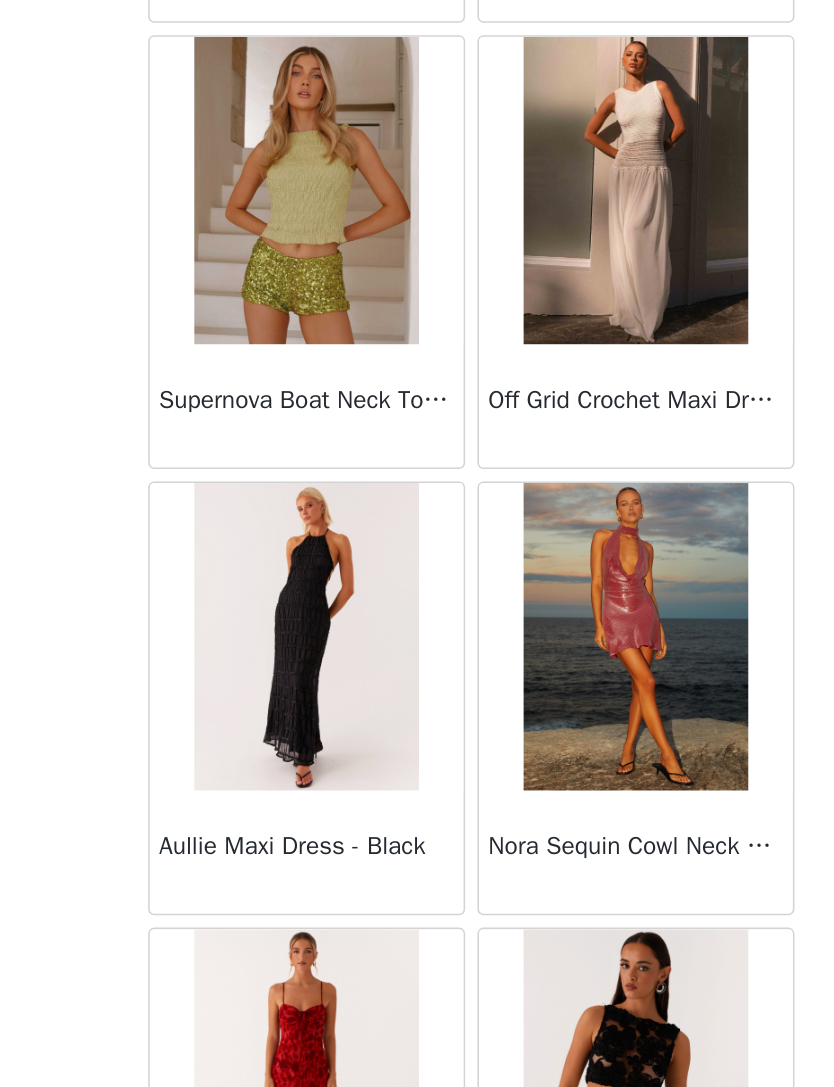 scroll, scrollTop: 9889, scrollLeft: 0, axis: vertical 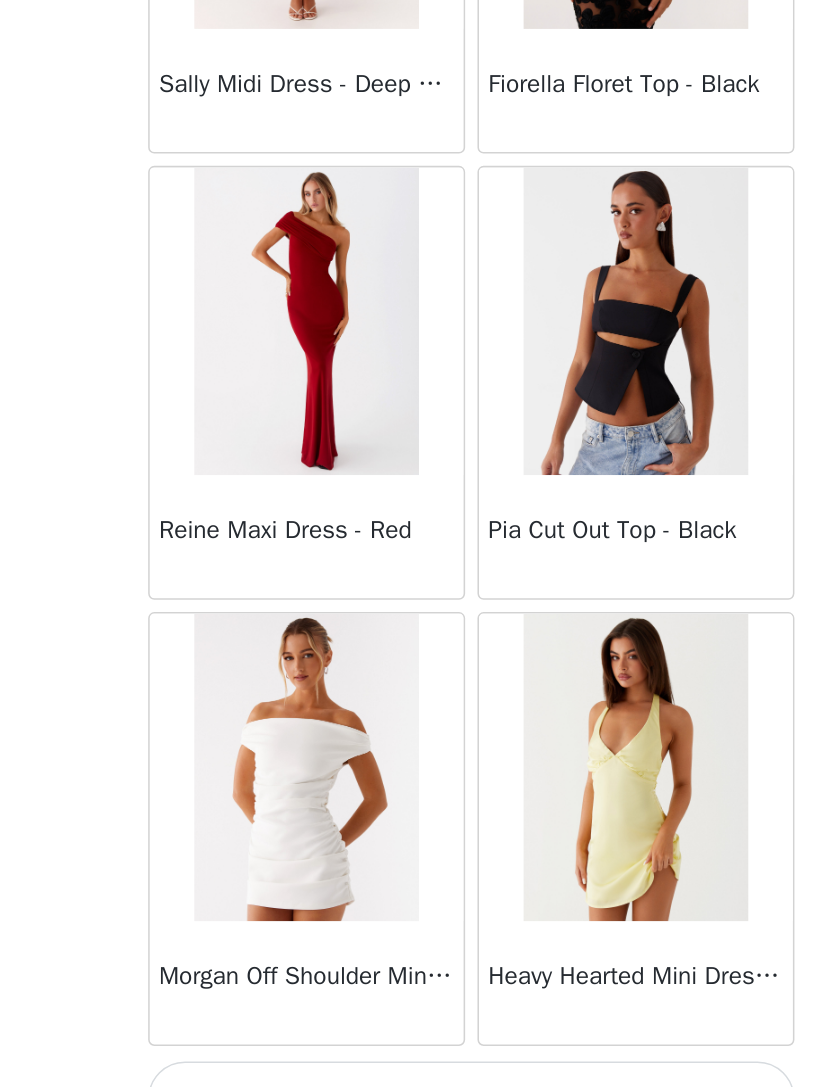 click on "Load More" at bounding box center (417, 1053) 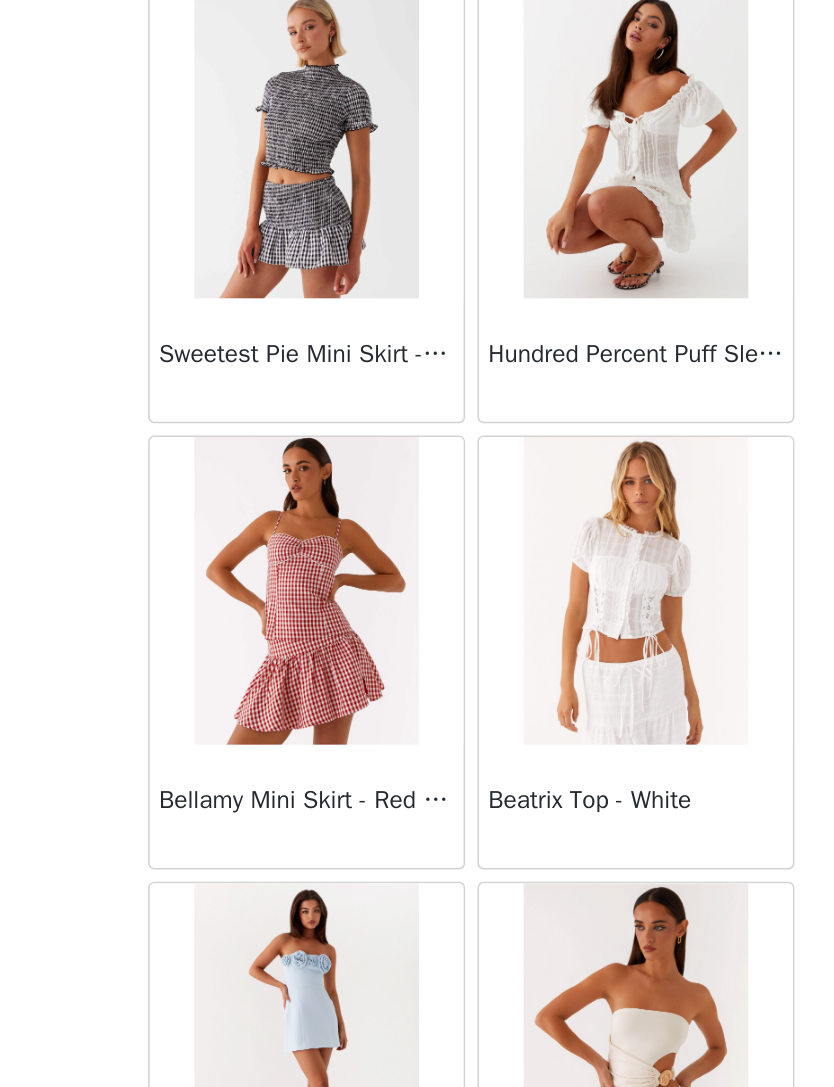 scroll, scrollTop: 11374, scrollLeft: 0, axis: vertical 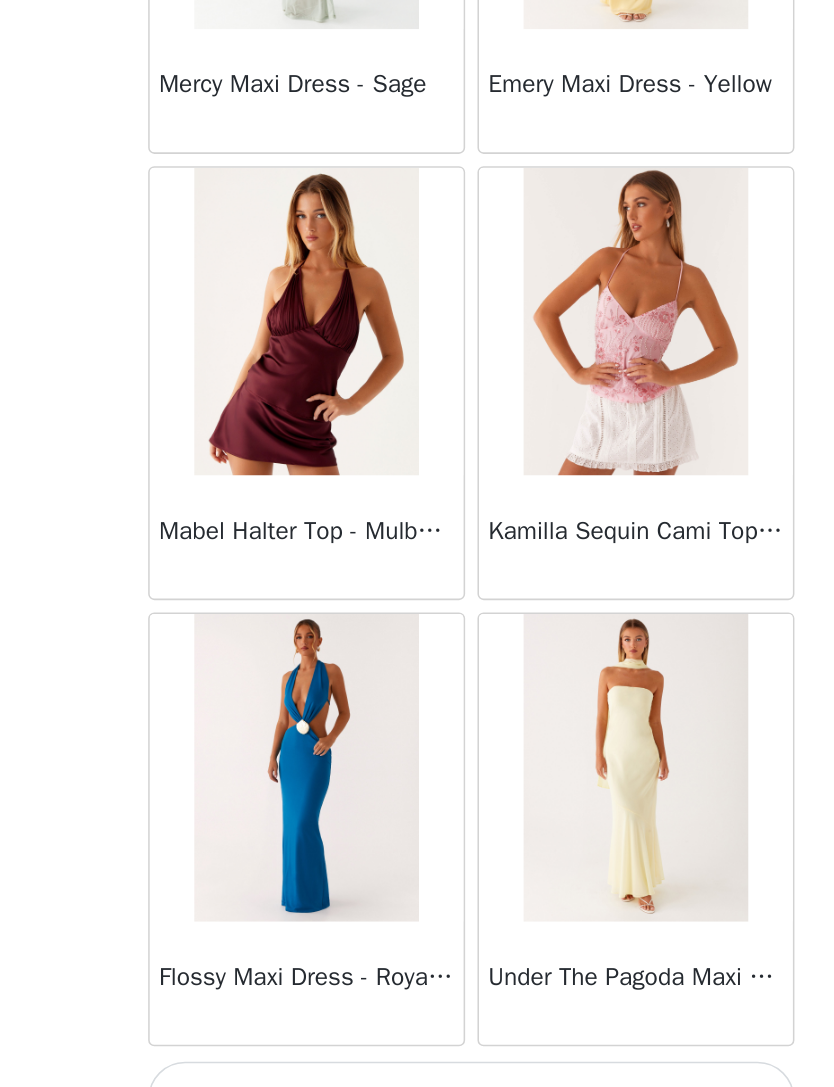 click on "Load More" at bounding box center (417, 1053) 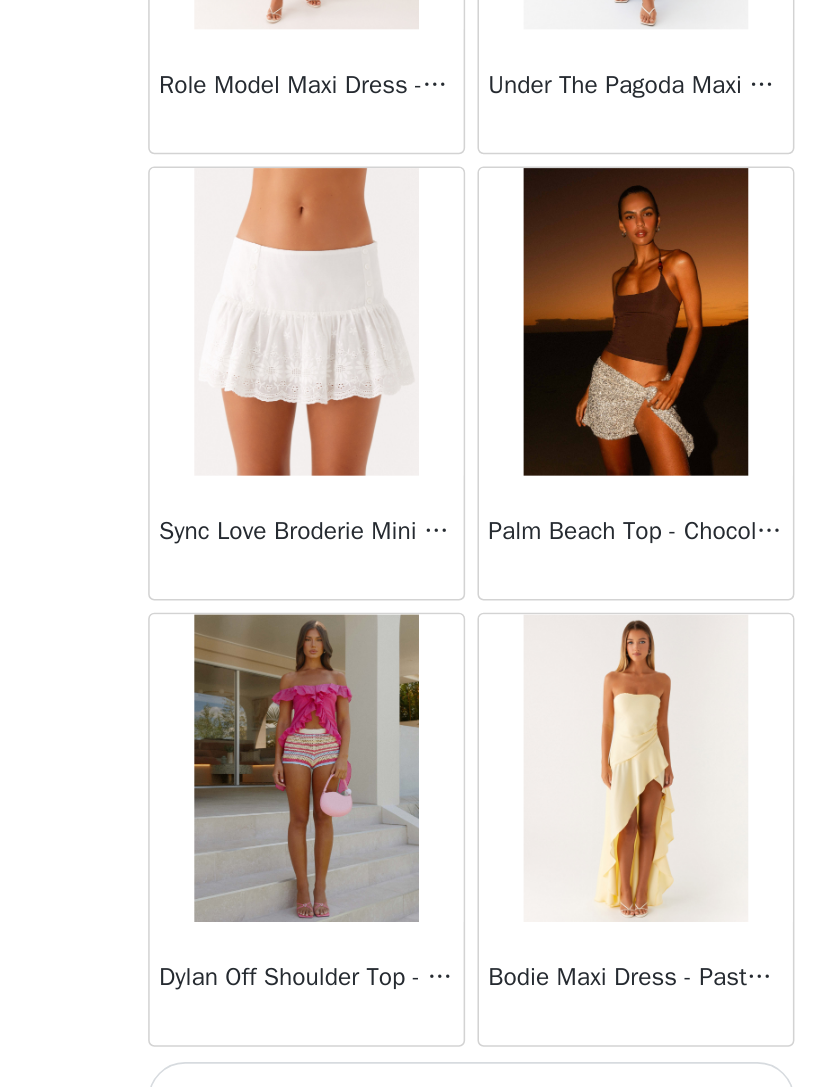 click on "Load More" at bounding box center (417, 1053) 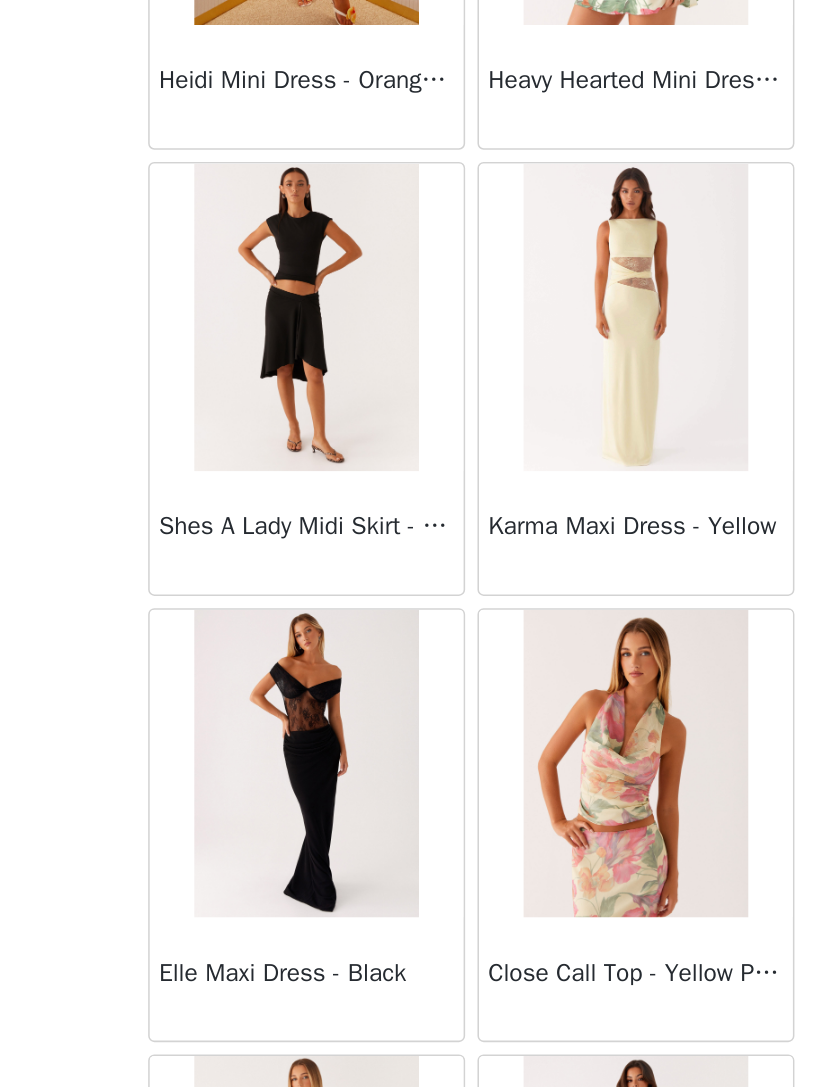 scroll, scrollTop: 18115, scrollLeft: 0, axis: vertical 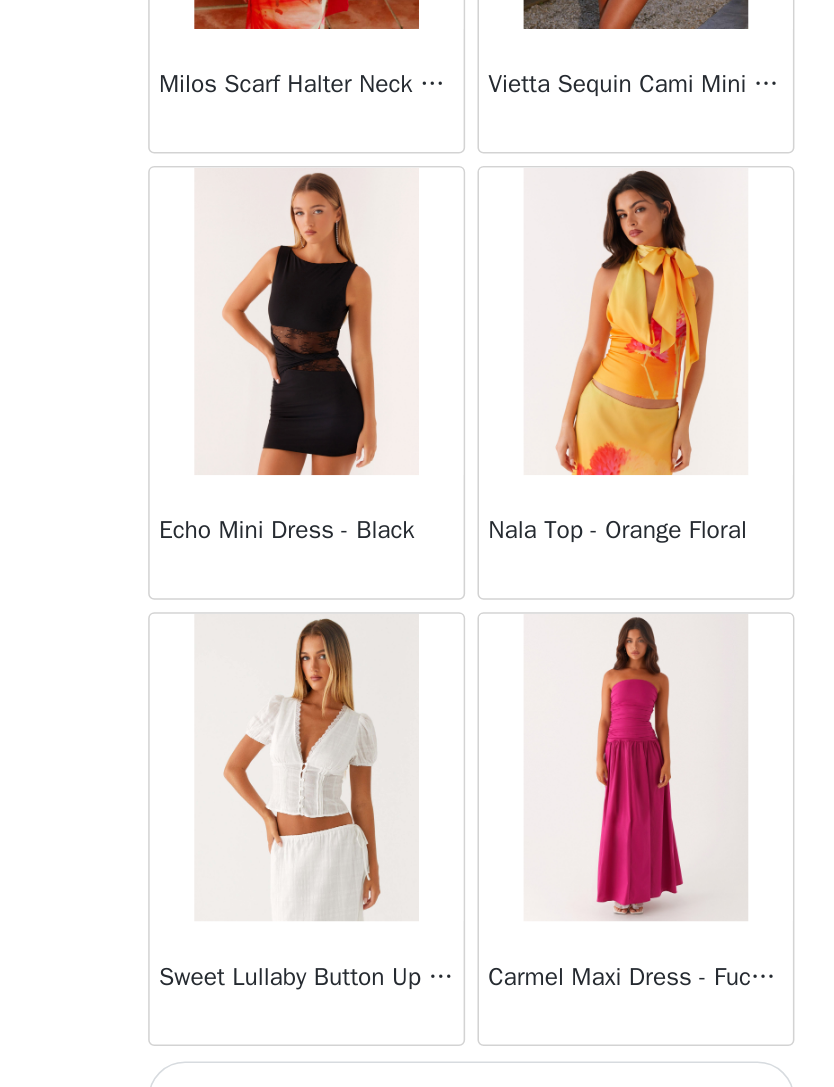 click on "Load More" at bounding box center [417, 1053] 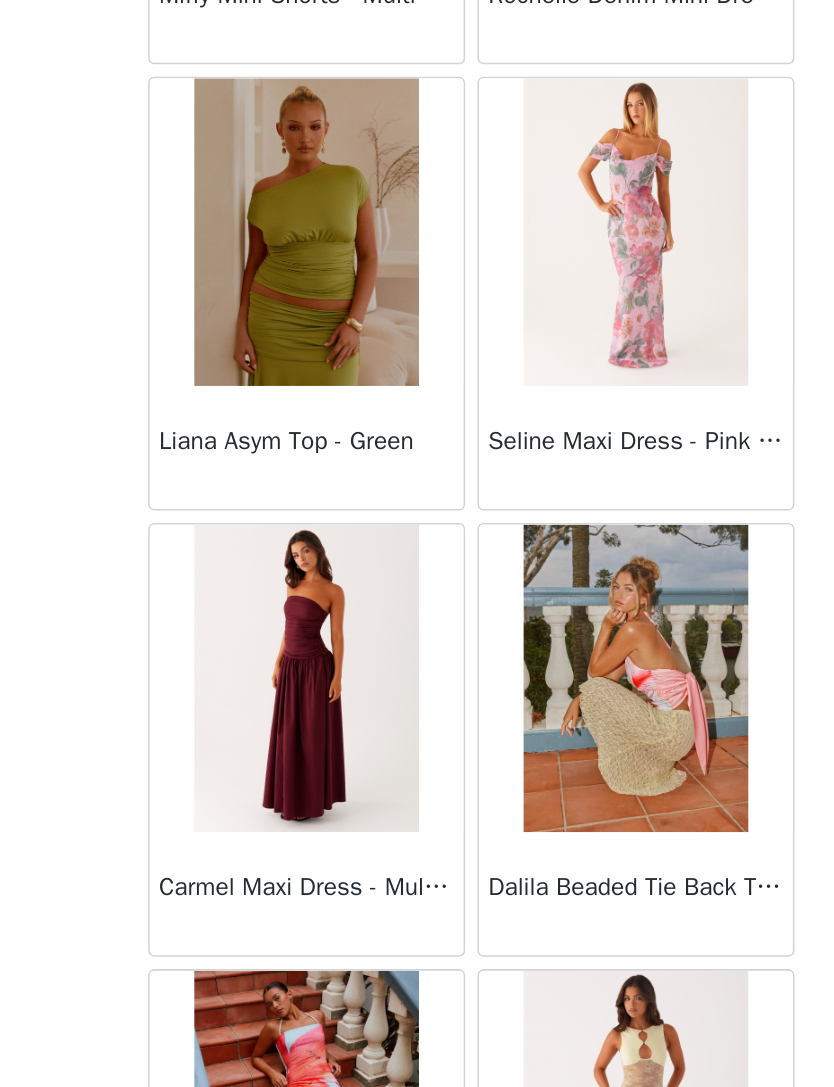 scroll, scrollTop: 20300, scrollLeft: 0, axis: vertical 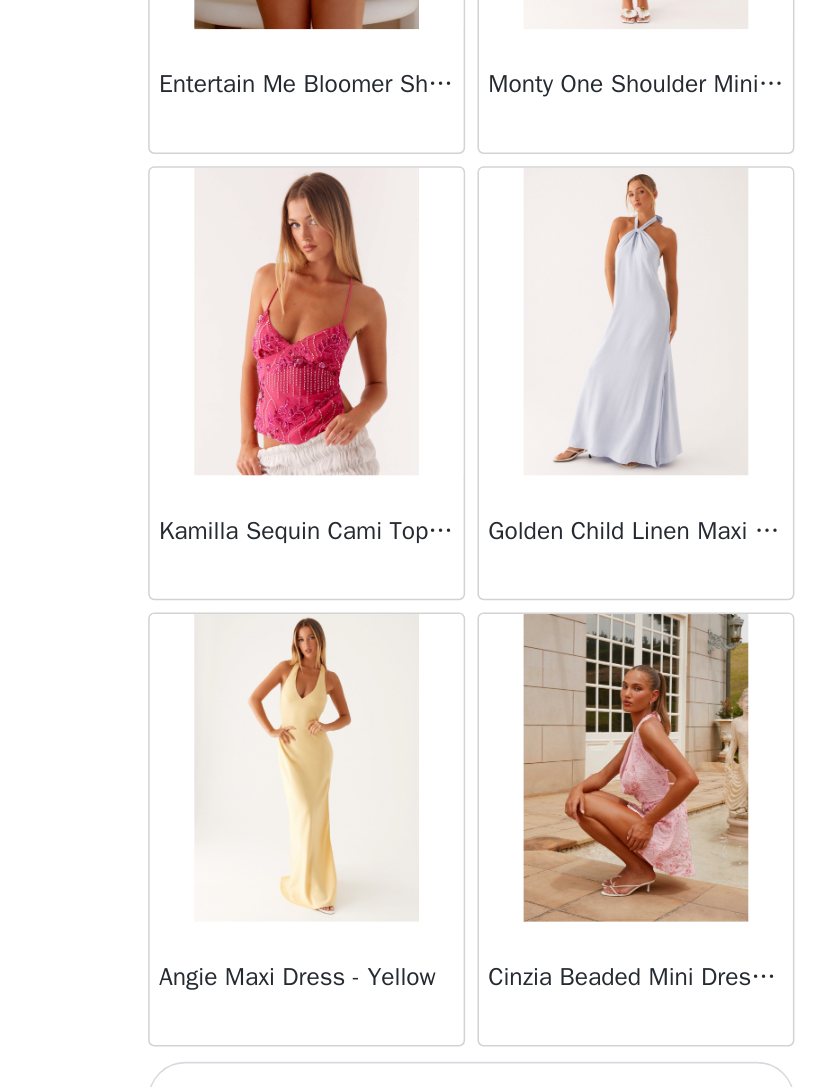 click on "Load More" at bounding box center [417, 1053] 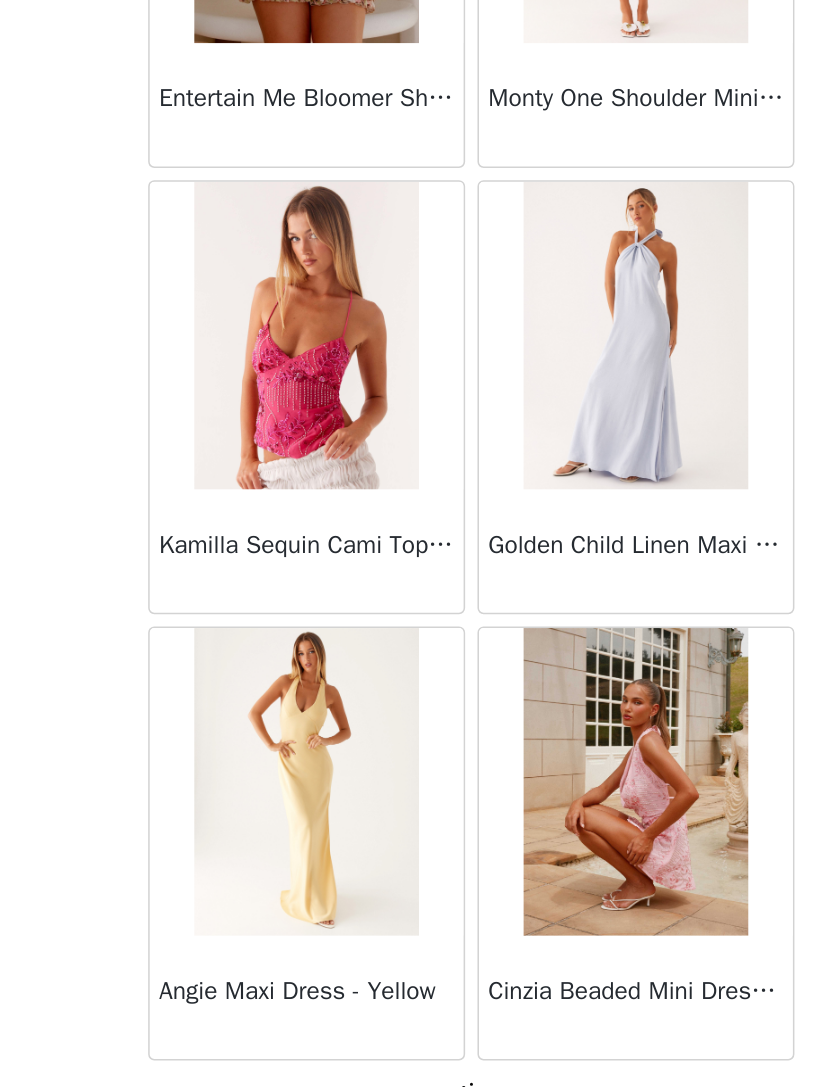 scroll, scrollTop: 22264, scrollLeft: 0, axis: vertical 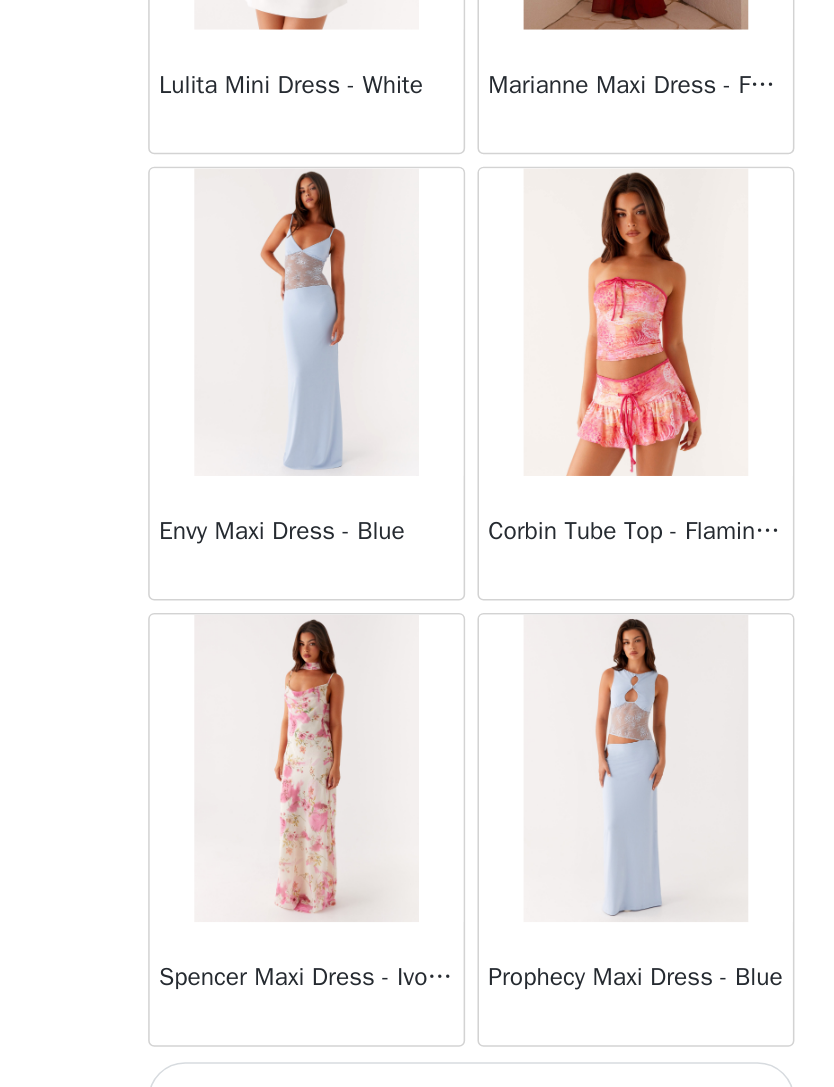 click on "Load More" at bounding box center [417, 1053] 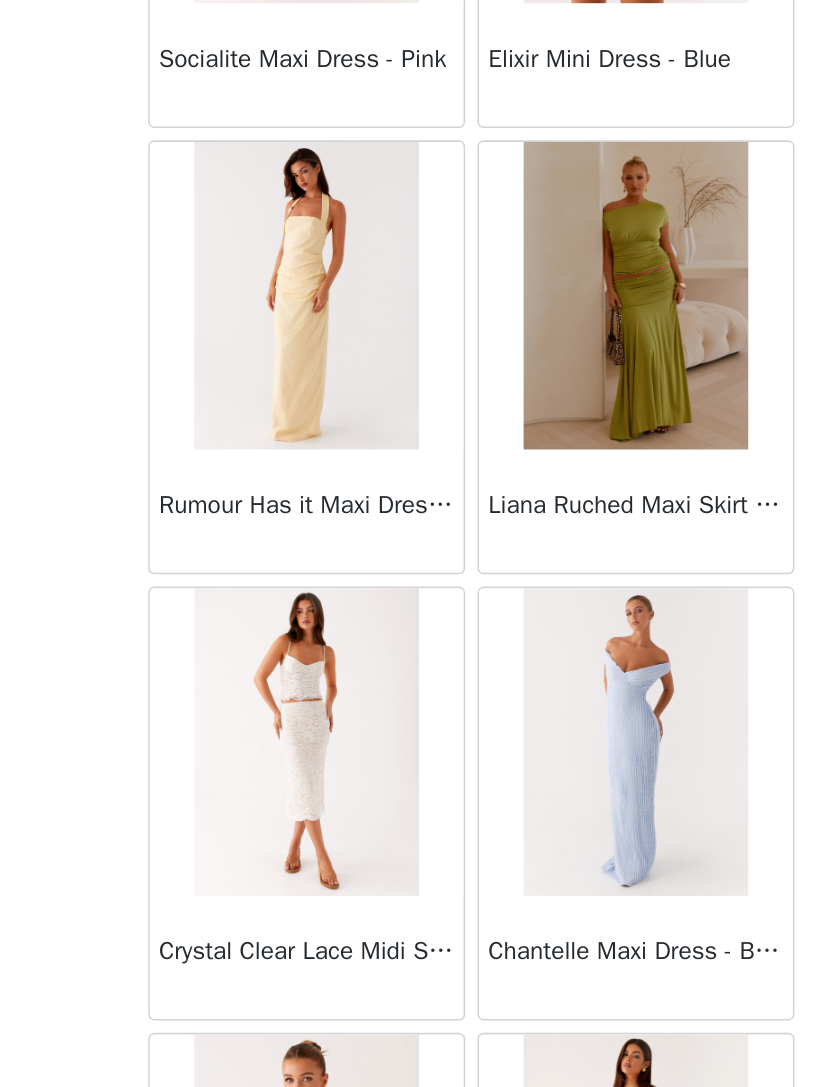scroll, scrollTop: 26065, scrollLeft: 0, axis: vertical 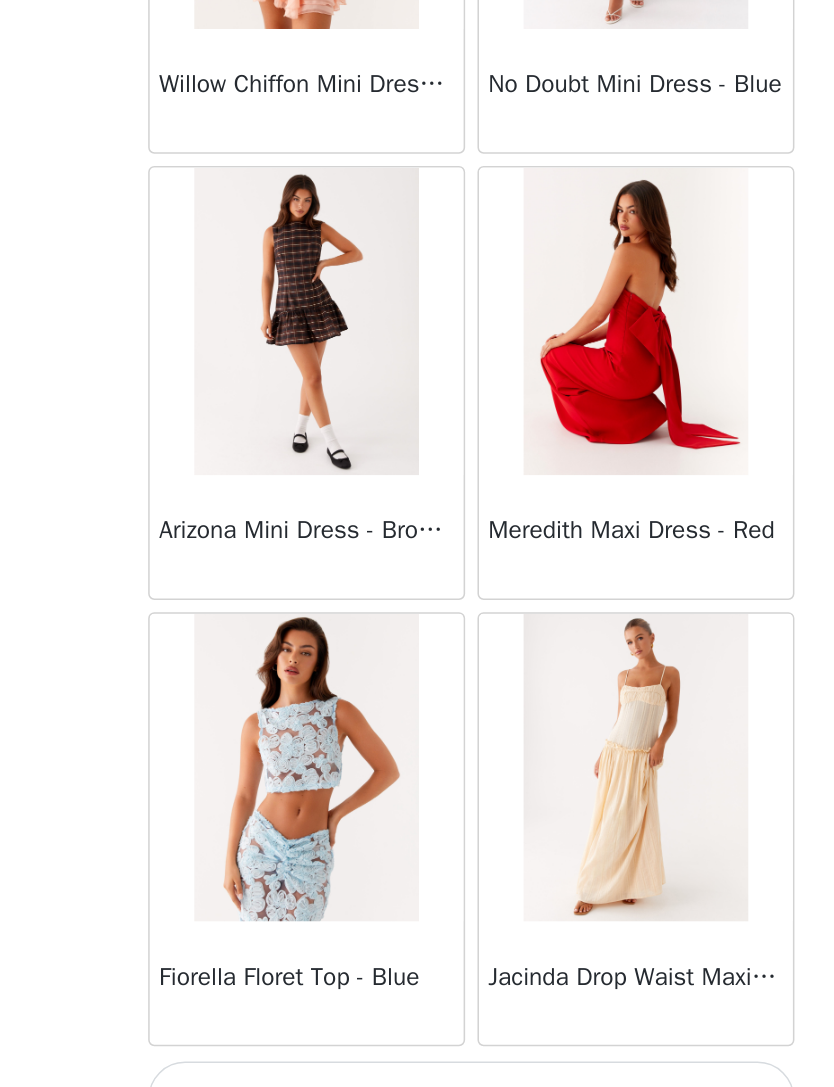 click on "Load More" at bounding box center [417, 1053] 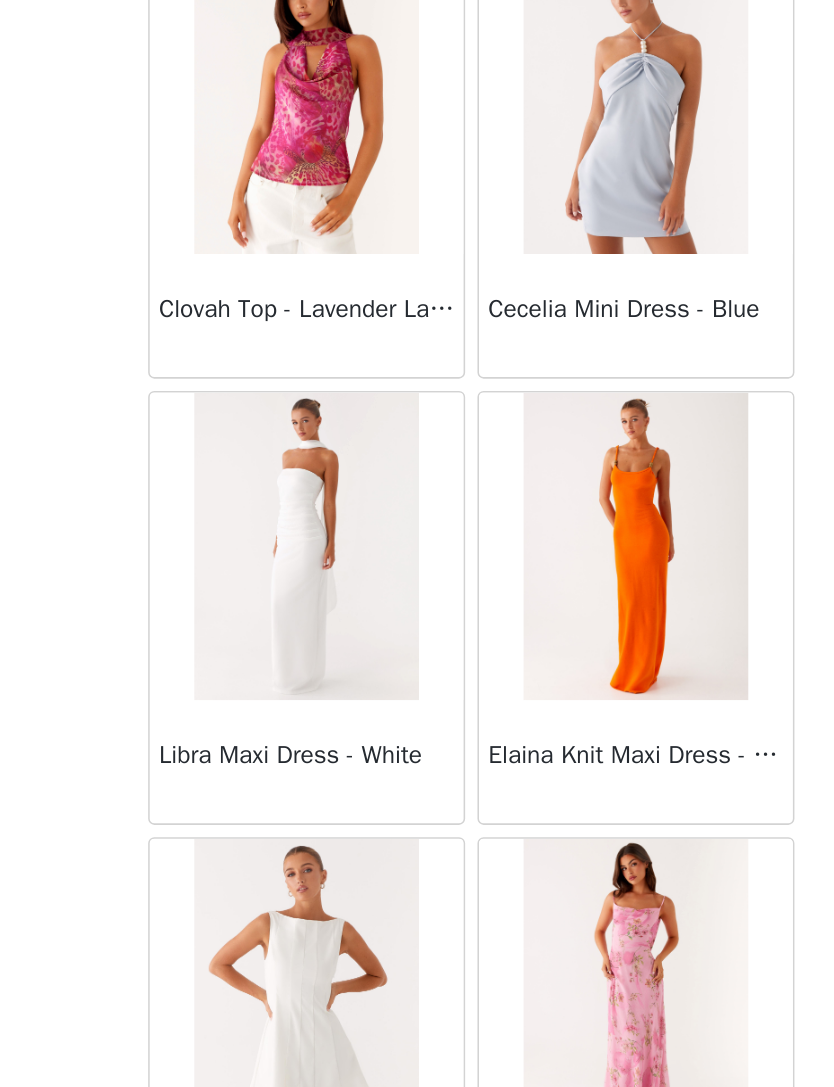 scroll, scrollTop: 29104, scrollLeft: 0, axis: vertical 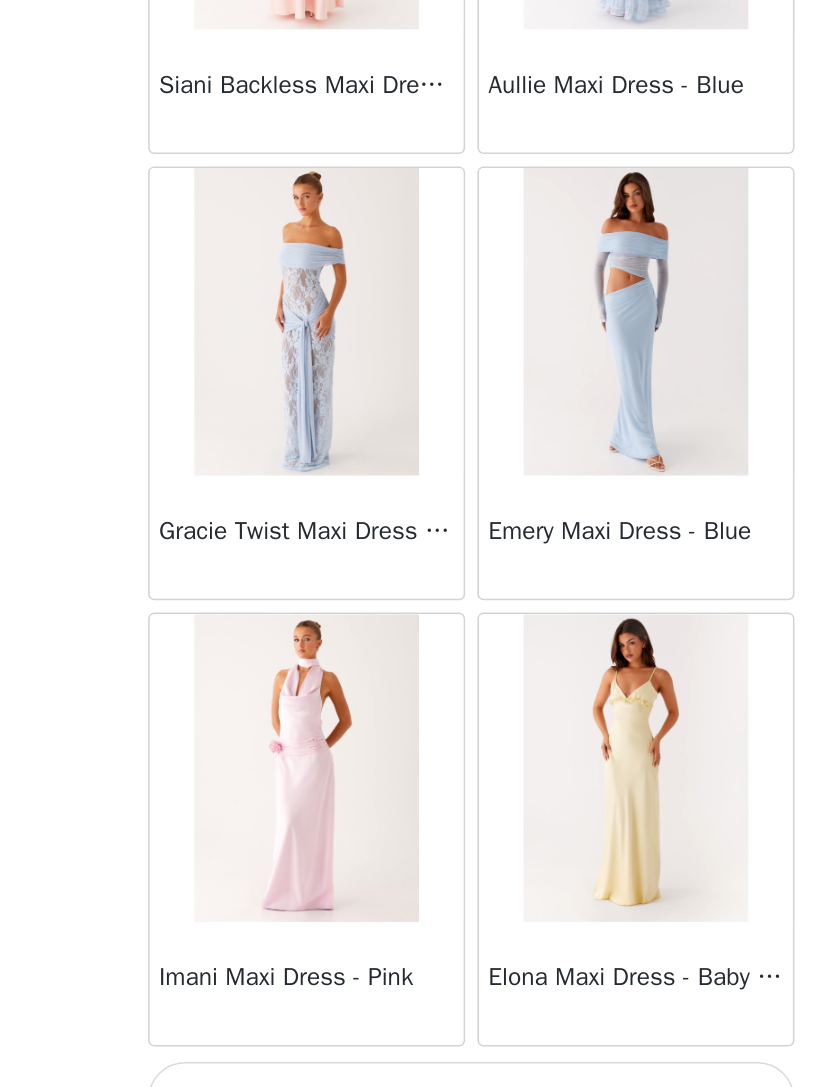 click on "Load More" at bounding box center [417, 1053] 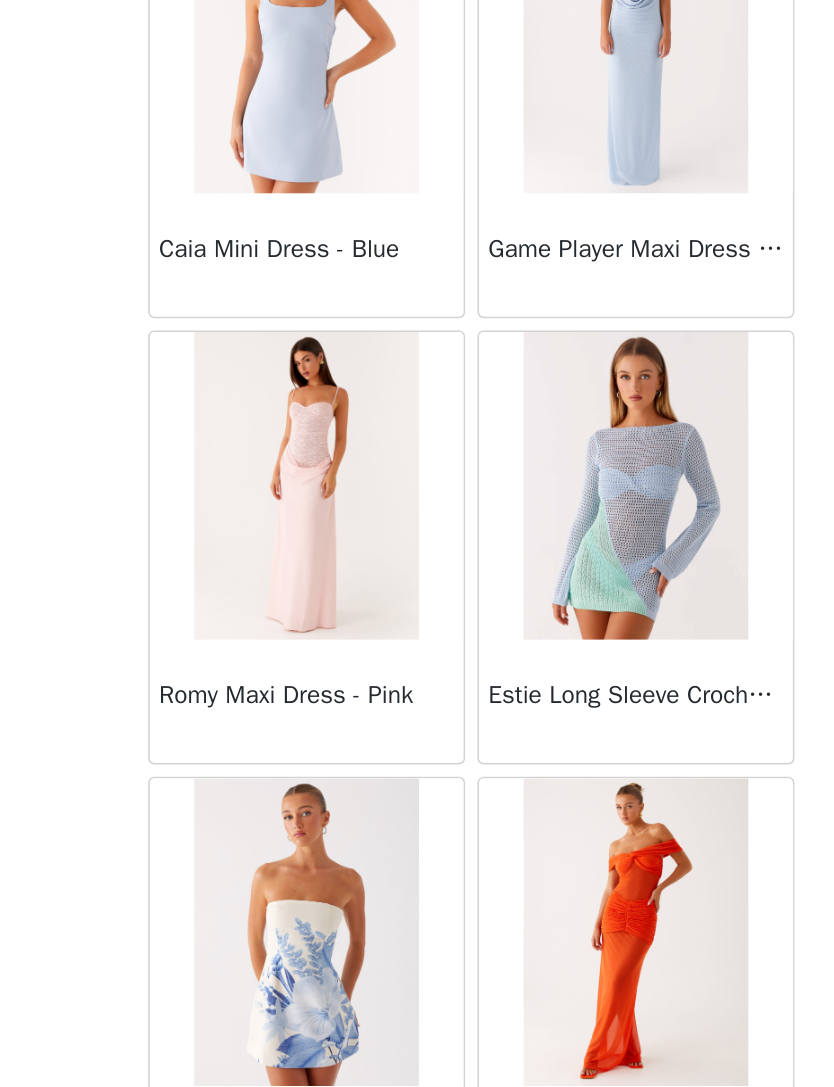 scroll, scrollTop: 33479, scrollLeft: 0, axis: vertical 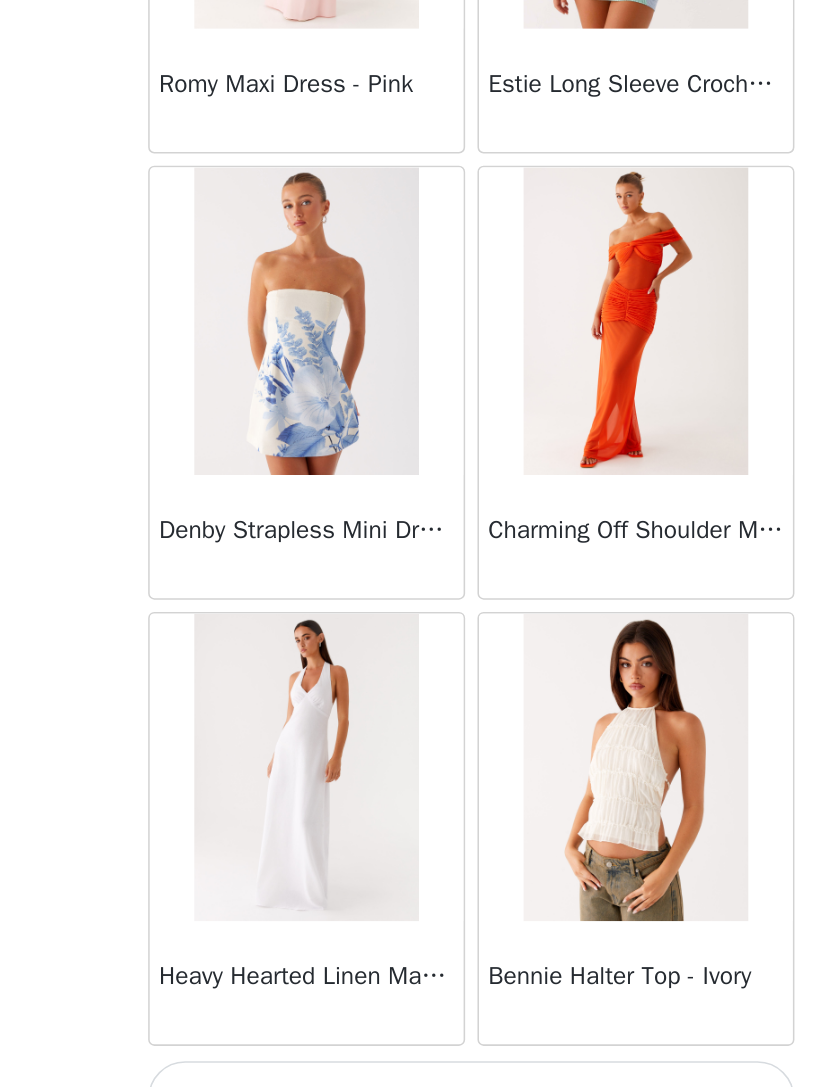 click on "Load More" at bounding box center [417, 1053] 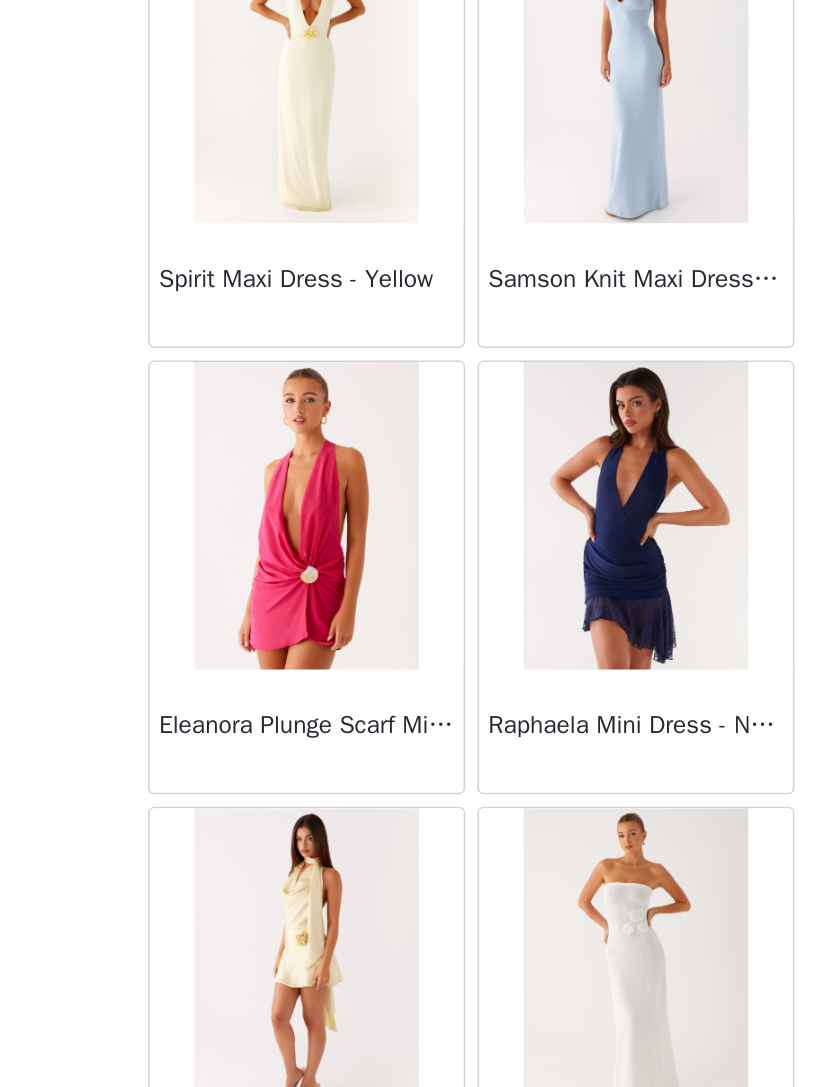 scroll, scrollTop: 35795, scrollLeft: 0, axis: vertical 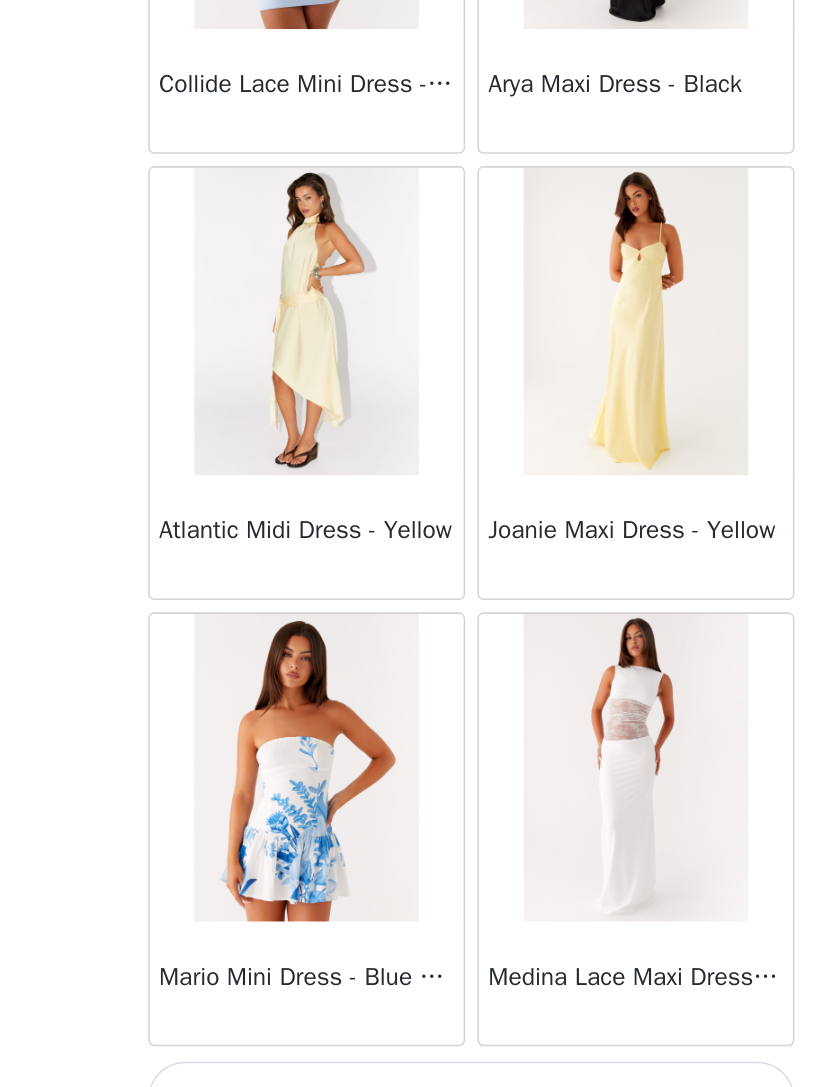 click on "Load More" at bounding box center [417, 1053] 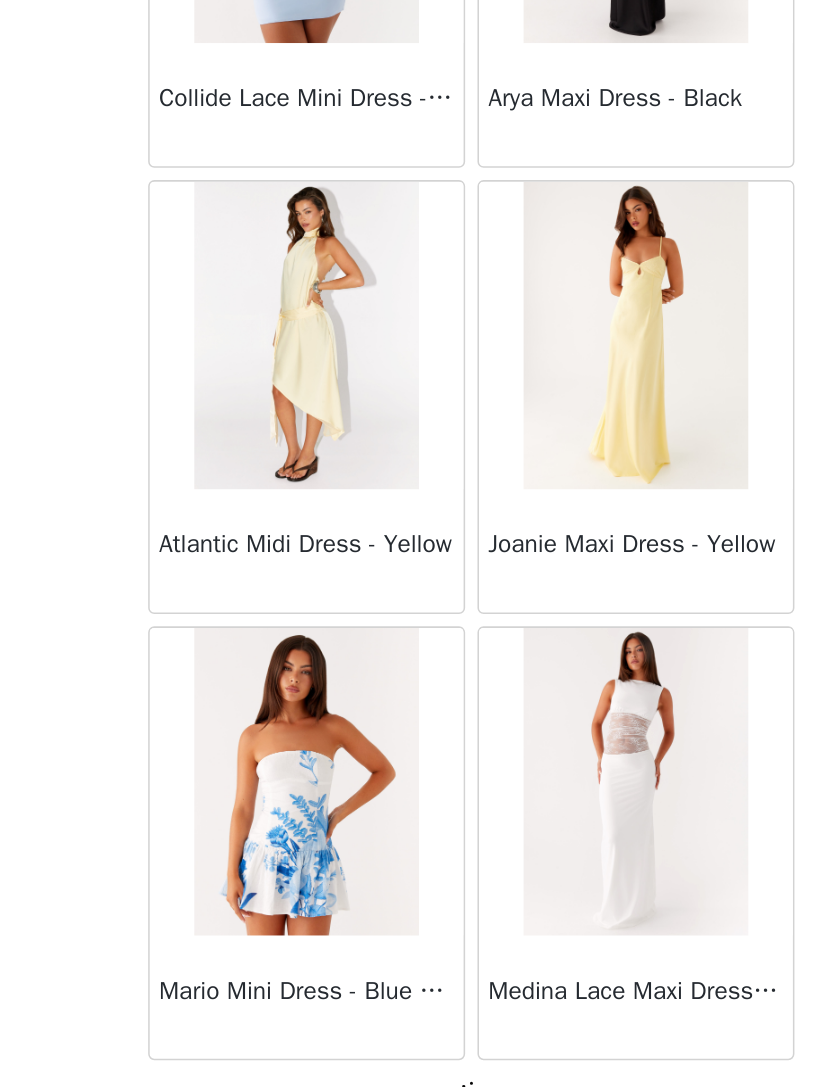scroll, scrollTop: 36764, scrollLeft: 0, axis: vertical 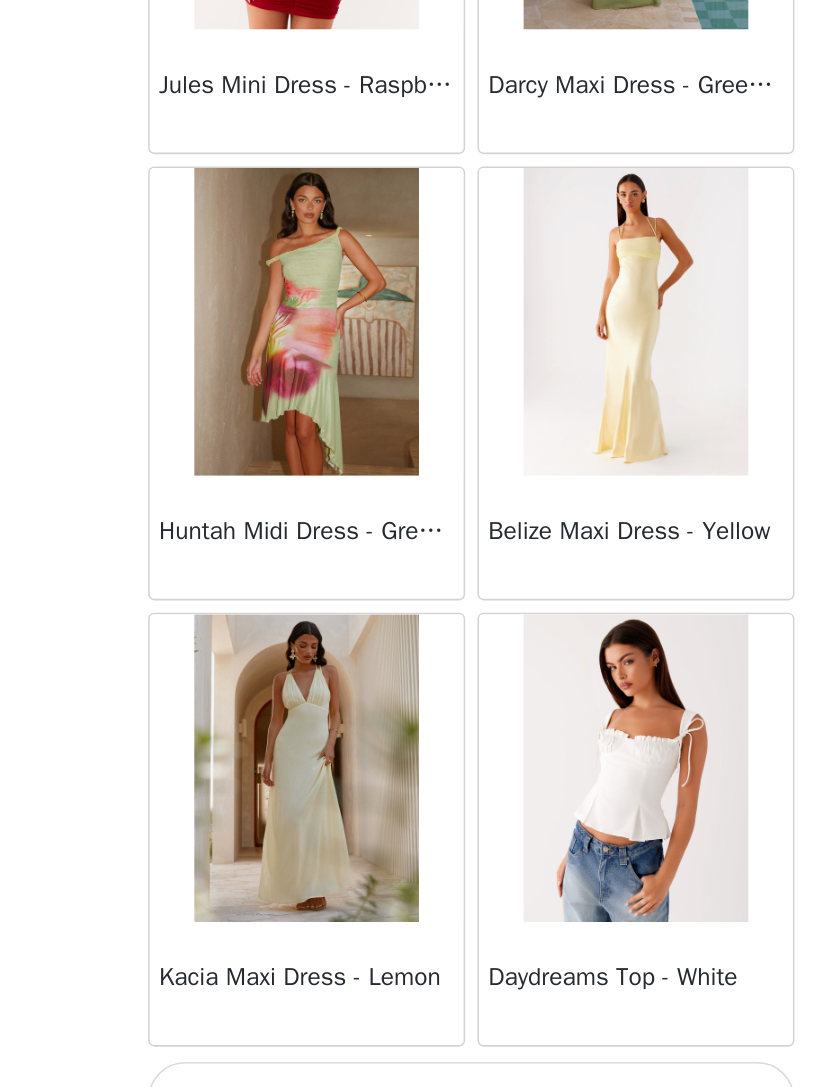 click on "Load More" at bounding box center [417, 1053] 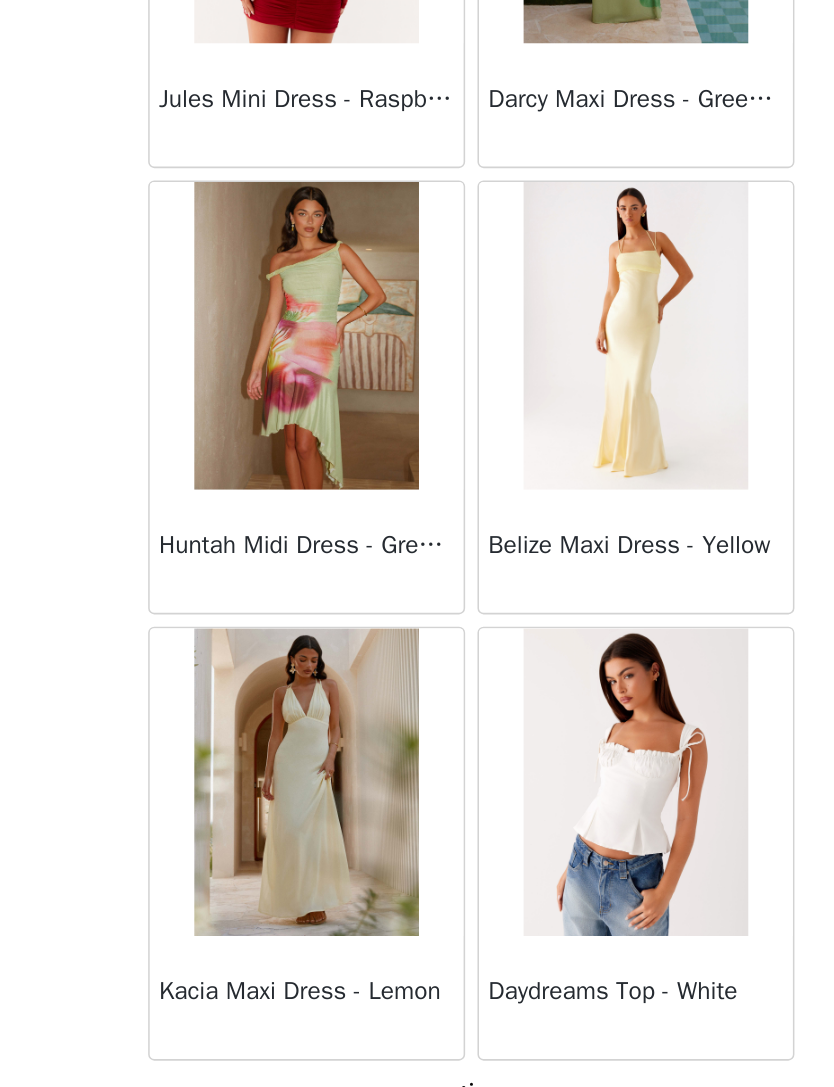 scroll, scrollTop: 39664, scrollLeft: 0, axis: vertical 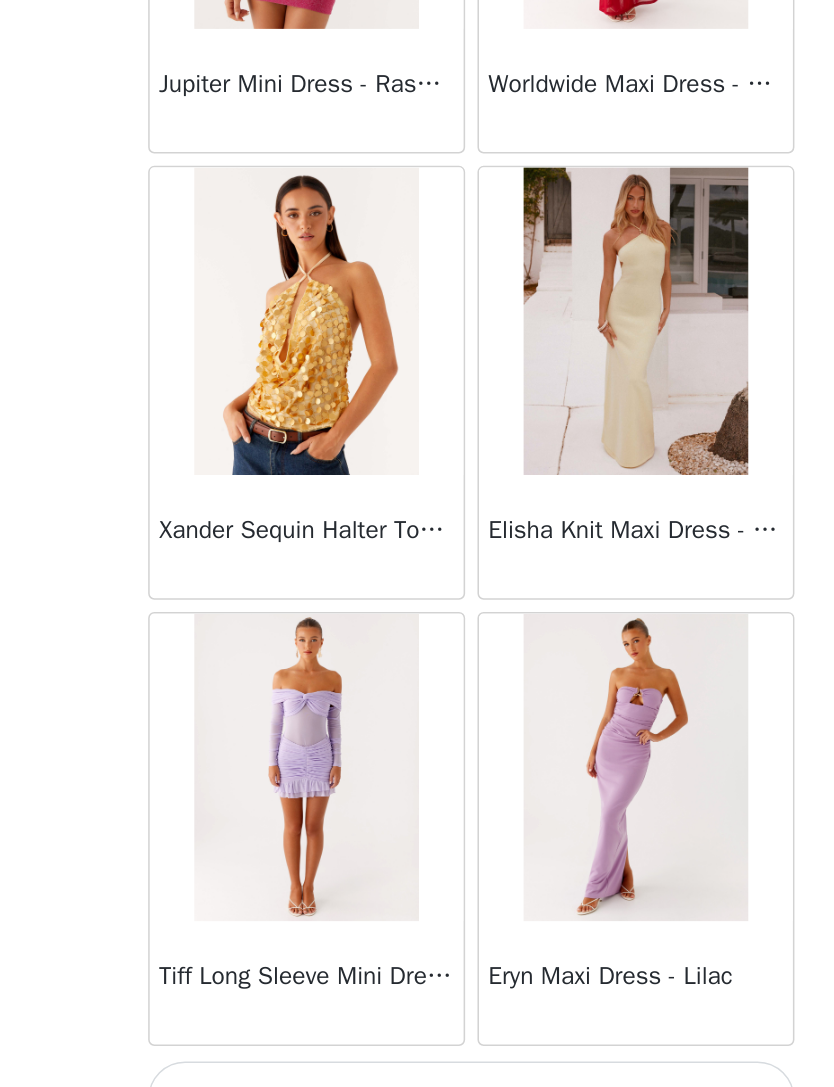 click on "Load More" at bounding box center (417, 1053) 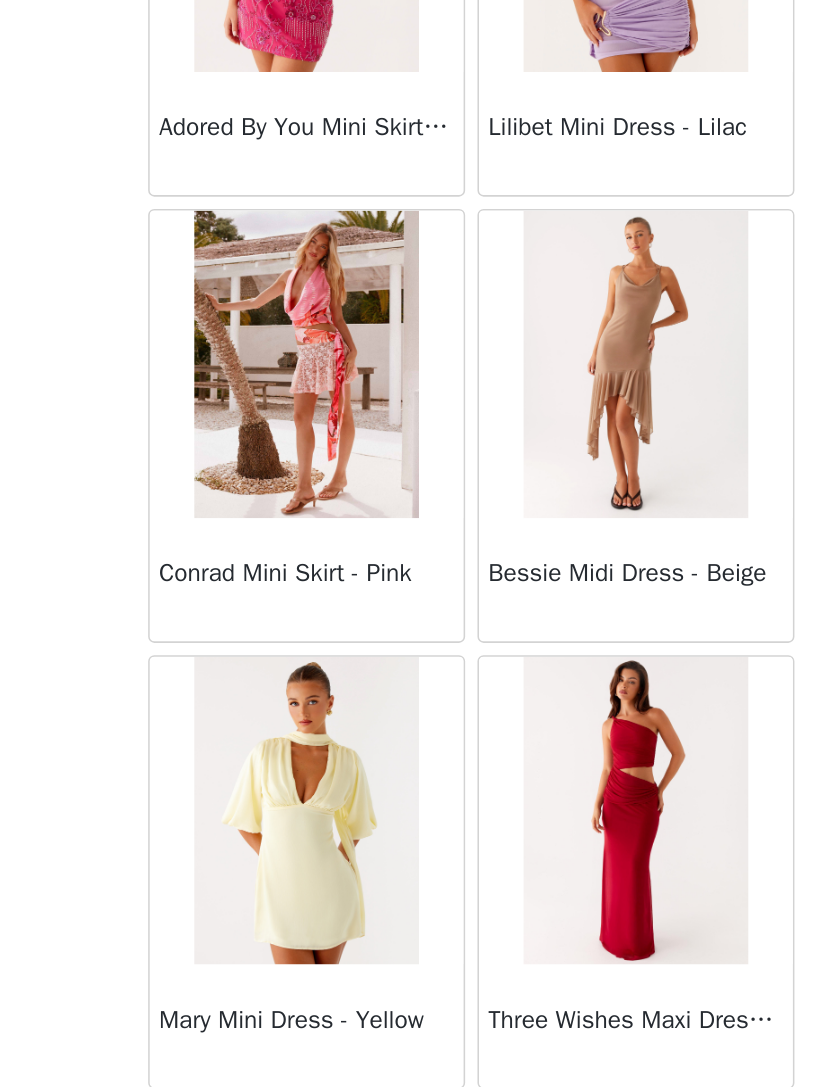 scroll, scrollTop: 45157, scrollLeft: 0, axis: vertical 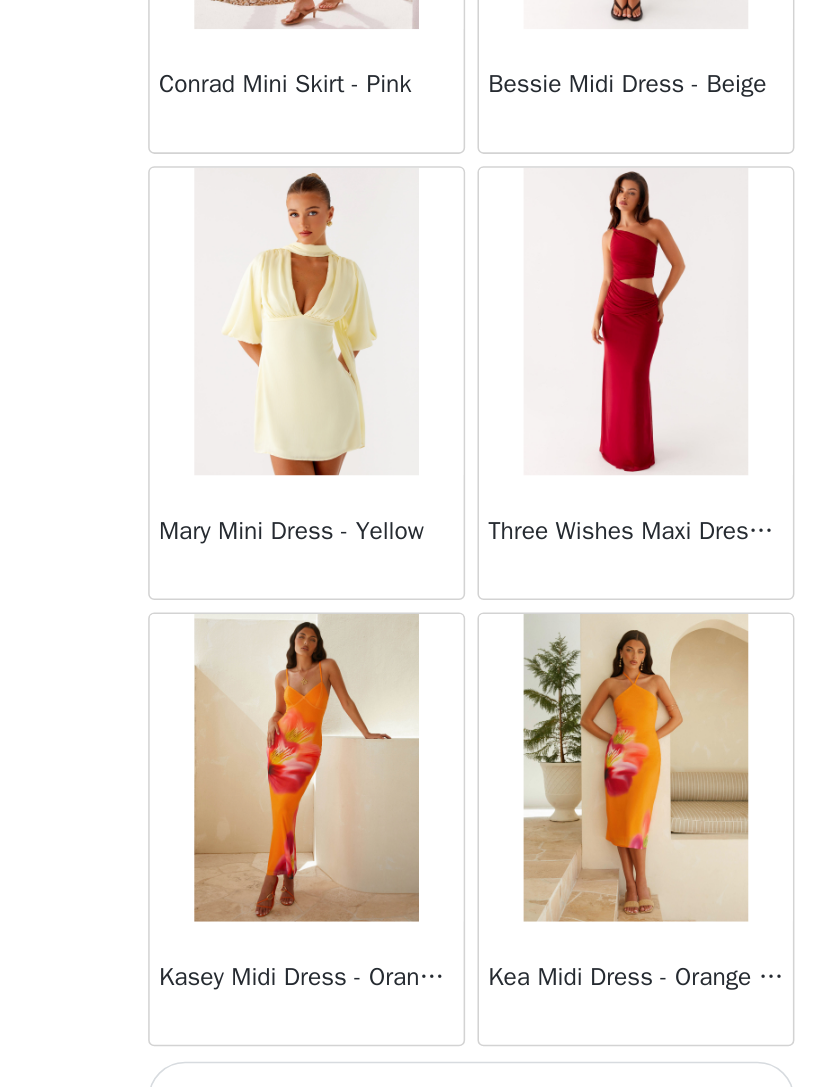 click on "Load More" at bounding box center [417, 1053] 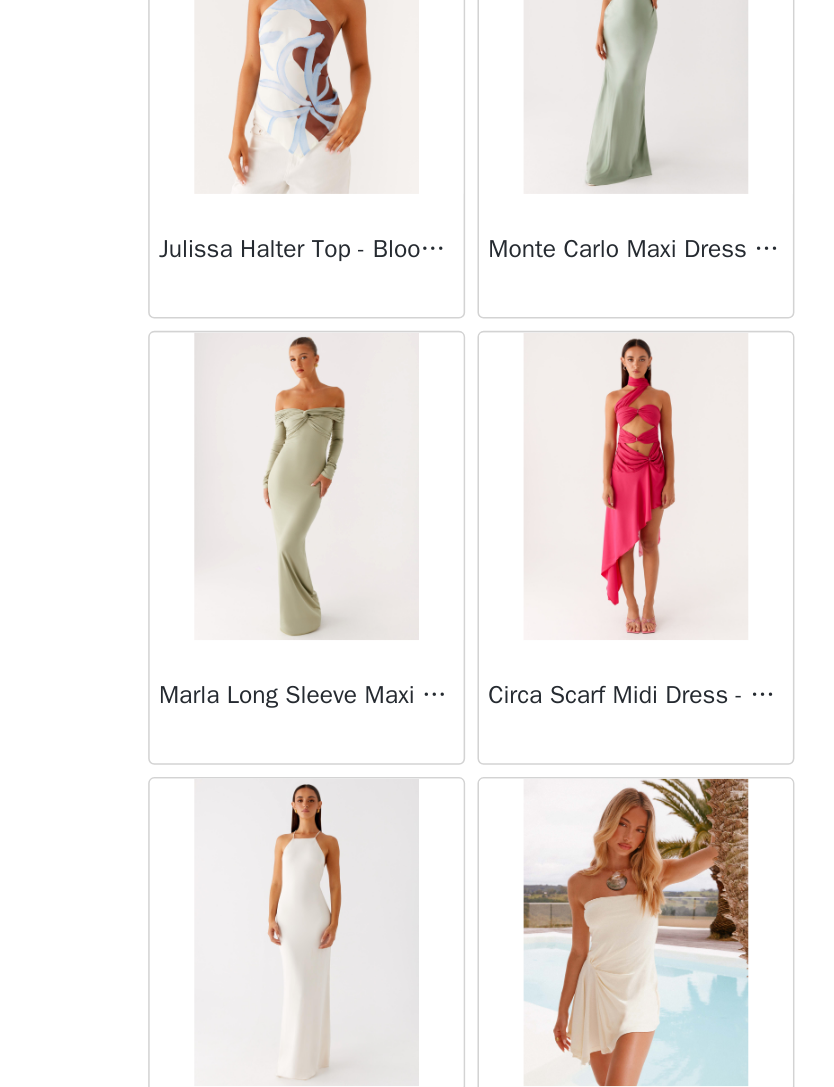 scroll, scrollTop: 47407, scrollLeft: 0, axis: vertical 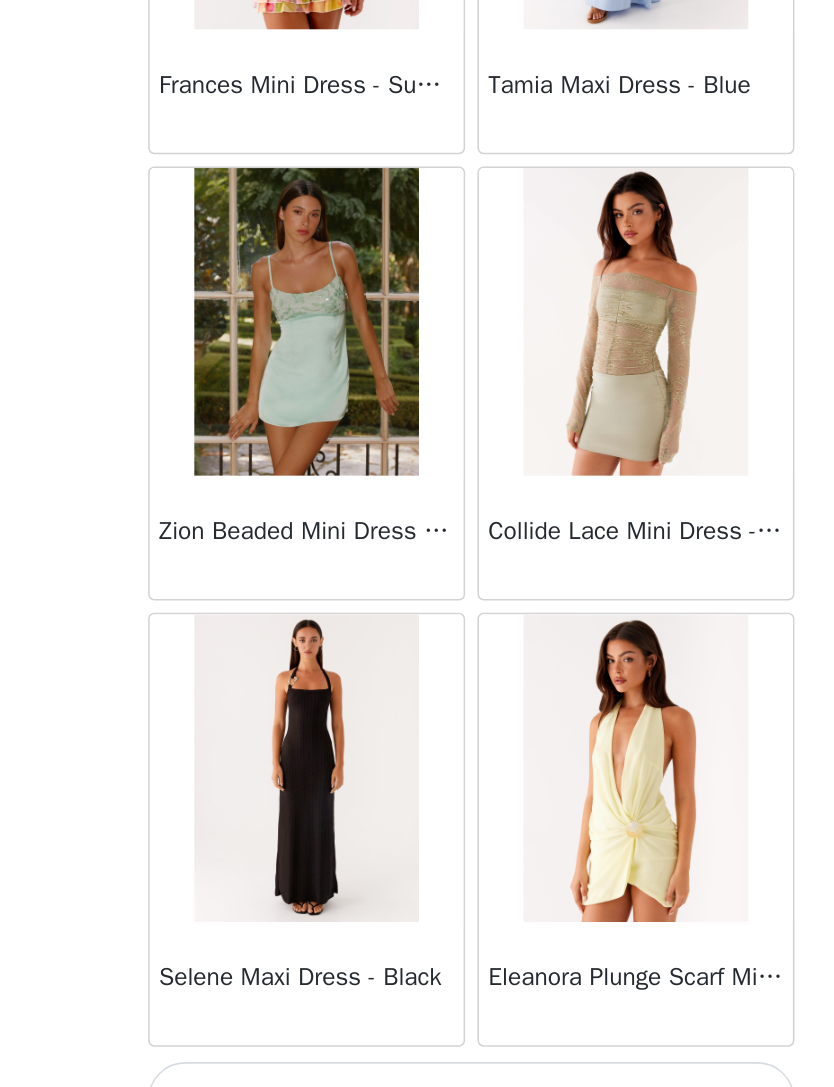 click on "Load More" at bounding box center [417, 1053] 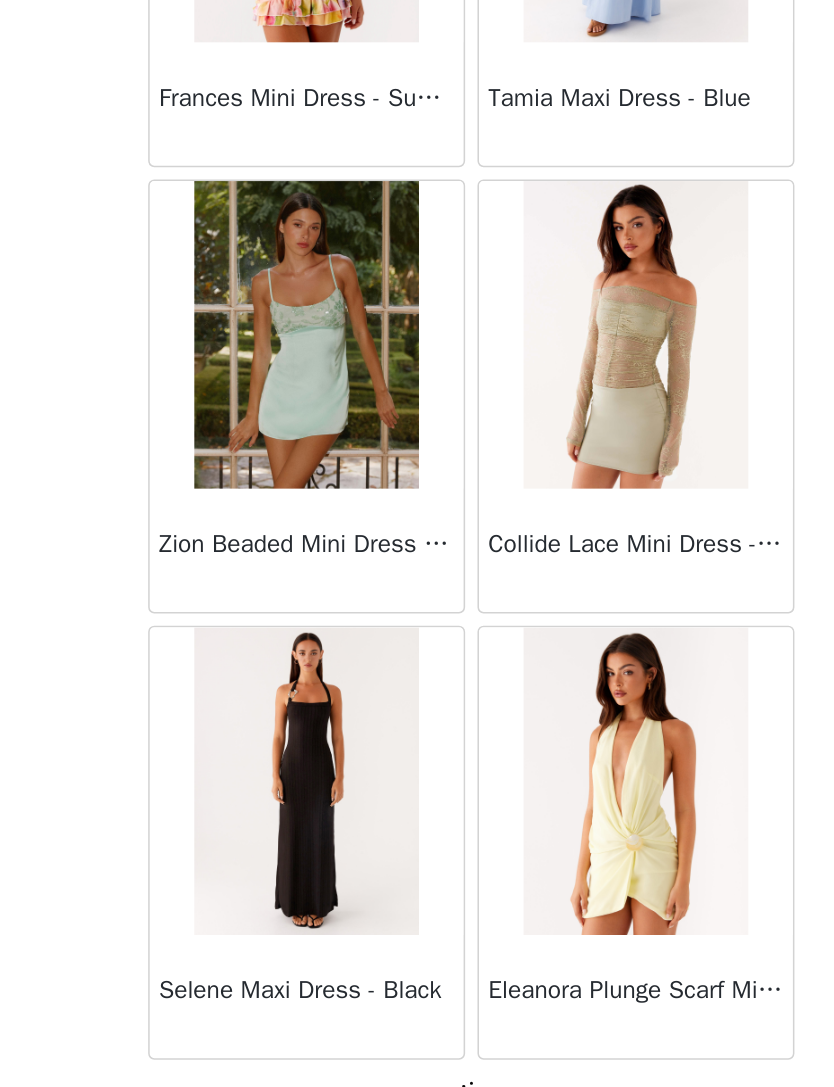 scroll, scrollTop: 48364, scrollLeft: 0, axis: vertical 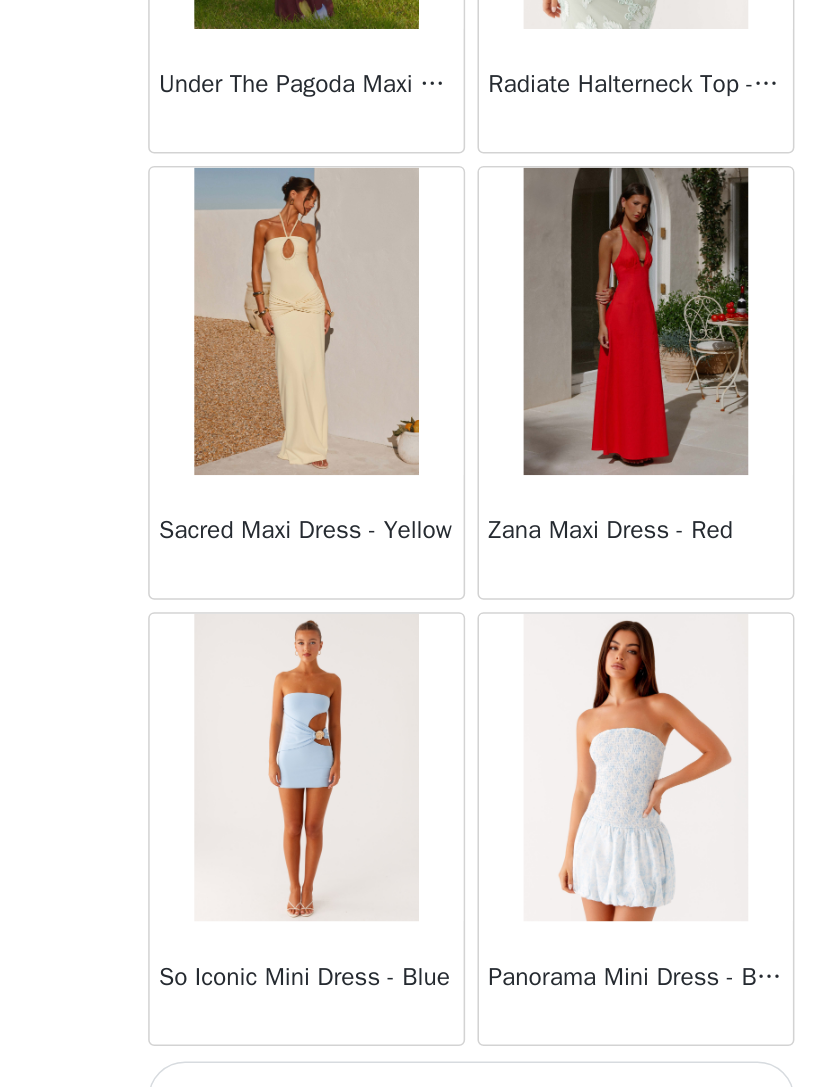 click on "Load More" at bounding box center [417, 1053] 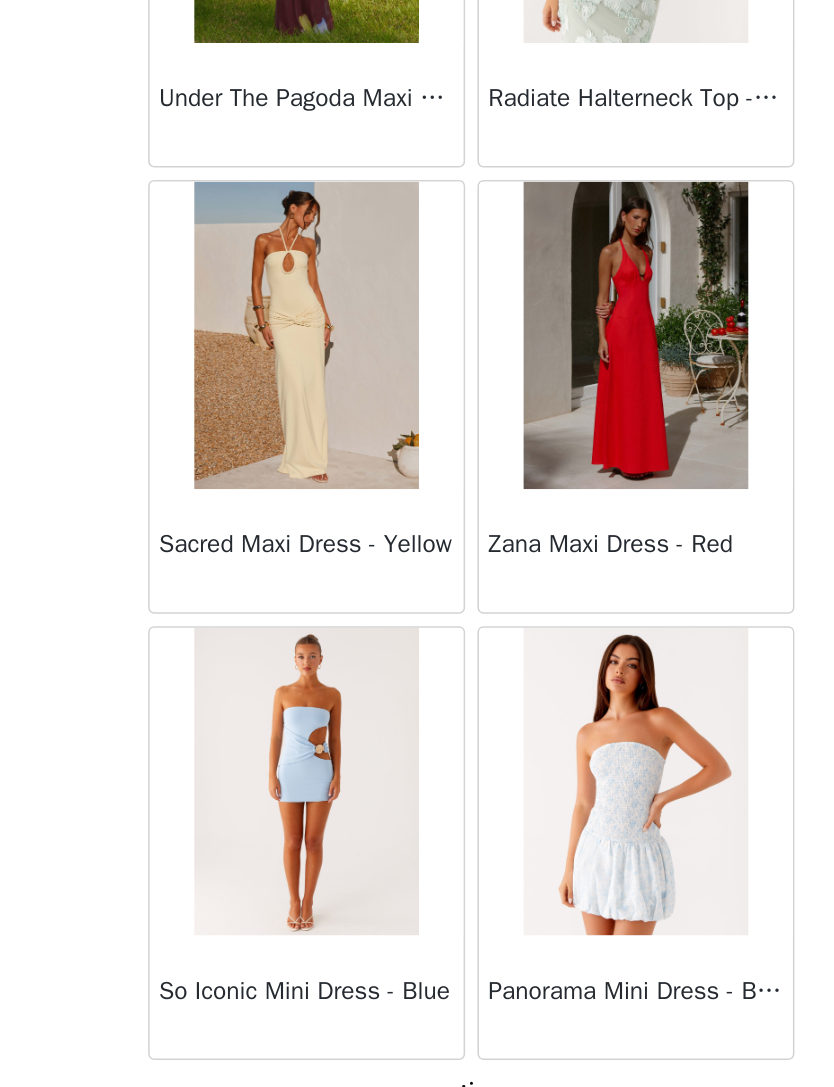 scroll, scrollTop: 51264, scrollLeft: 0, axis: vertical 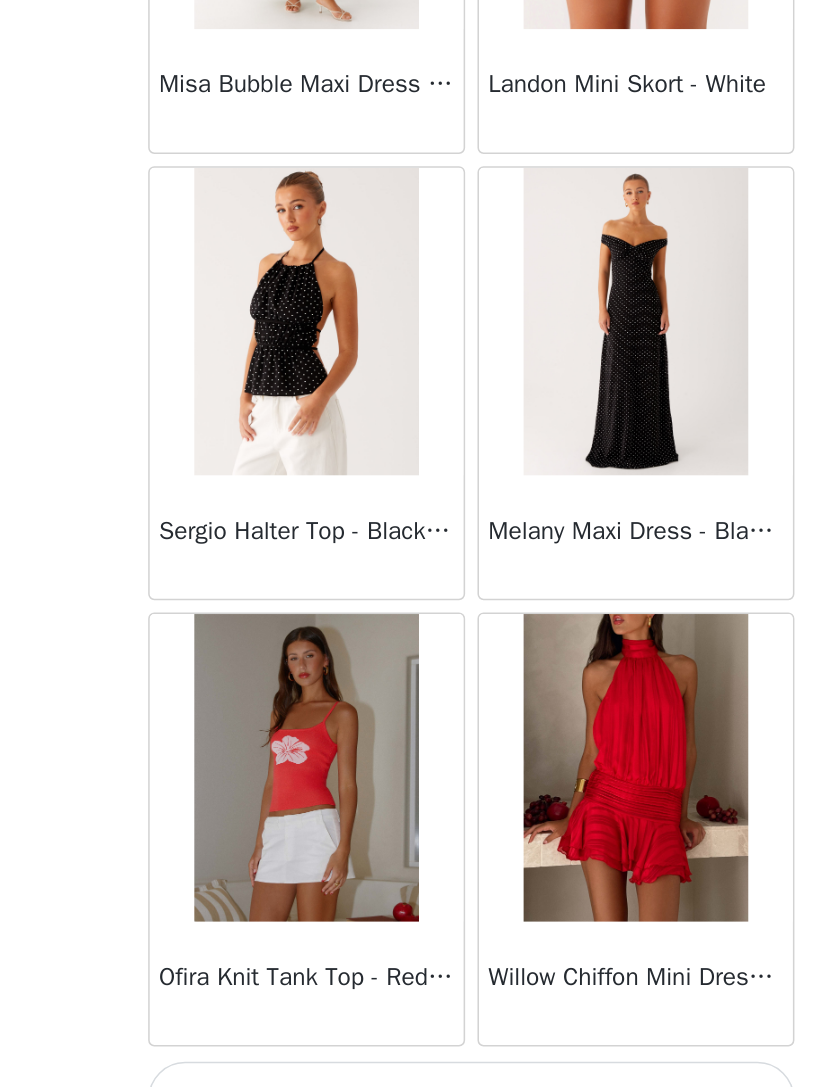 click on "Load More" at bounding box center (417, 1053) 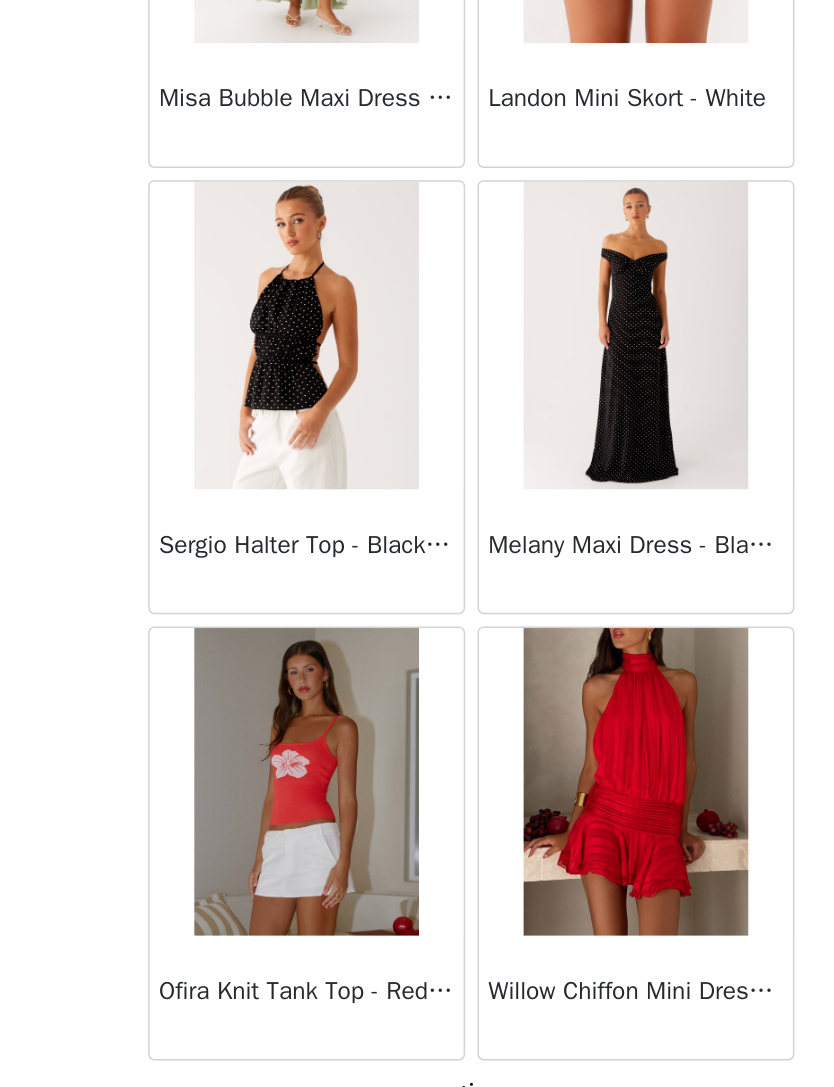 scroll, scrollTop: 54164, scrollLeft: 0, axis: vertical 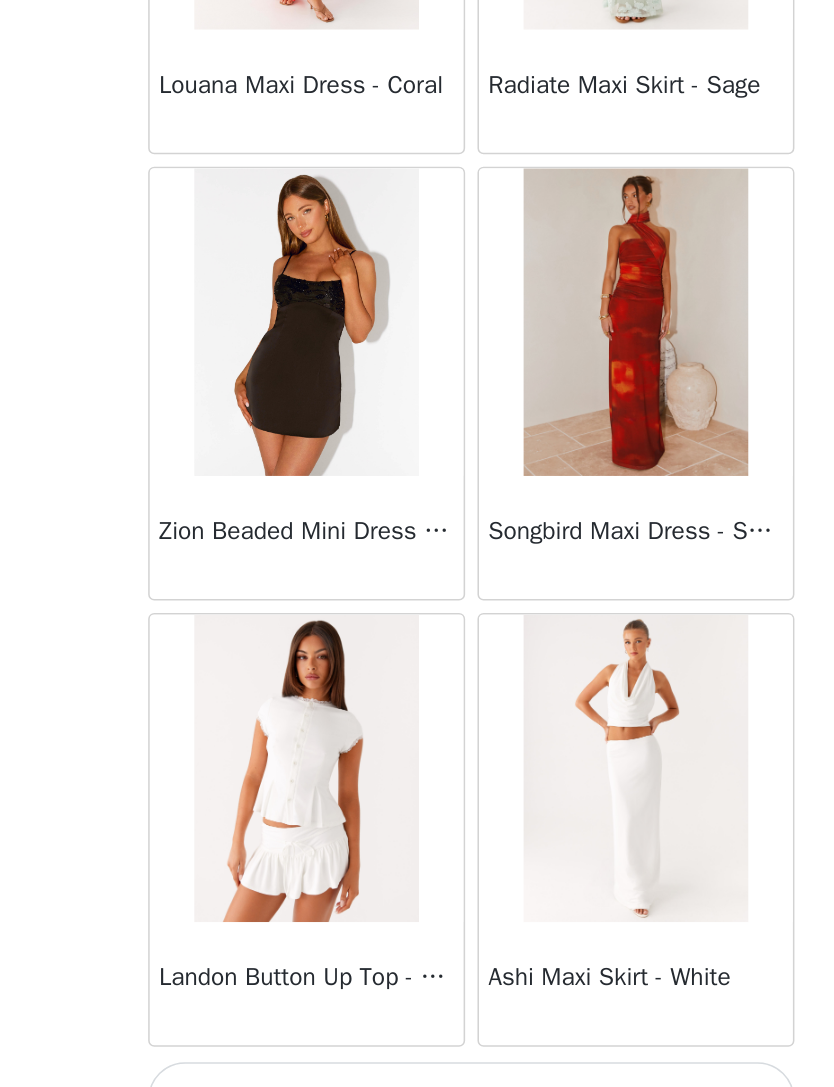 click on "Load More" at bounding box center (417, 1053) 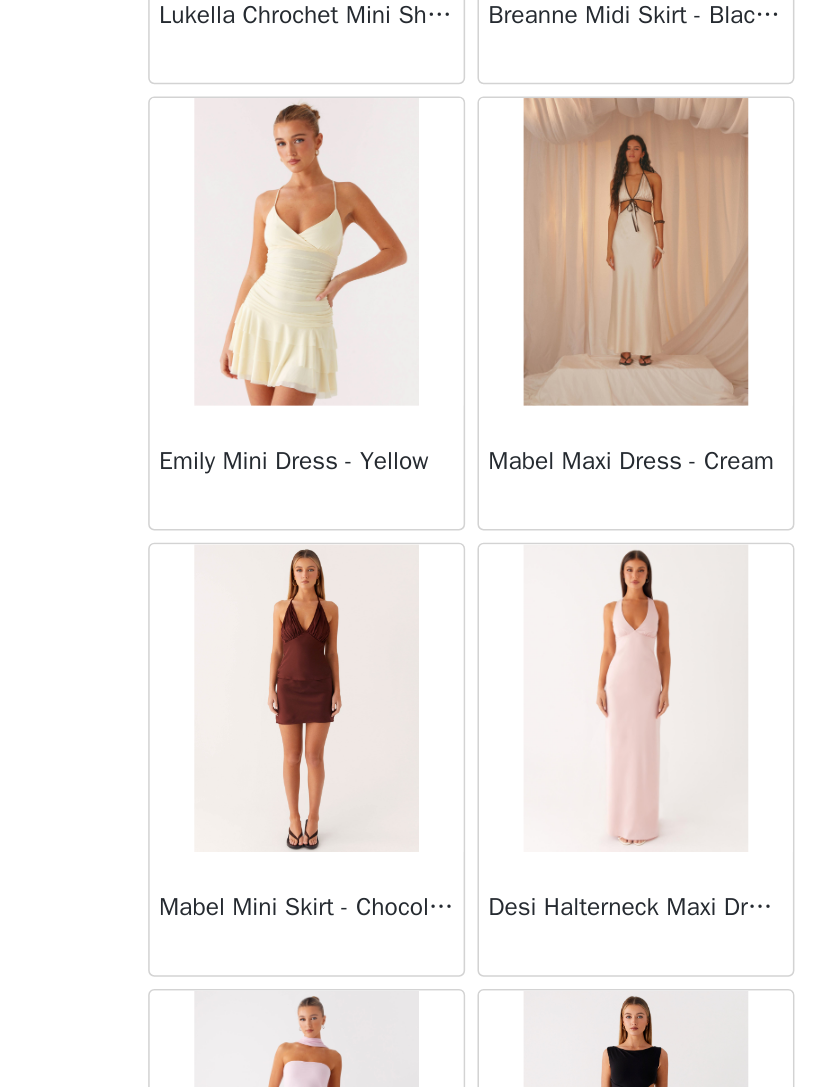 scroll, scrollTop: 59444, scrollLeft: 0, axis: vertical 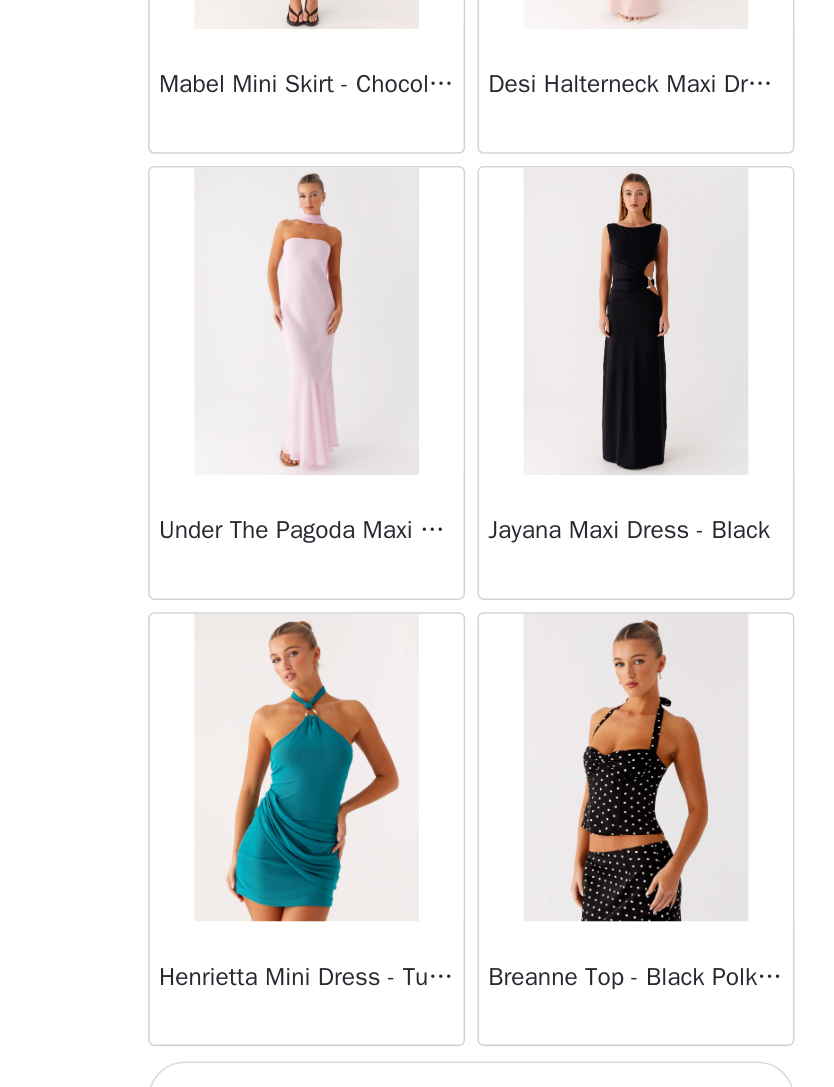 click on "Load More" at bounding box center [417, 1053] 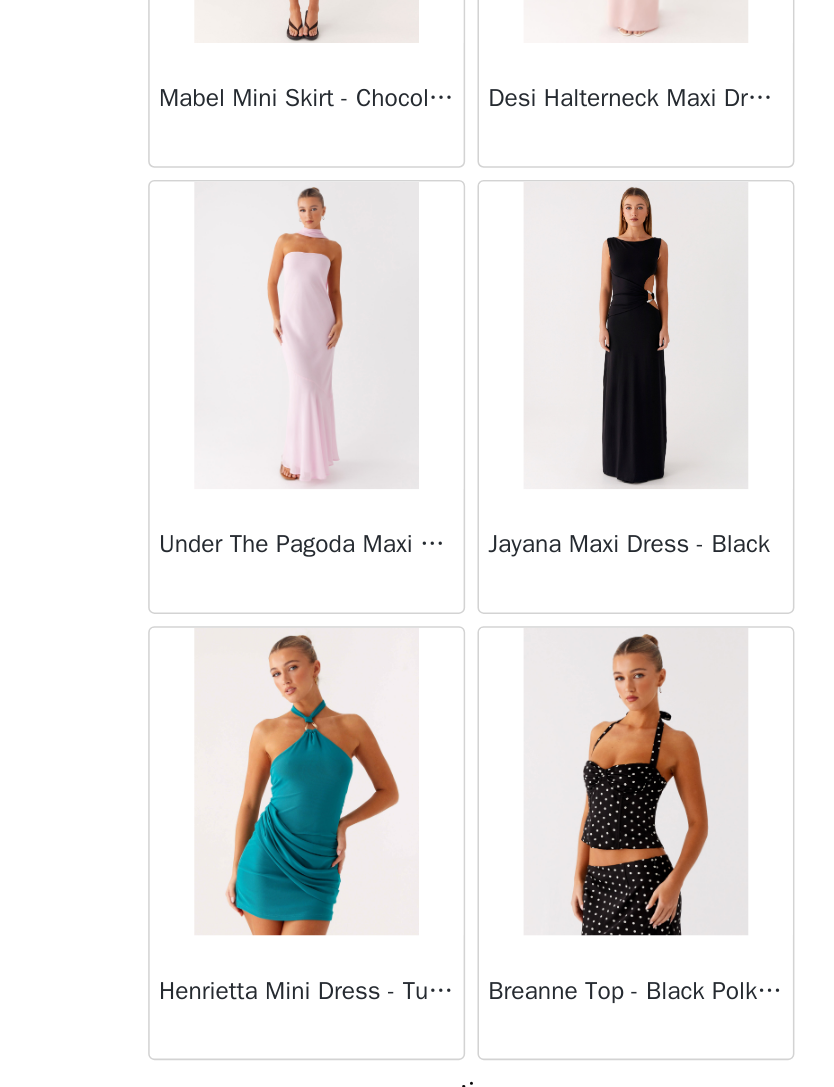 scroll, scrollTop: 59964, scrollLeft: 0, axis: vertical 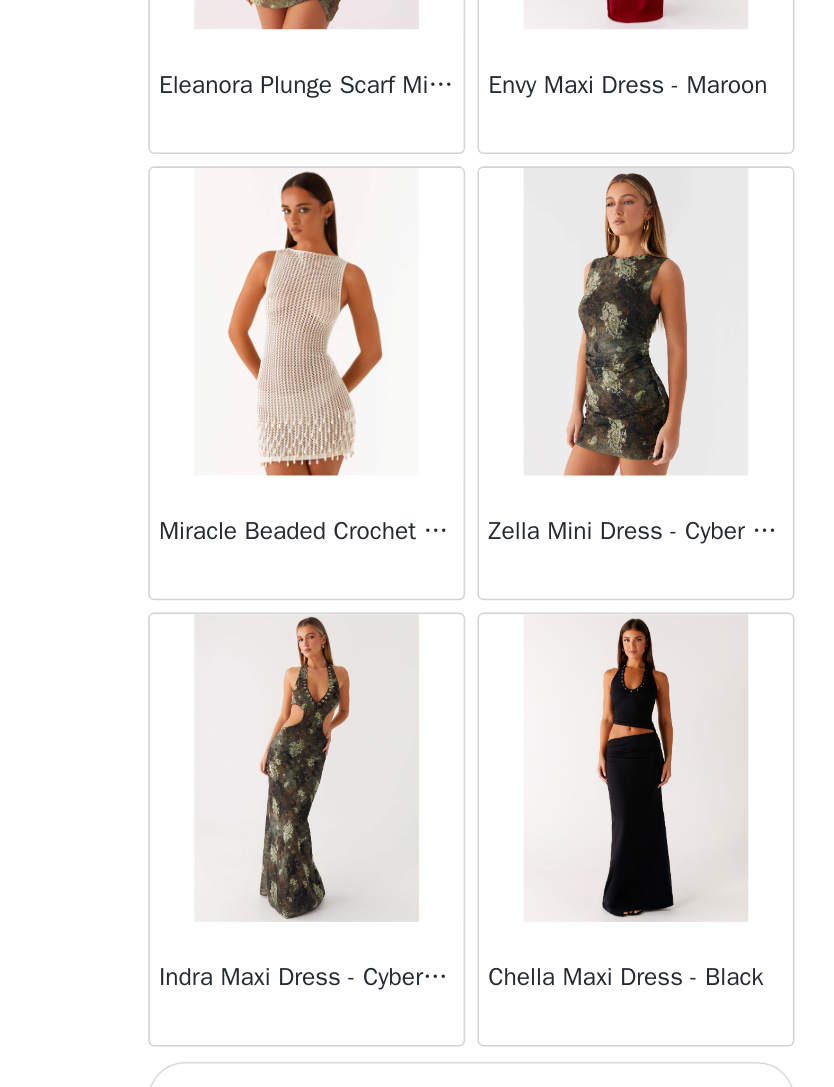 click on "Load More" at bounding box center (417, 1053) 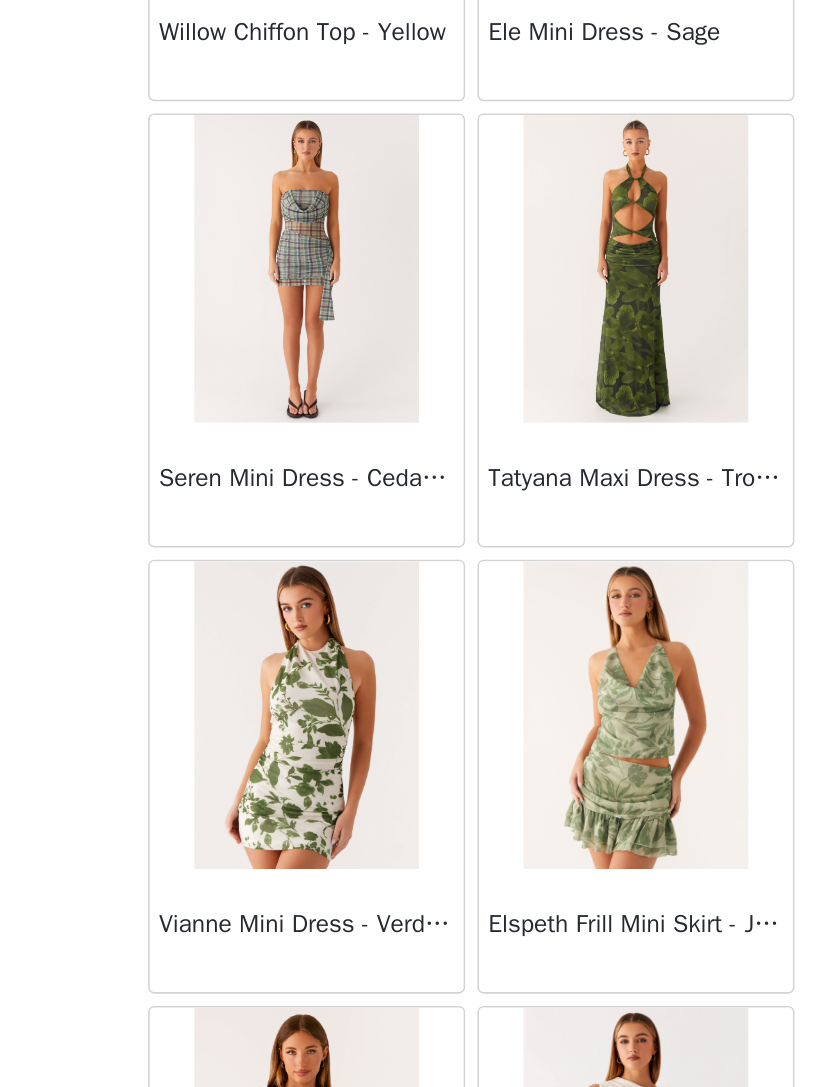 scroll, scrollTop: 65518, scrollLeft: 0, axis: vertical 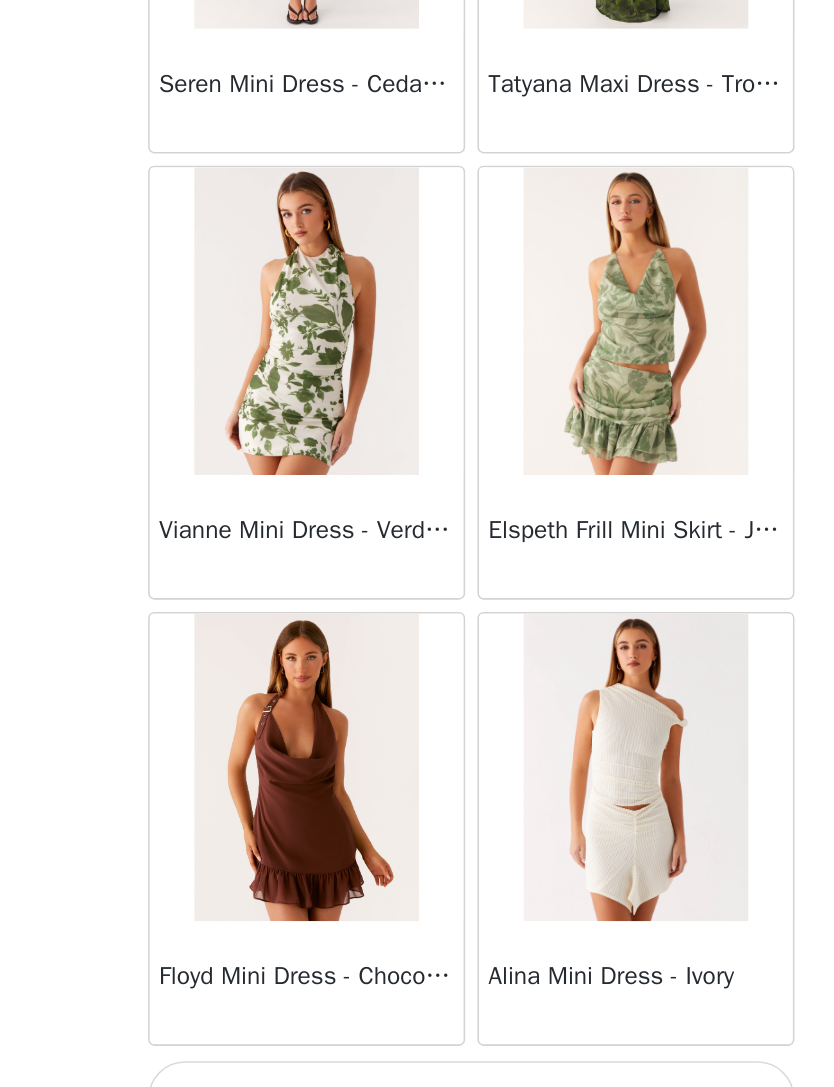 click on "Load More" at bounding box center [417, 1053] 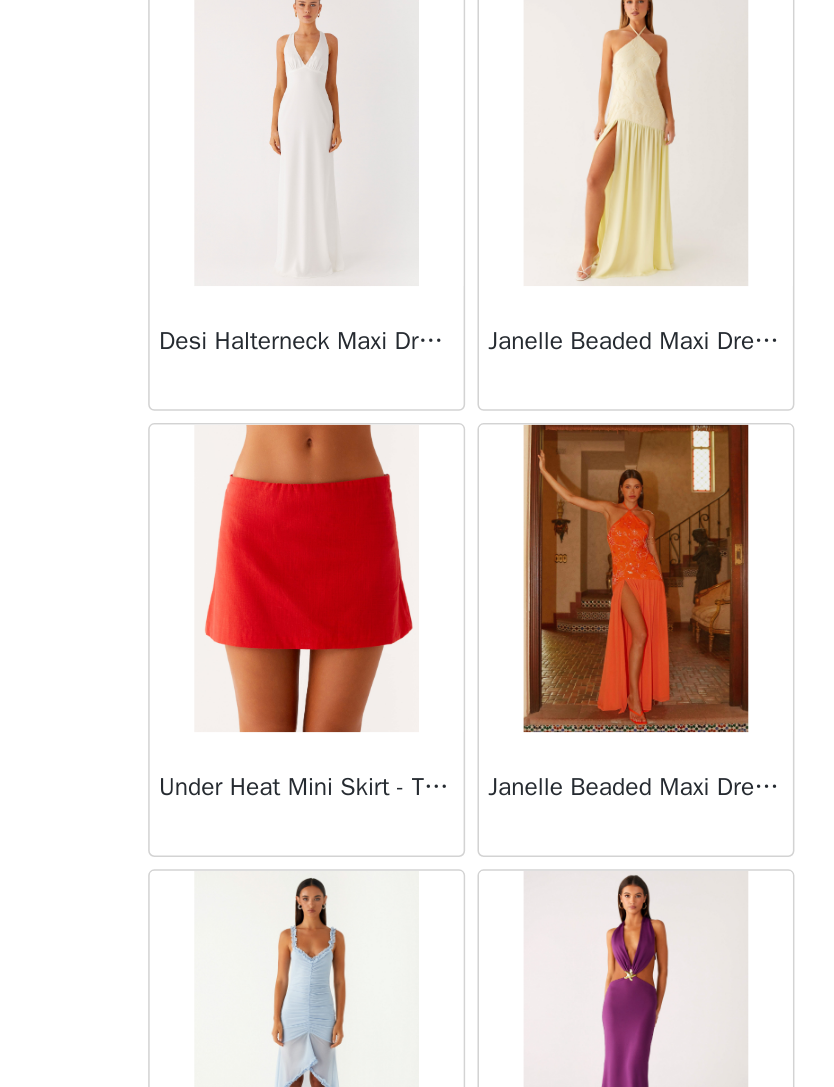 scroll, scrollTop: 68673, scrollLeft: 0, axis: vertical 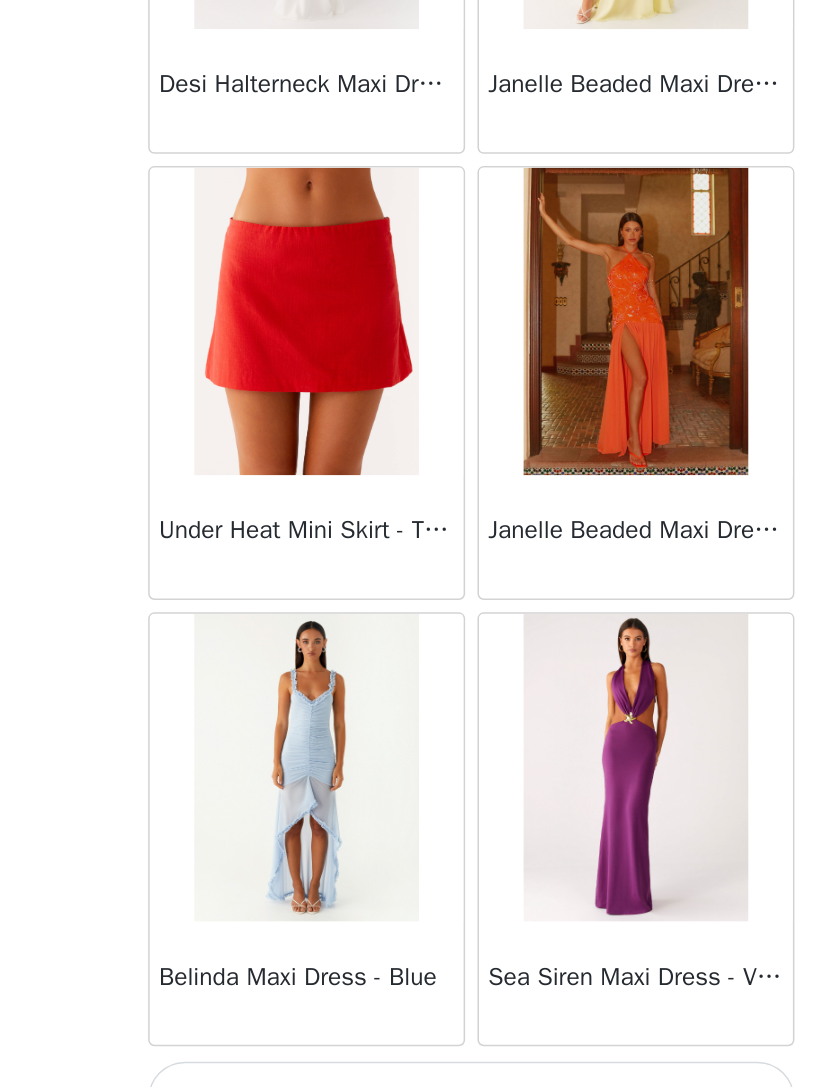 click on "Load More" at bounding box center [417, 1053] 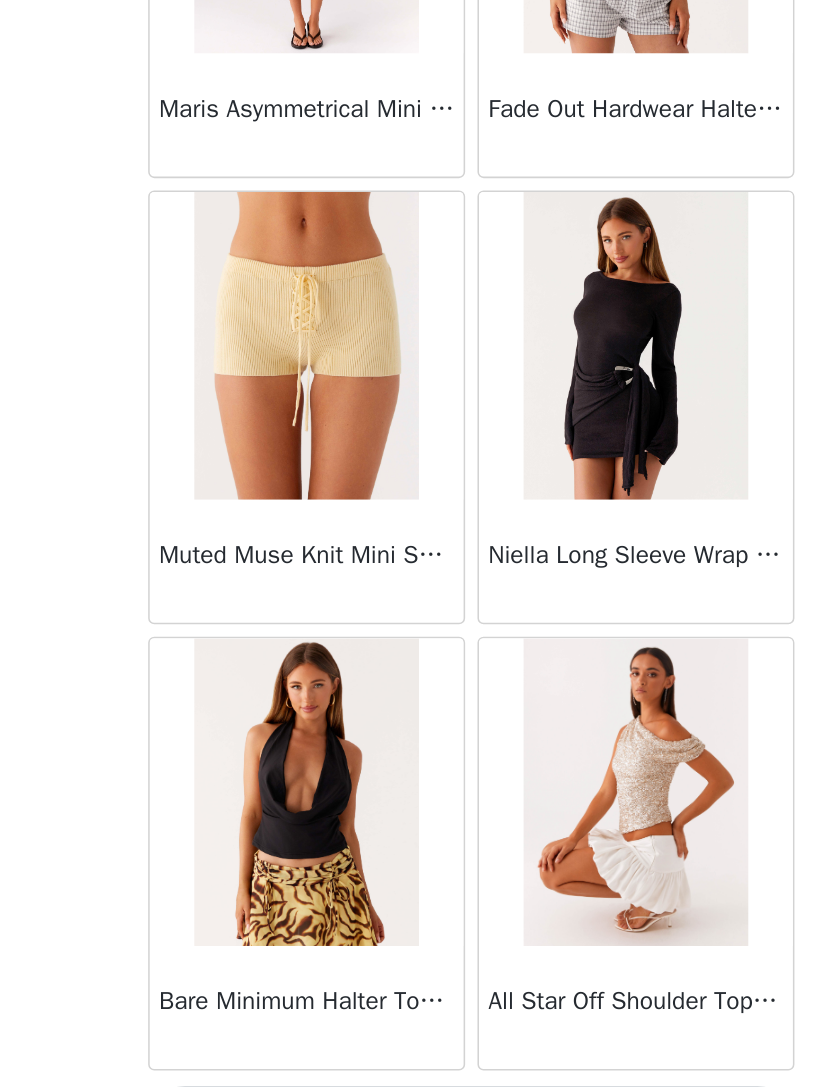 scroll, scrollTop: 71558, scrollLeft: 0, axis: vertical 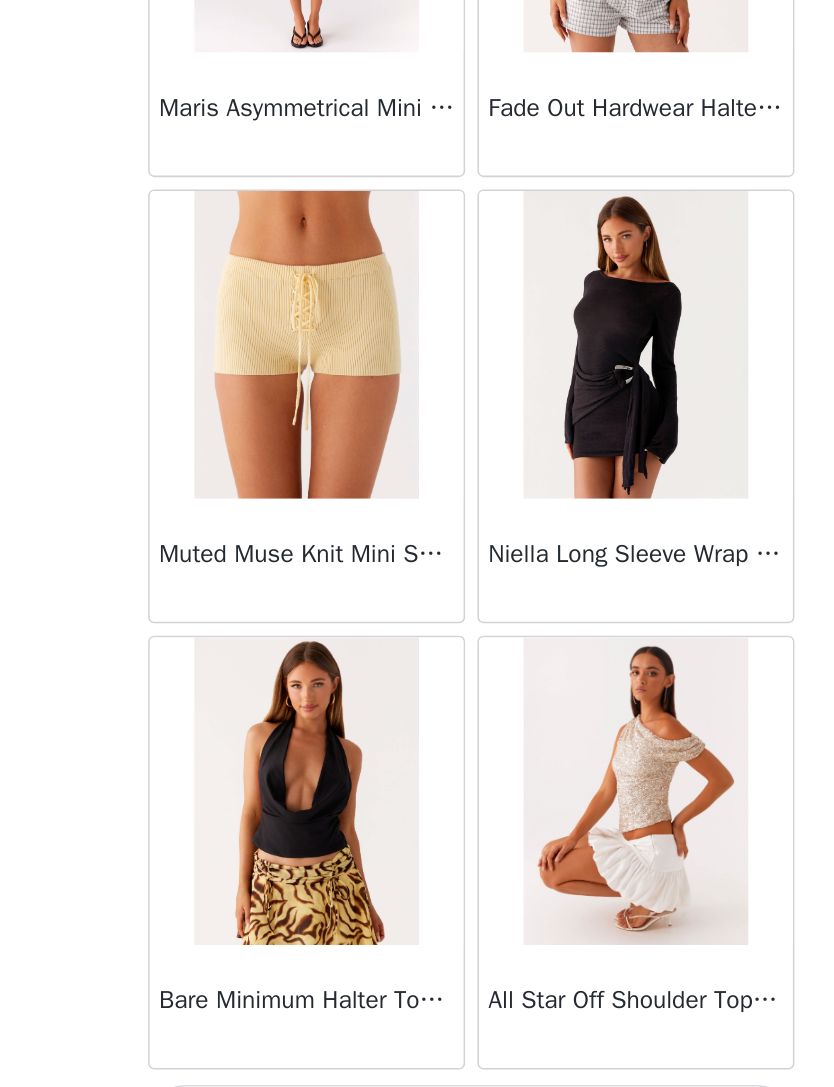 click on "Muted Muse Knit Mini Short - Yellow" at bounding box center (310, 703) 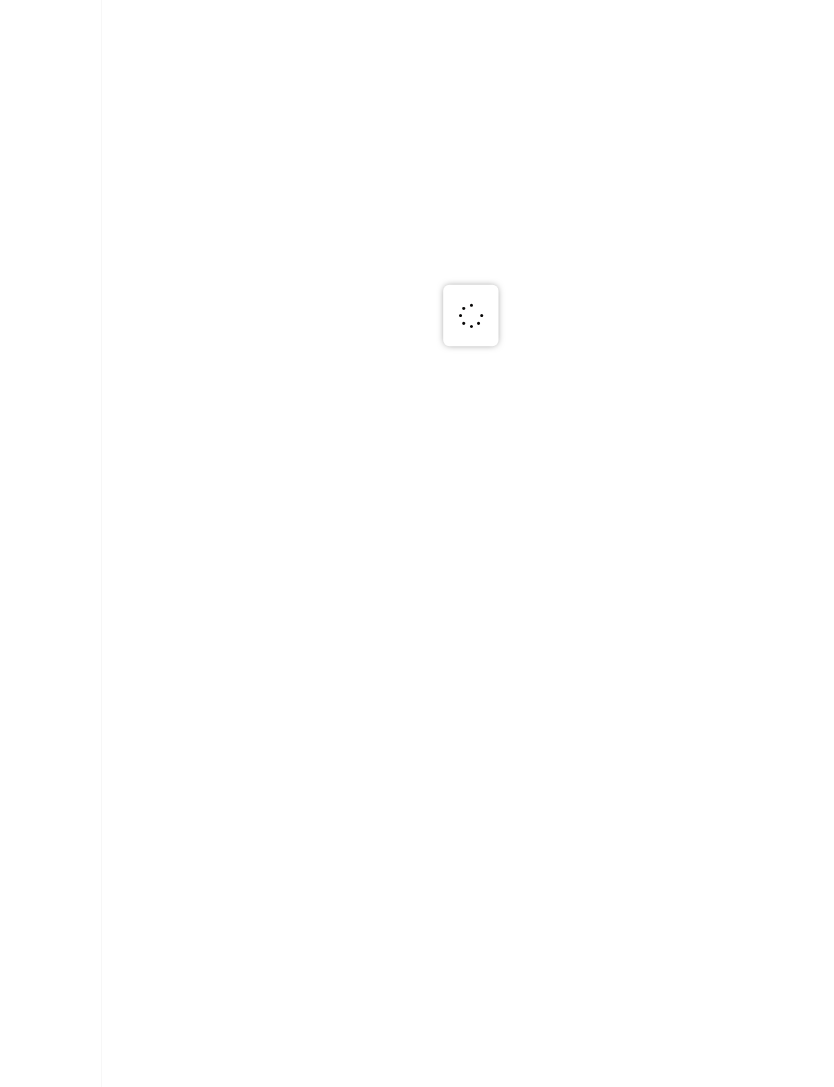 scroll, scrollTop: 0, scrollLeft: 0, axis: both 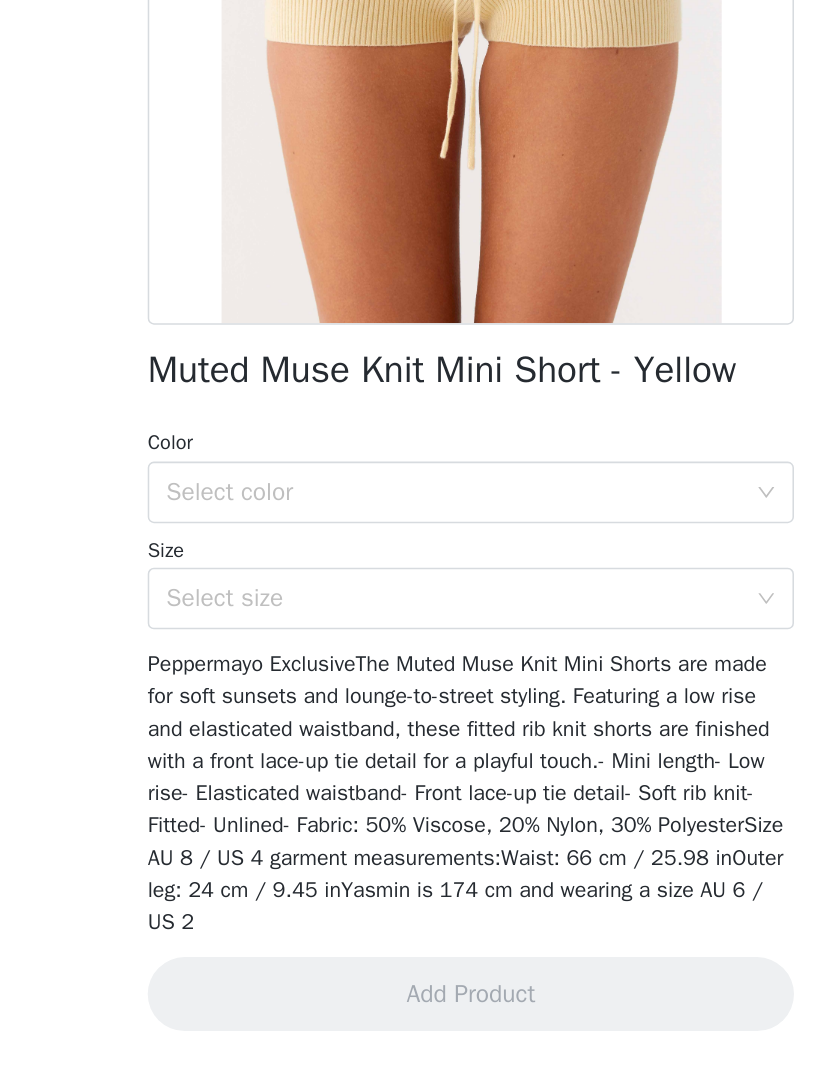 click on "Select color" at bounding box center [406, 659] 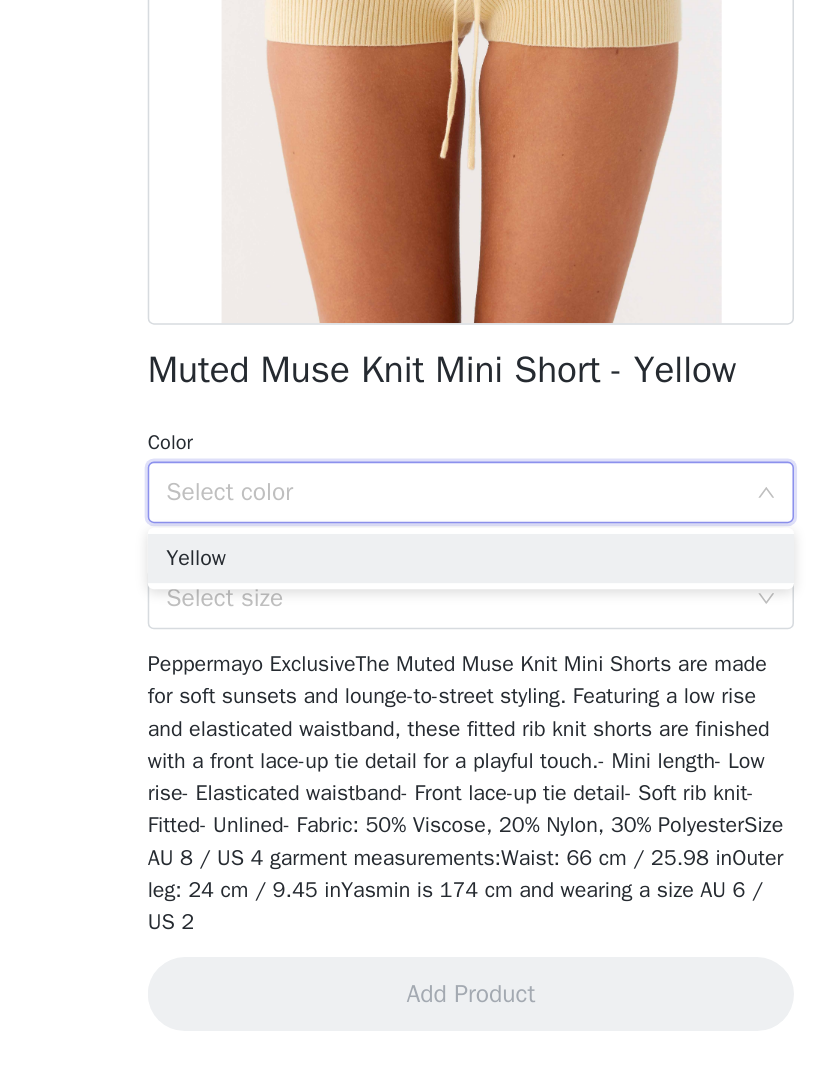 click on "Yellow" at bounding box center (417, 702) 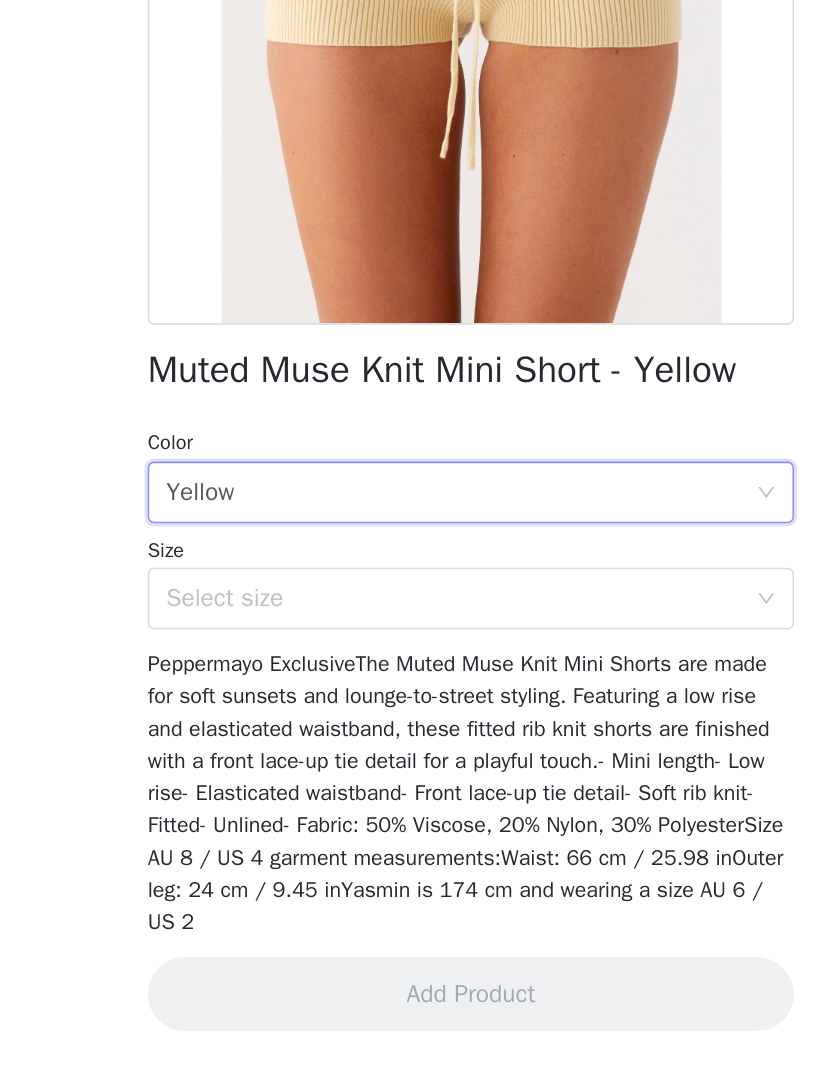 click on "Select size" at bounding box center (406, 728) 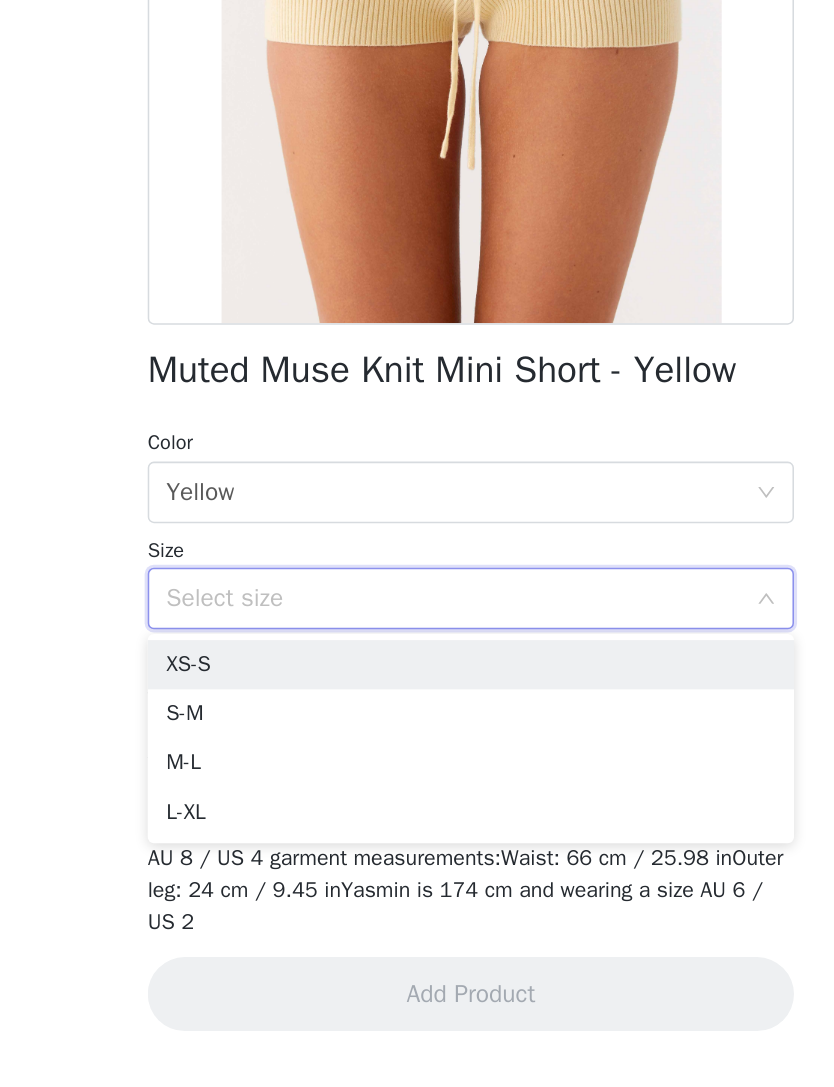click on "M-L" at bounding box center (417, 835) 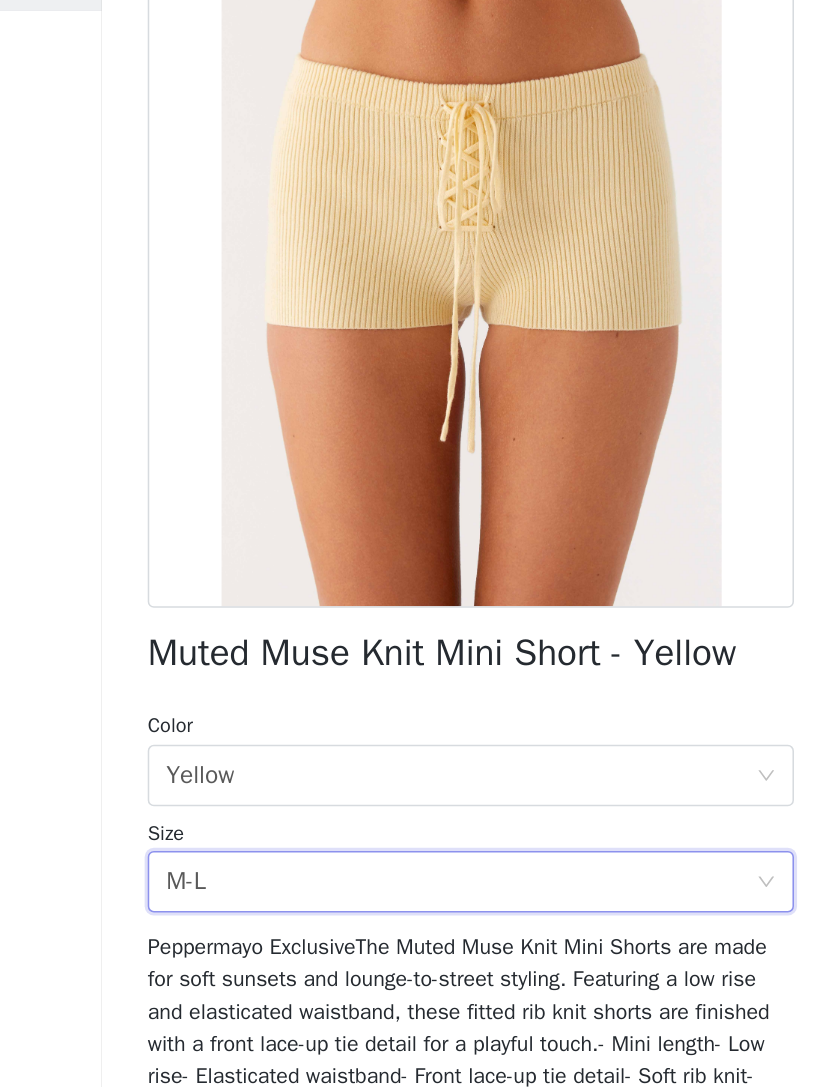 click on "M-L" at bounding box center (232, 728) 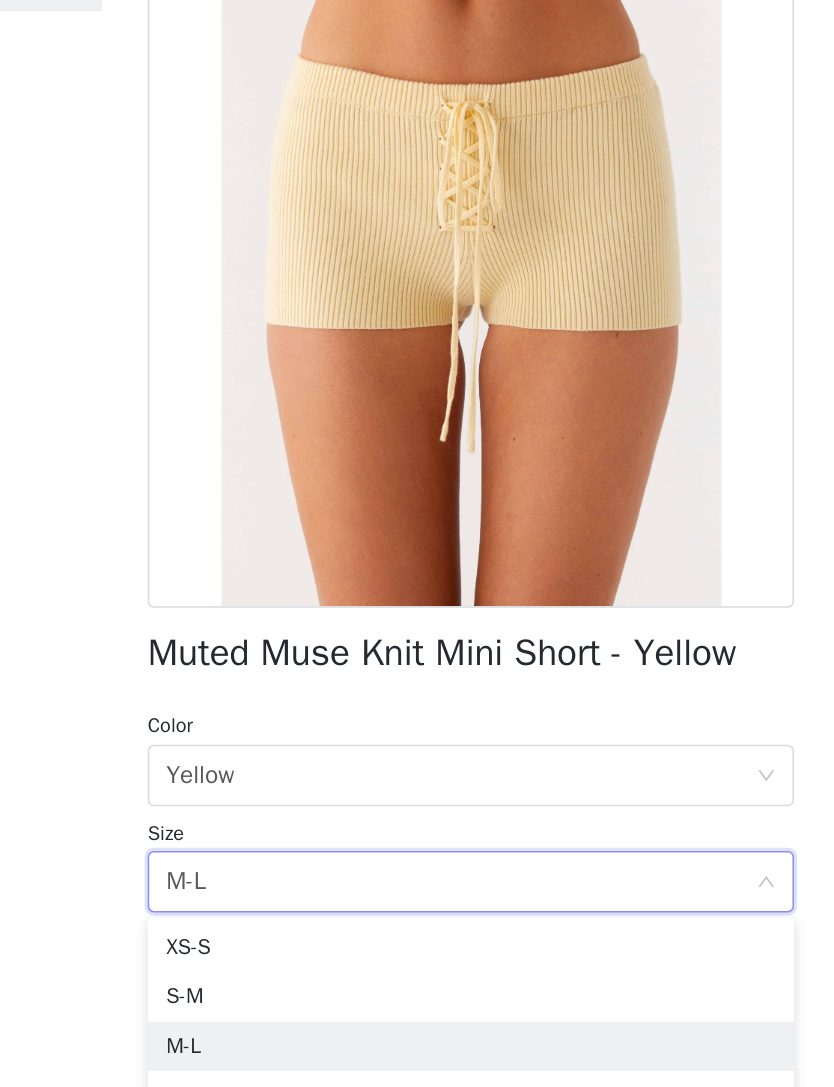 click on "M-L" at bounding box center (232, 728) 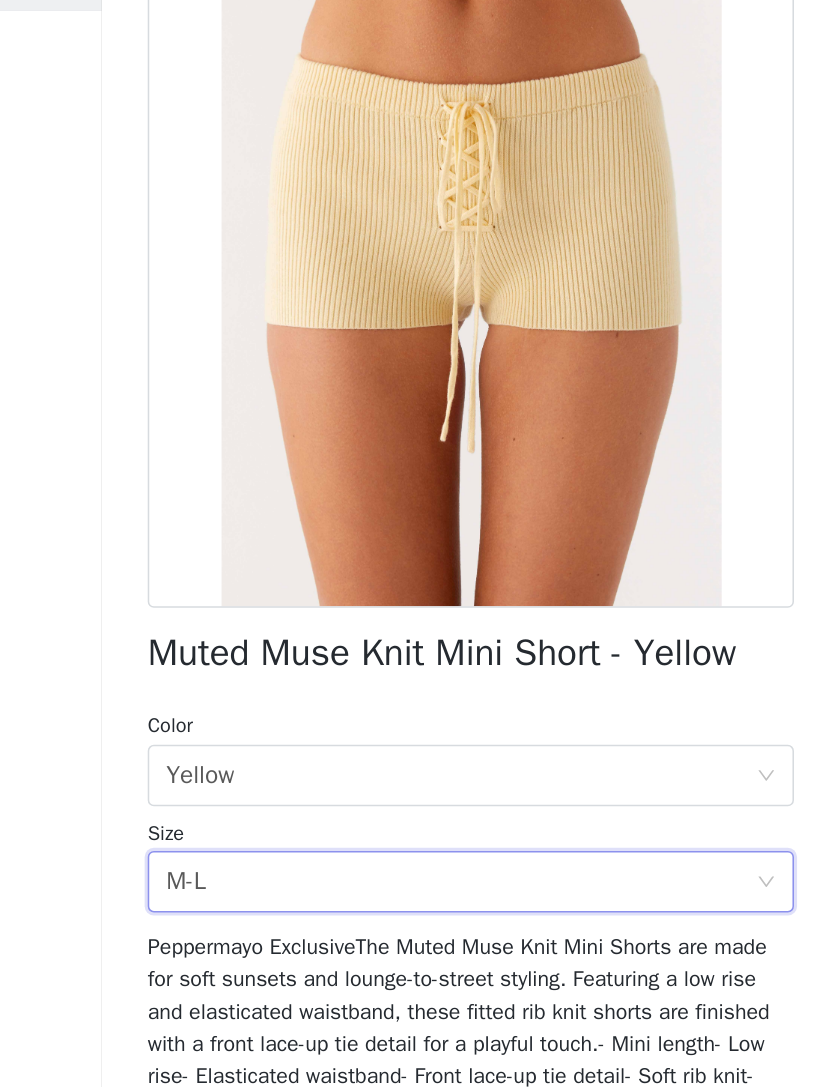 click on "M-L" at bounding box center (232, 728) 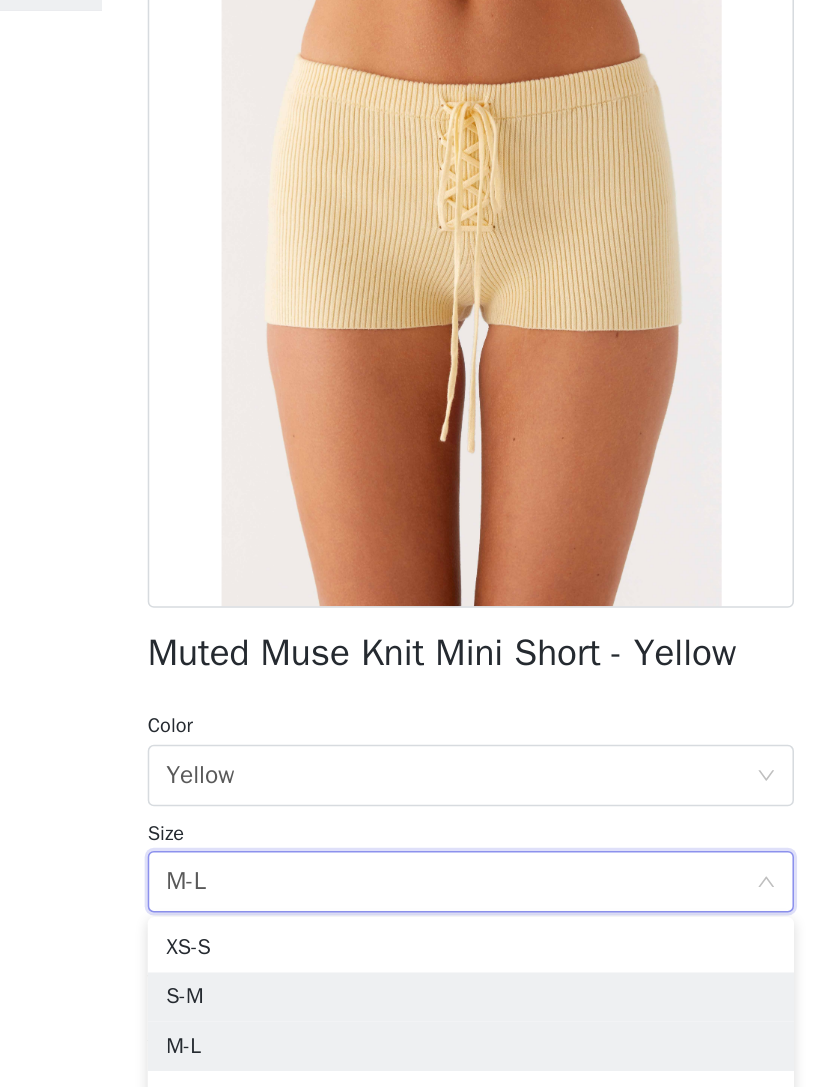 click on "S-M" at bounding box center (417, 803) 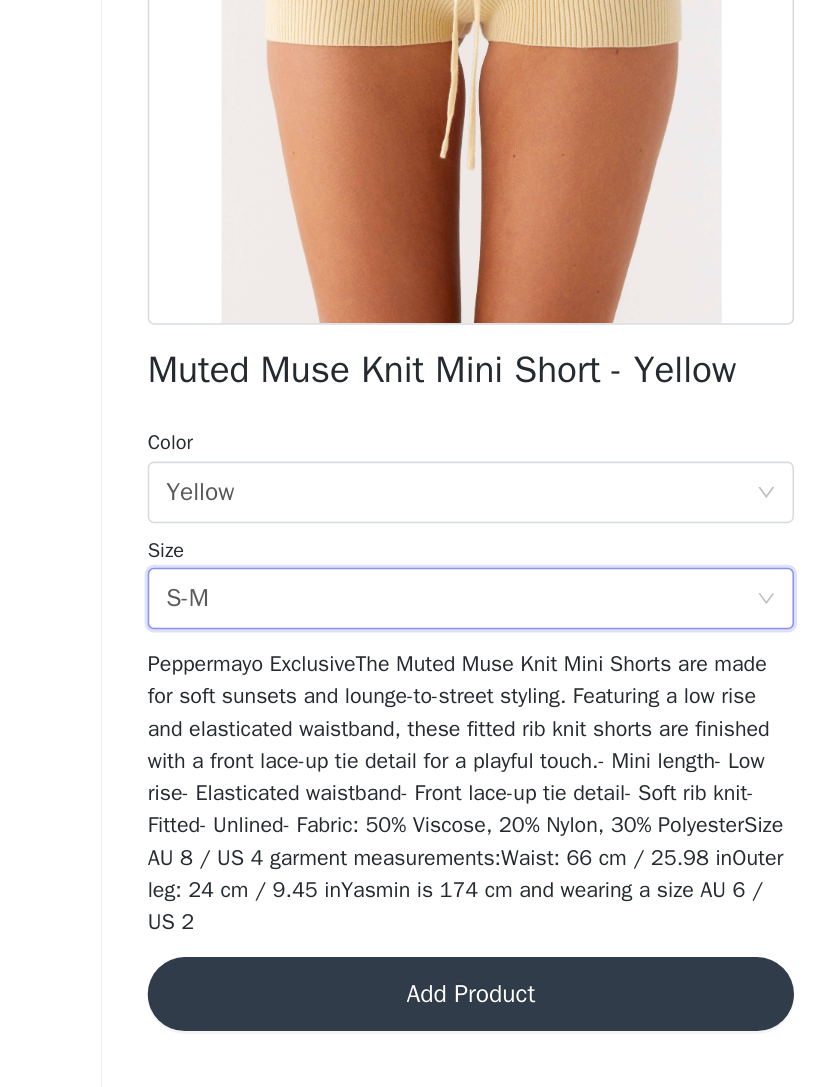 click on "Add Product" at bounding box center (417, 985) 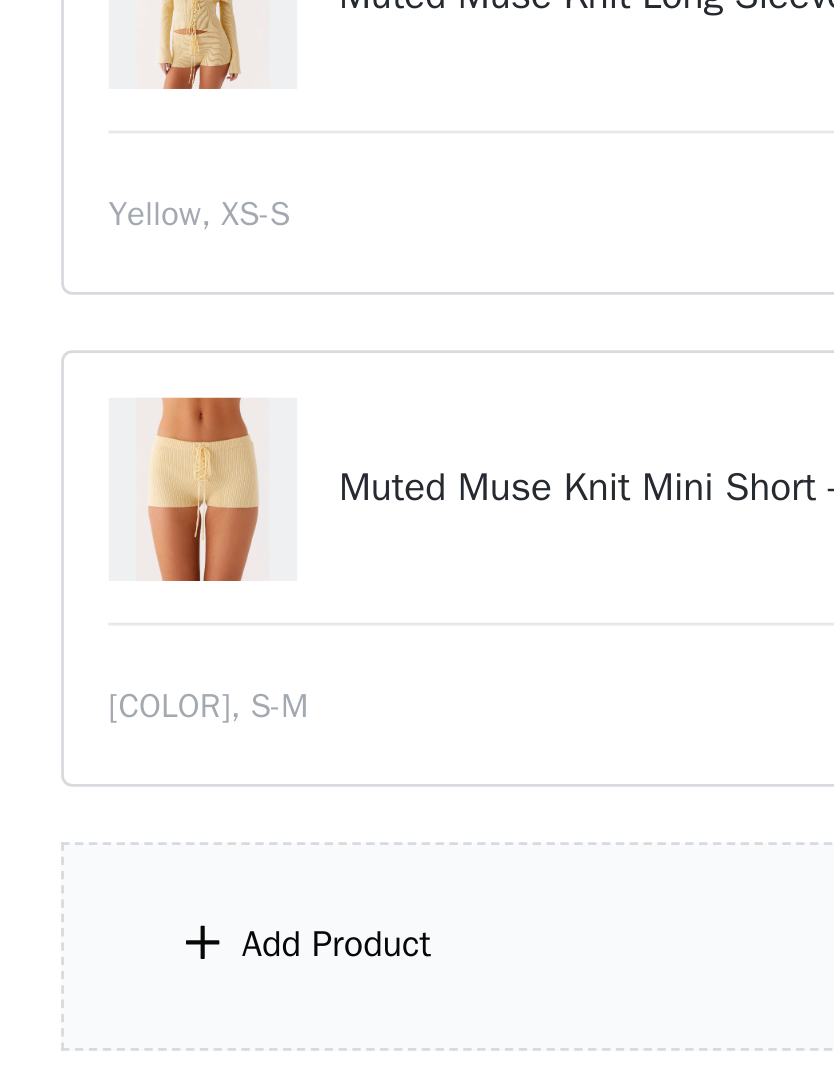 click on "Add Product" at bounding box center [417, 667] 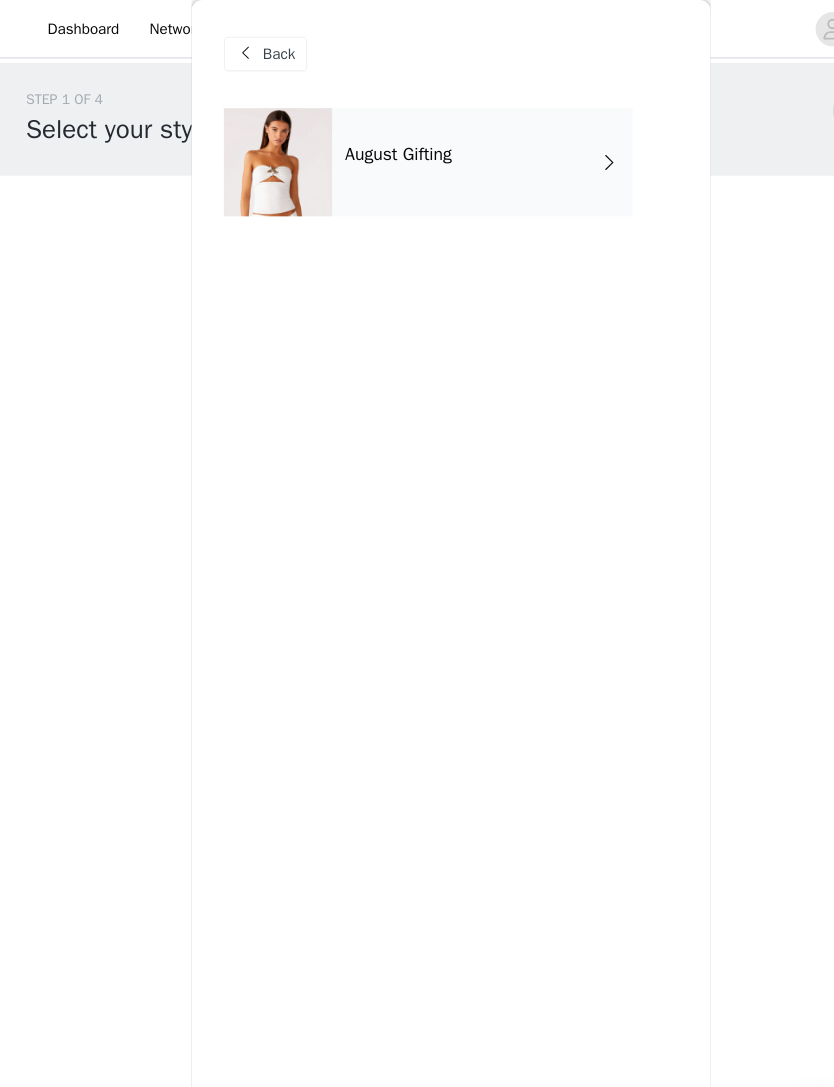 click on "August Gifting" at bounding box center (446, 150) 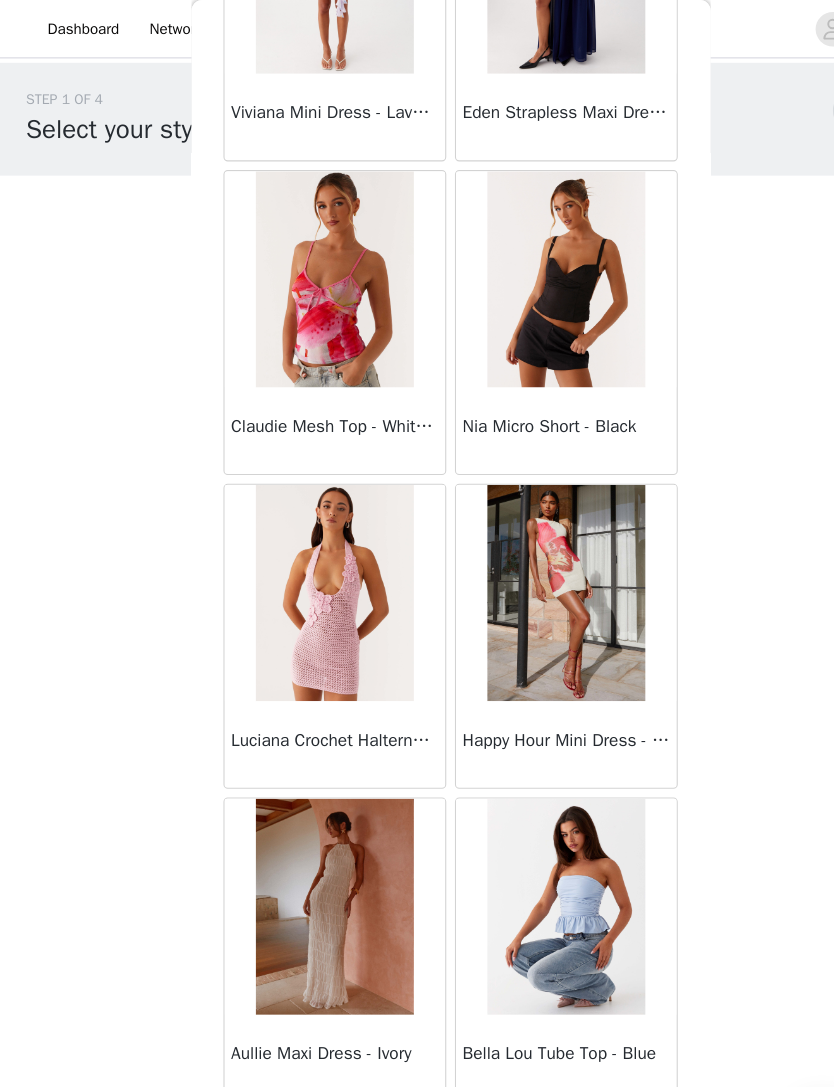 scroll, scrollTop: 1973, scrollLeft: 0, axis: vertical 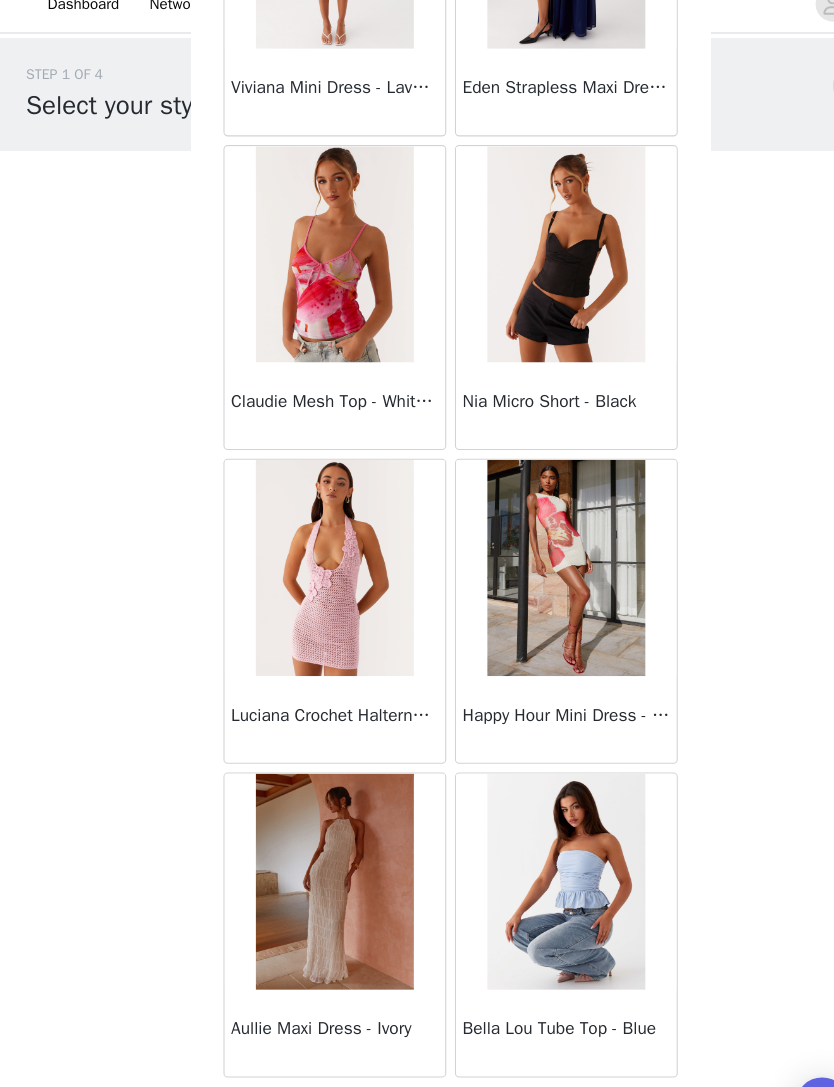click on "Load More" at bounding box center [417, 1053] 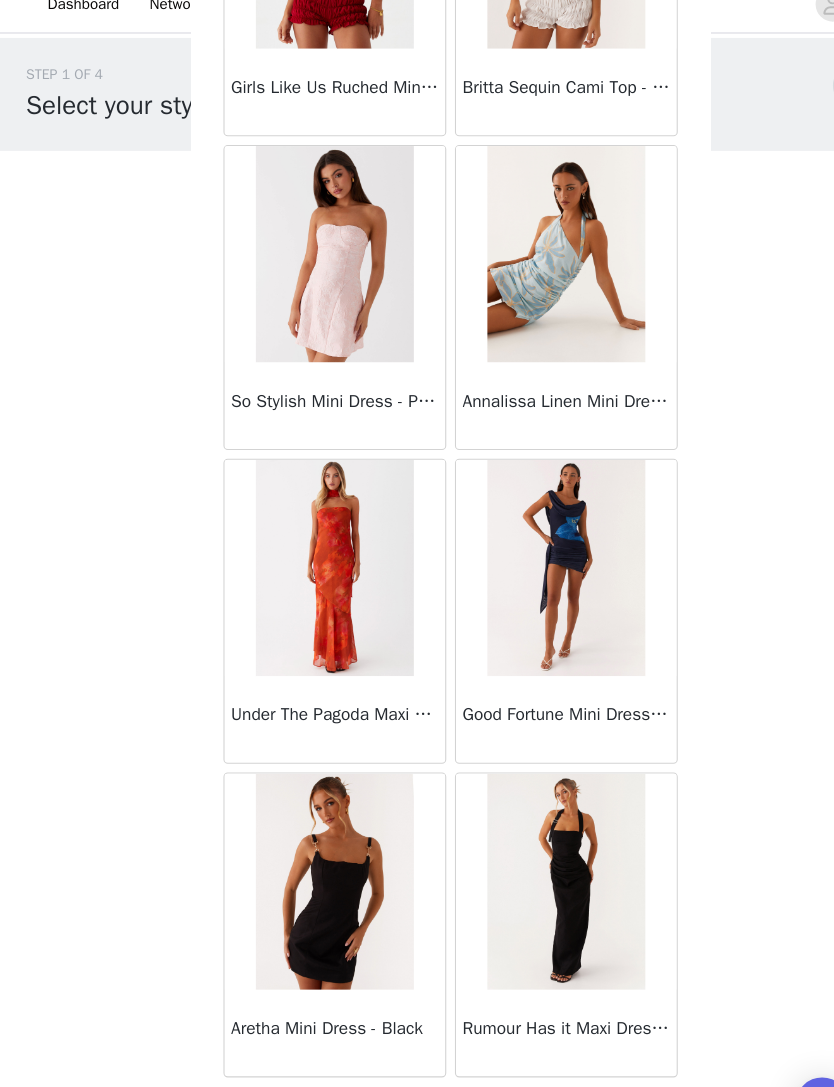 click on "Load More" at bounding box center (417, 1053) 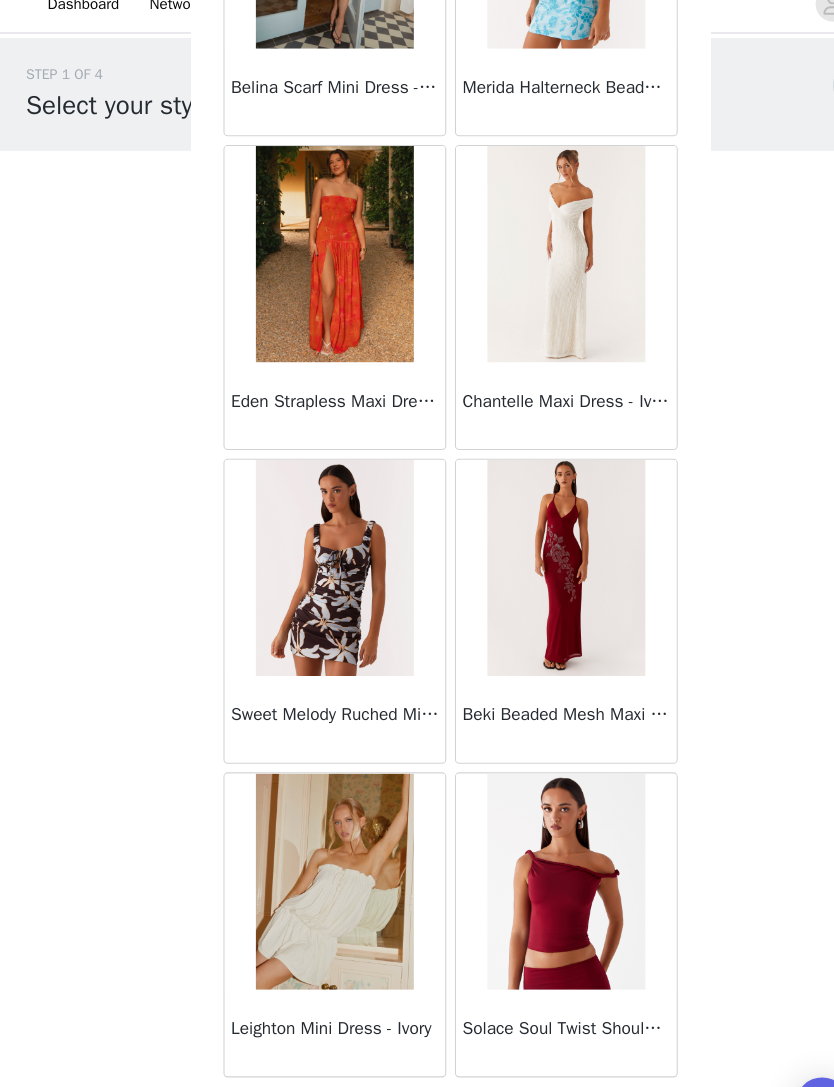 click on "Load More" at bounding box center [417, 1053] 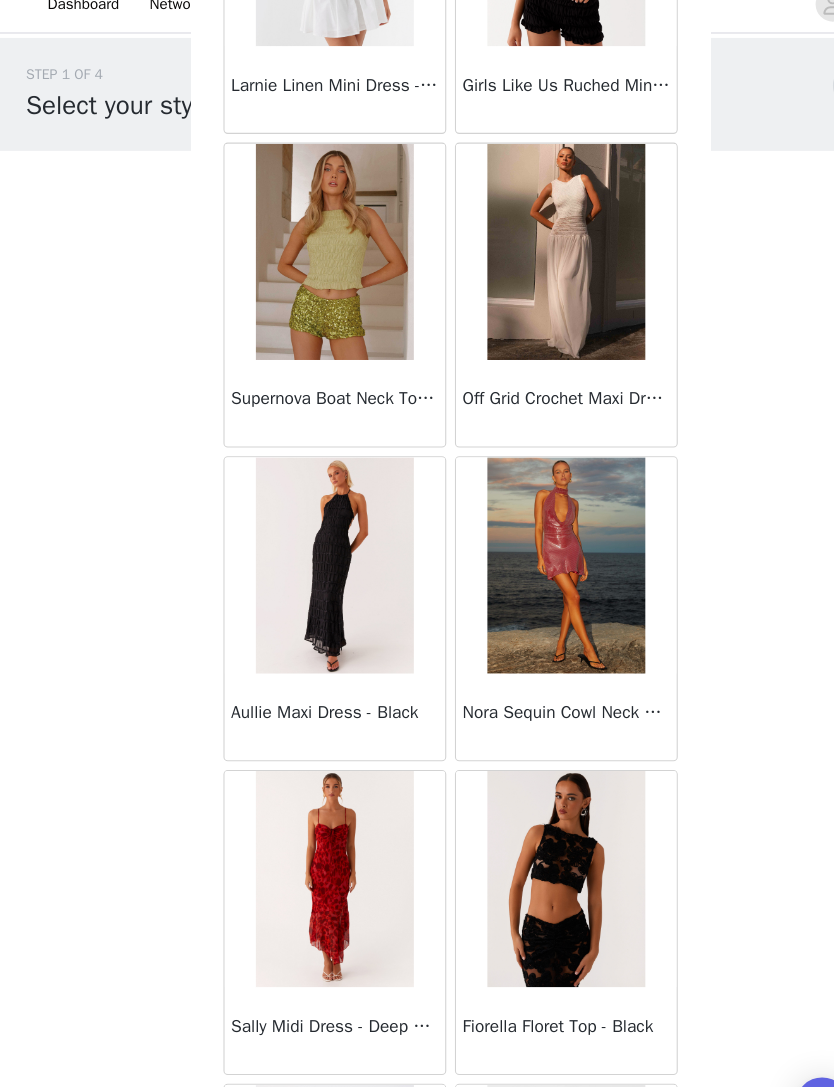scroll, scrollTop: 10068, scrollLeft: 0, axis: vertical 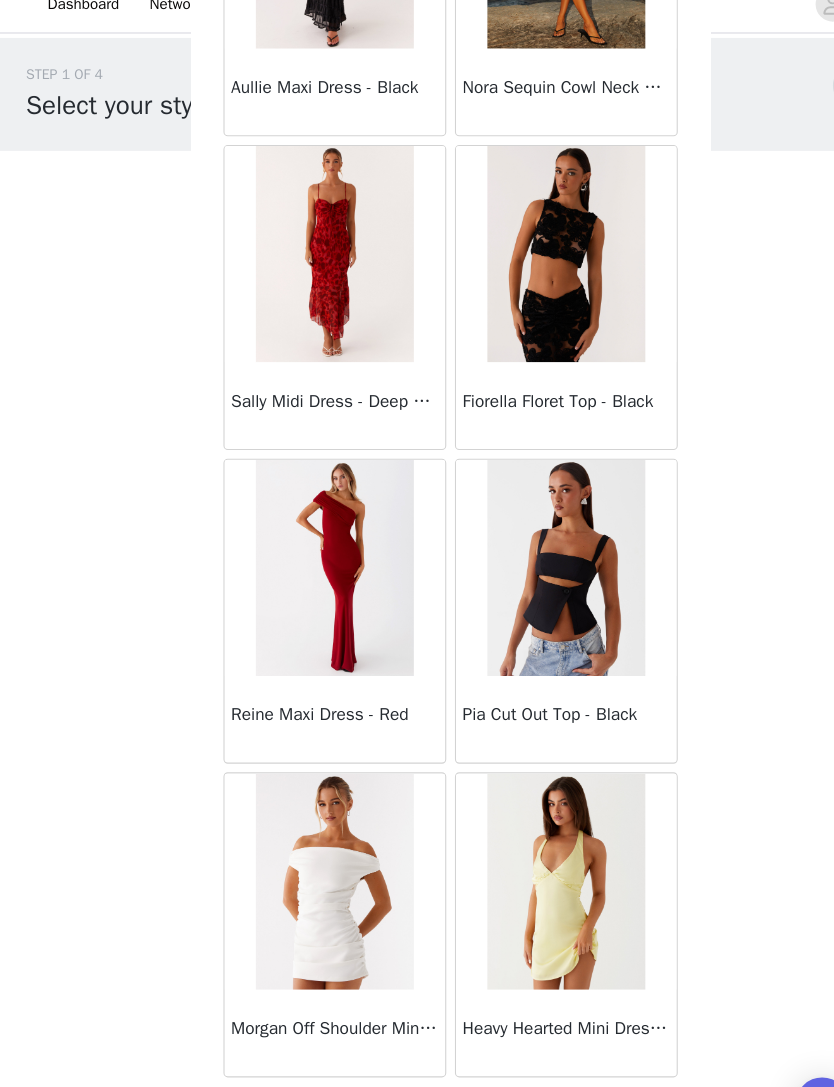 click on "Load More" at bounding box center (417, 1053) 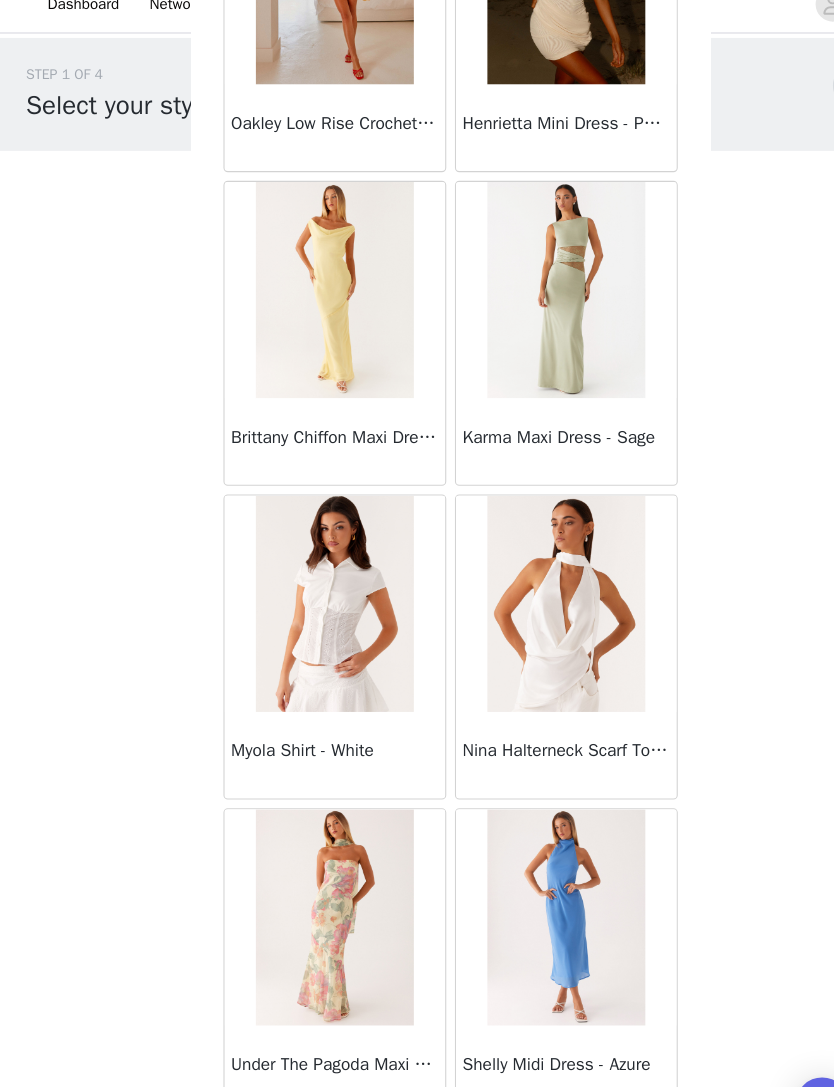scroll, scrollTop: 12682, scrollLeft: 0, axis: vertical 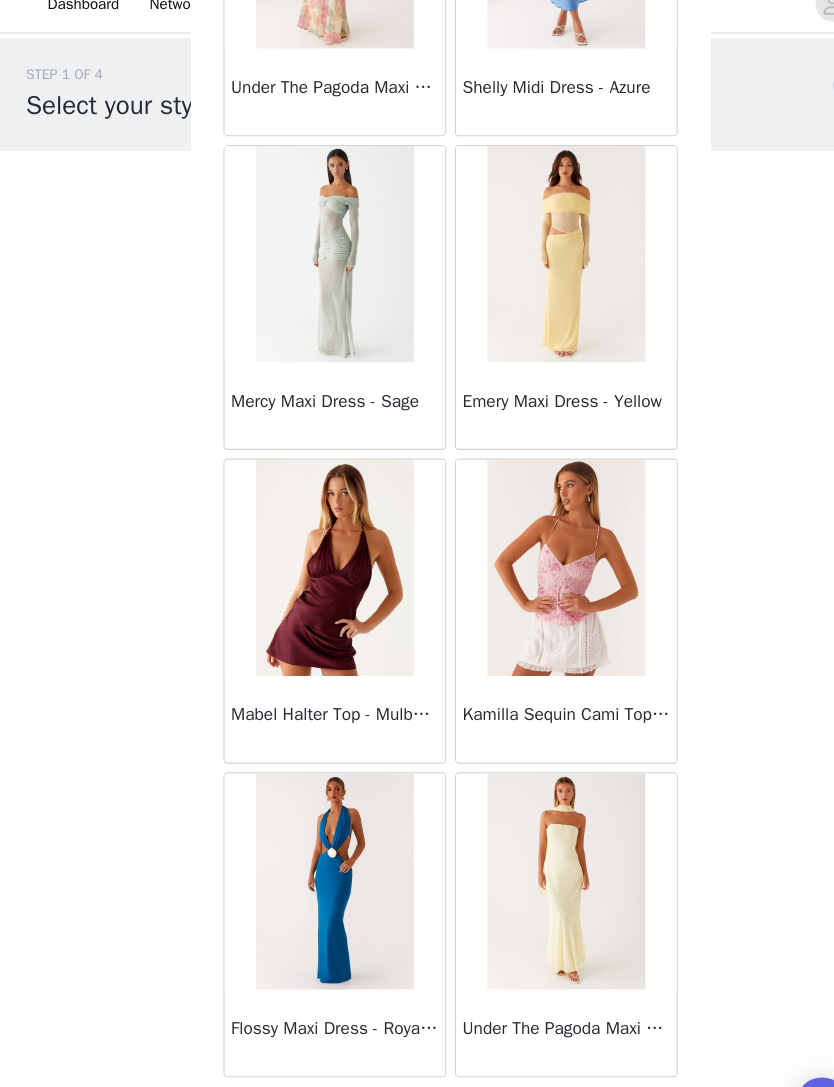 click on "Load More" at bounding box center (417, 1053) 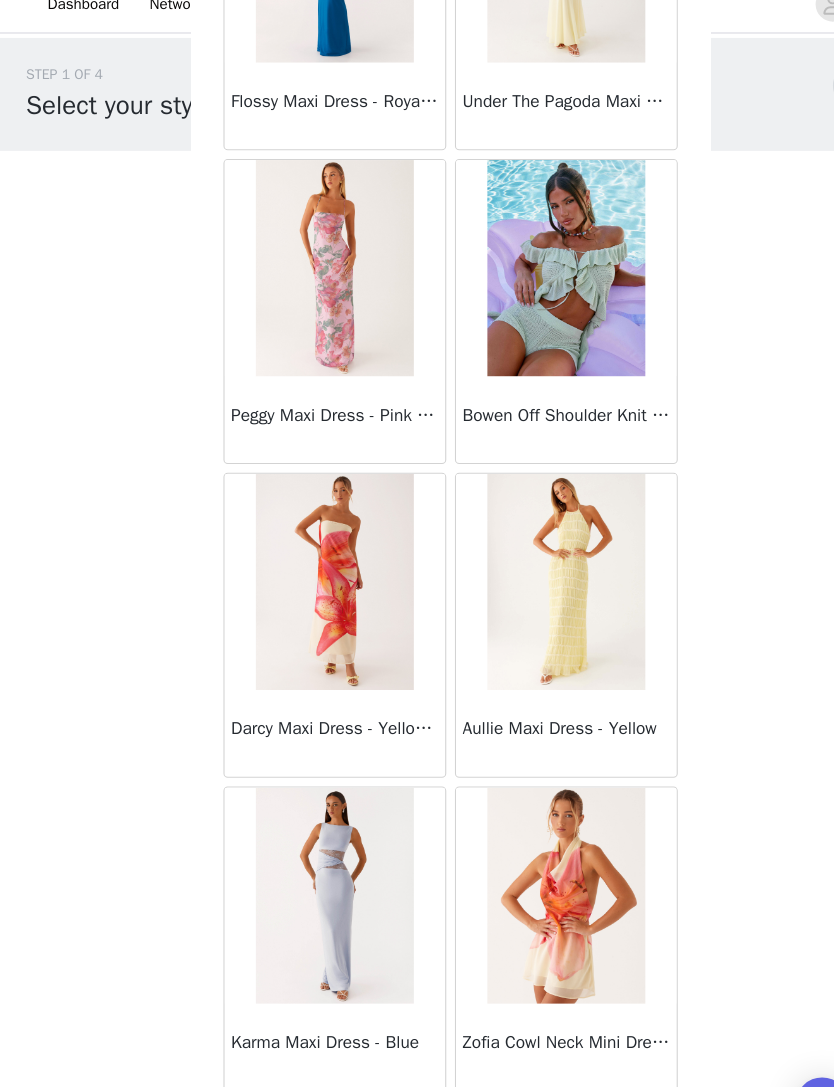 scroll, scrollTop: 14444, scrollLeft: 0, axis: vertical 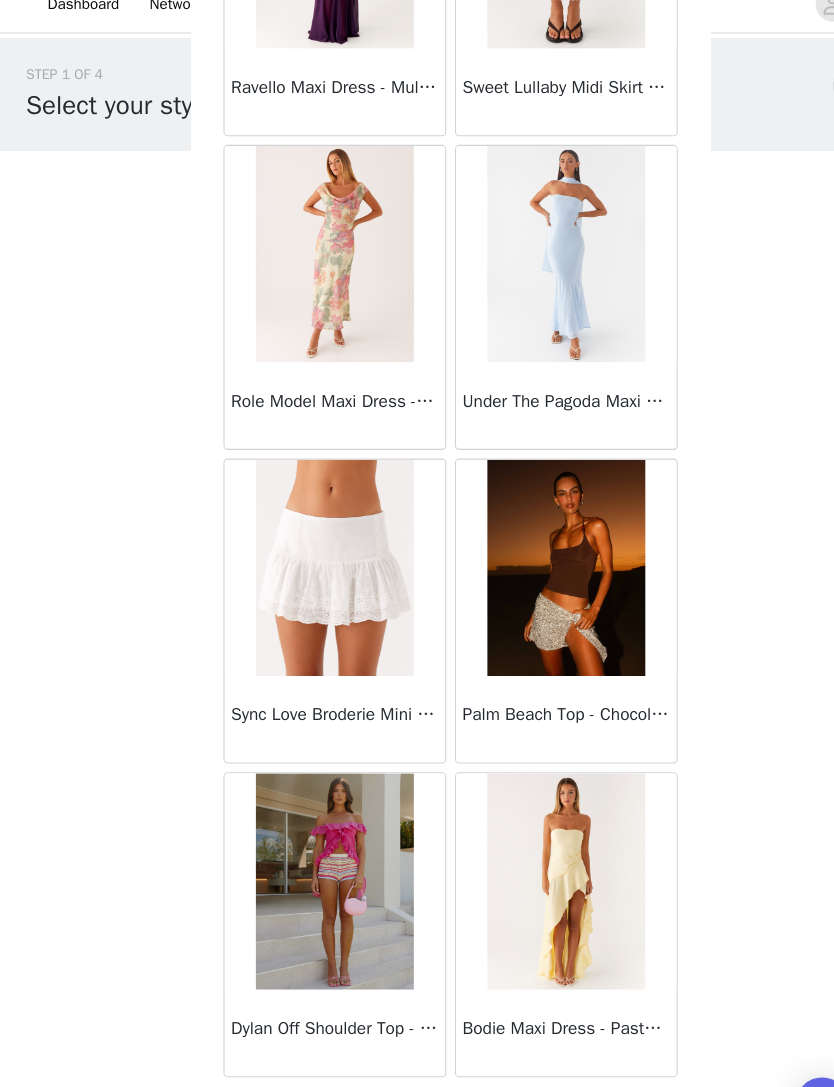 click on "Load More" at bounding box center [417, 1053] 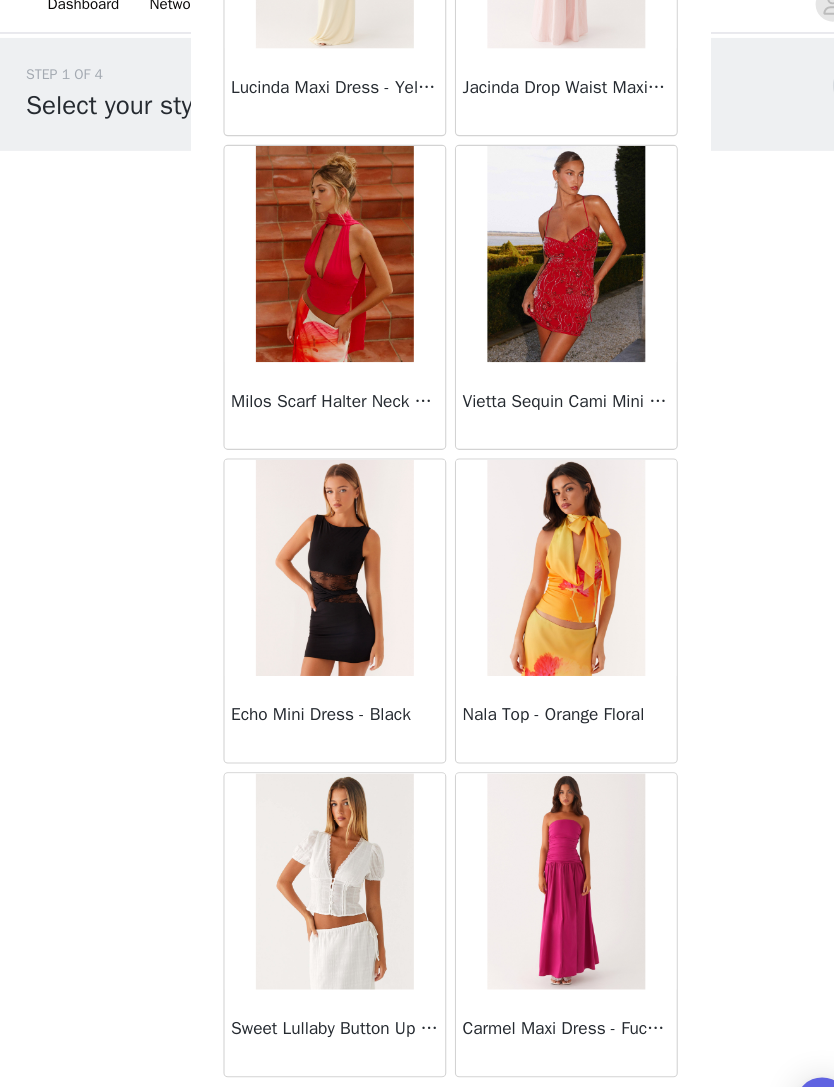 scroll, scrollTop: 19368, scrollLeft: 0, axis: vertical 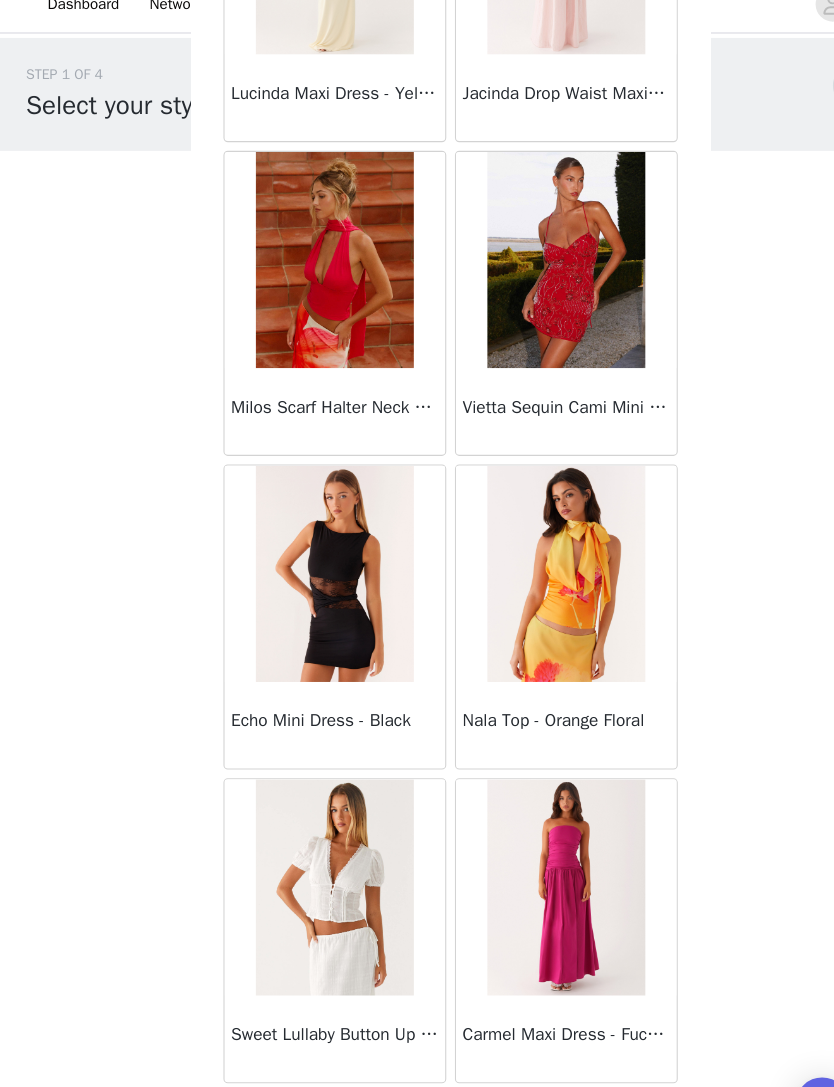 click on "Sweet Lullaby Button Up Shirt - White" at bounding box center (310, 883) 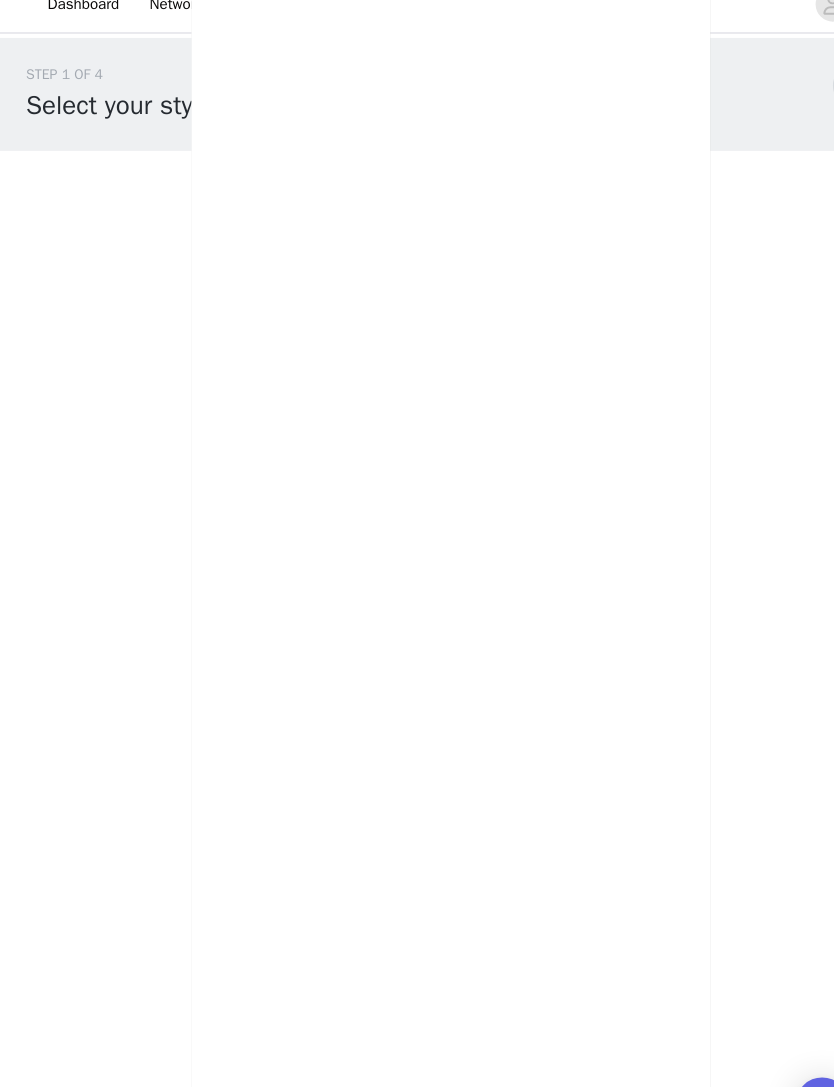 scroll, scrollTop: 0, scrollLeft: 0, axis: both 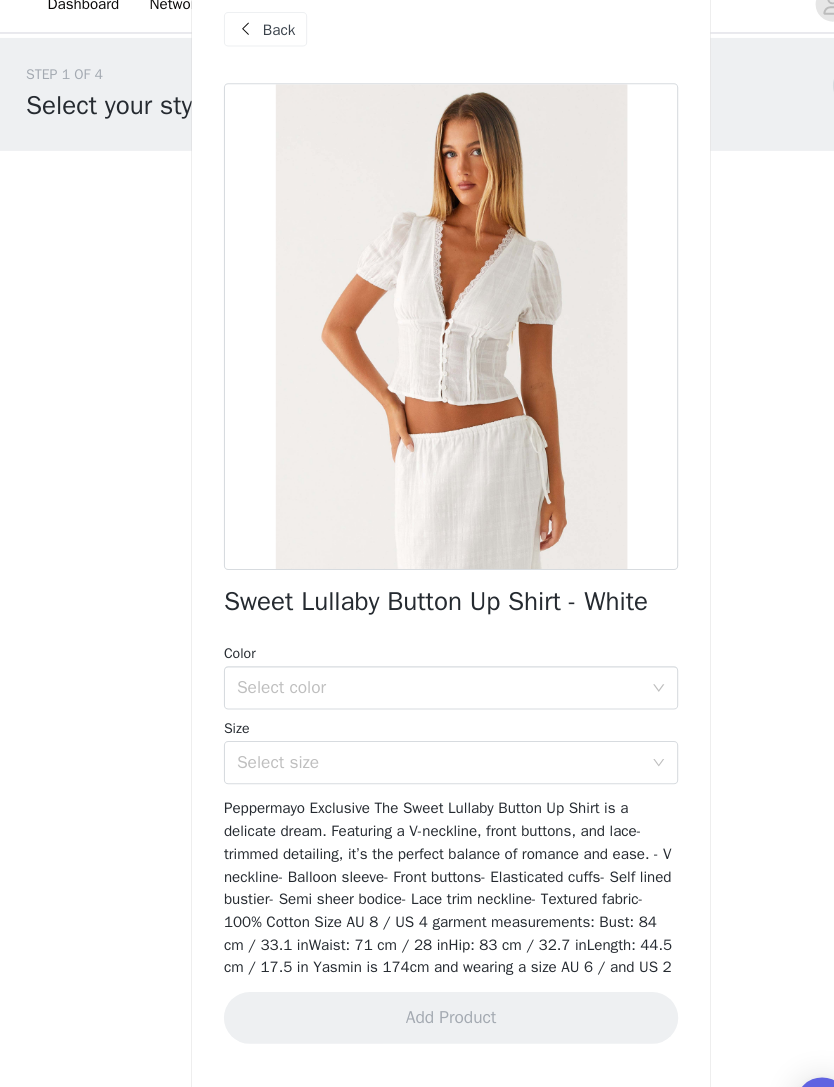 click on "Back" at bounding box center (258, 50) 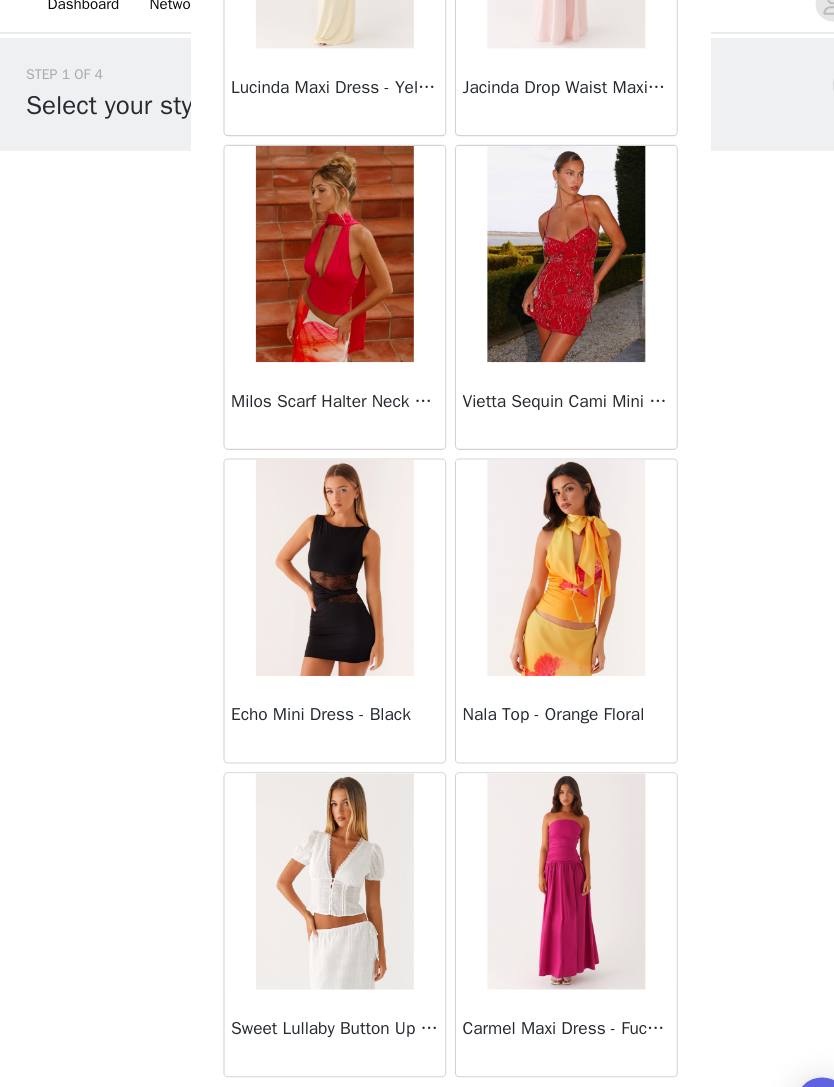 click on "Load More" at bounding box center [417, 1053] 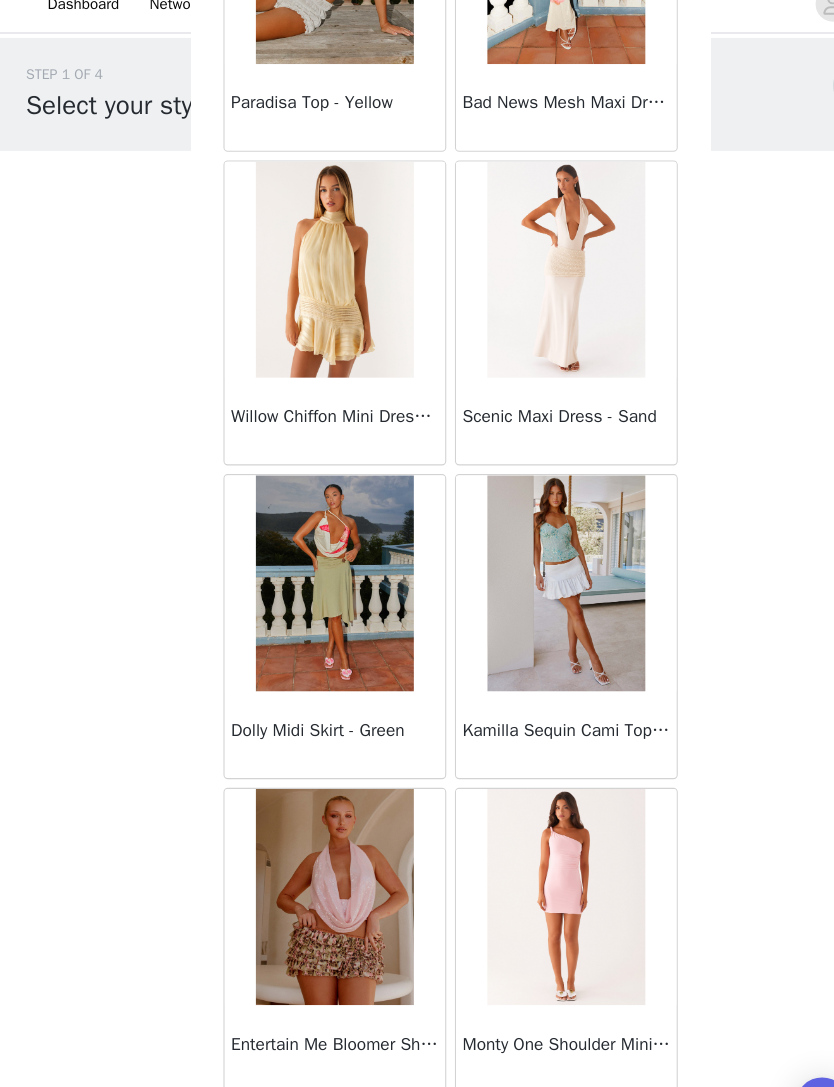scroll, scrollTop: 21719, scrollLeft: 0, axis: vertical 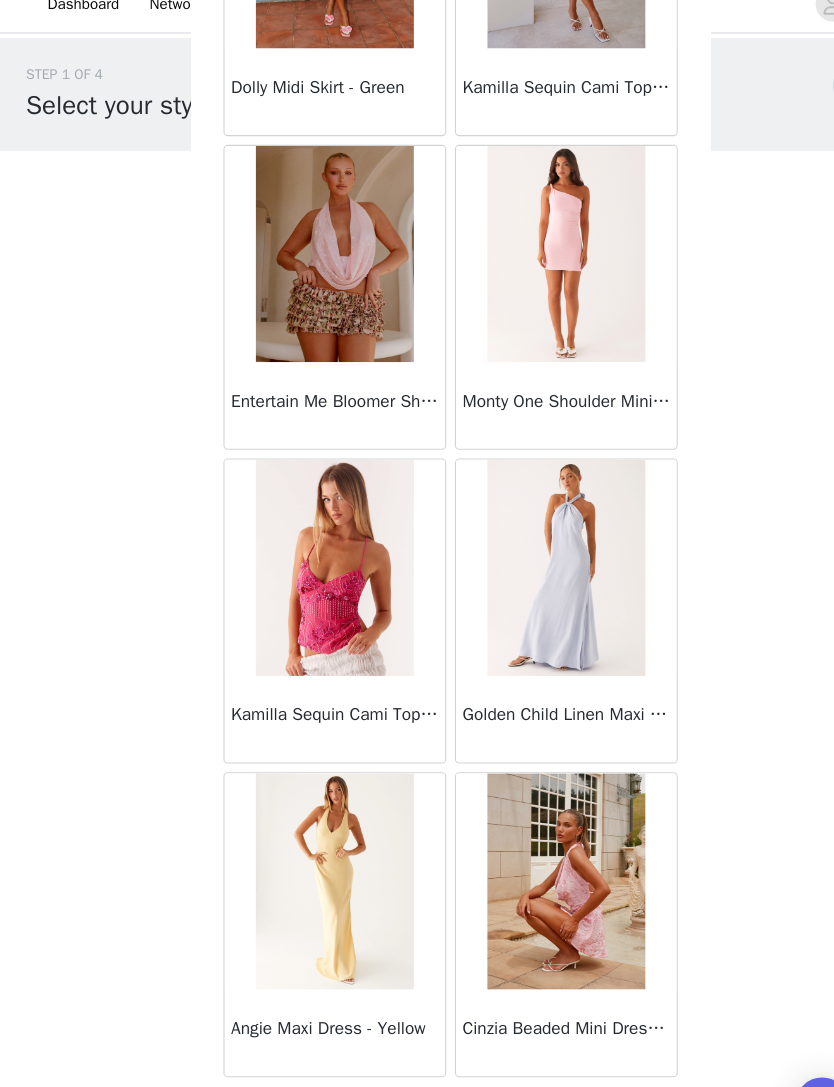 click on "Load More" at bounding box center [417, 1053] 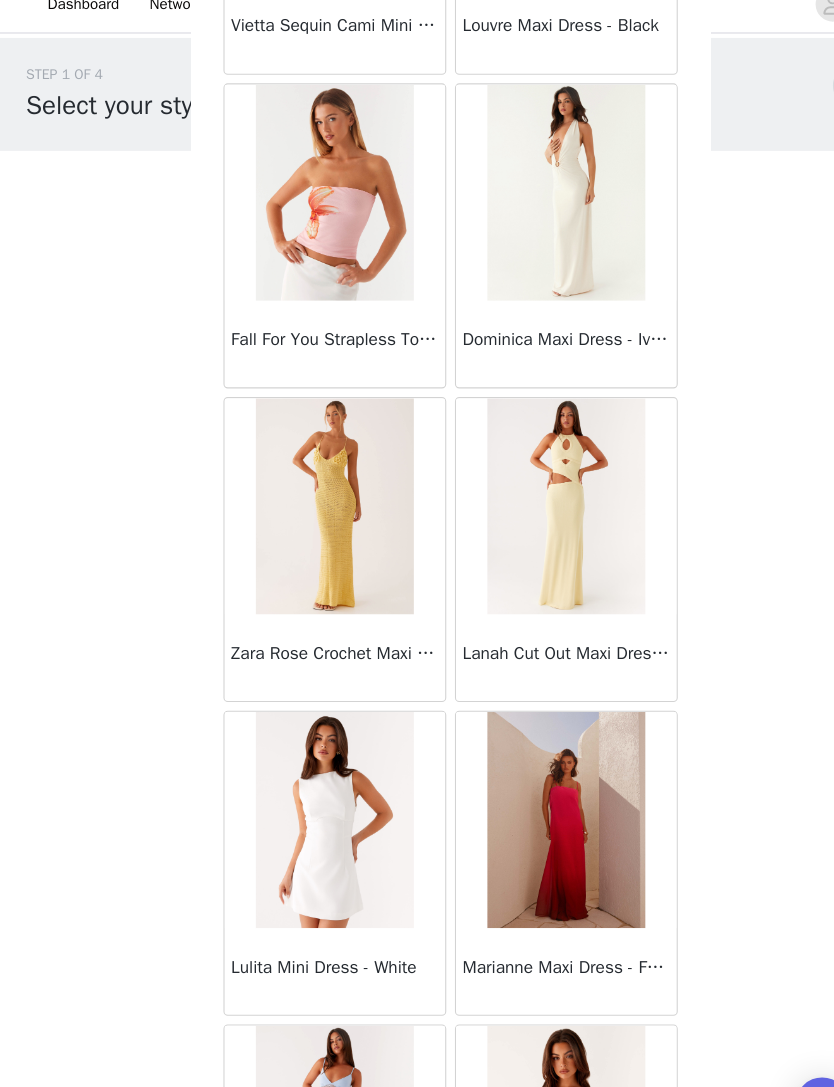 scroll, scrollTop: 24674, scrollLeft: 0, axis: vertical 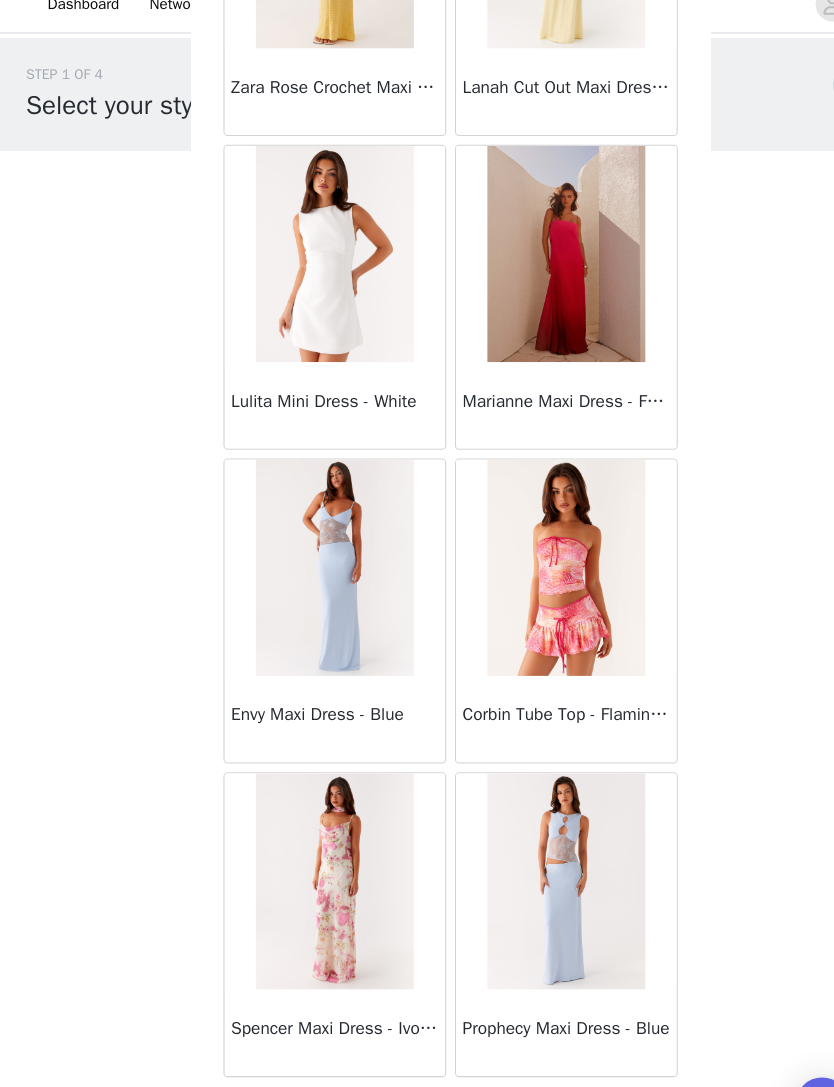 click on "Load More" at bounding box center [417, 1053] 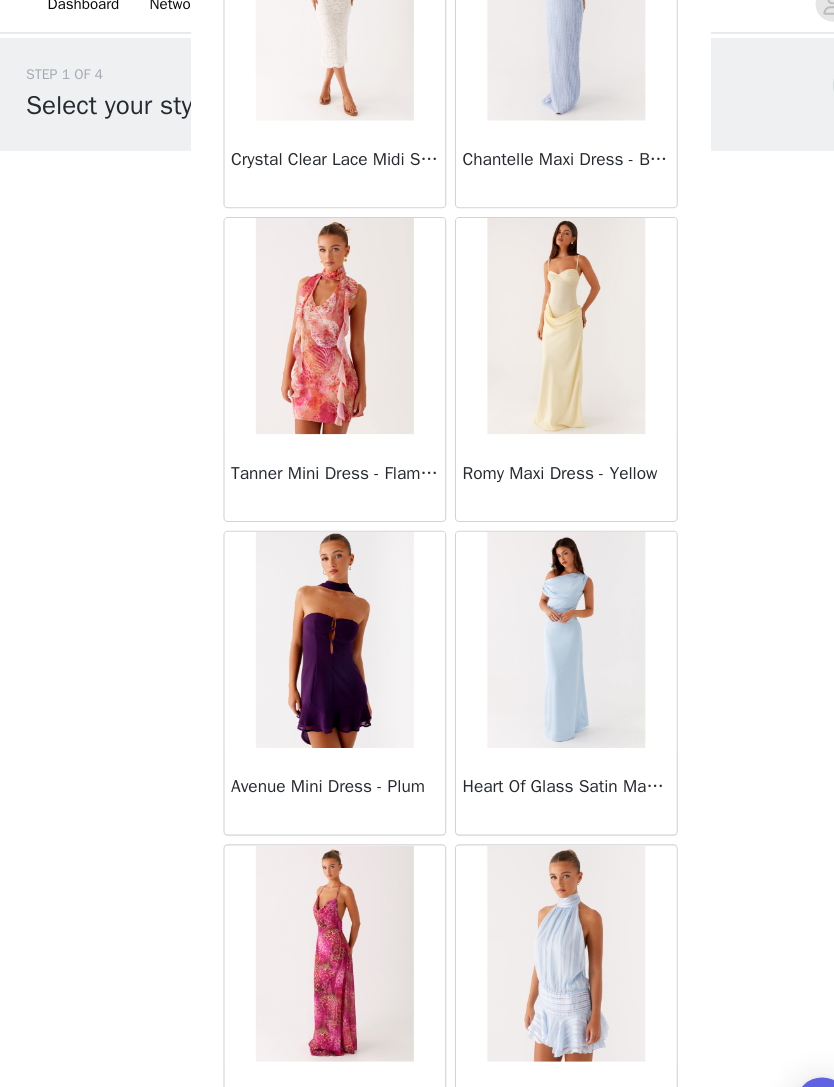 scroll, scrollTop: 26850, scrollLeft: 0, axis: vertical 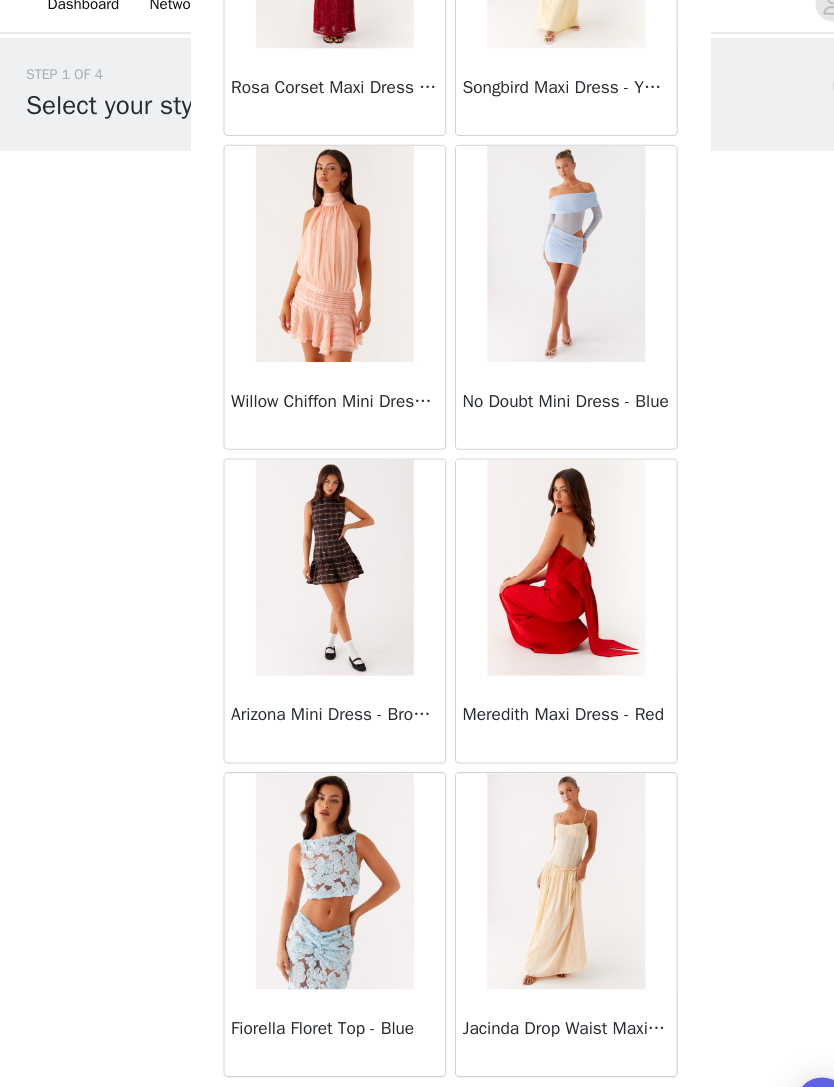 click on "Load More" at bounding box center [417, 1053] 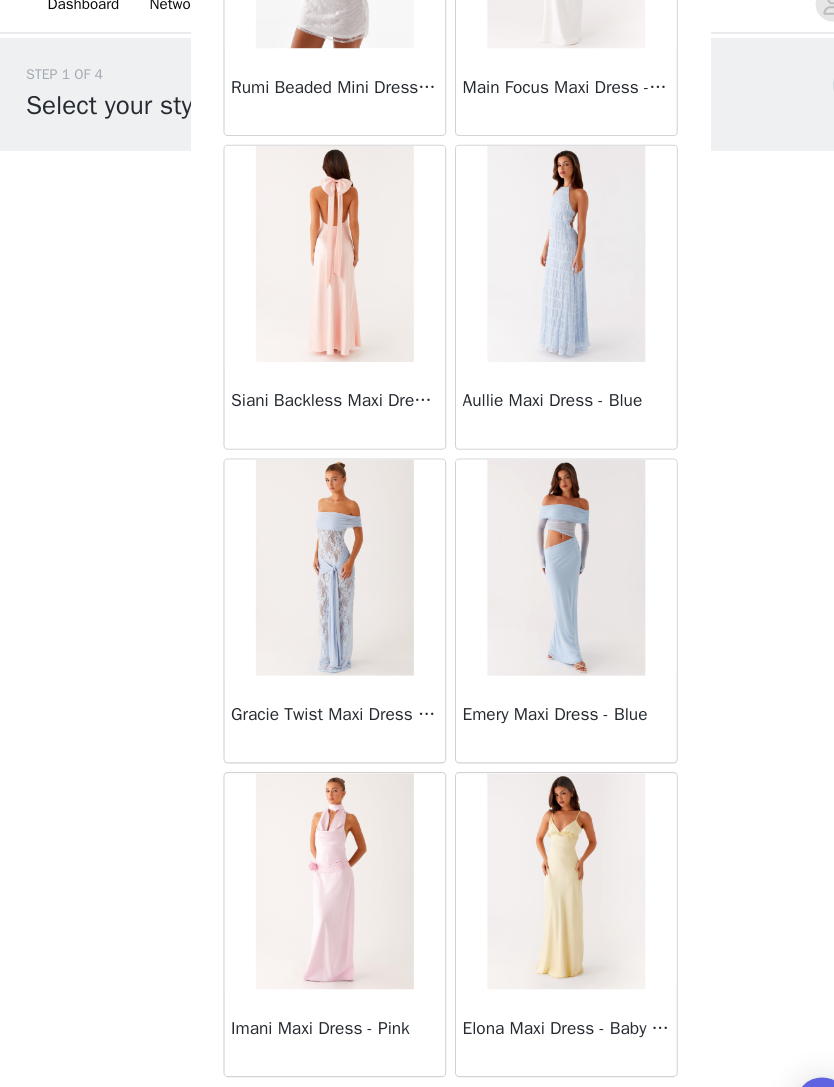 scroll, scrollTop: 30973, scrollLeft: 0, axis: vertical 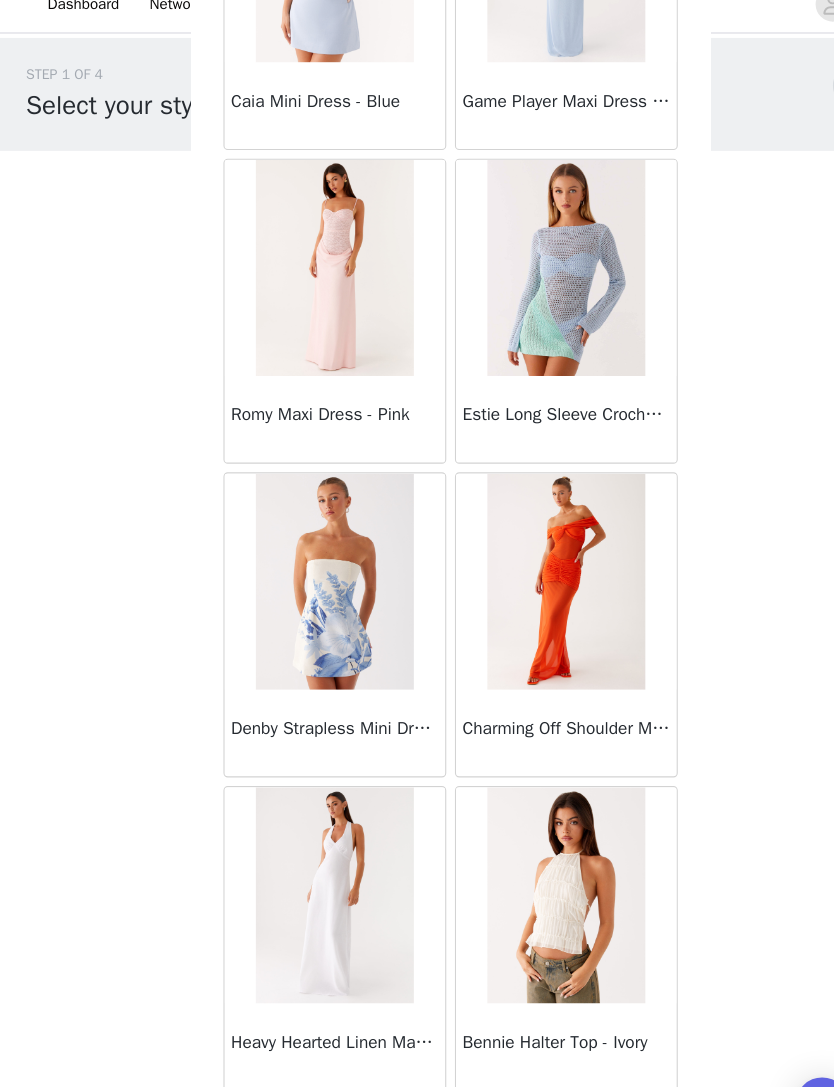 click on "Load More" at bounding box center (417, 1066) 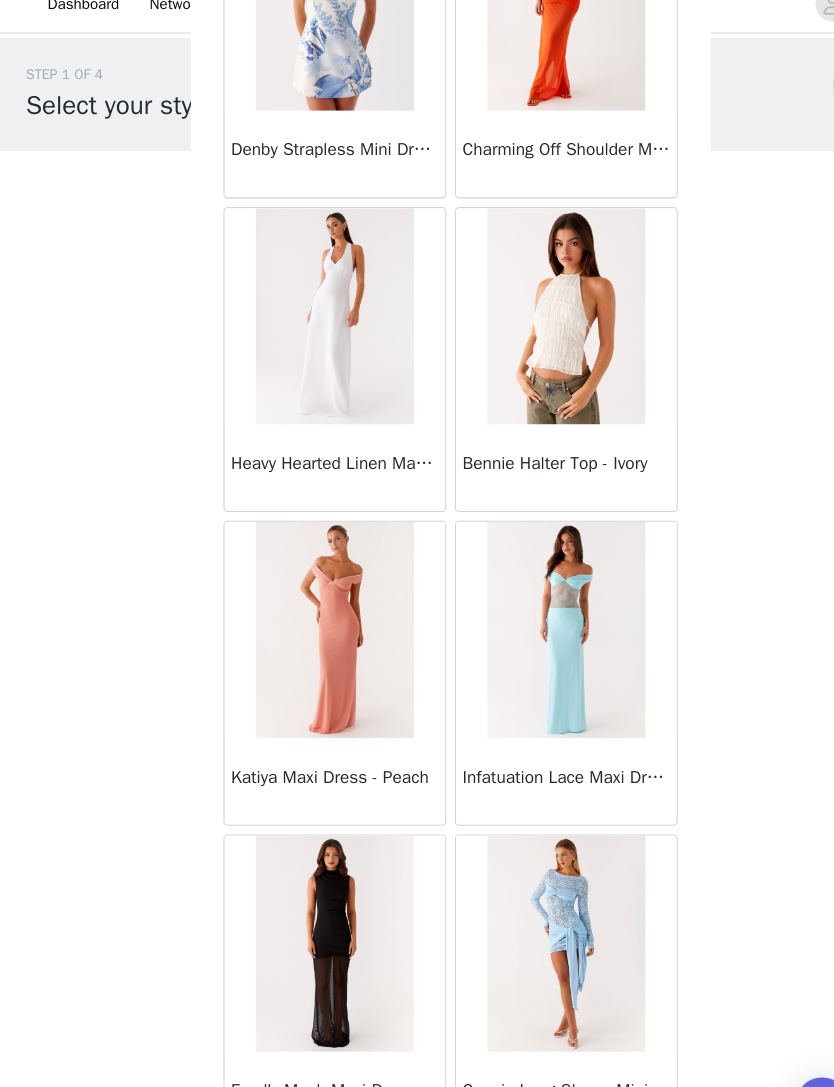 scroll, scrollTop: 34692, scrollLeft: 0, axis: vertical 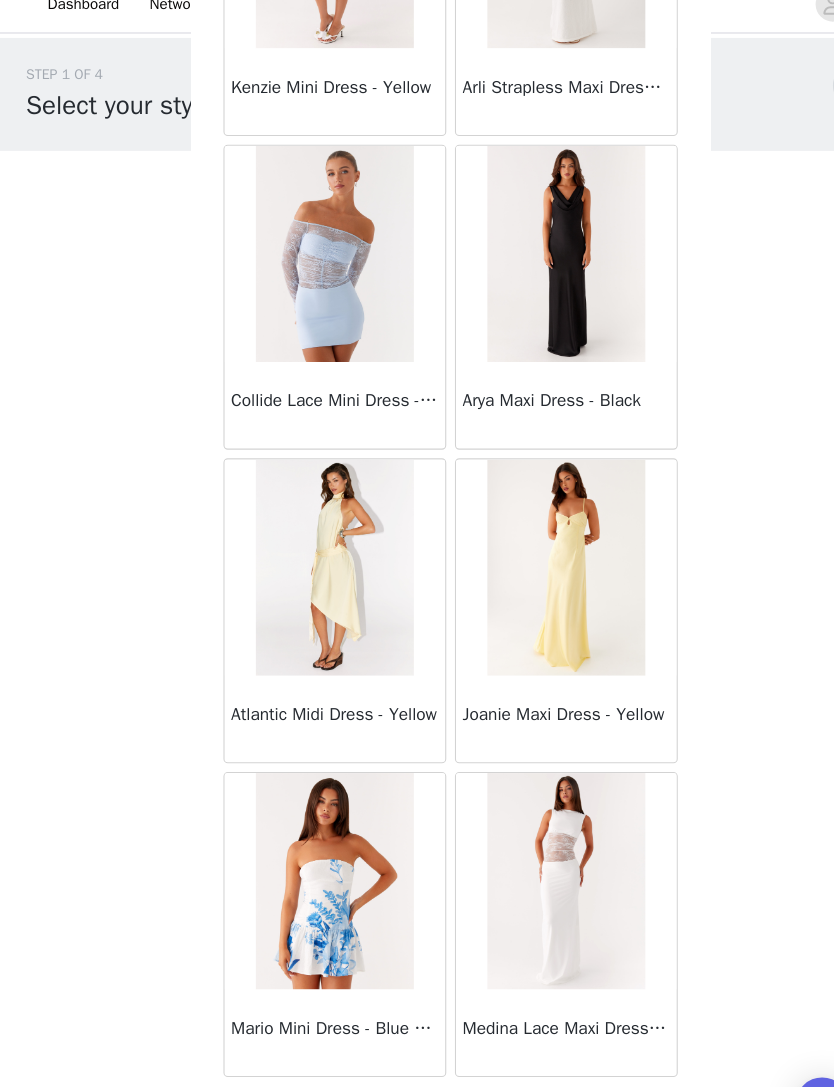 click on "Load More" at bounding box center (417, 1053) 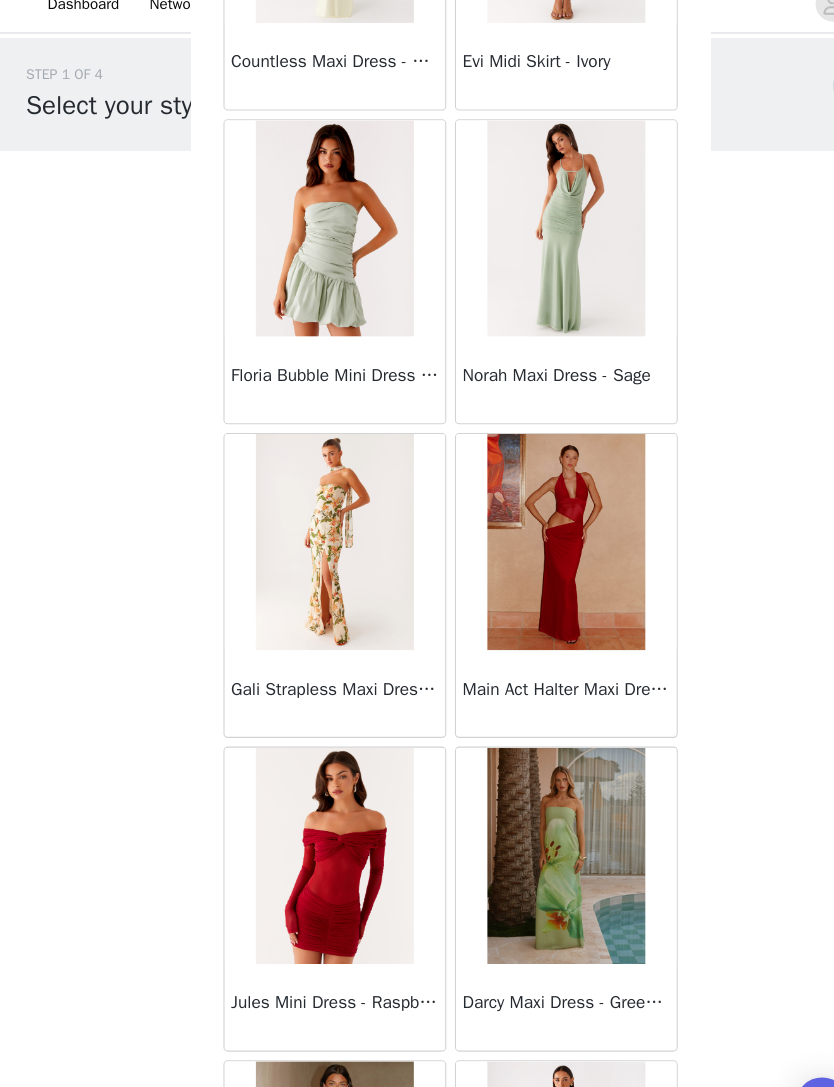 scroll, scrollTop: 39131, scrollLeft: 0, axis: vertical 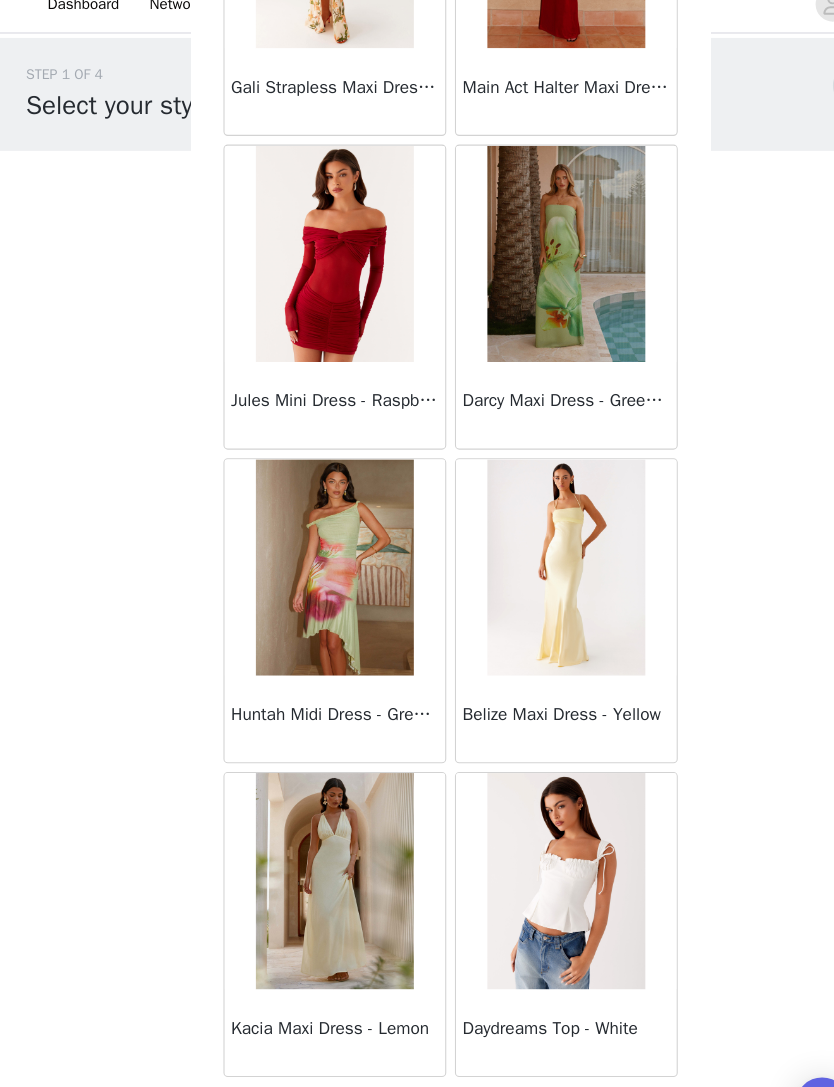 click on "Load More" at bounding box center [417, 1053] 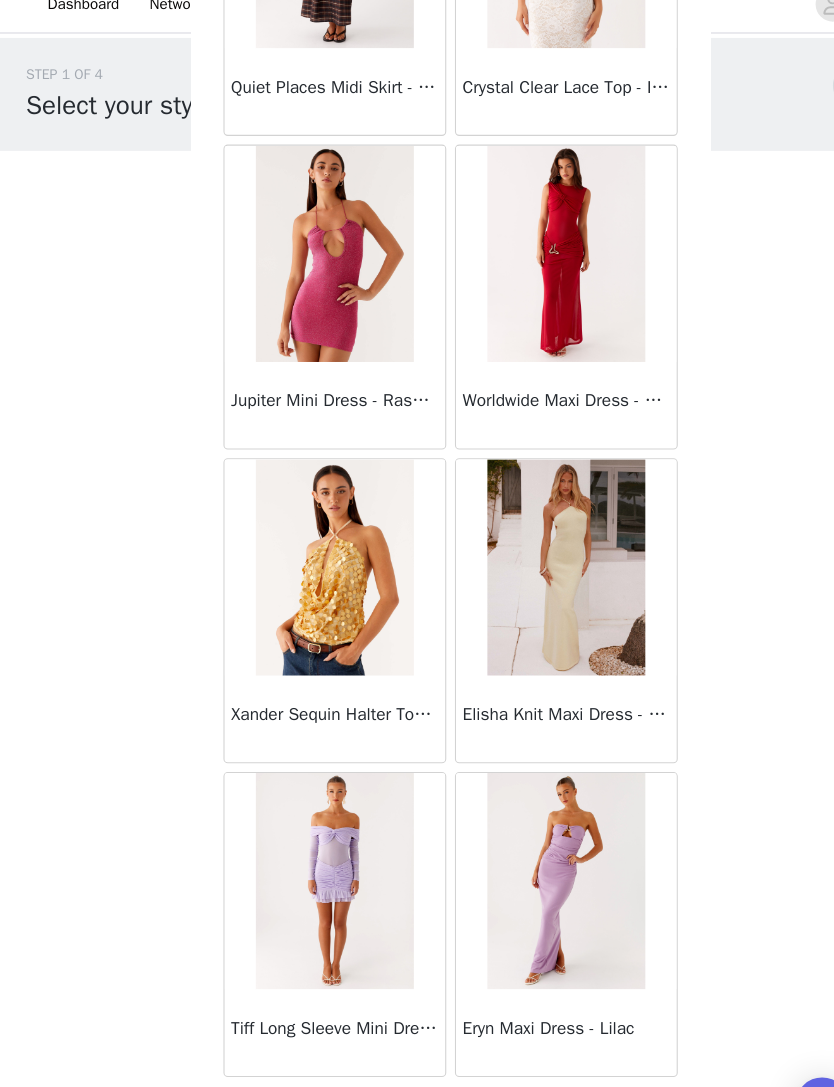 scroll, scrollTop: 42573, scrollLeft: 0, axis: vertical 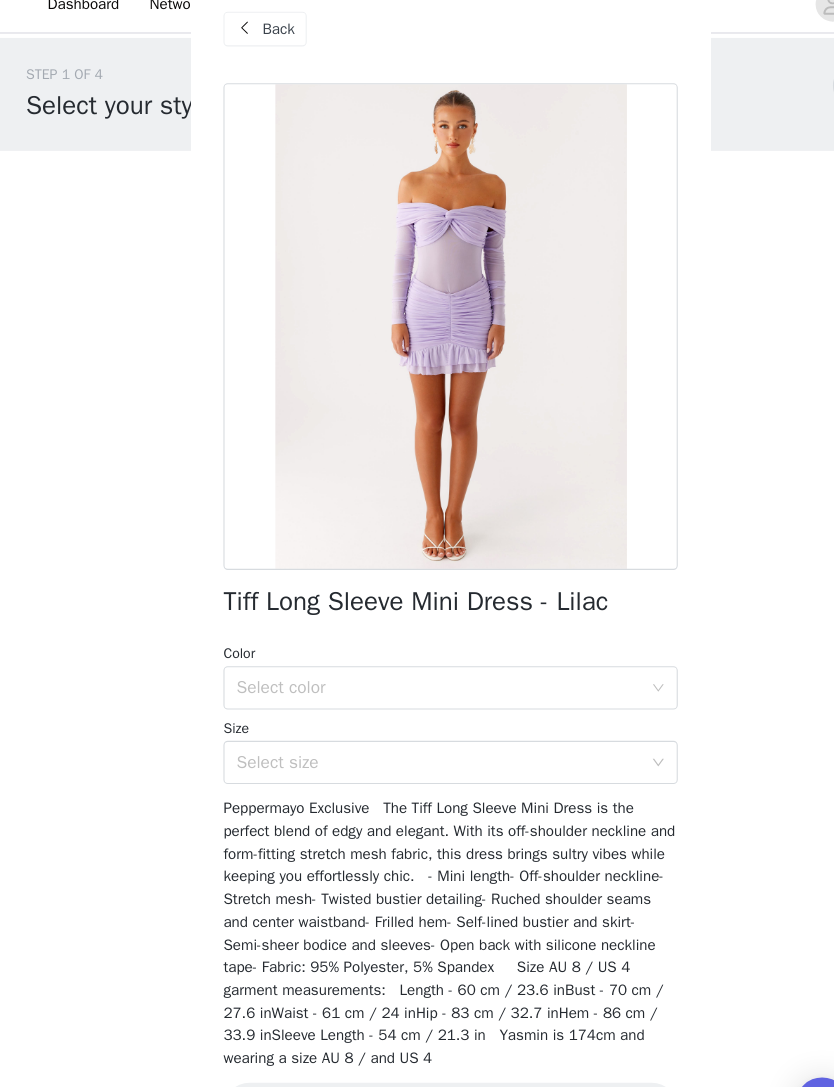 click on "Back" at bounding box center [258, 50] 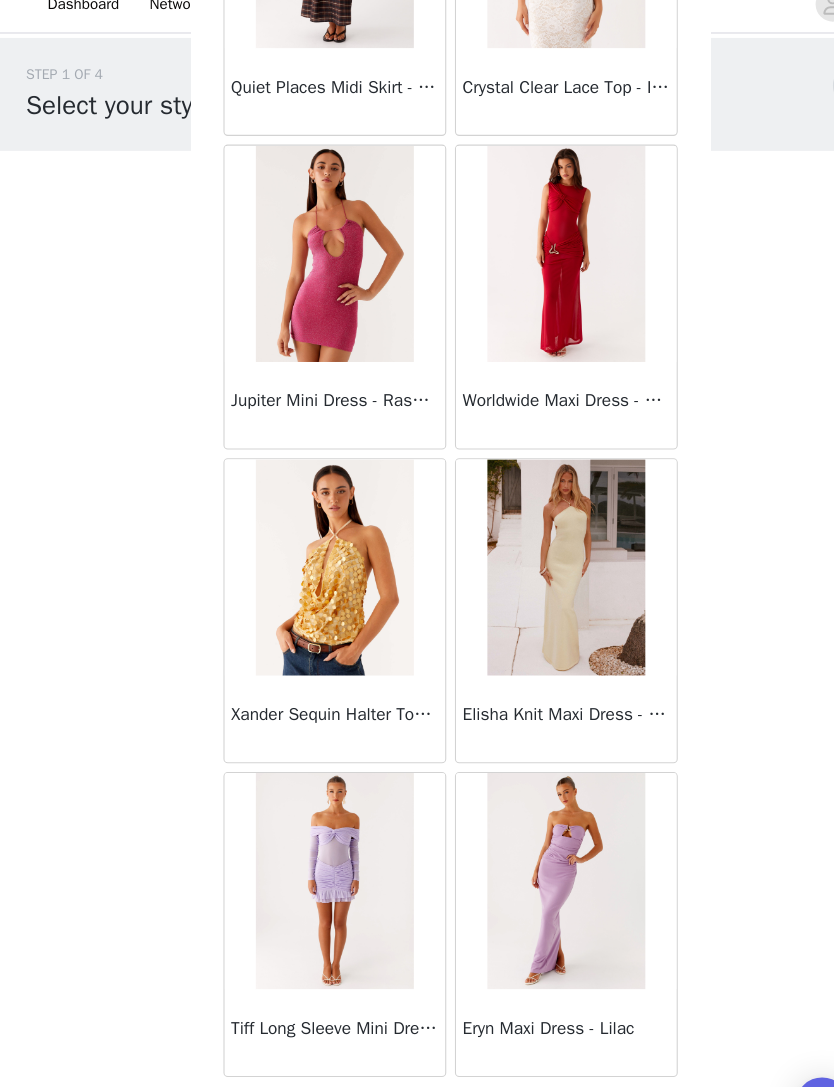 click on "Load More" at bounding box center [417, 1053] 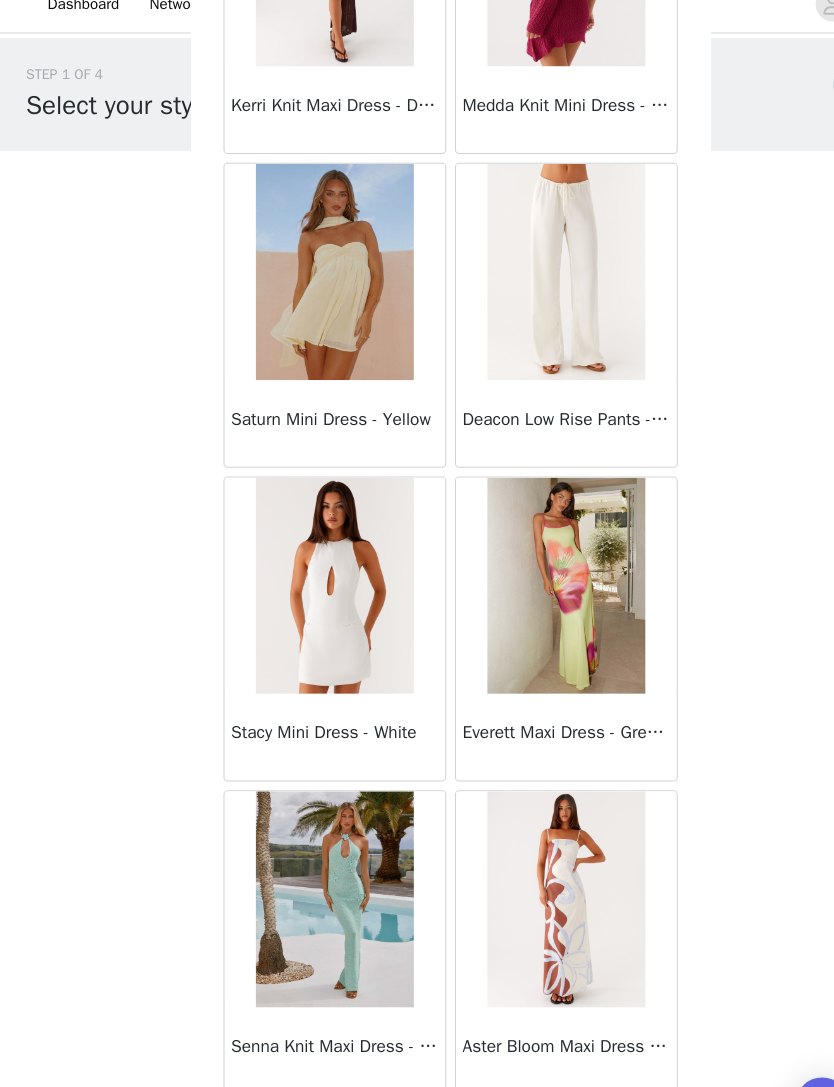 scroll, scrollTop: 44366, scrollLeft: 0, axis: vertical 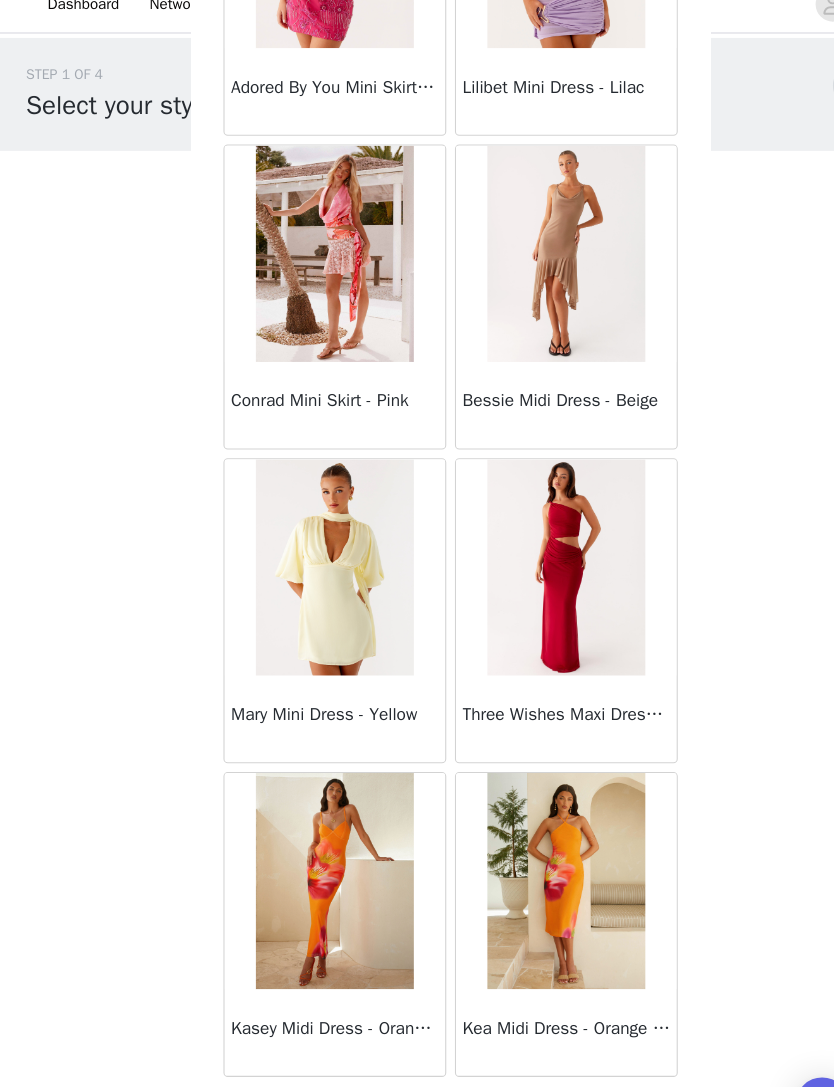 click on "Load More" at bounding box center (417, 1053) 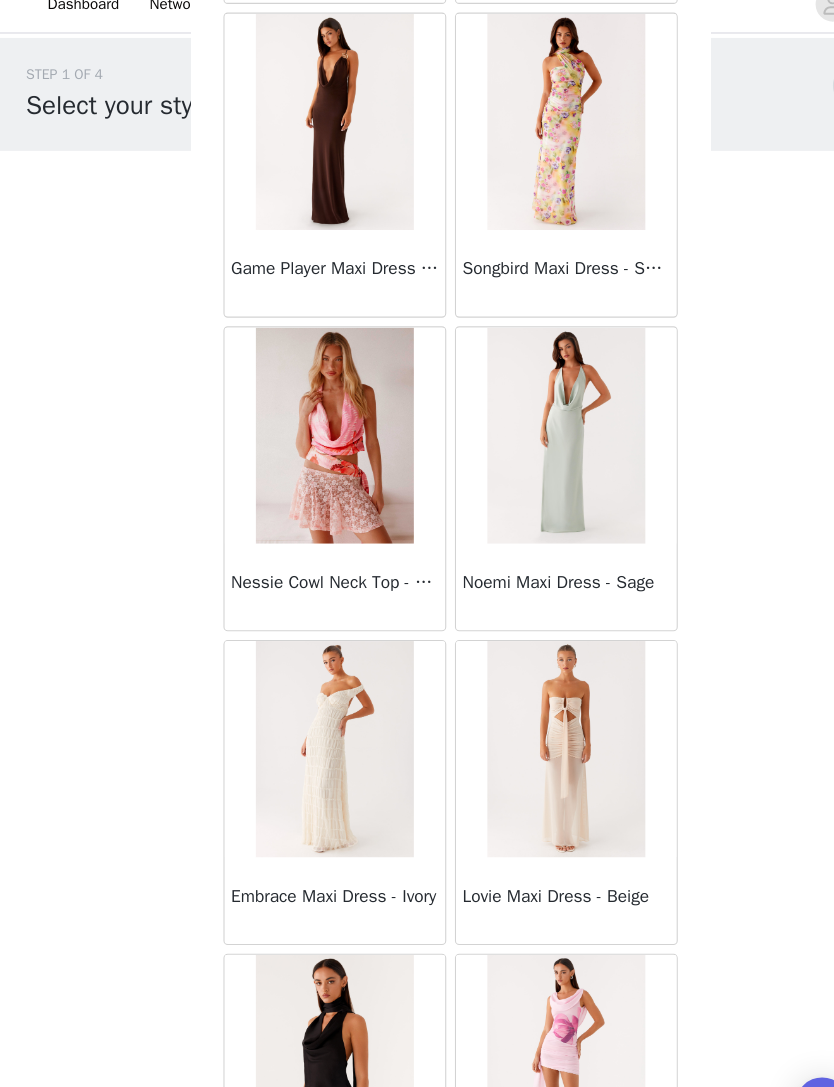 scroll, scrollTop: 46479, scrollLeft: 0, axis: vertical 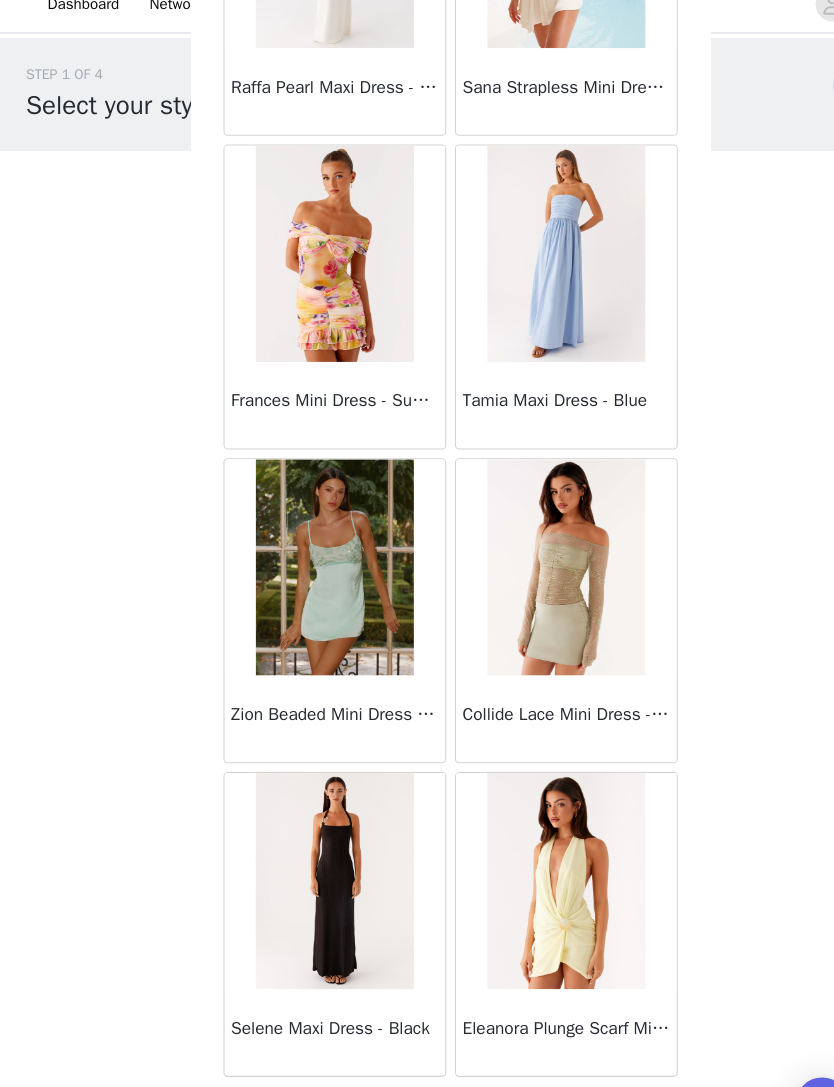 click on "Load More" at bounding box center (417, 1053) 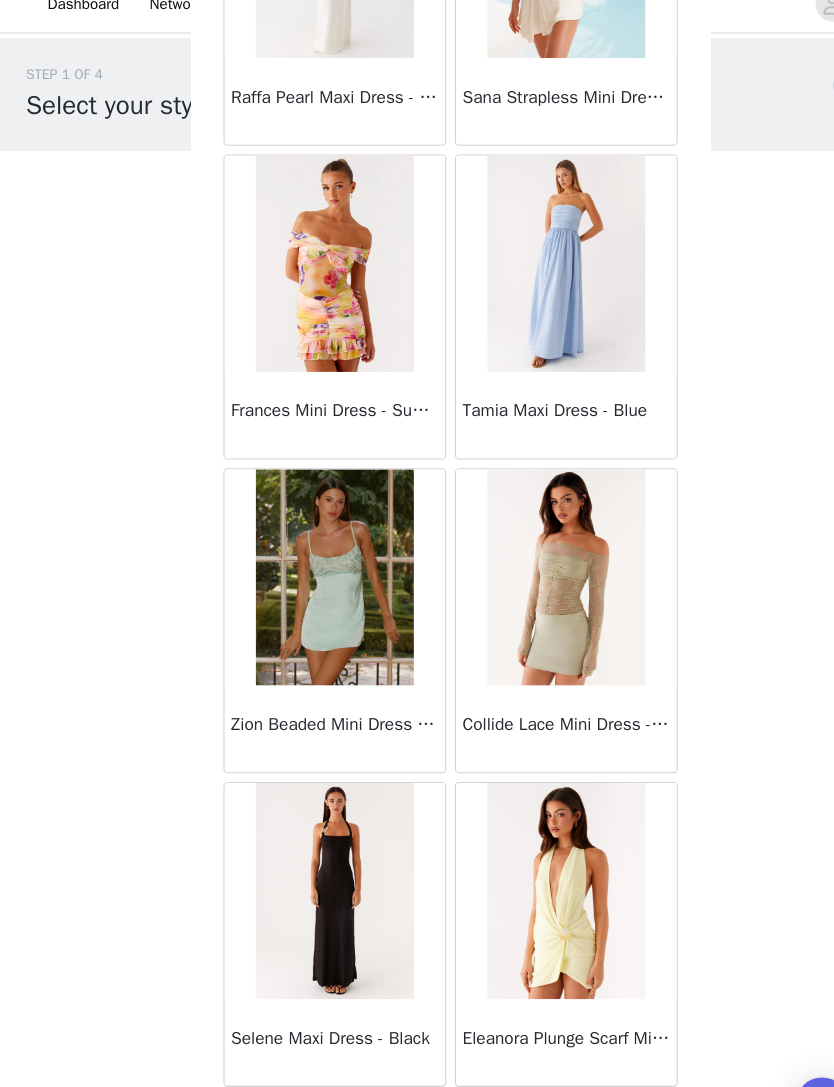 scroll, scrollTop: 48364, scrollLeft: 0, axis: vertical 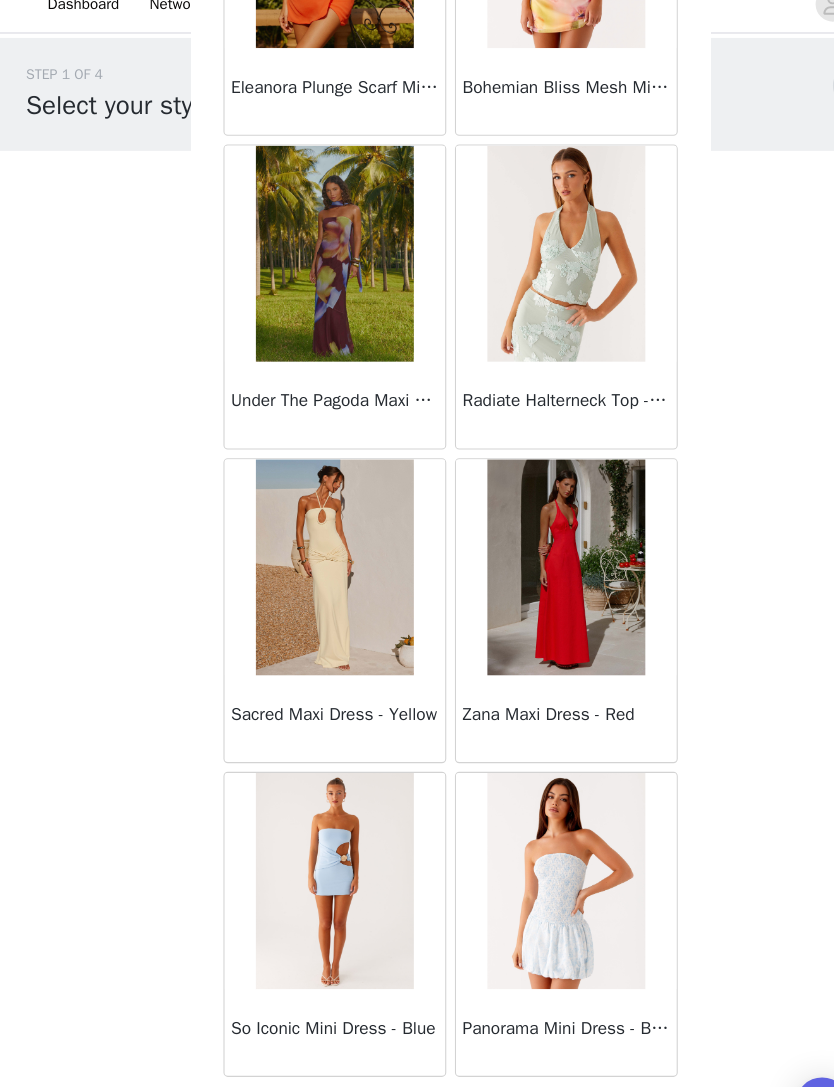 click on "Load More" at bounding box center [417, 1053] 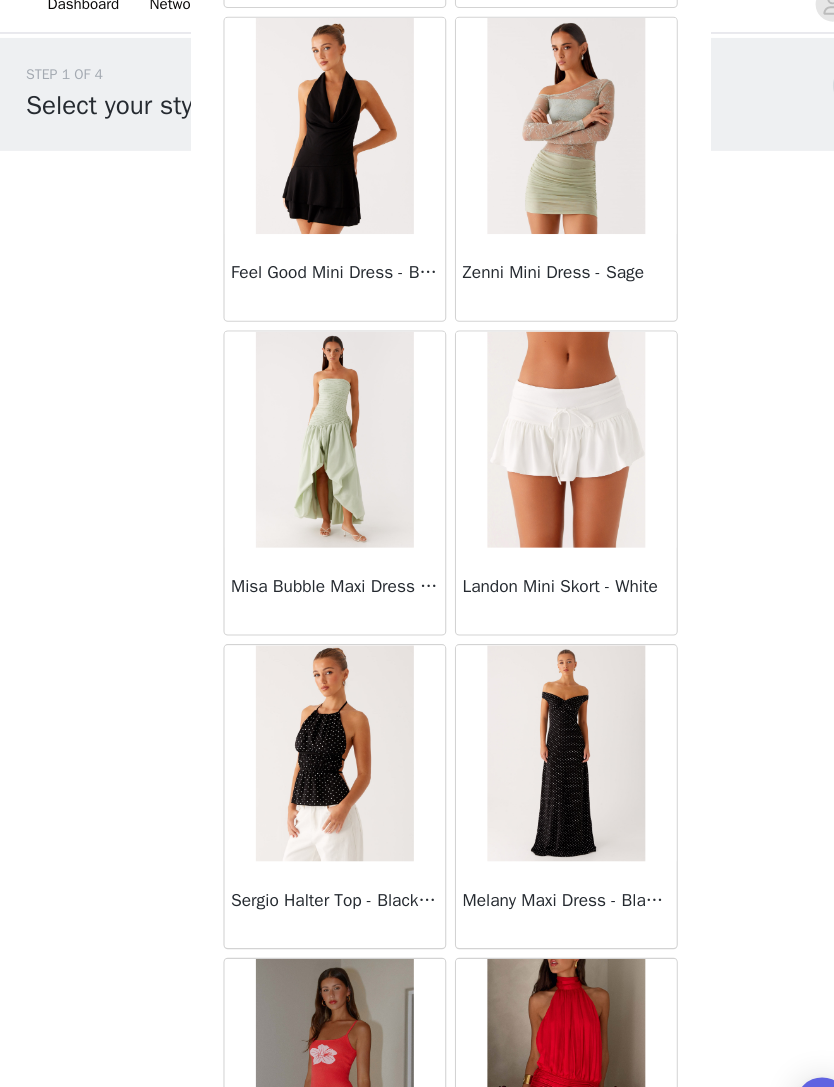 scroll, scrollTop: 54005, scrollLeft: 0, axis: vertical 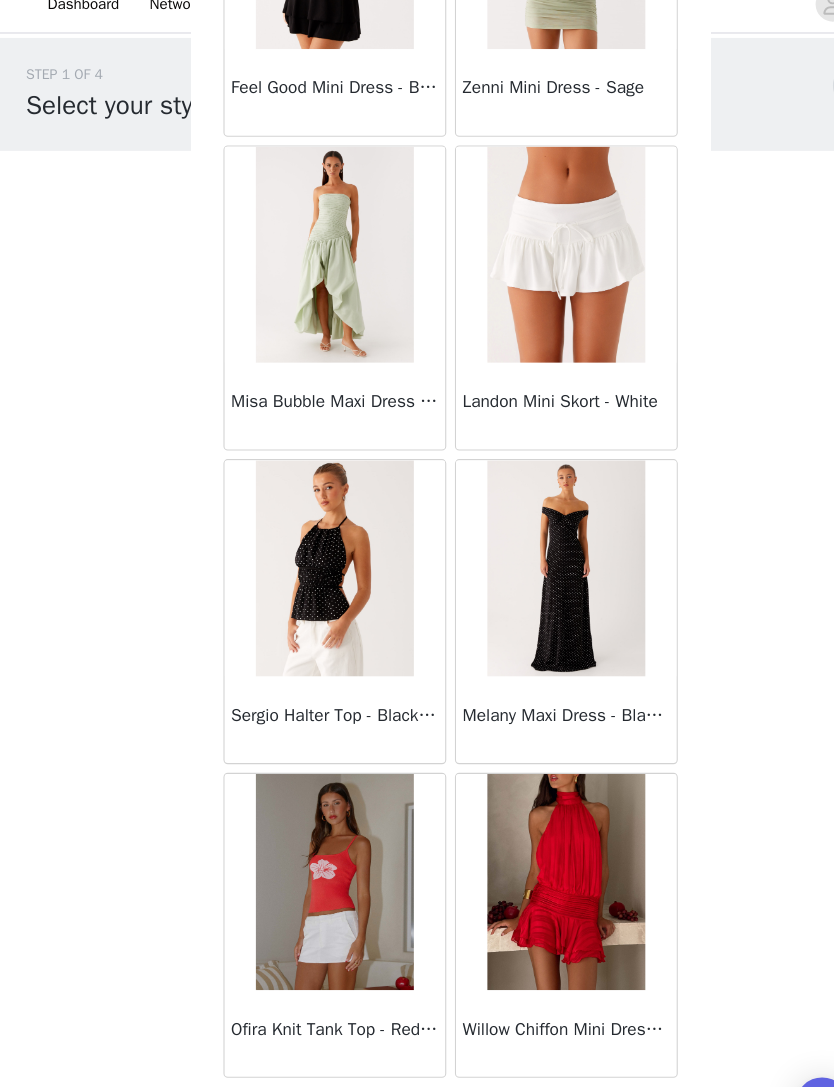 click on "Load More" at bounding box center (417, 1053) 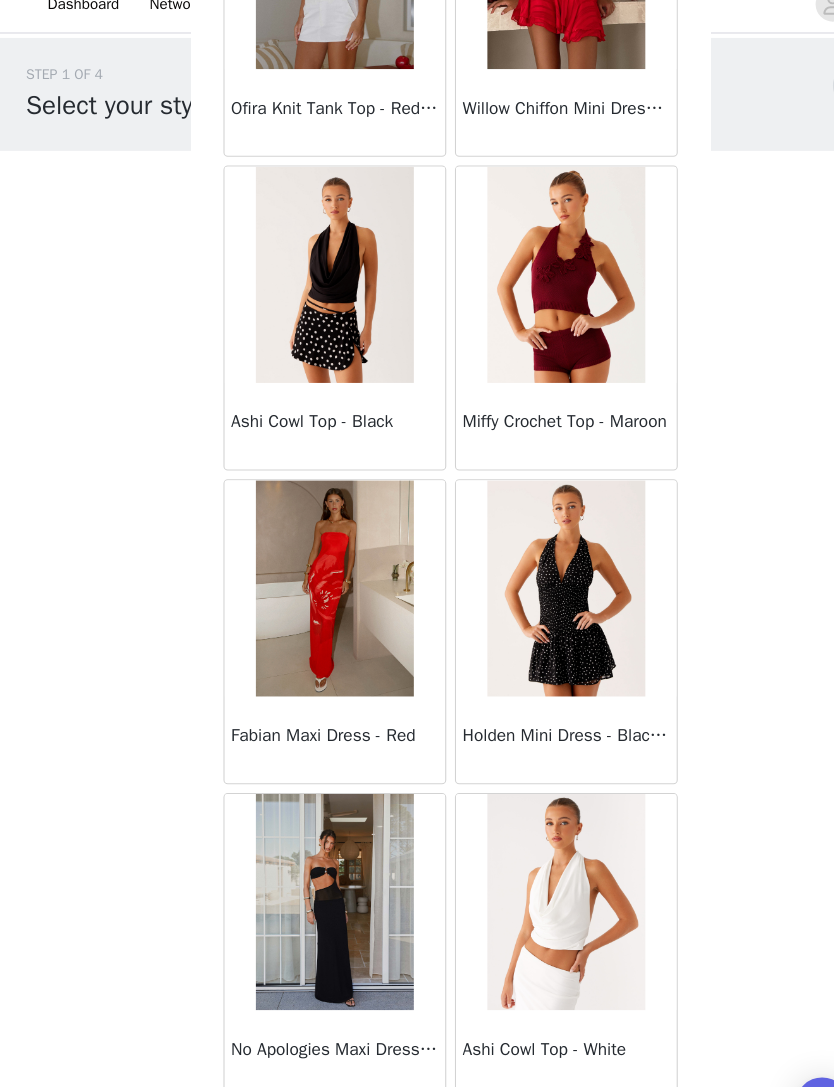 scroll, scrollTop: 55025, scrollLeft: 0, axis: vertical 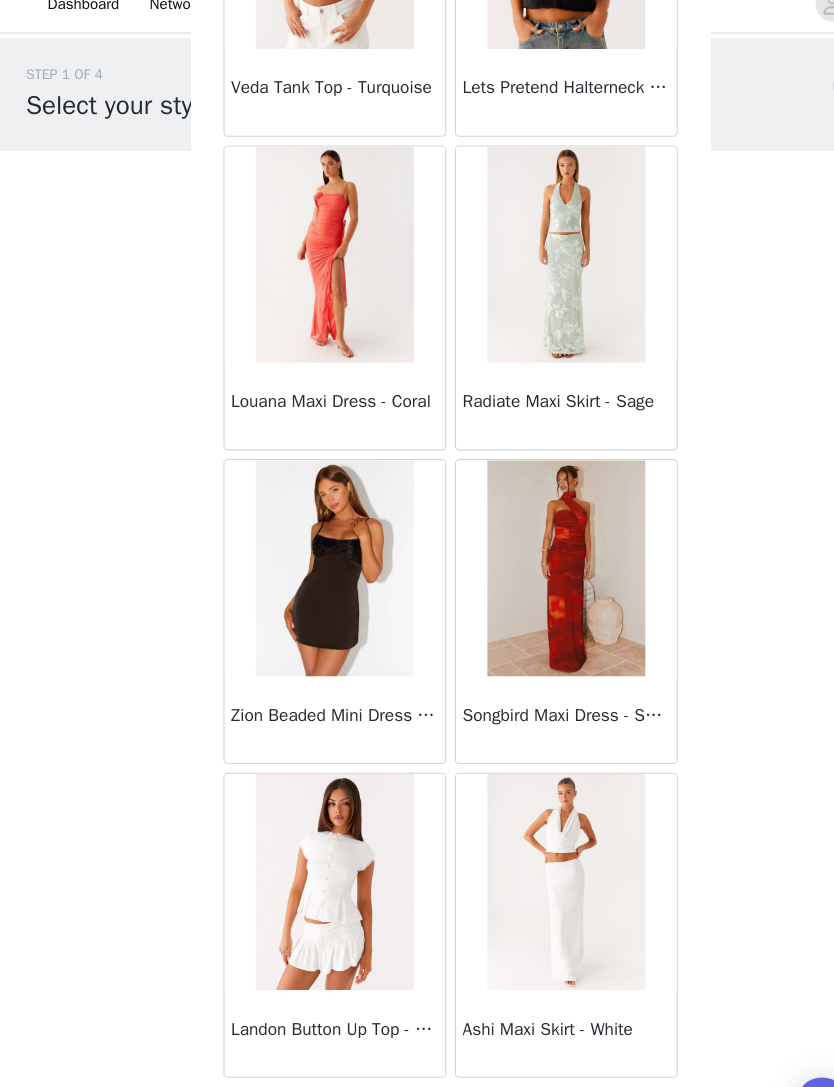 click on "Load More" at bounding box center (417, 1053) 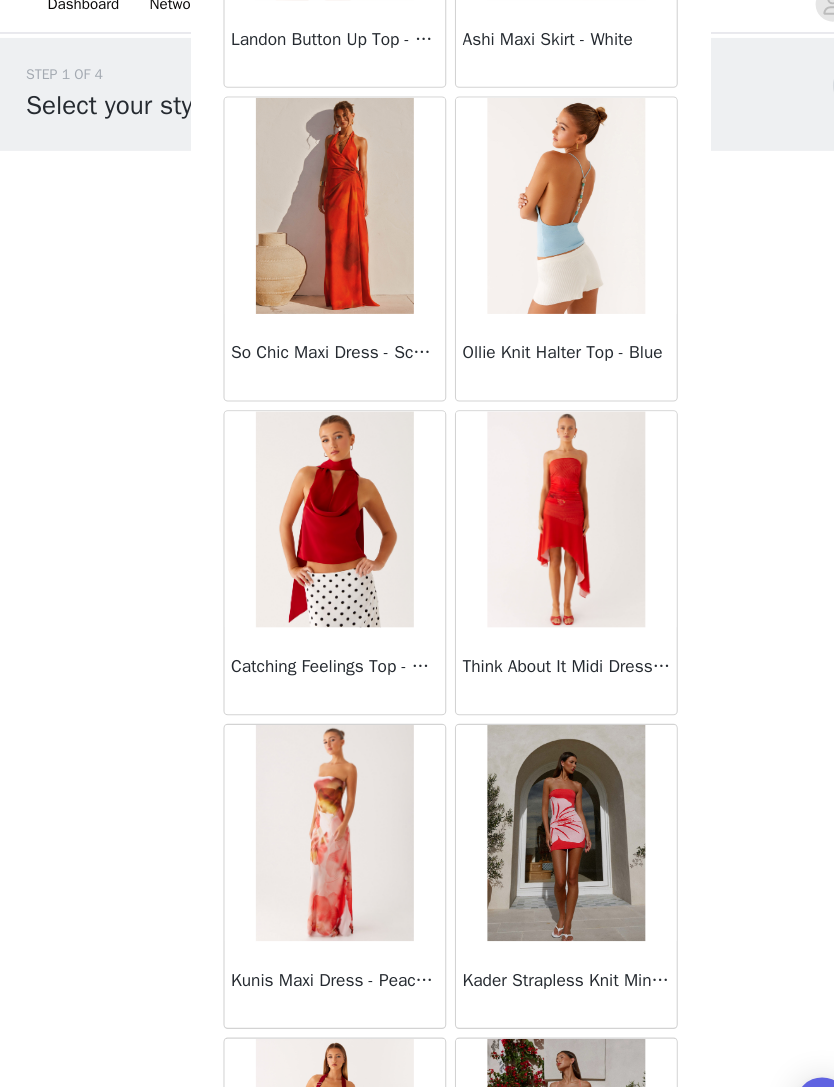 scroll, scrollTop: 57990, scrollLeft: 0, axis: vertical 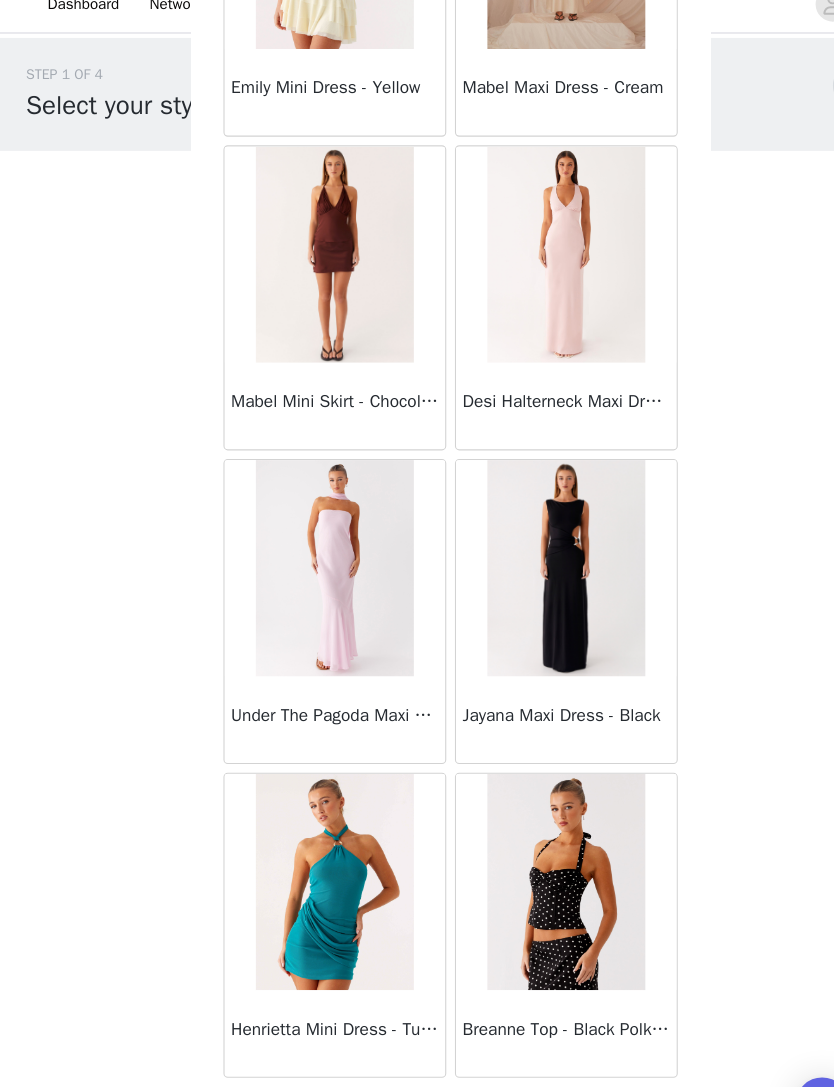 click on "Load More" at bounding box center [417, 1053] 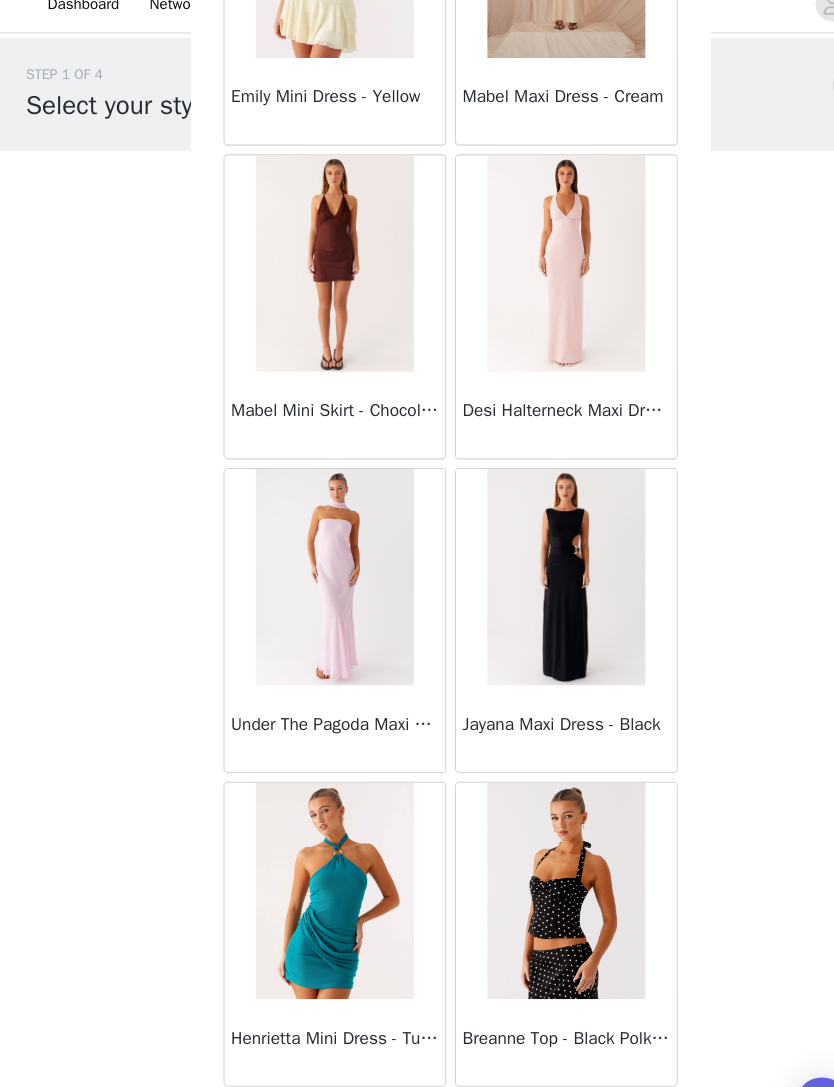 scroll, scrollTop: 59964, scrollLeft: 0, axis: vertical 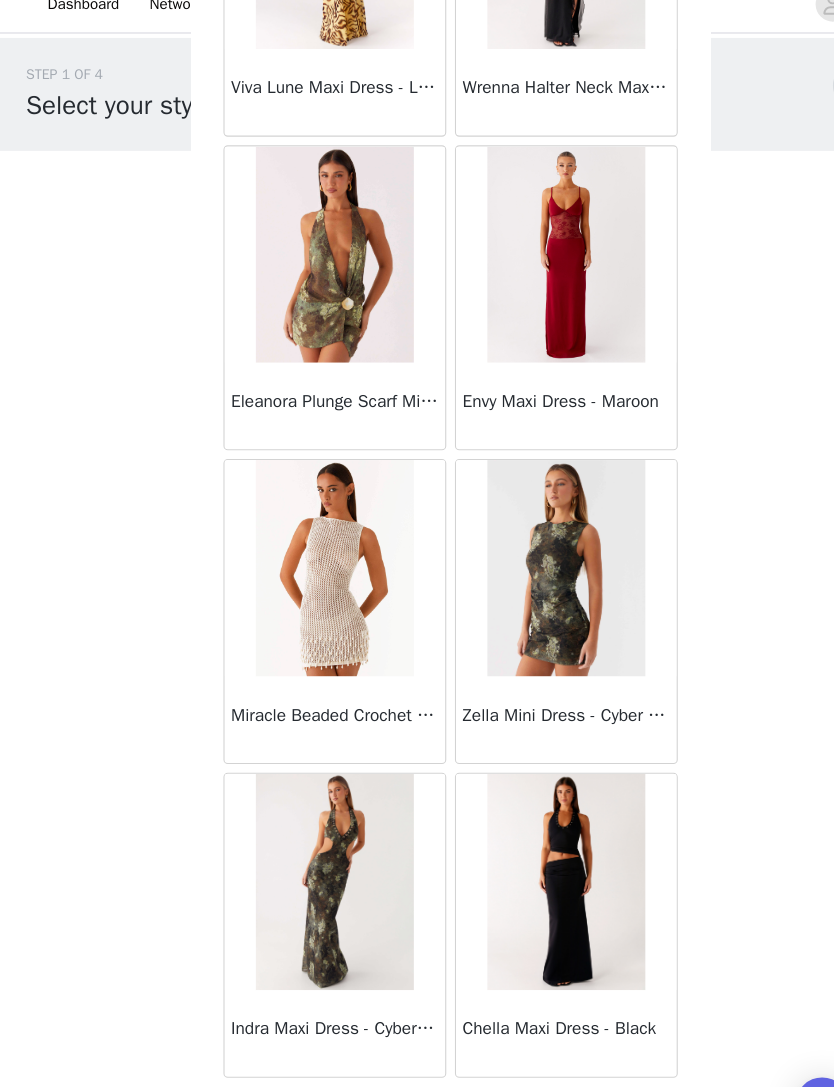 click on "Load More" at bounding box center (417, 1053) 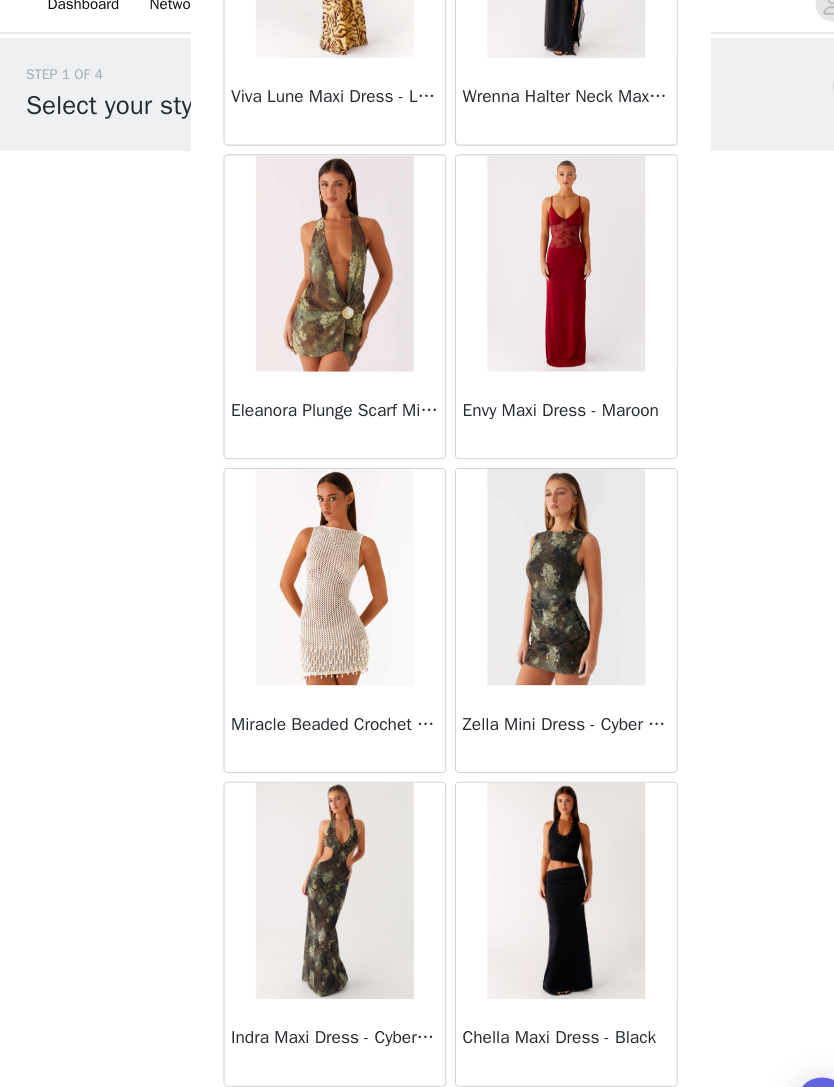 scroll, scrollTop: 62864, scrollLeft: 0, axis: vertical 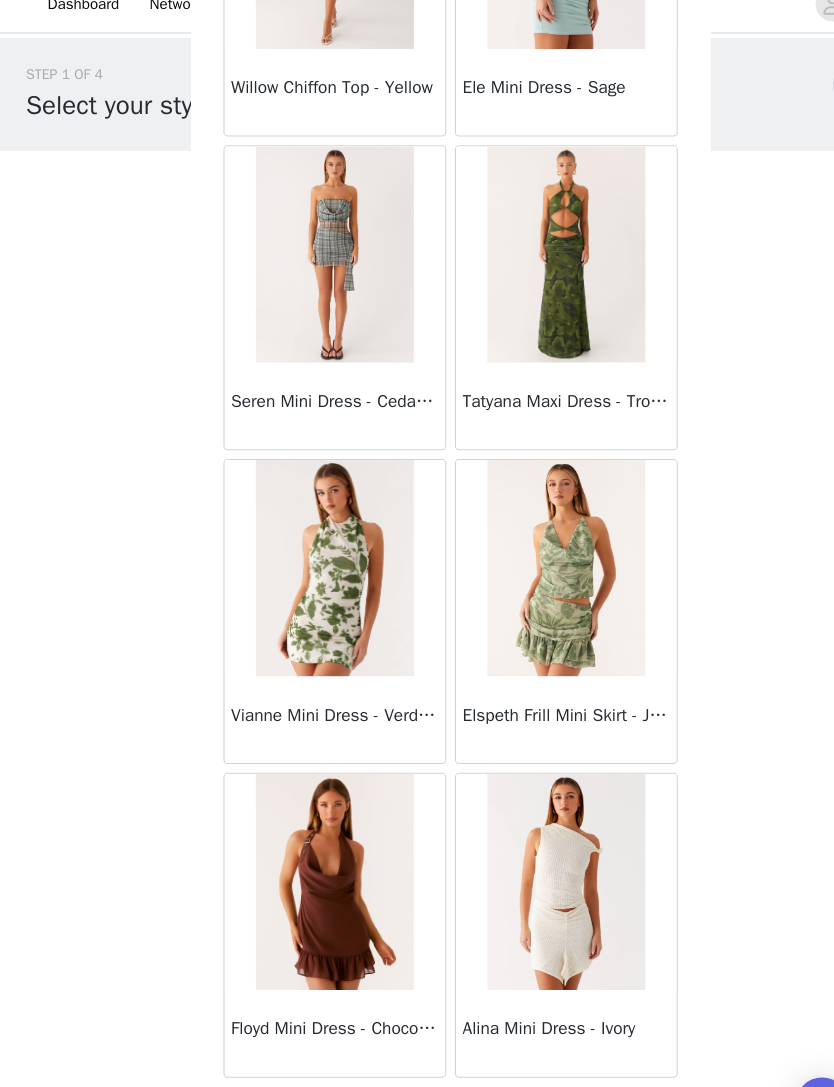 click on "Load More" at bounding box center [417, 1053] 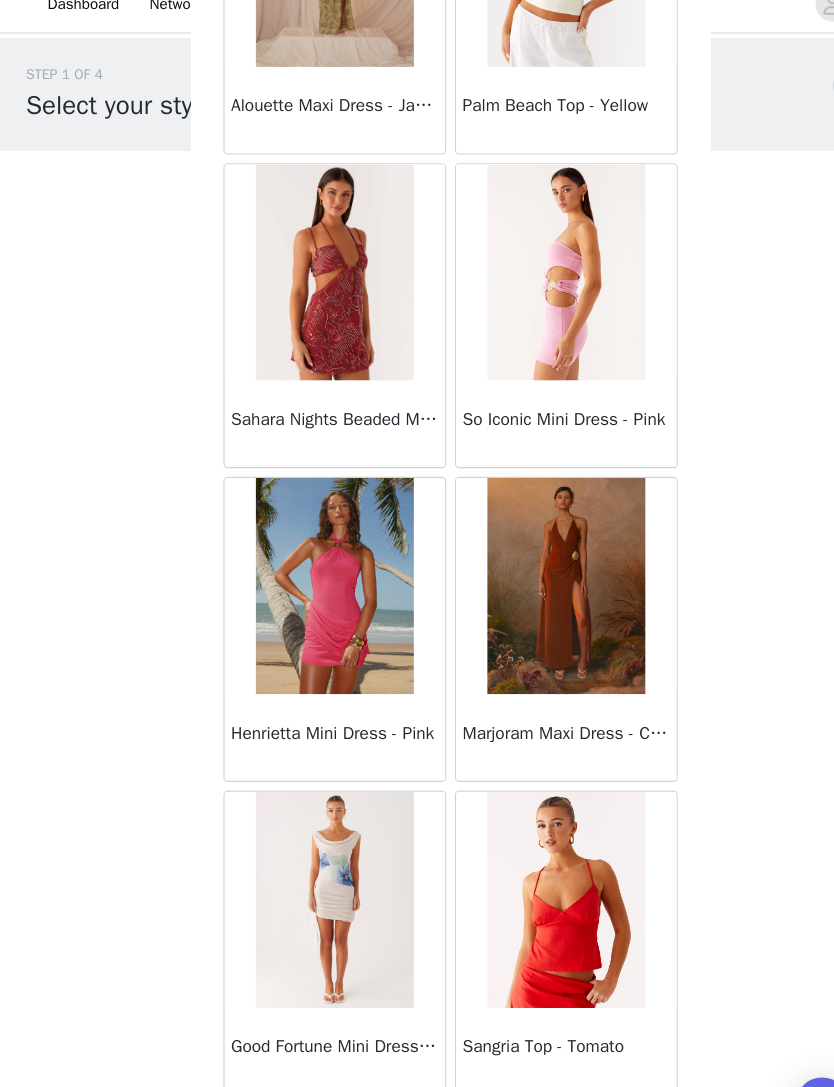 scroll, scrollTop: 68080, scrollLeft: 0, axis: vertical 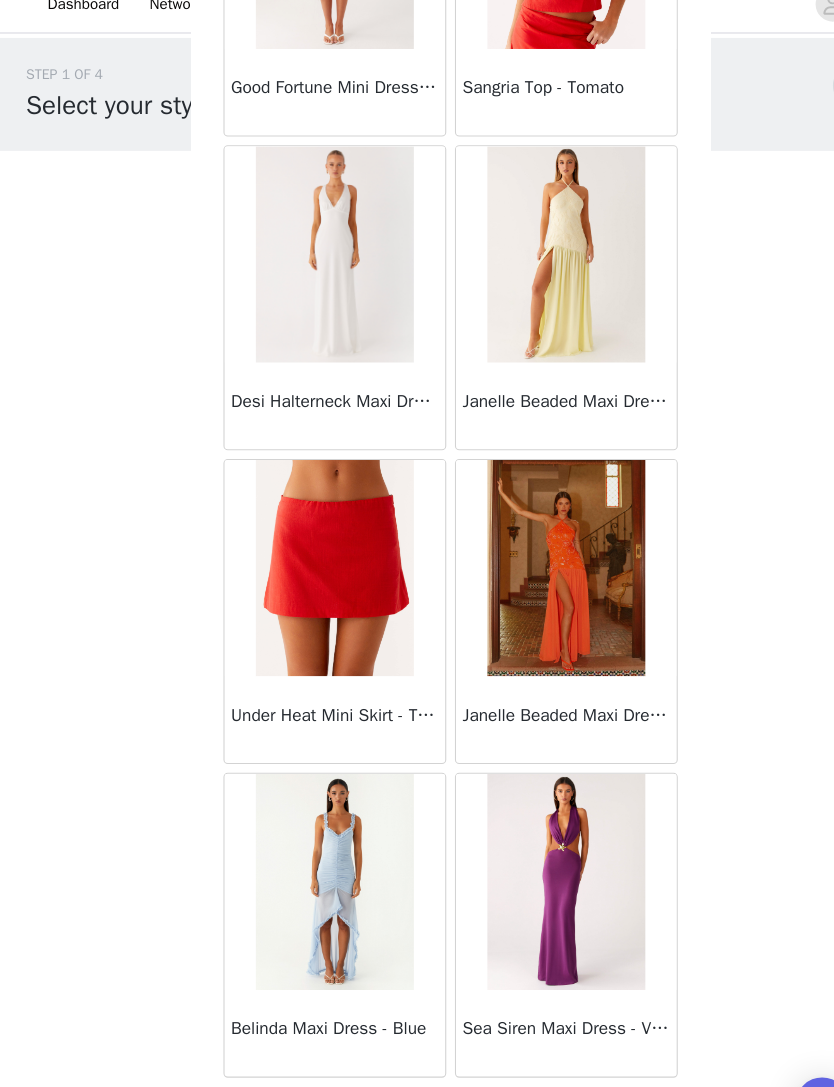 click on "Load More" at bounding box center [417, 1053] 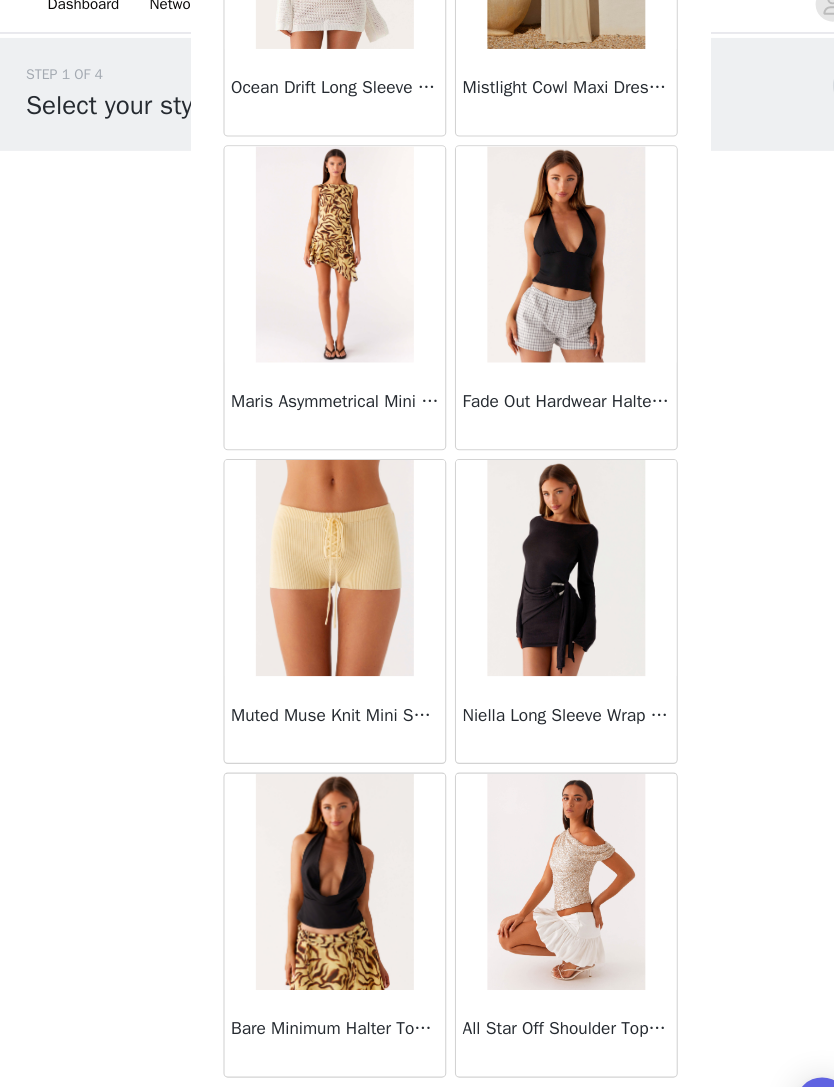 scroll, scrollTop: 71573, scrollLeft: 0, axis: vertical 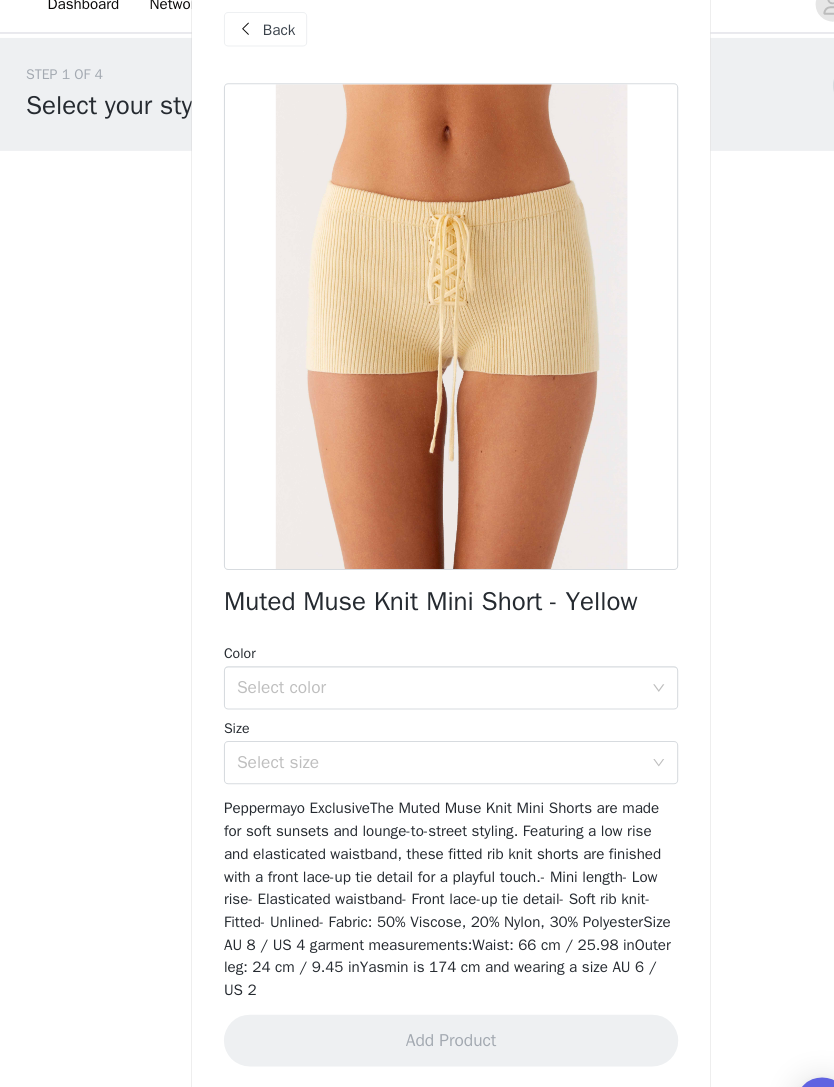 click on "Select size" at bounding box center (406, 728) 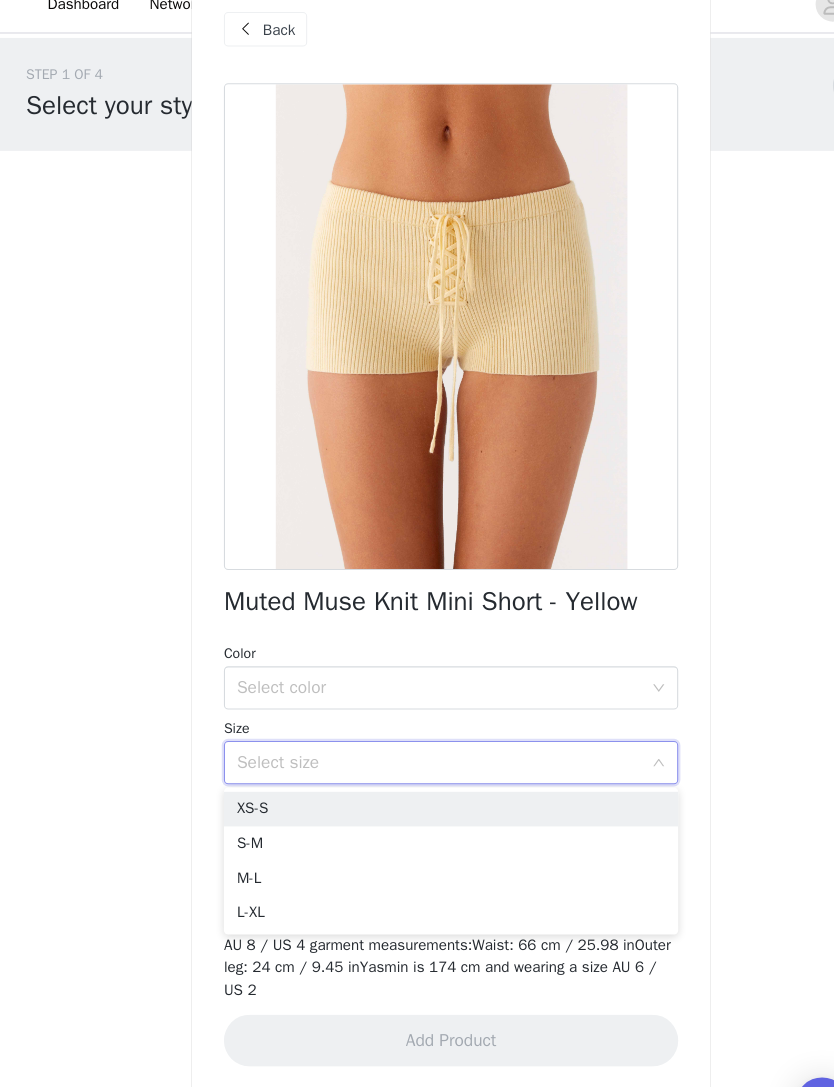 click on "S-M" at bounding box center (417, 803) 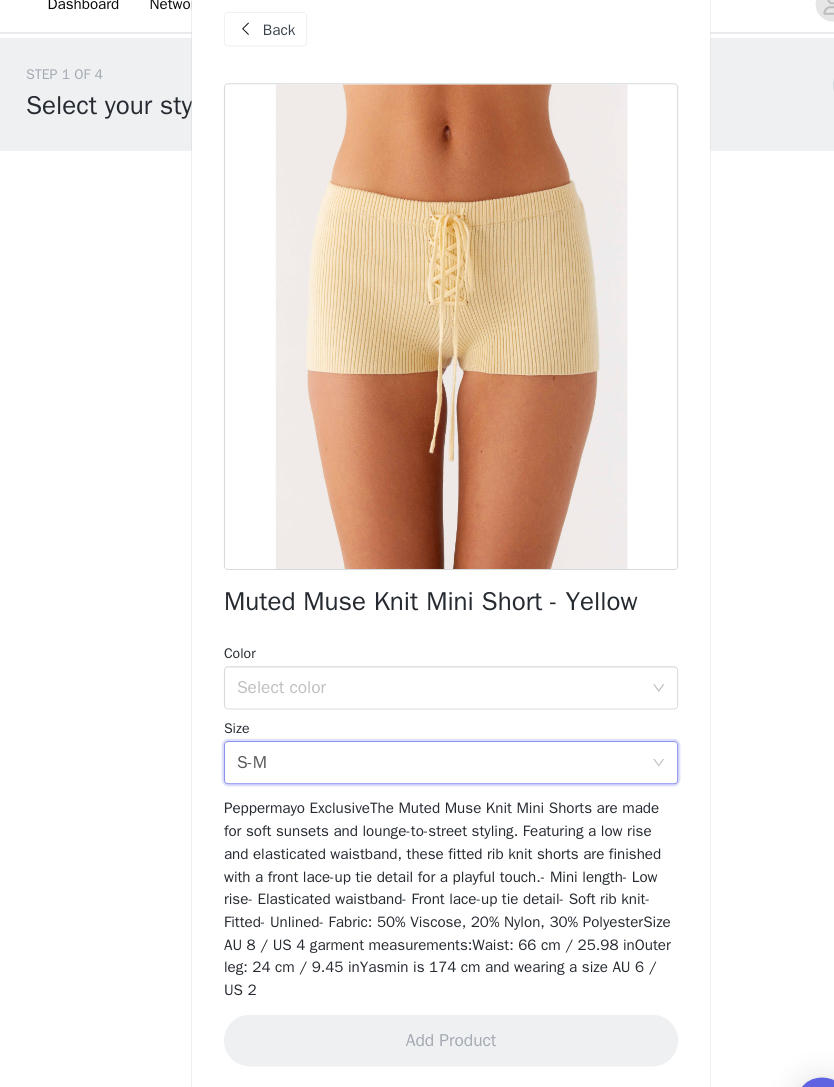 click on "Select color" at bounding box center [406, 659] 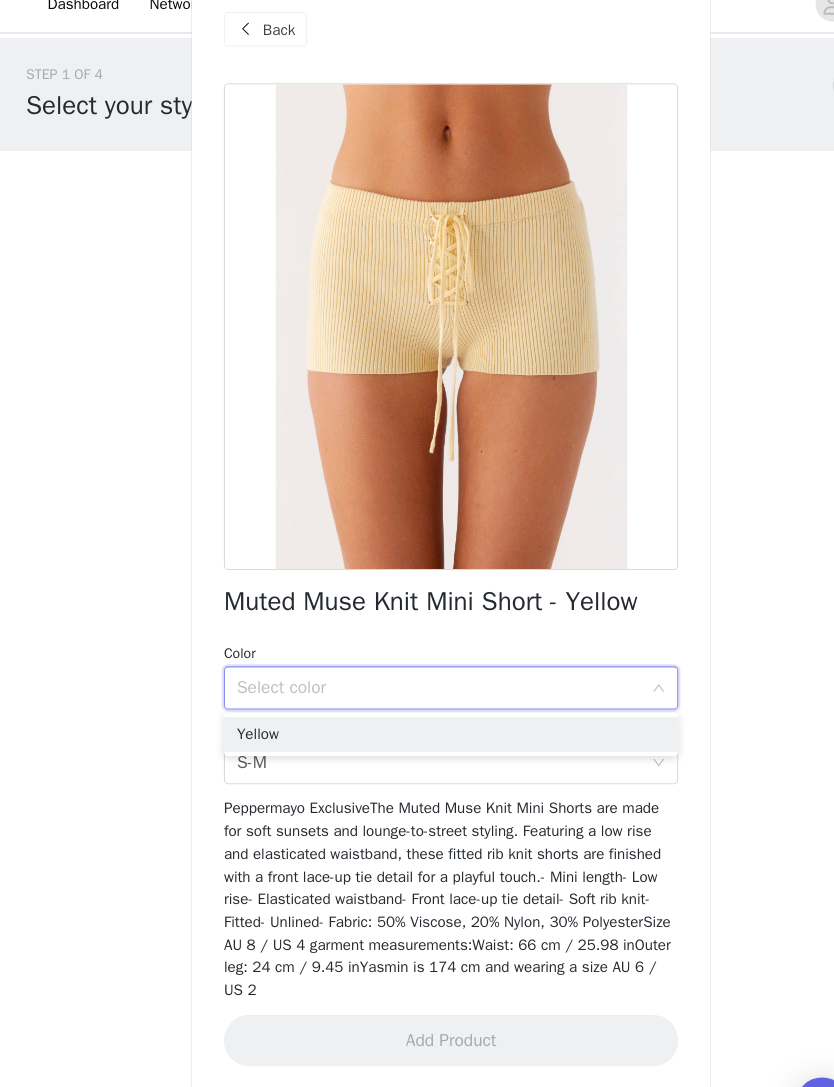 click on "Yellow" at bounding box center (417, 702) 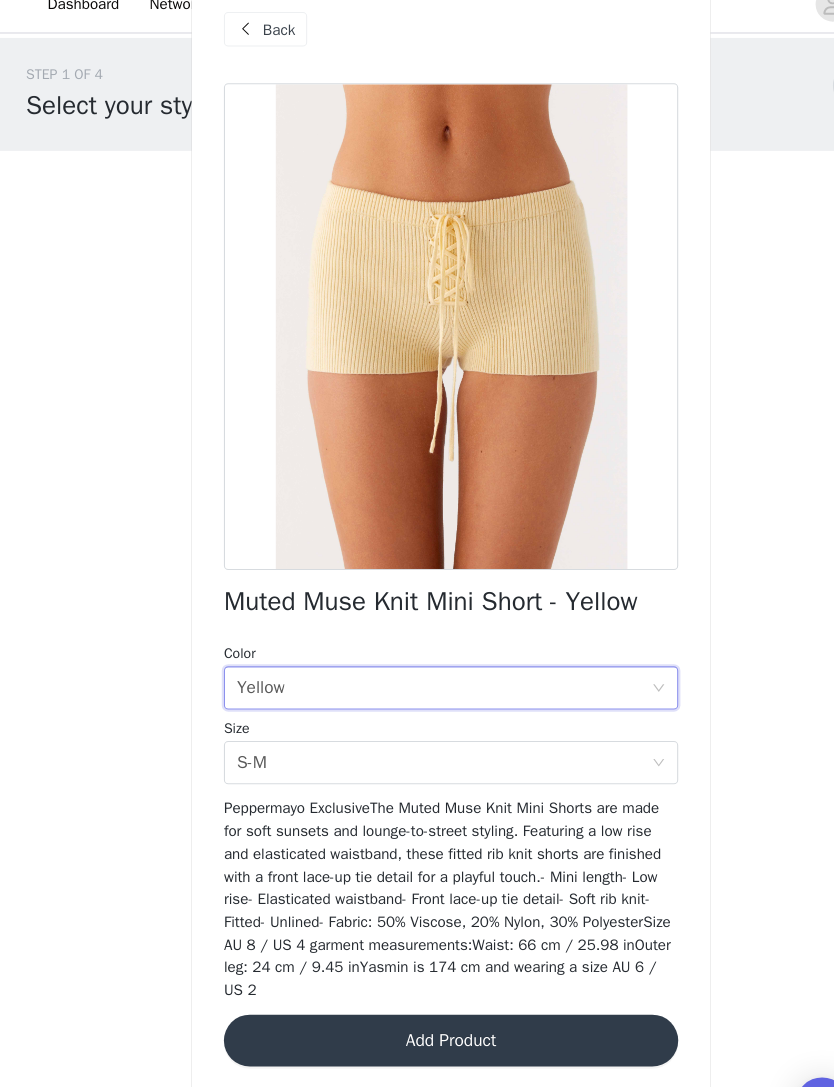 click on "Select size S-M" at bounding box center [410, 728] 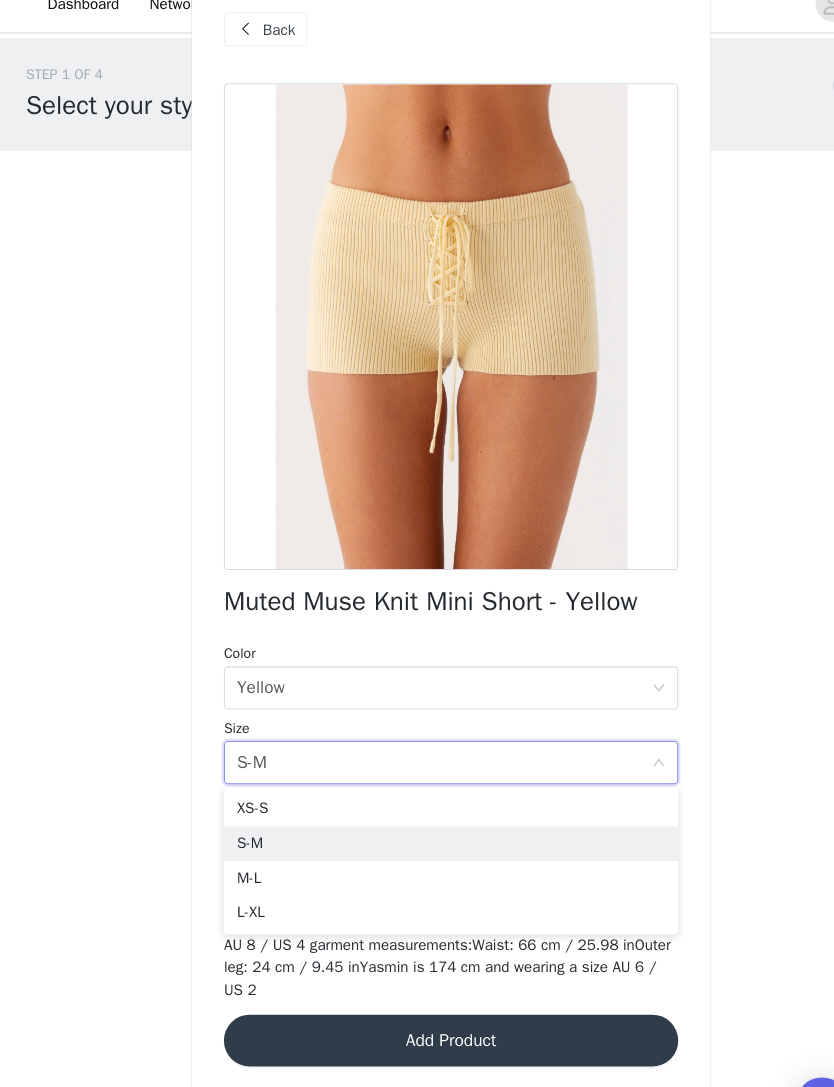 click on "Select size S-M" at bounding box center (410, 728) 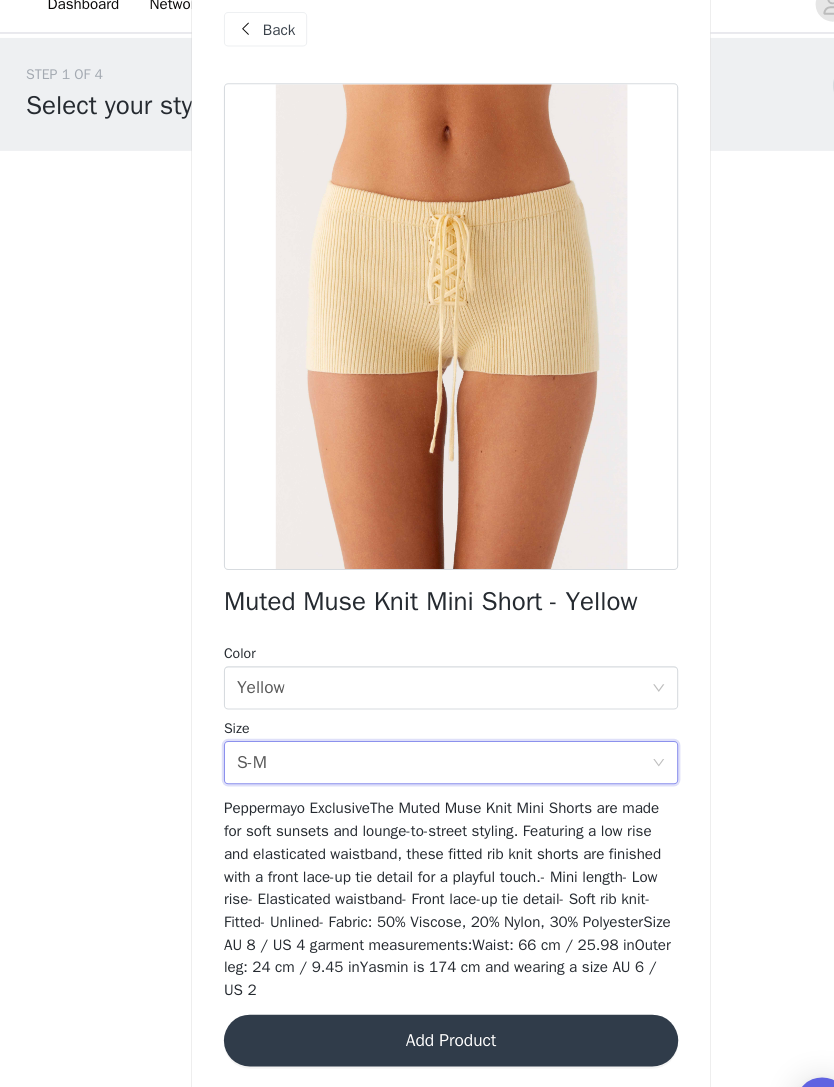 click on "Add Product" at bounding box center [417, 985] 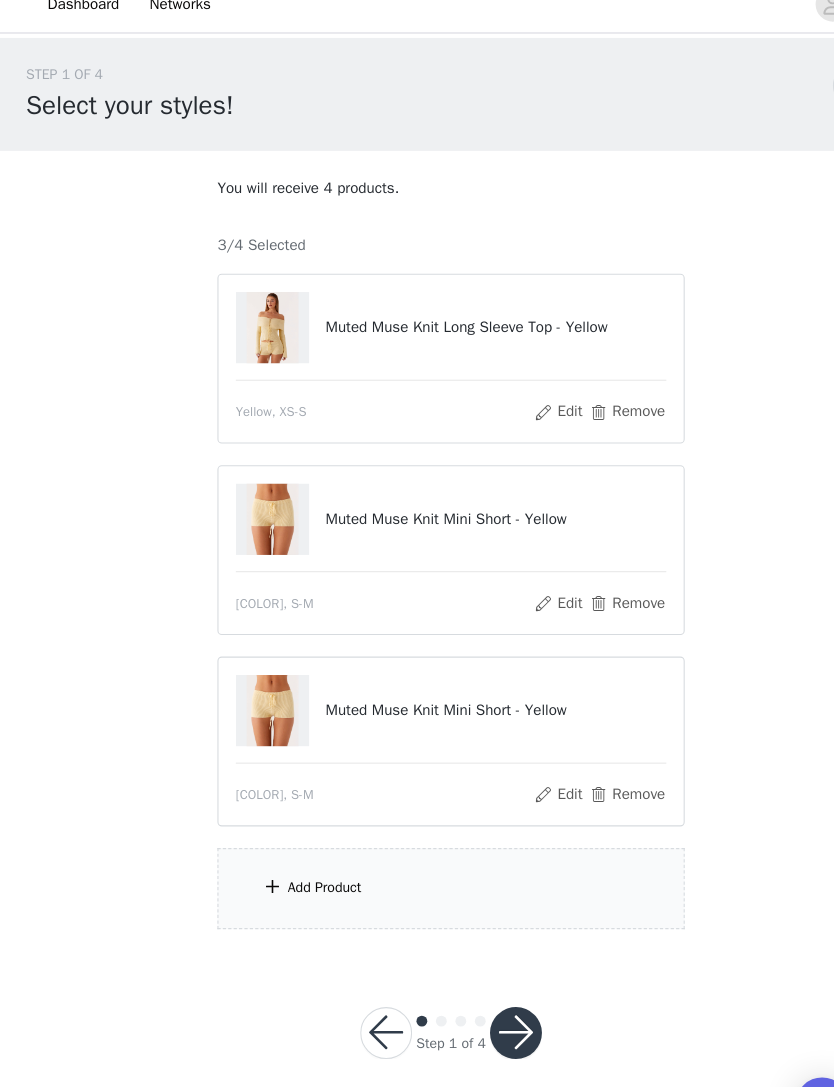 click on "Remove" at bounding box center (580, 758) 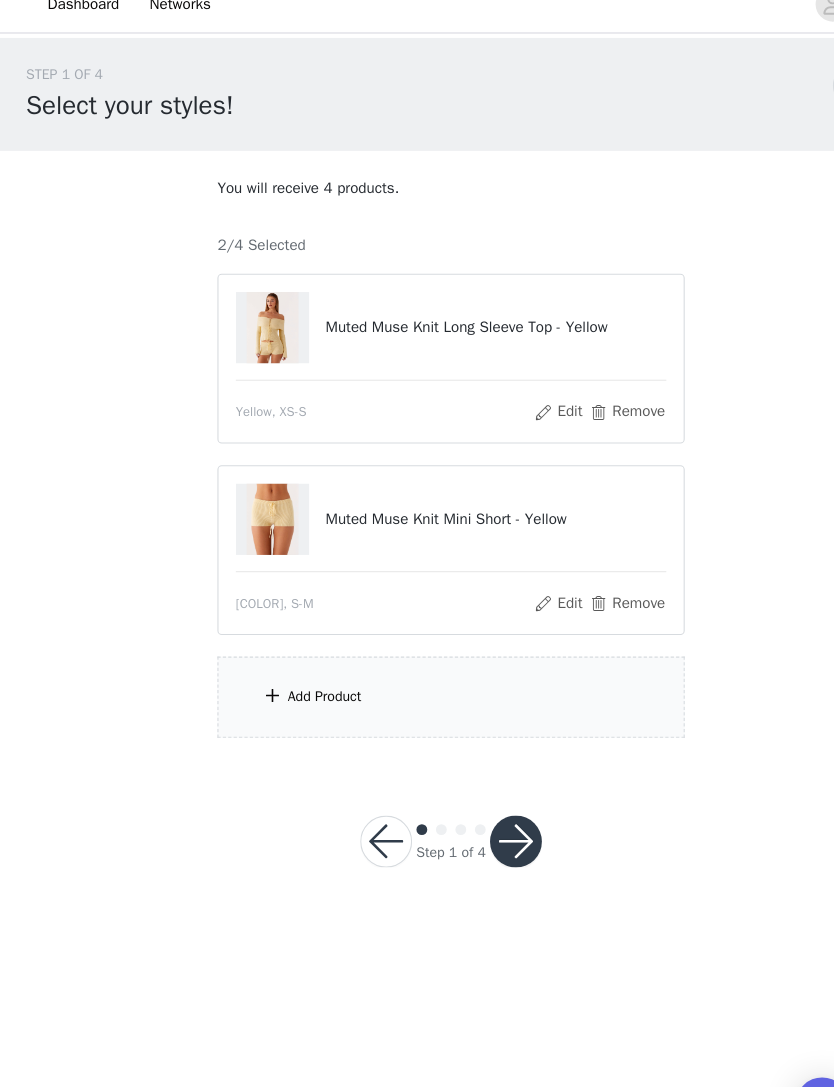 click on "Add Product" at bounding box center [417, 667] 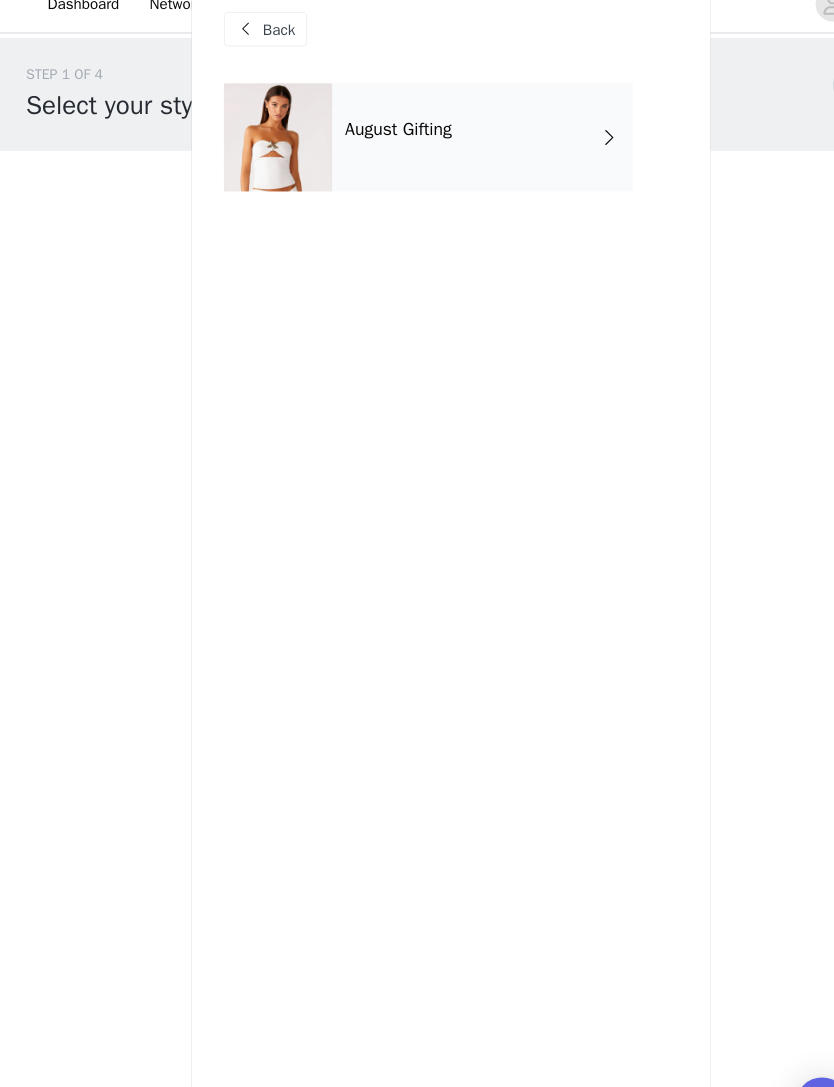 click on "August Gifting" at bounding box center [446, 150] 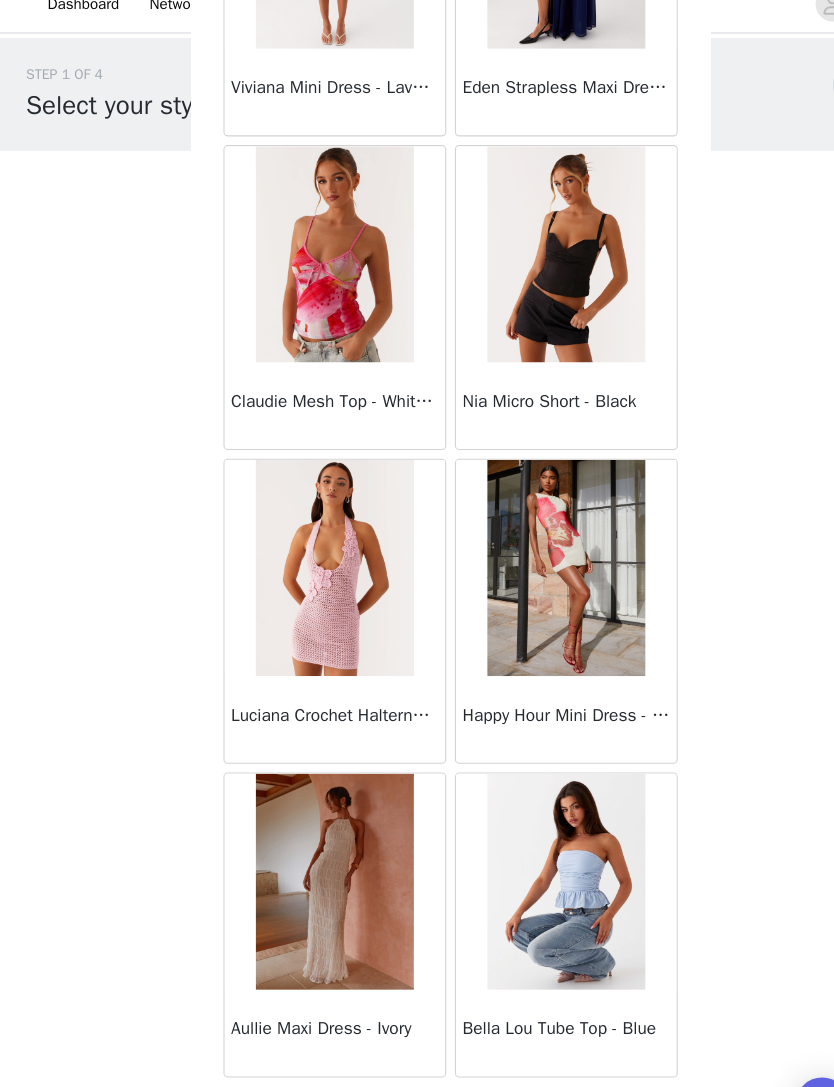 click on "Load More" at bounding box center [417, 1053] 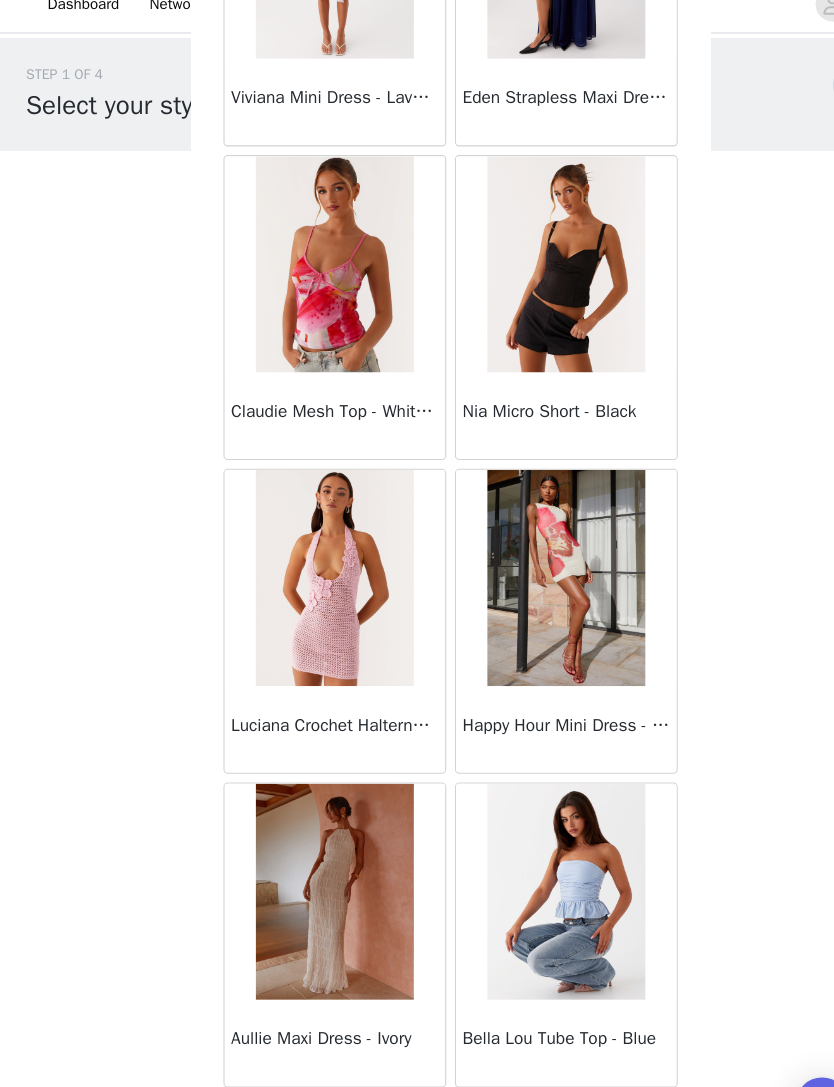 scroll, scrollTop: 1964, scrollLeft: 0, axis: vertical 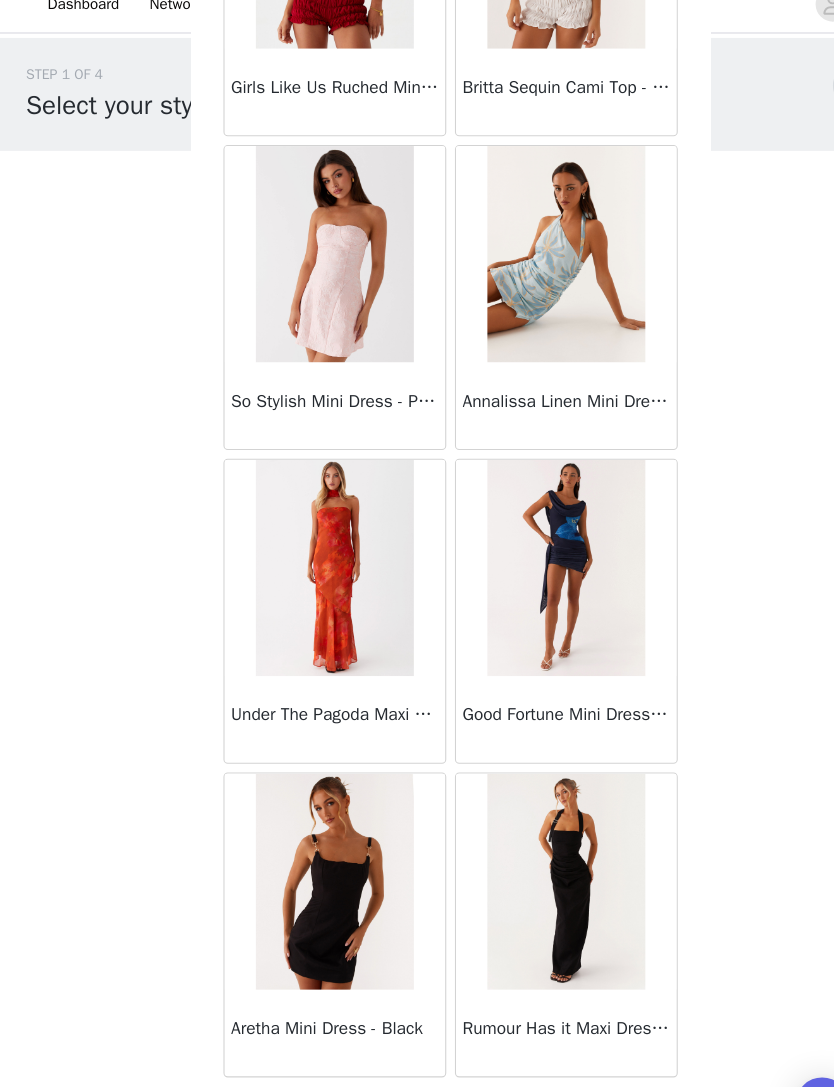 click on "Load More" at bounding box center (417, 1053) 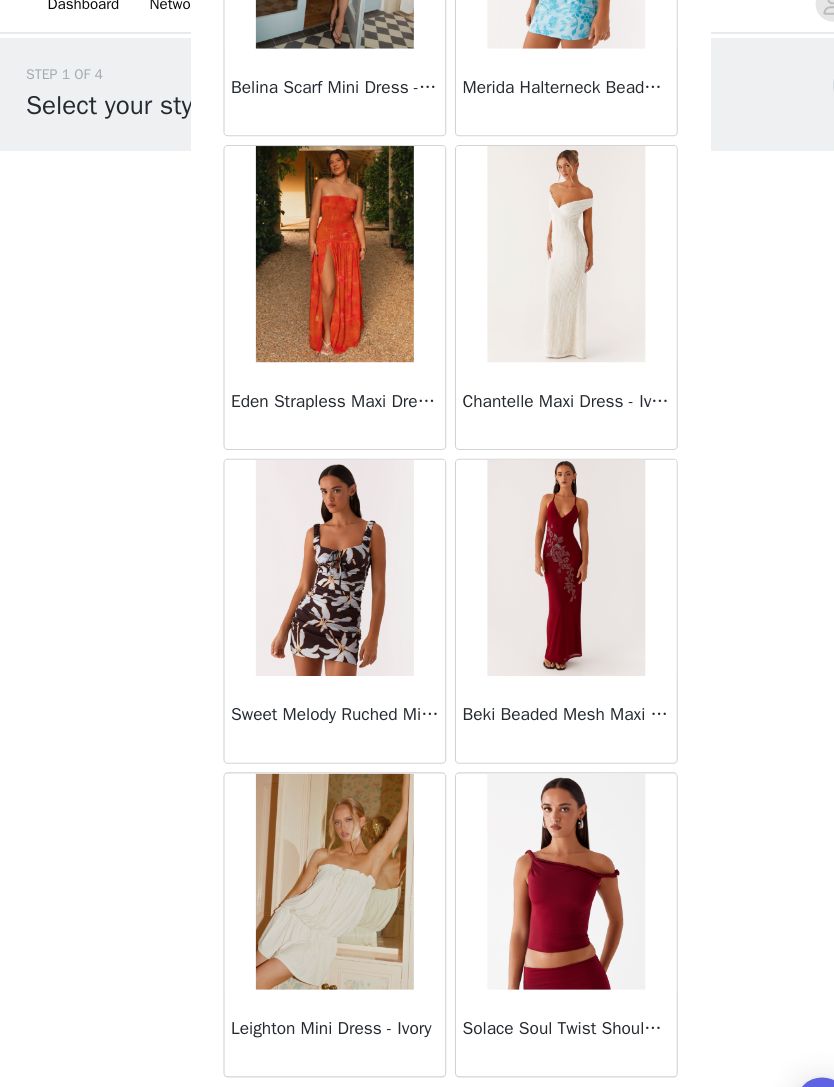 scroll, scrollTop: 7764, scrollLeft: 0, axis: vertical 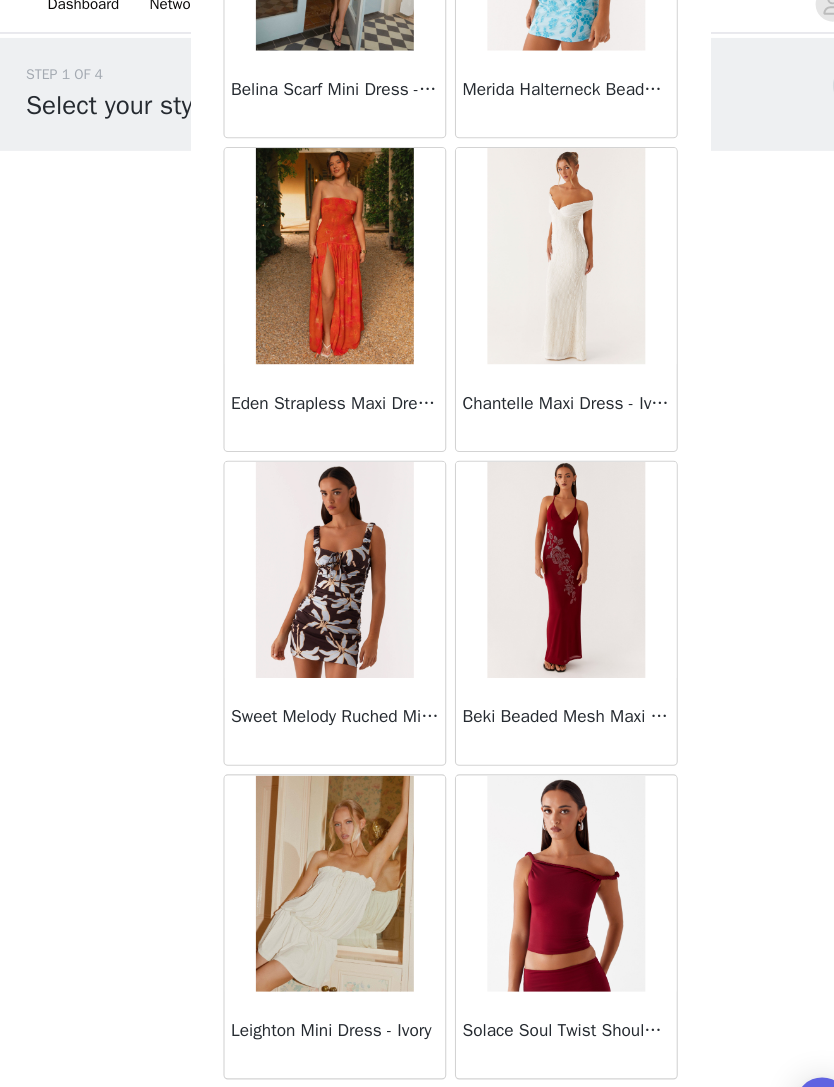 click on "Load More" at bounding box center [417, 1055] 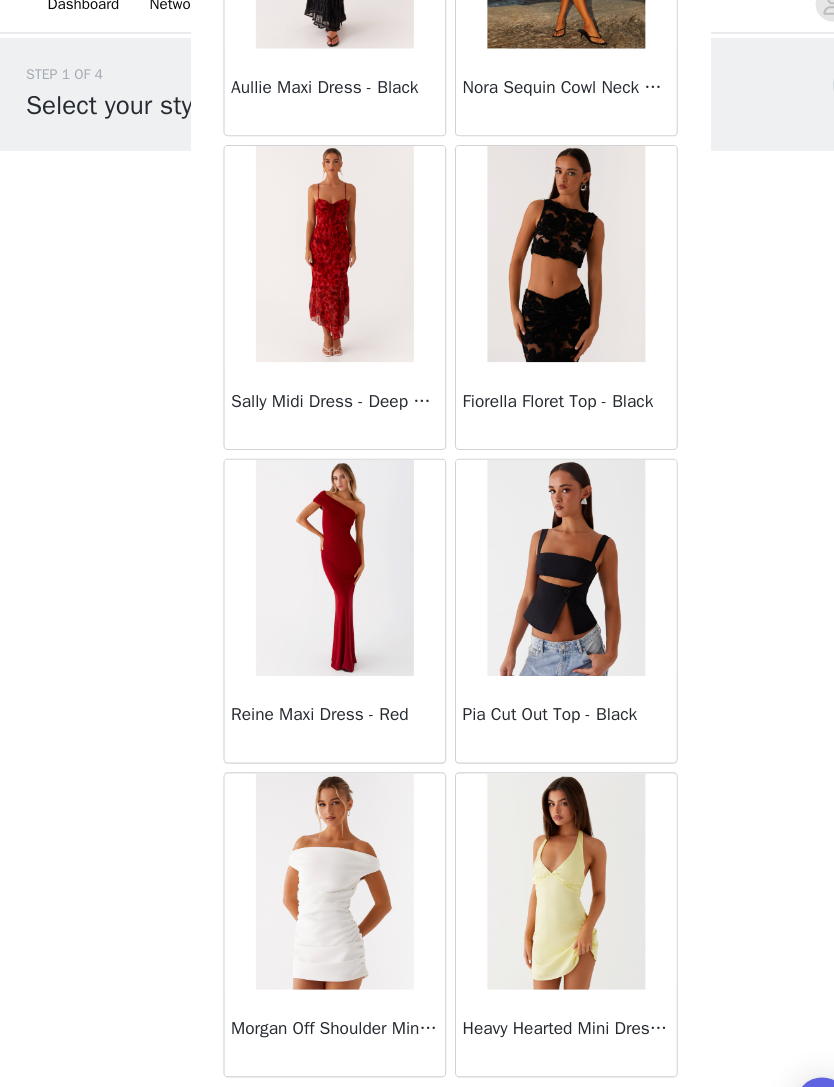 click on "Load More" at bounding box center (417, 1053) 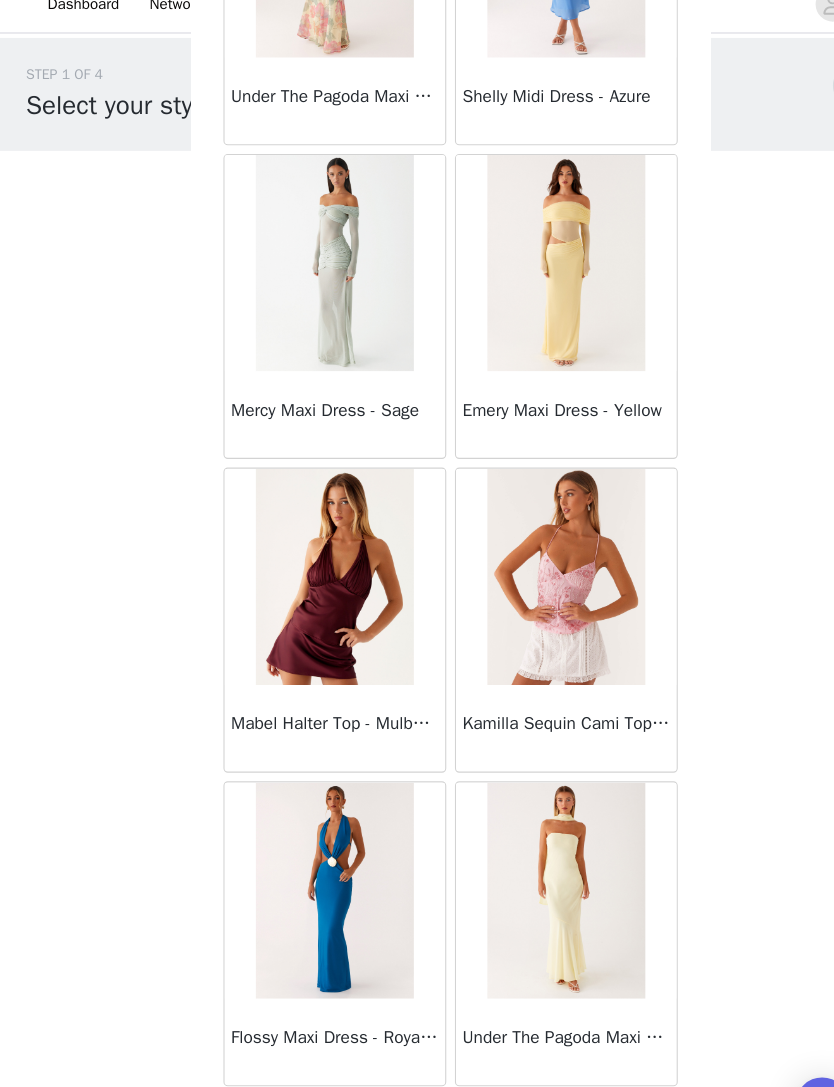 click on "Load More" at bounding box center (417, 1061) 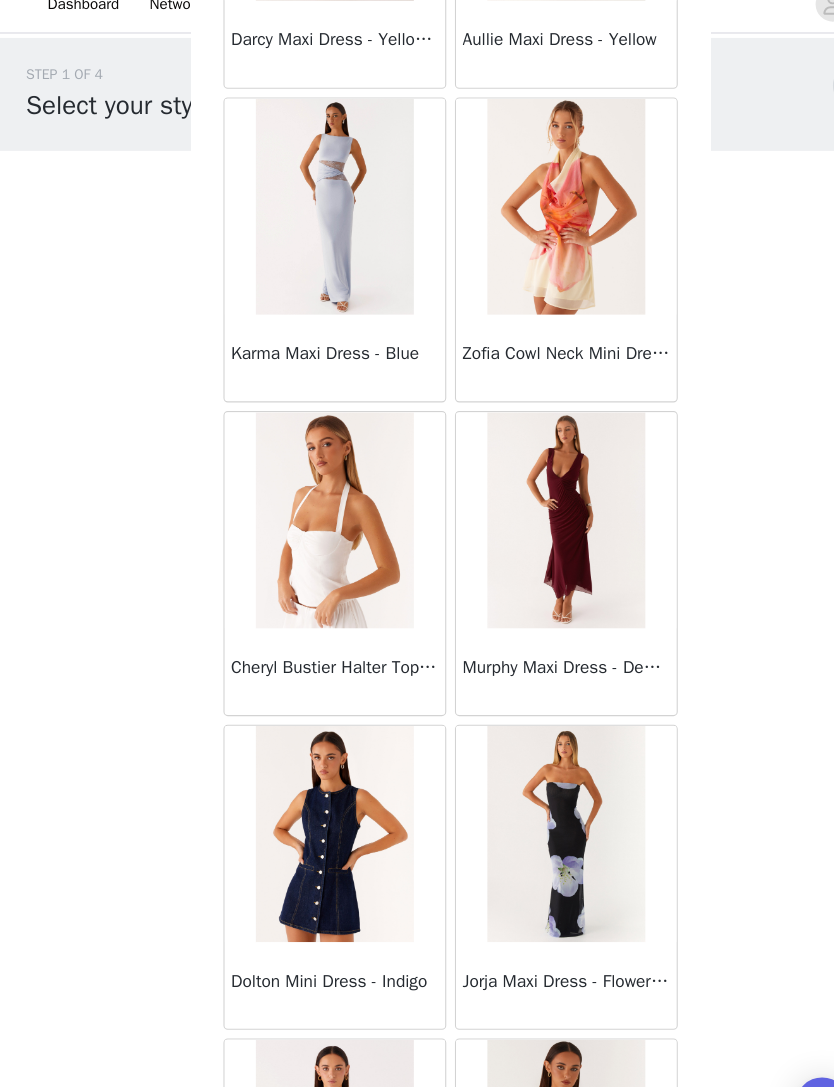 scroll, scrollTop: 15068, scrollLeft: 0, axis: vertical 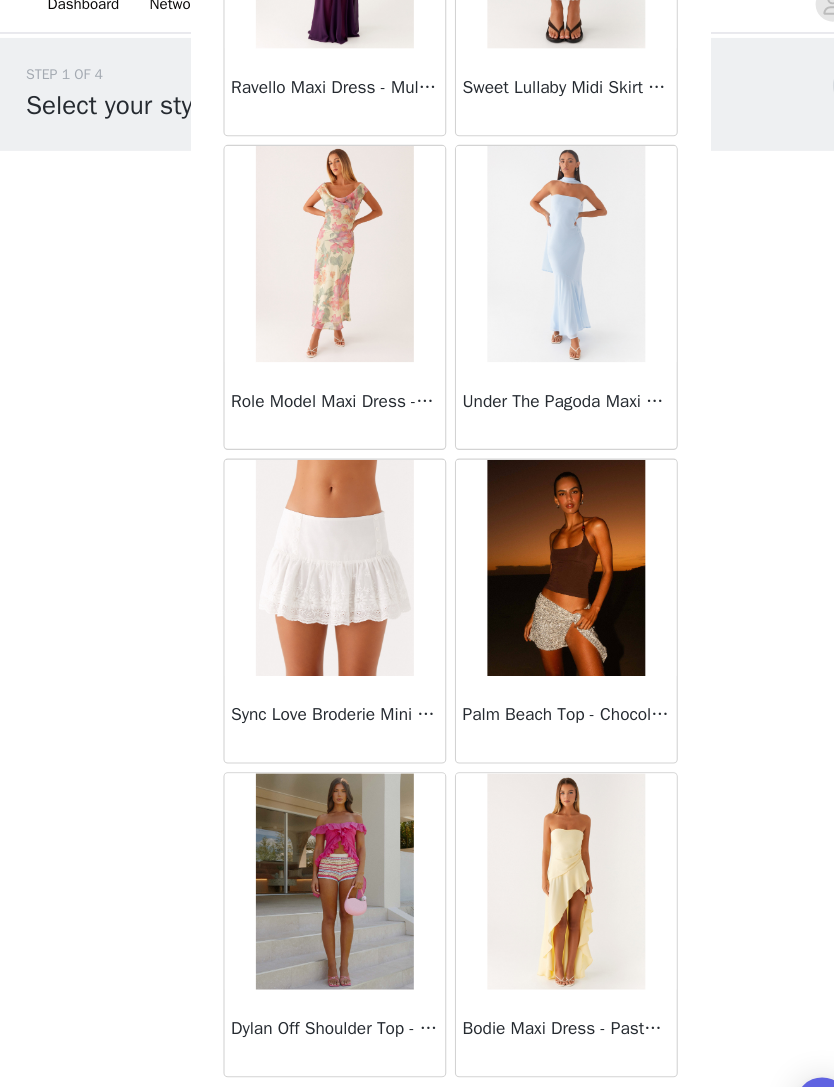 click on "Load More" at bounding box center [417, 1053] 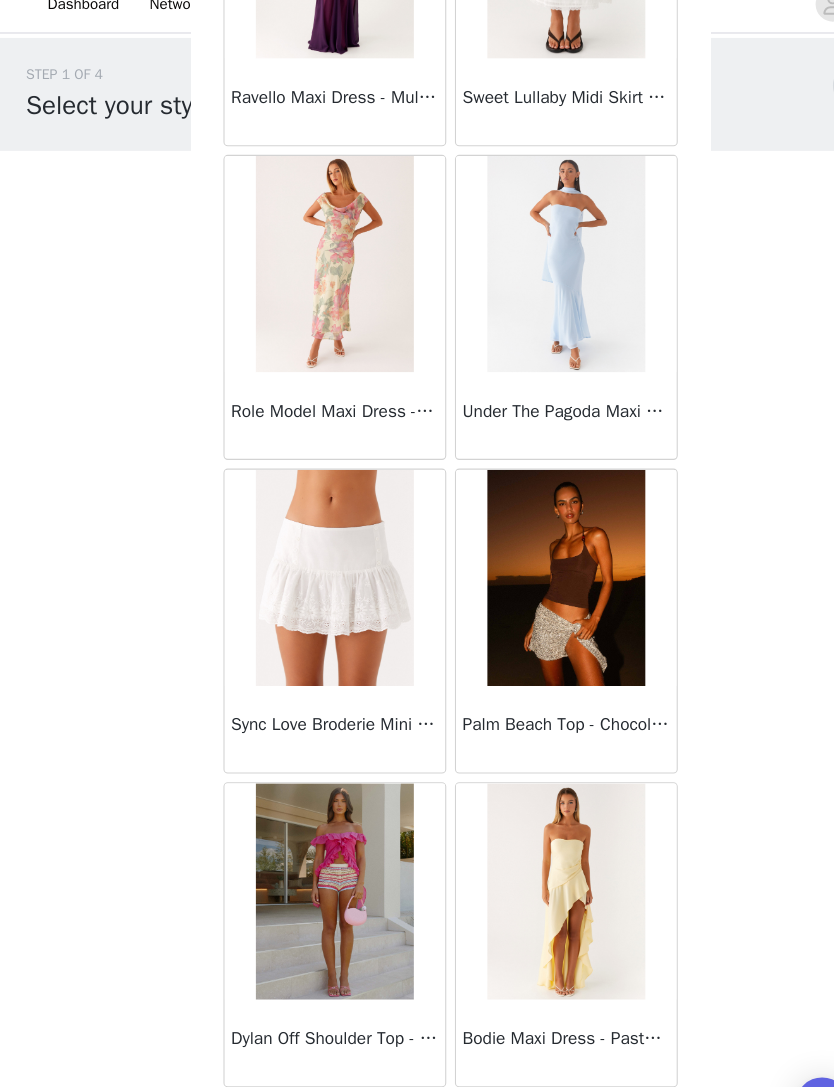 scroll, scrollTop: 16464, scrollLeft: 0, axis: vertical 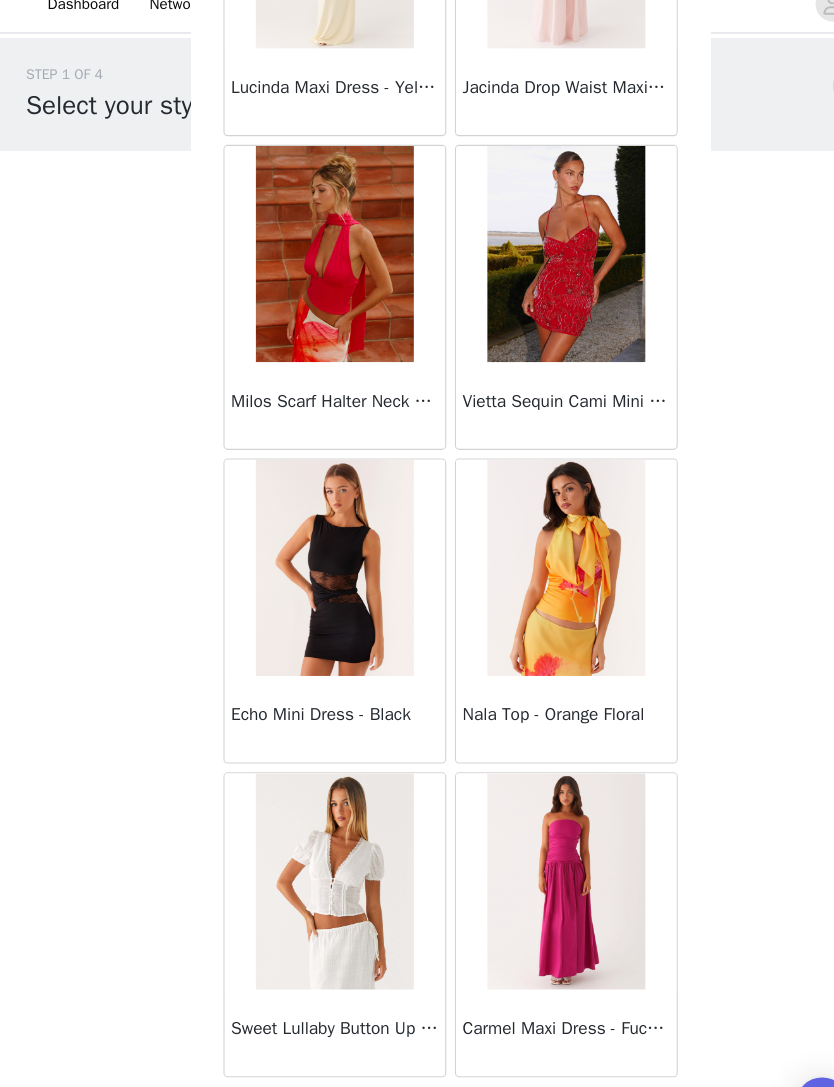 click on "Load More" at bounding box center (417, 1053) 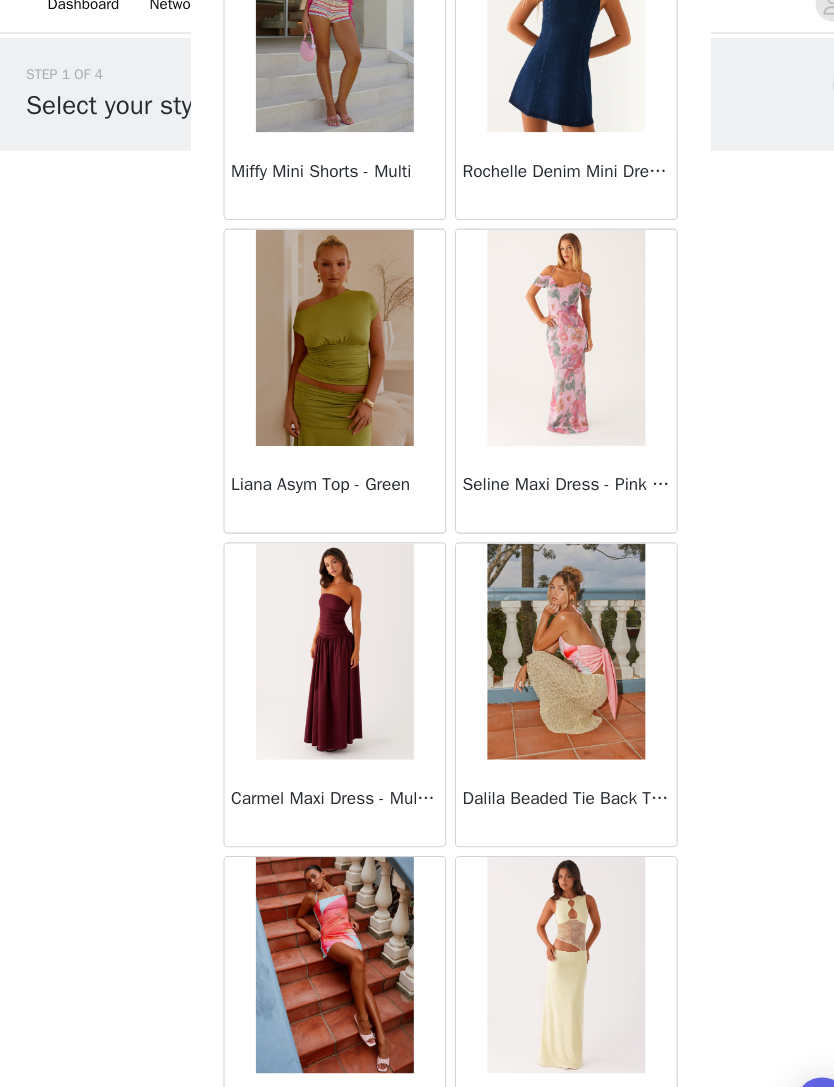 scroll, scrollTop: 20510, scrollLeft: 0, axis: vertical 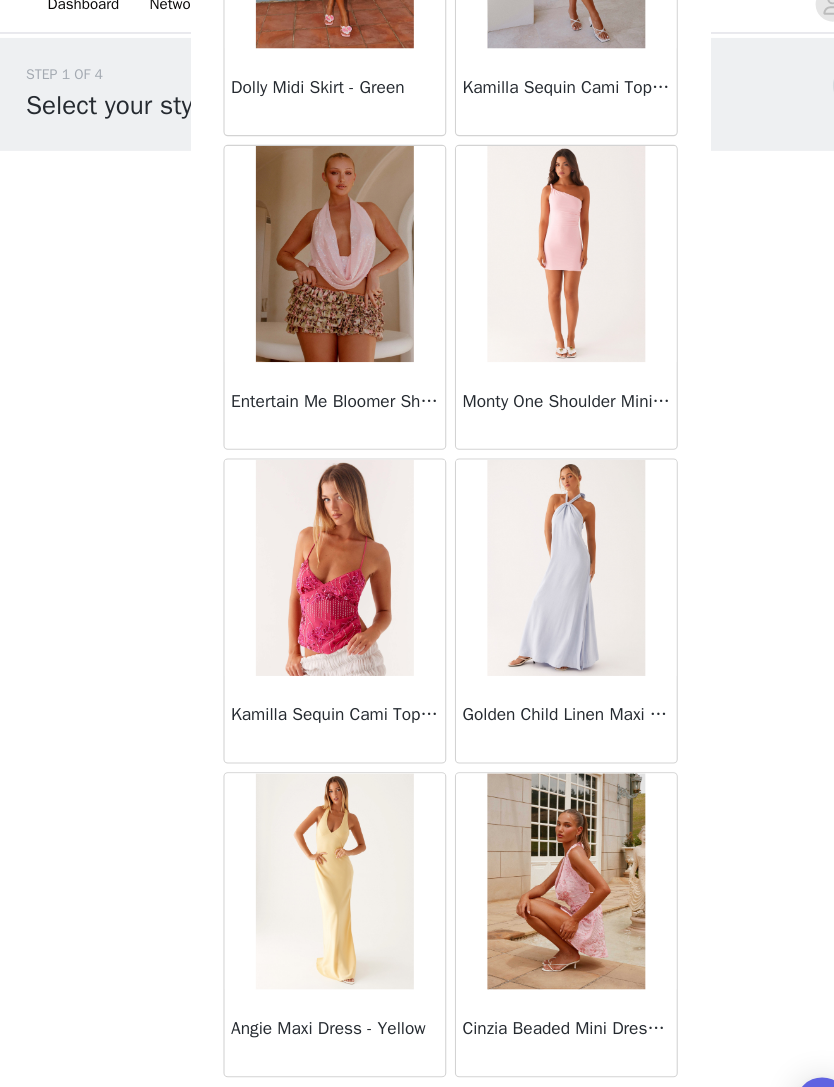 click on "Load More" at bounding box center (417, 1053) 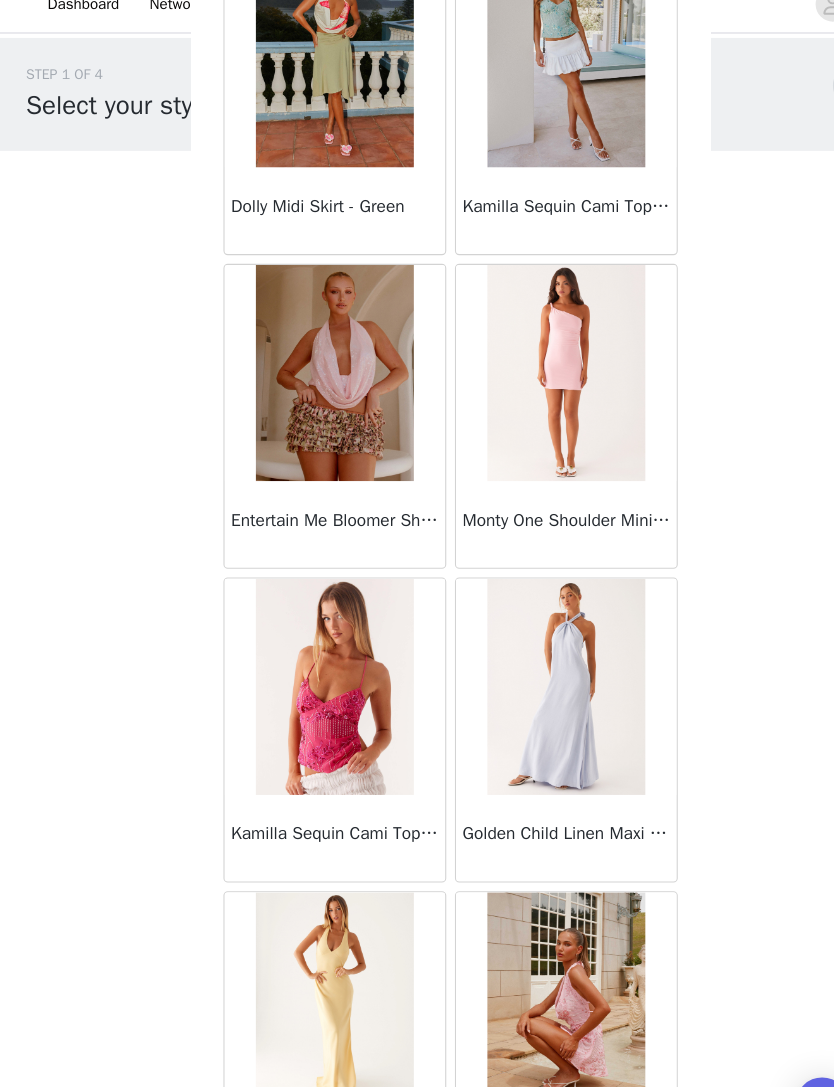 scroll, scrollTop: 22164, scrollLeft: 0, axis: vertical 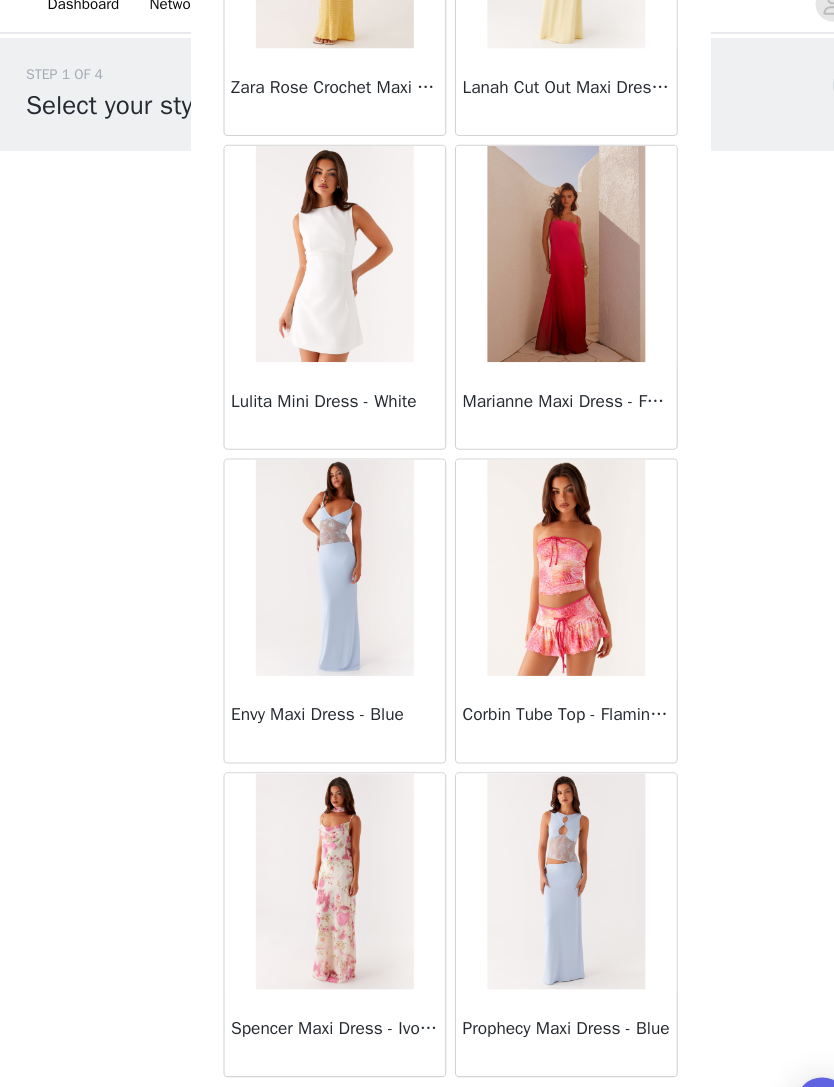 click on "Load More" at bounding box center (417, 1053) 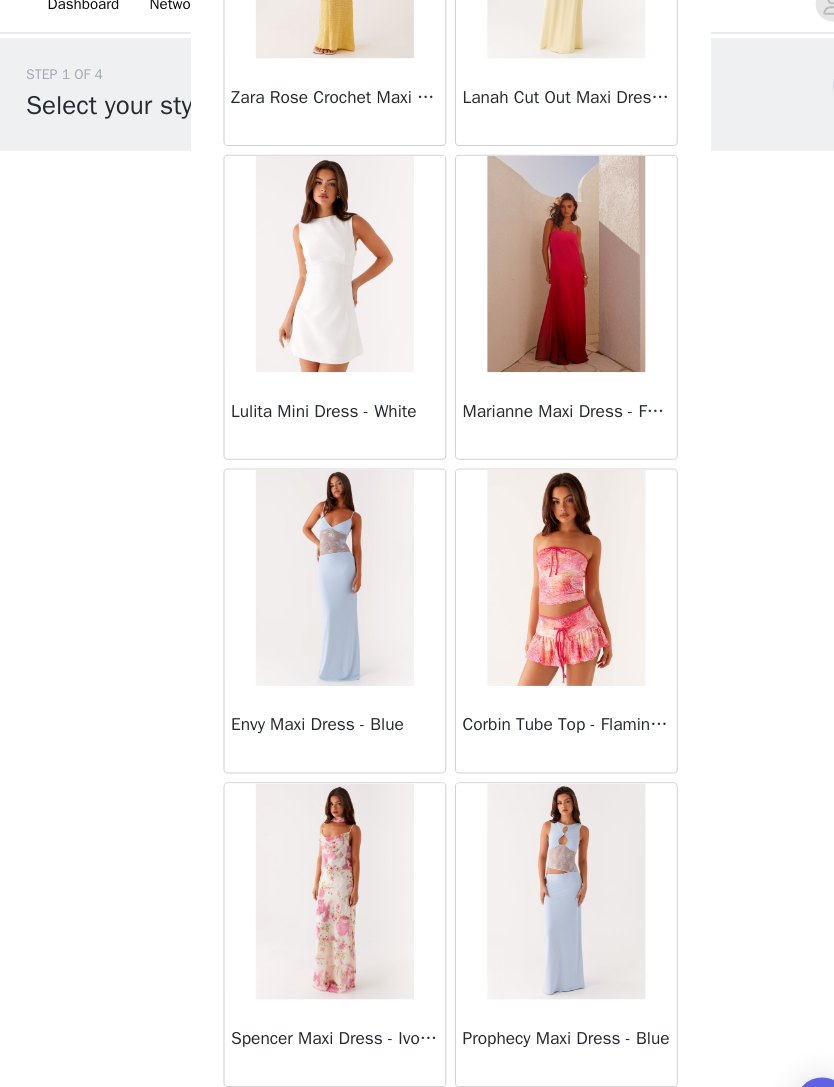 scroll, scrollTop: 25164, scrollLeft: 0, axis: vertical 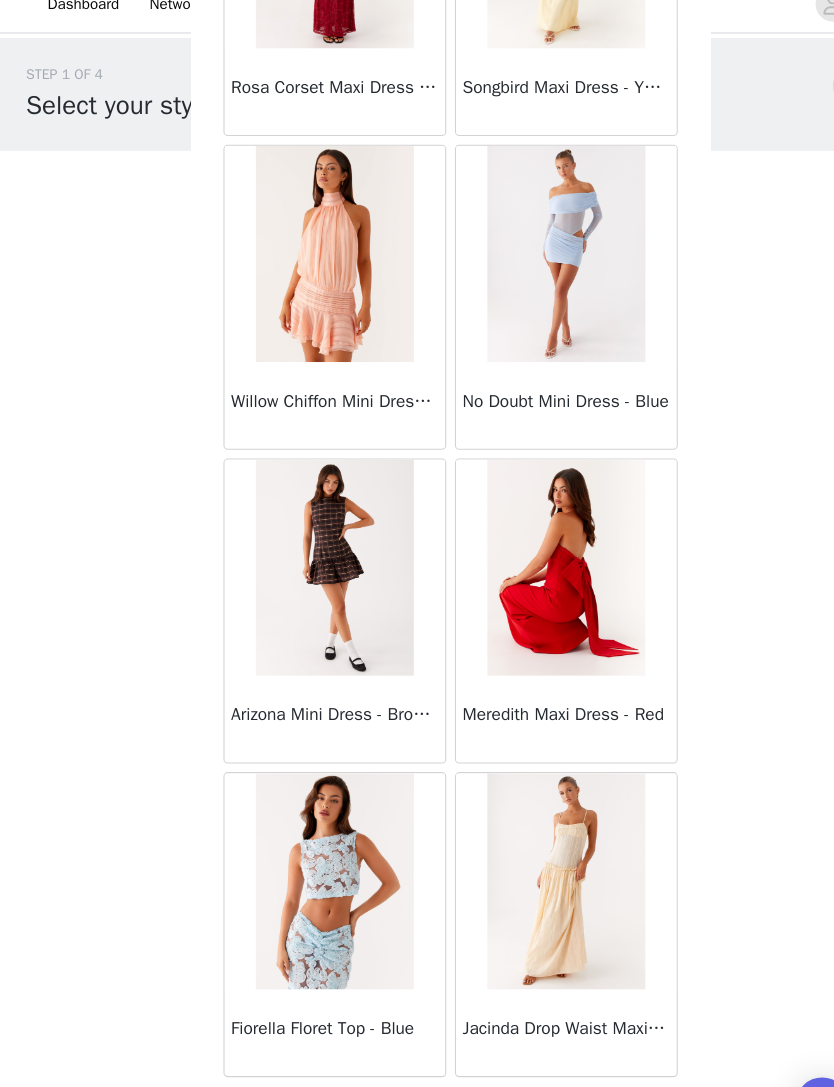 click on "Load More" at bounding box center [417, 1053] 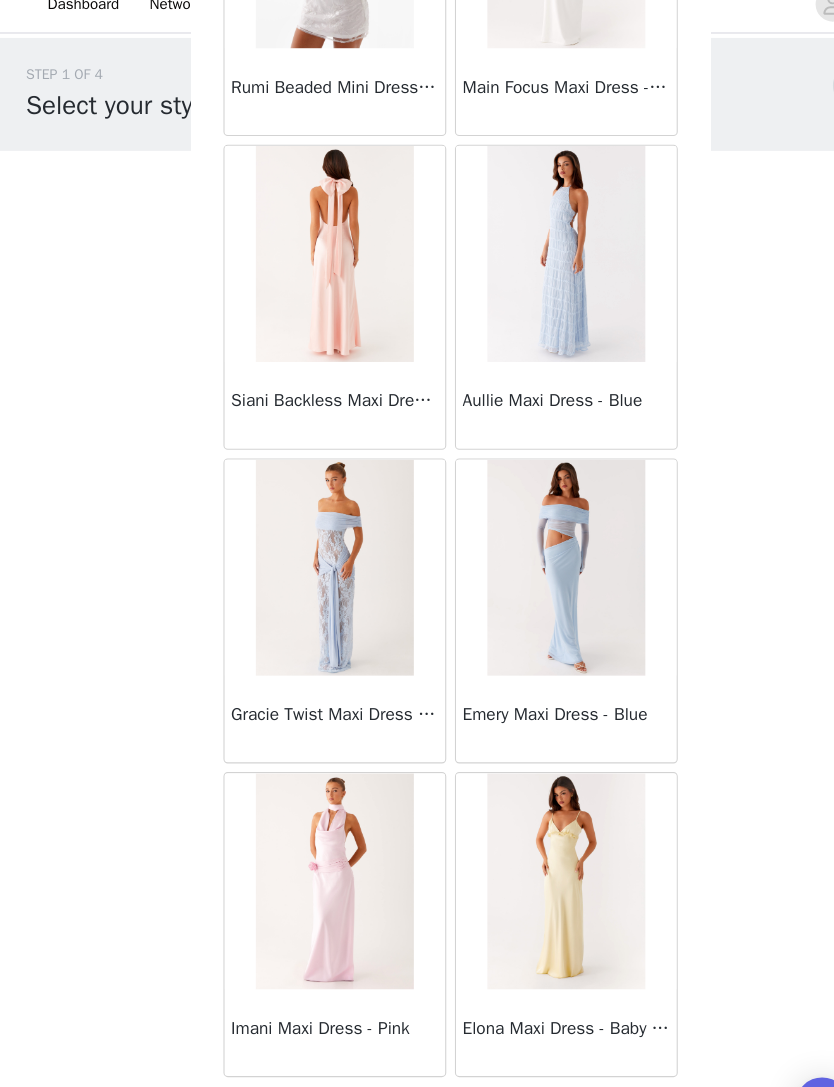 click on "Load More" at bounding box center (417, 1053) 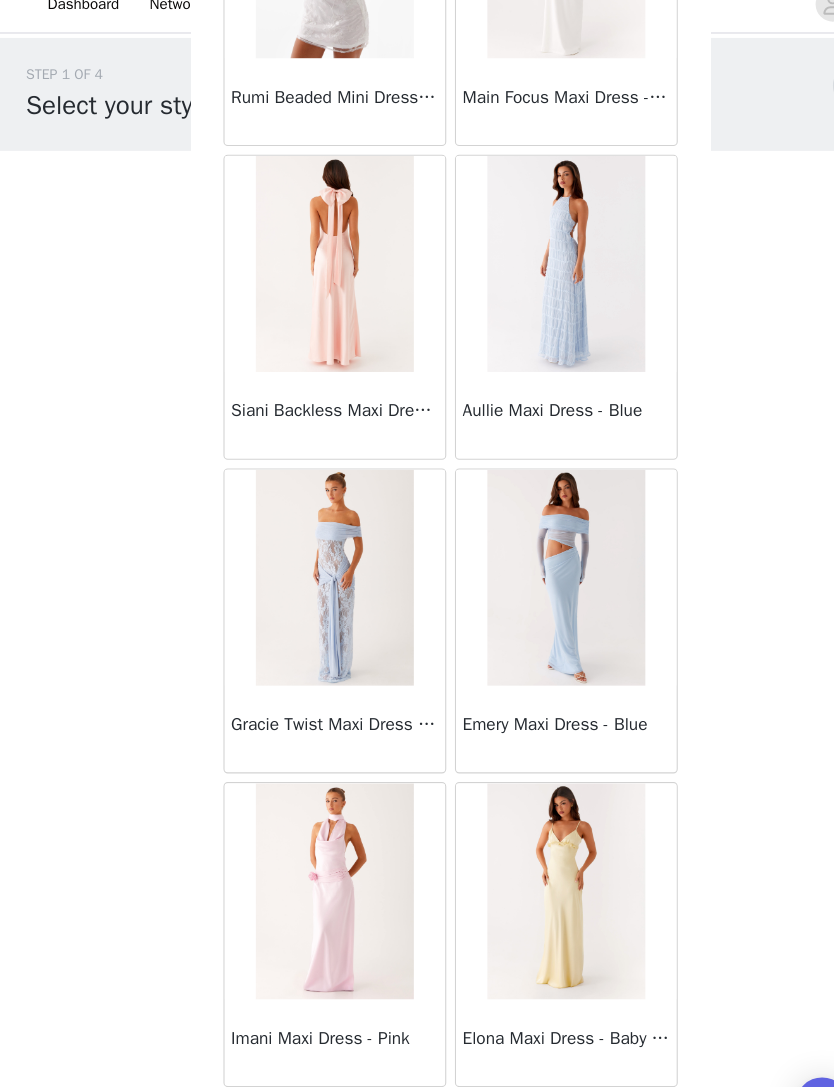 scroll, scrollTop: 30964, scrollLeft: 0, axis: vertical 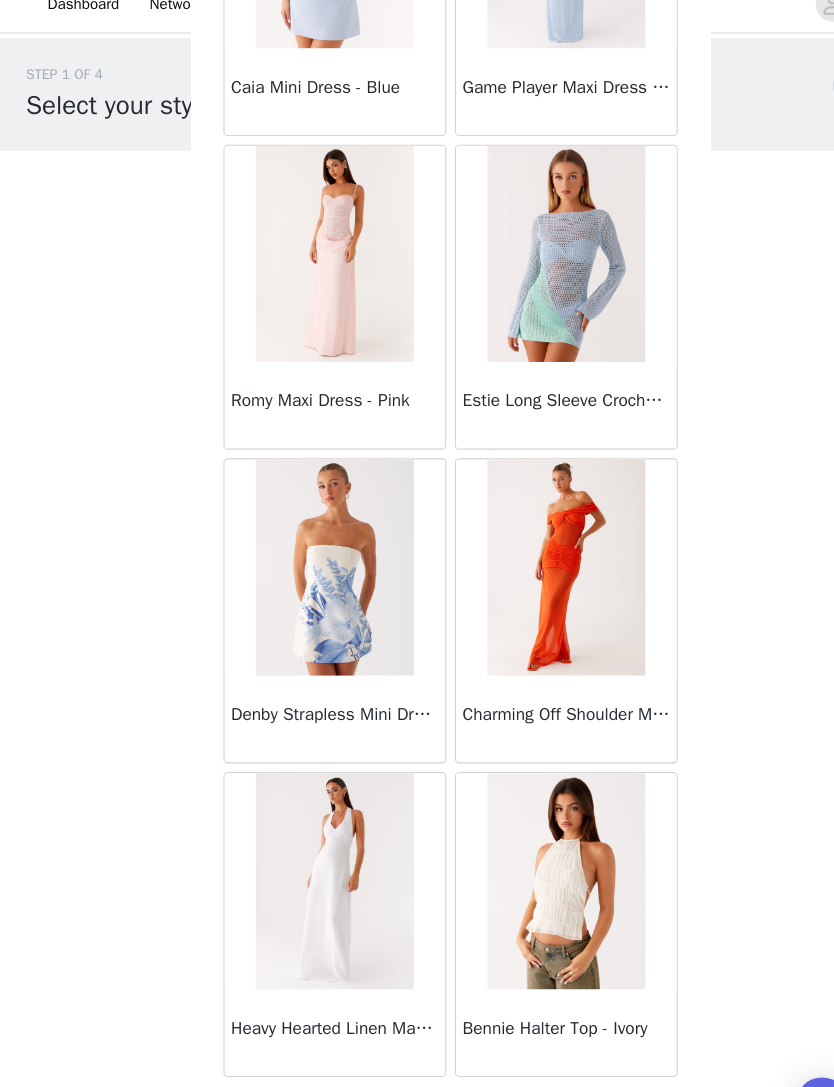 click on "Load More" at bounding box center (417, 1053) 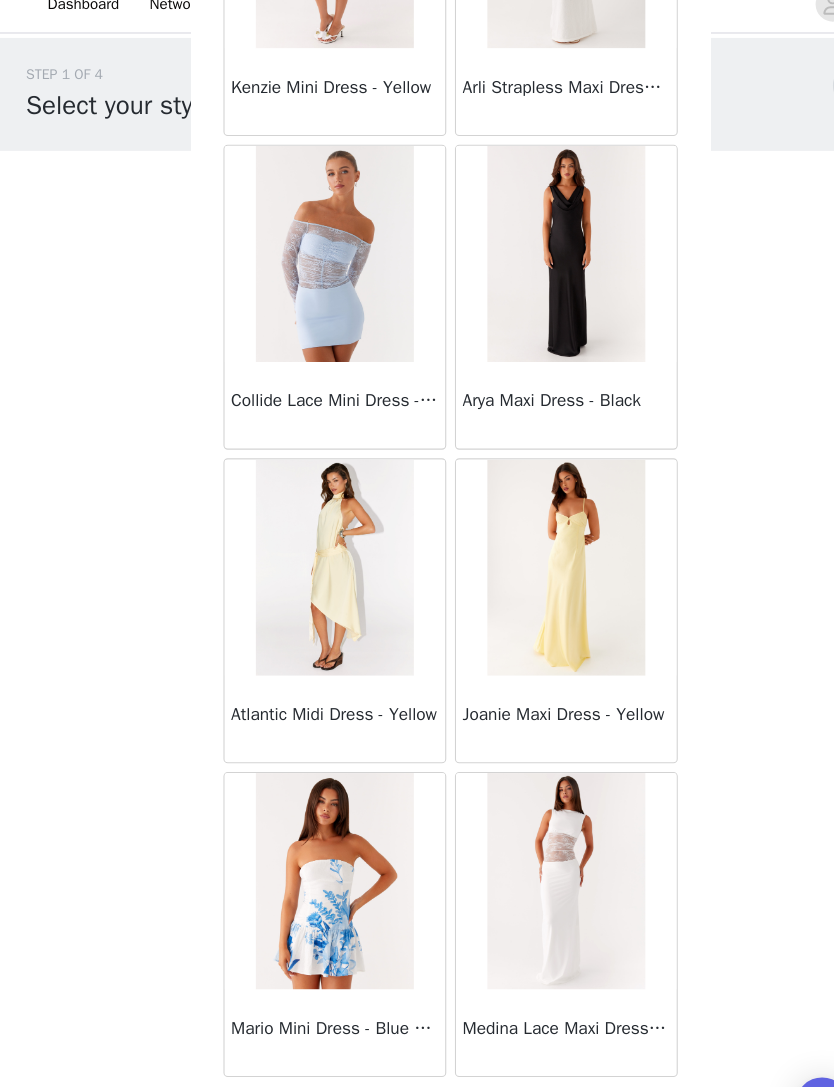 click on "Load More" at bounding box center [417, 1053] 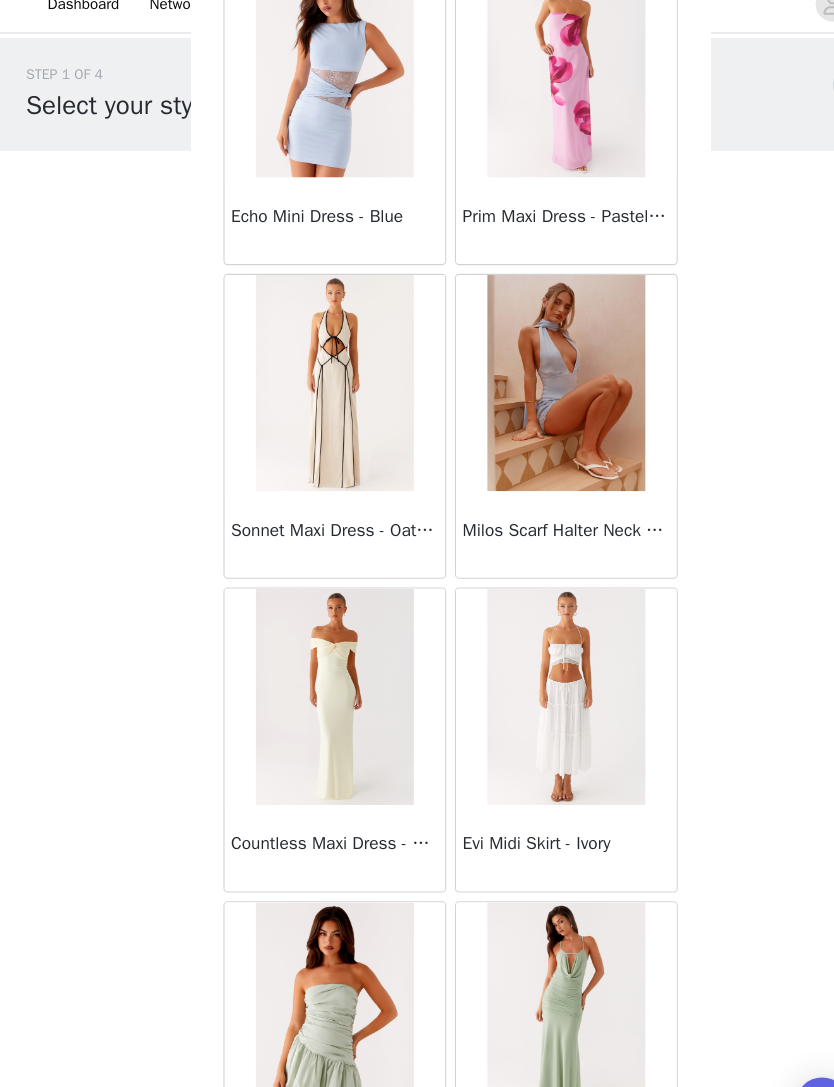 scroll, scrollTop: 38392, scrollLeft: 0, axis: vertical 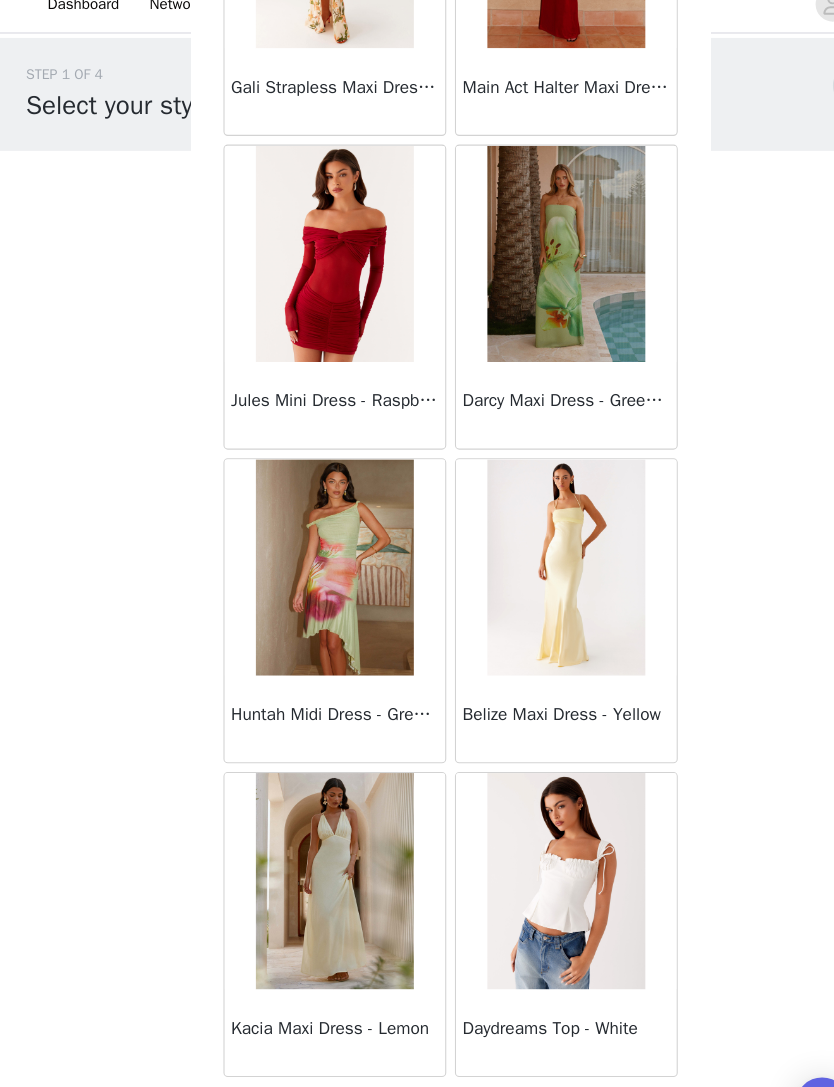 click on "Load More" at bounding box center (417, 1053) 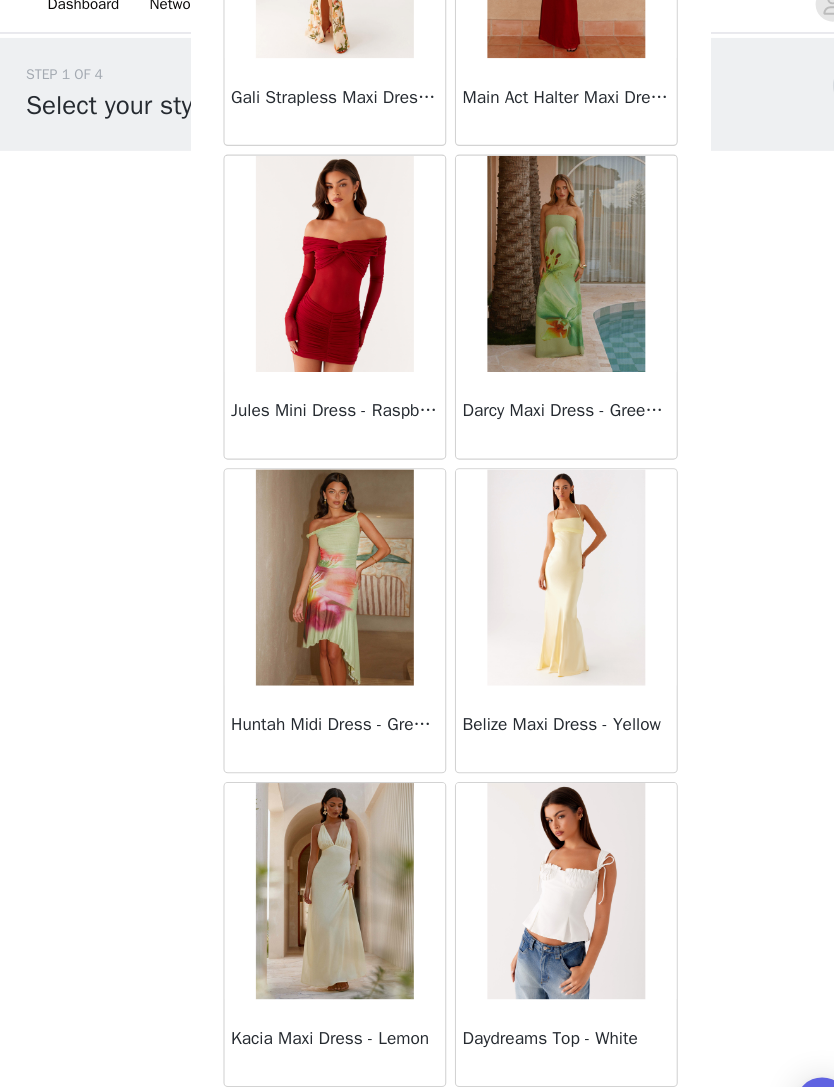 scroll, scrollTop: 39664, scrollLeft: 0, axis: vertical 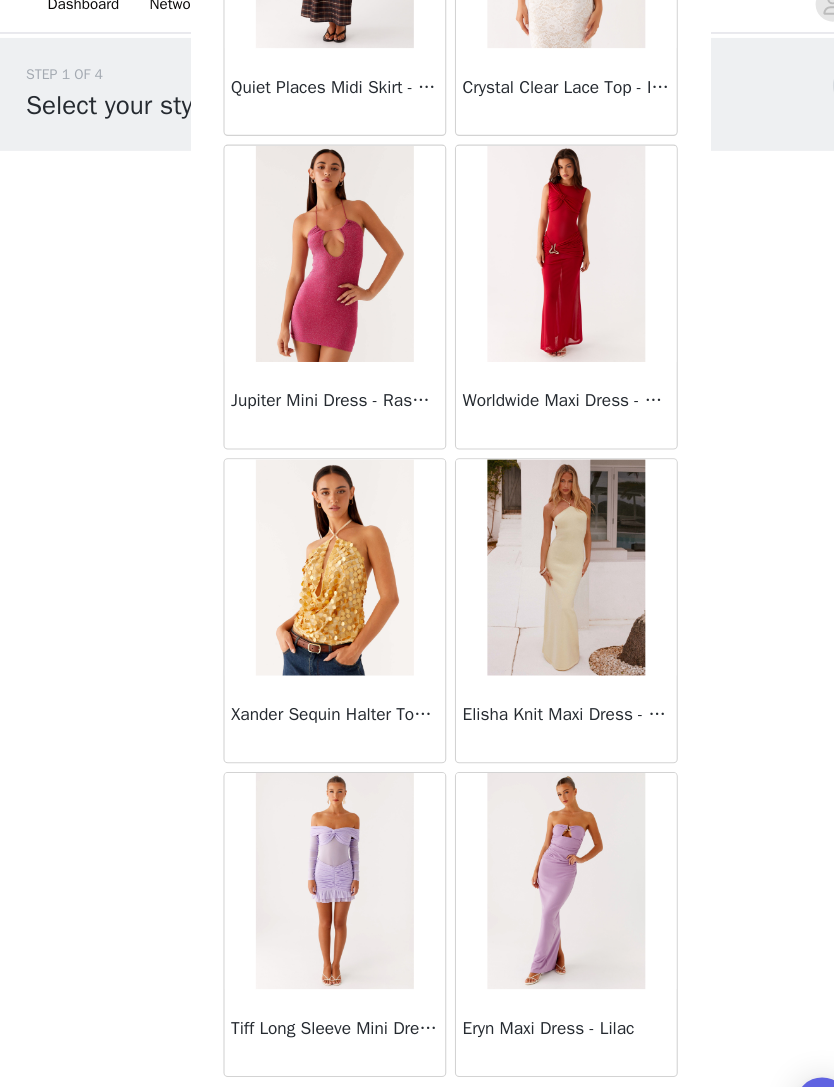 click on "Load More" at bounding box center [417, 1053] 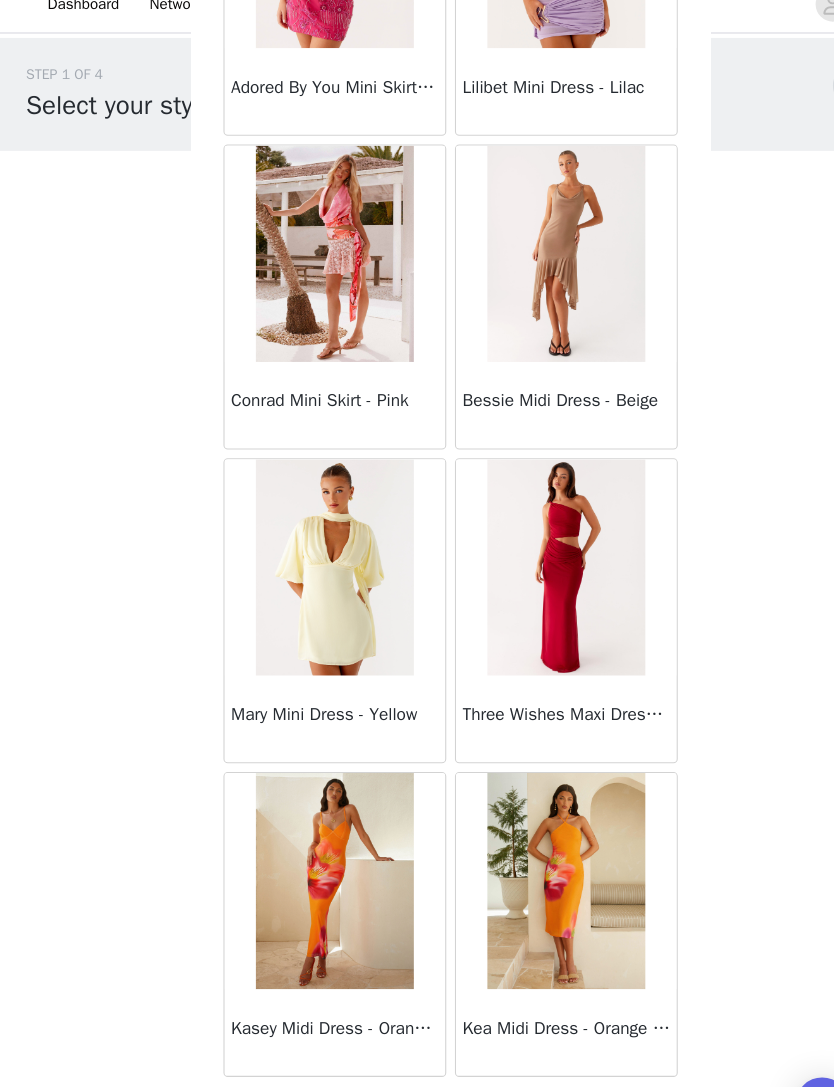 click on "Load More" at bounding box center [417, 1053] 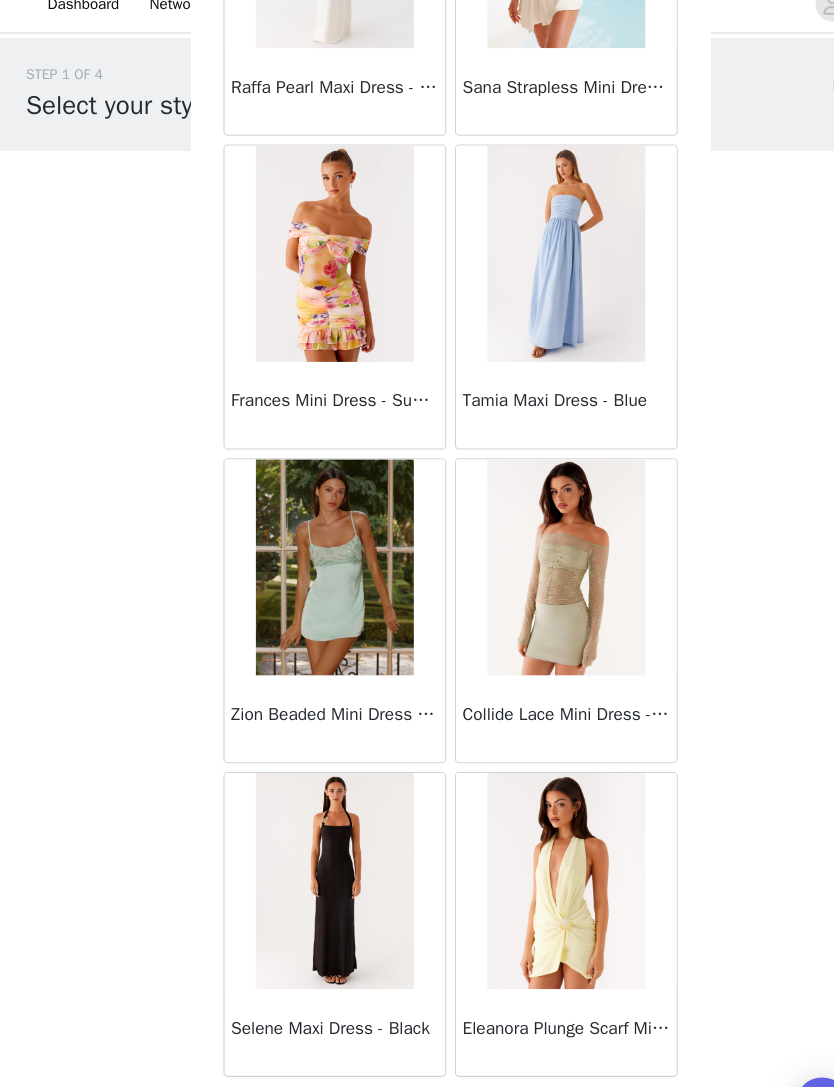 click on "Load More" at bounding box center [417, 1053] 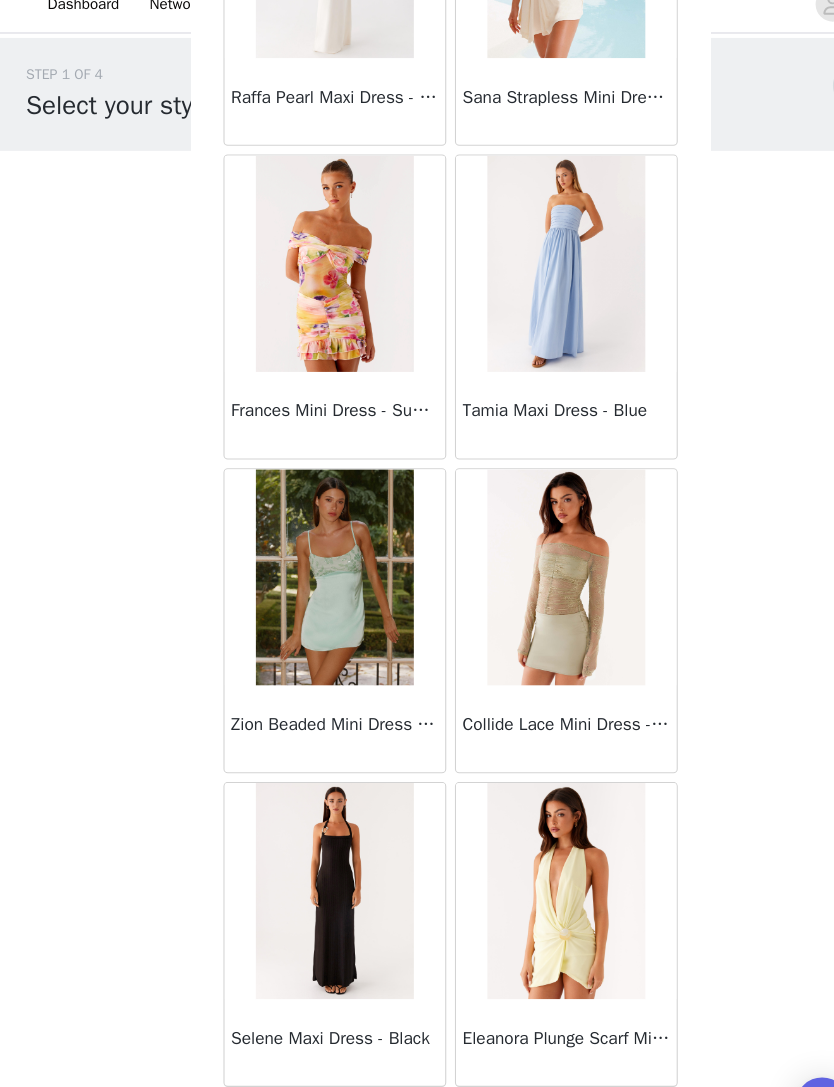 scroll, scrollTop: 48364, scrollLeft: 0, axis: vertical 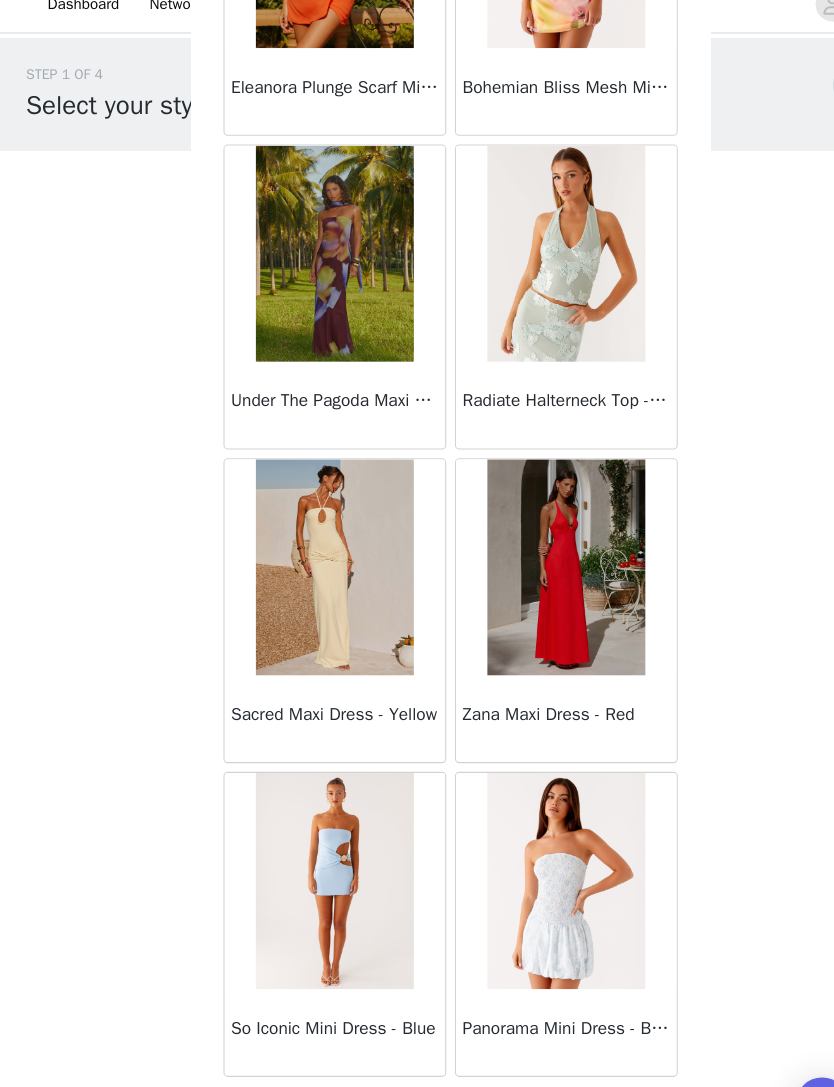 click on "Load More" at bounding box center [417, 1053] 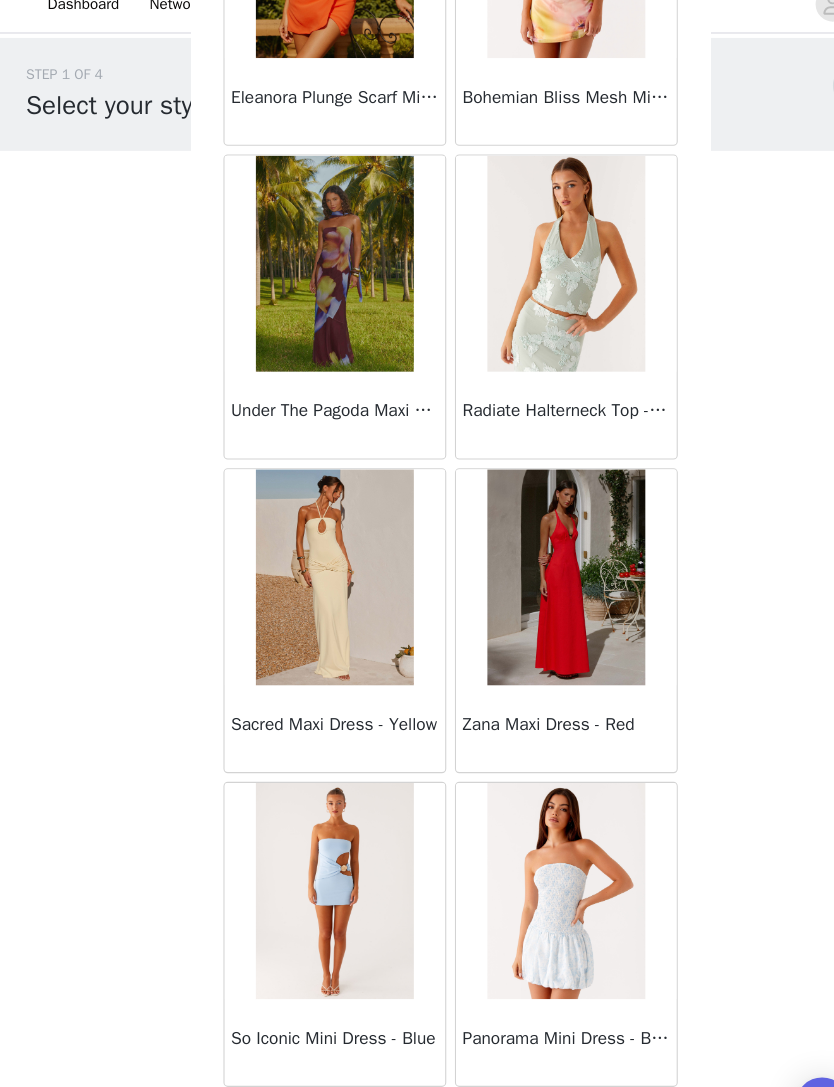 scroll, scrollTop: 51264, scrollLeft: 0, axis: vertical 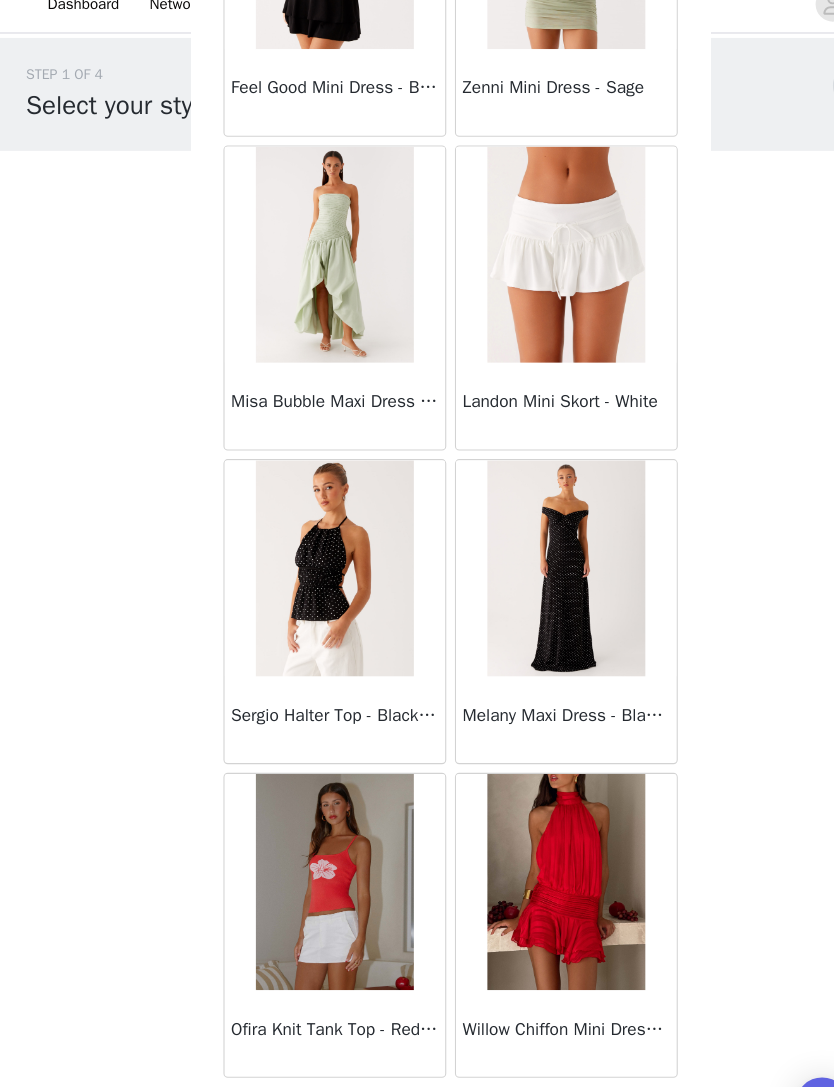 click on "Load More" at bounding box center [417, 1053] 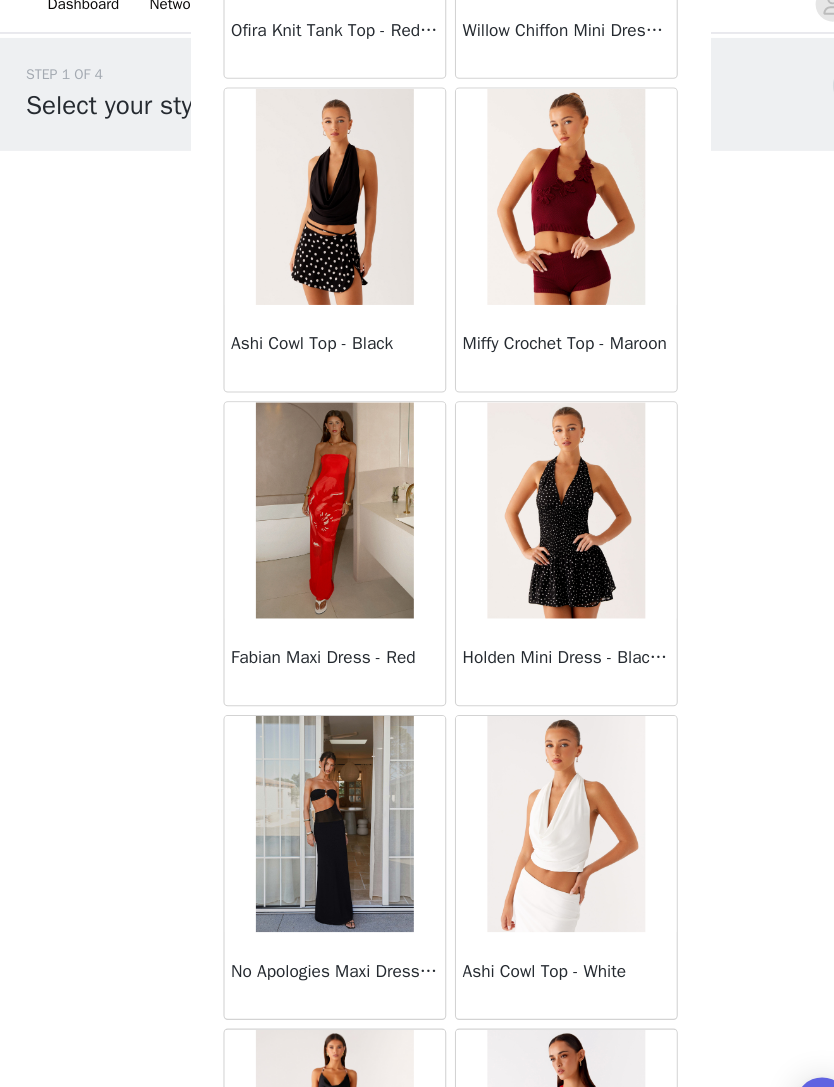scroll, scrollTop: 55097, scrollLeft: 0, axis: vertical 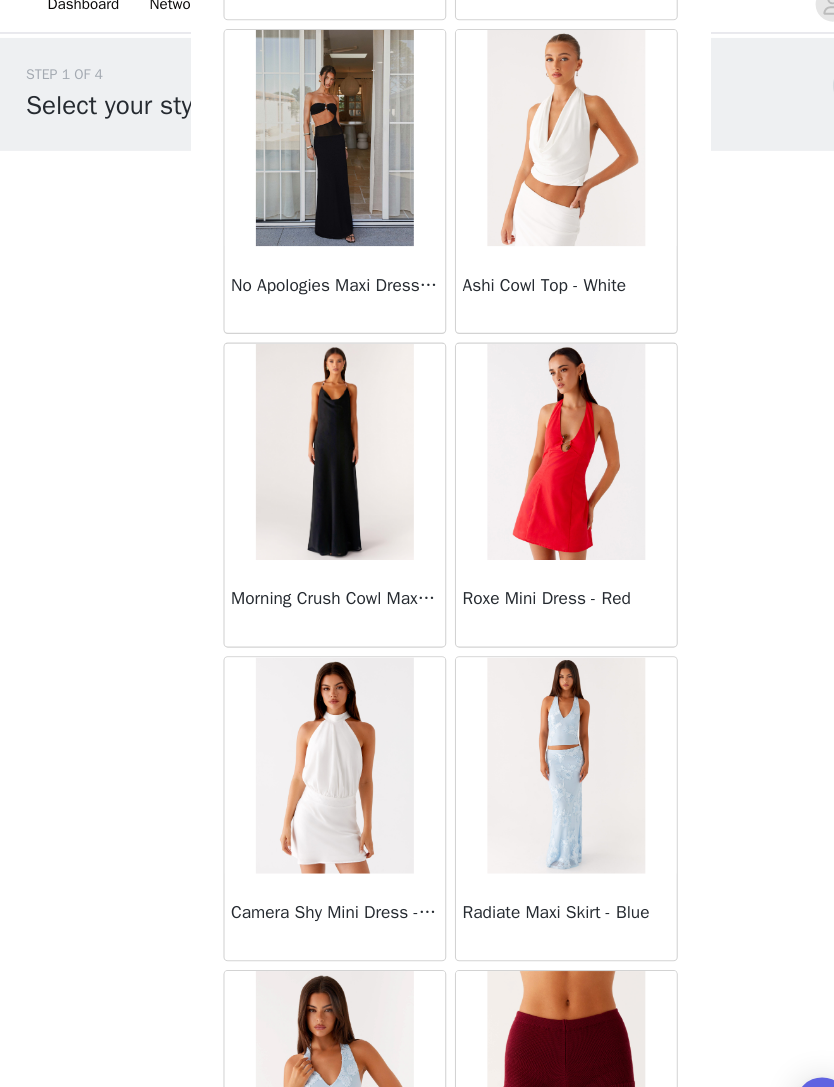 click on "STEP 1 OF 4
Select your styles!
You will receive 4 products.       2/4 Selected           Muted Muse Knit Long Sleeve Top - Yellow           Yellow, XS-S       Edit   Remove     Muted Muse Knit Mini Short - Yellow           Yellow, S-M       Edit   Remove     Add Product       Back       Sweetpea Mini Dress - Yellow       Manifest Mini Dress - Amber       Raquel Off Shoulder Long Sleeve Top - Pink       Julianna Linen Mini Dress - Black       Radiate Halterneck Top - Pink       Arden Mesh Mini Dress - White       Cheryl Bustier Halter Top - Cherry Red       Under The Pagoda Maxi Dress - Deep Red Floral       Sweetest Pie T-Shirt - Black Gingham       That Girl Maxi Dress - Pink       Peppermayo Exclusive Heavy Hearted Mini - Black       Songbird Maxi Dress - Blue Black Floral       Viviana Mini Dress - Lavender       Eden Strapless Maxi Dress - Navy       Claudie Mesh Top - White Pink Lilly" at bounding box center (417, 393) 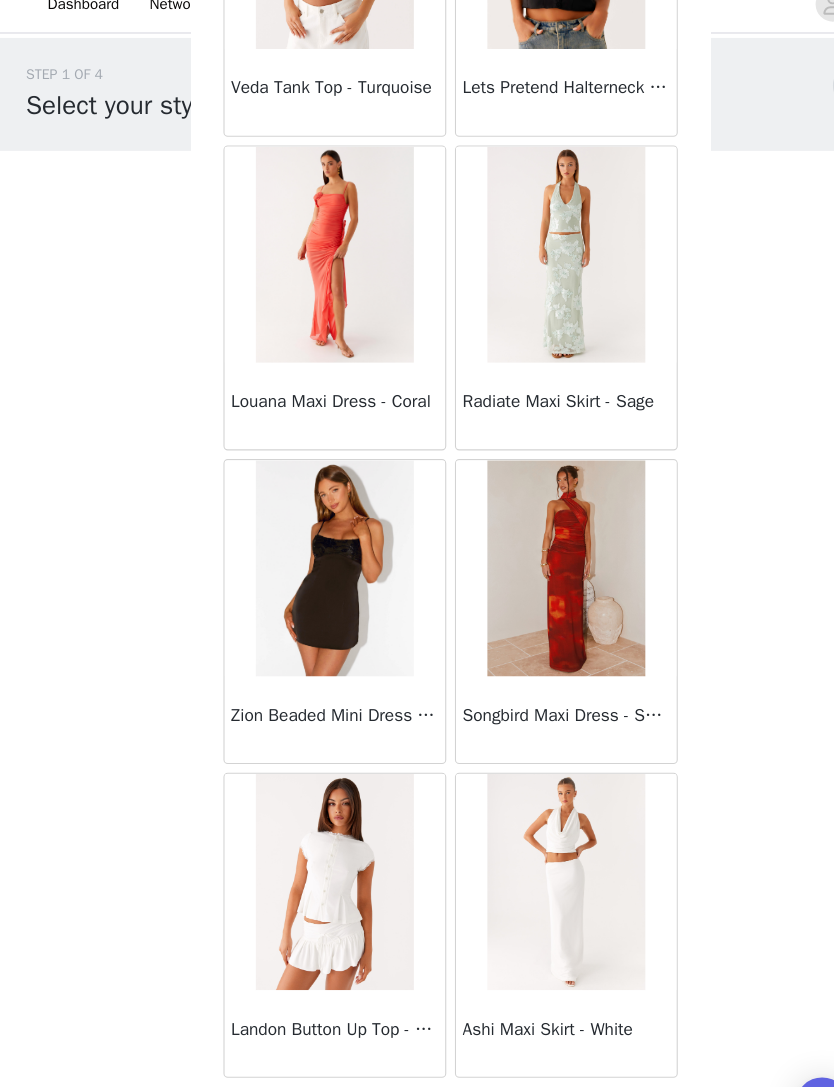 scroll, scrollTop: 57064, scrollLeft: 0, axis: vertical 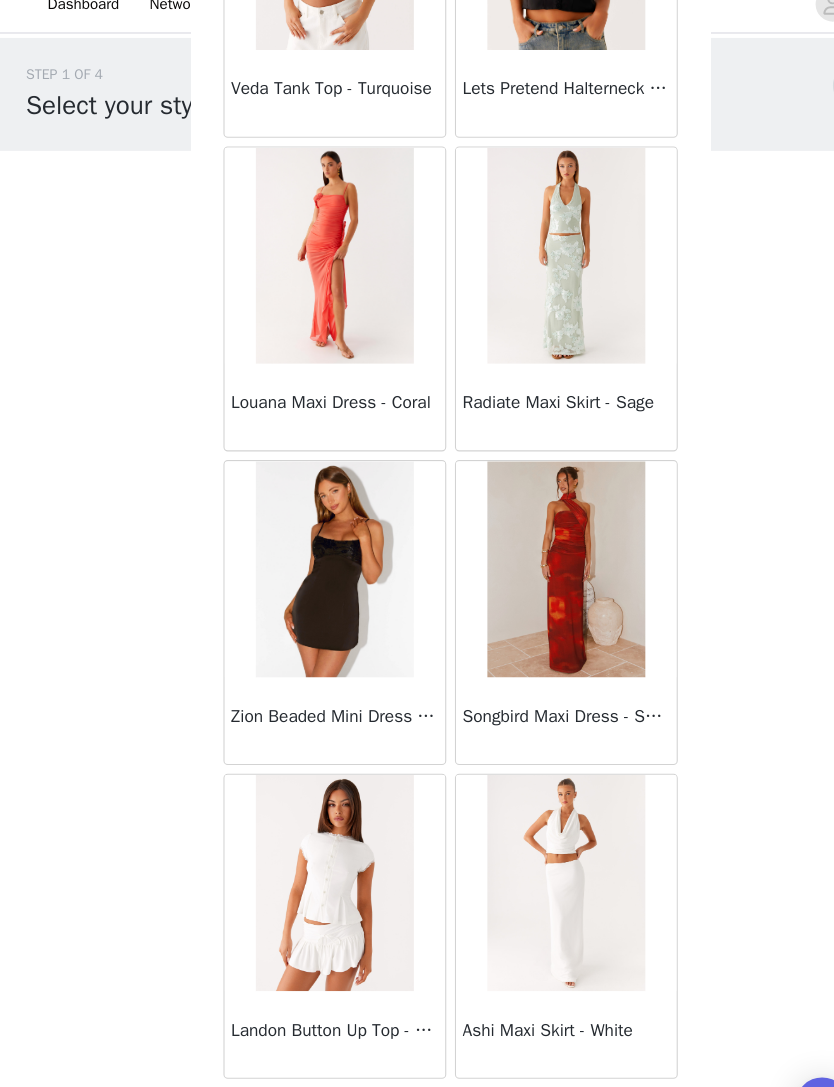 click on "Load More" at bounding box center [417, 1054] 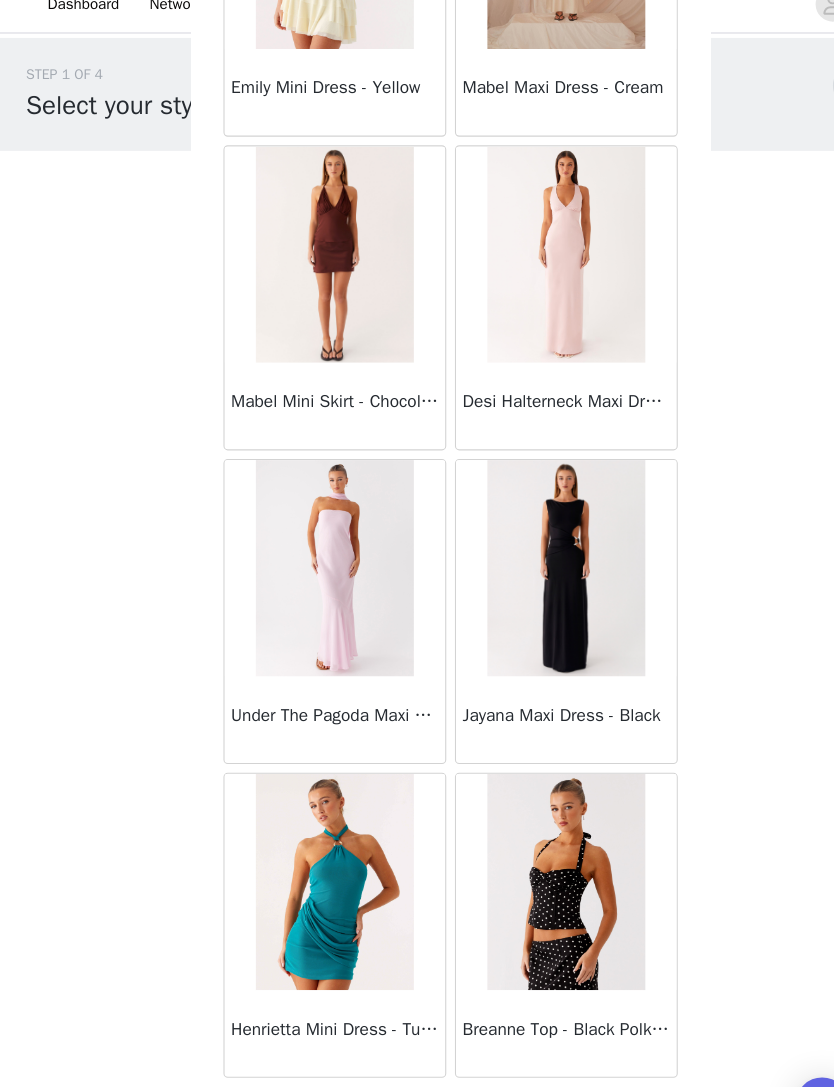 click on "Load More" at bounding box center (417, 1053) 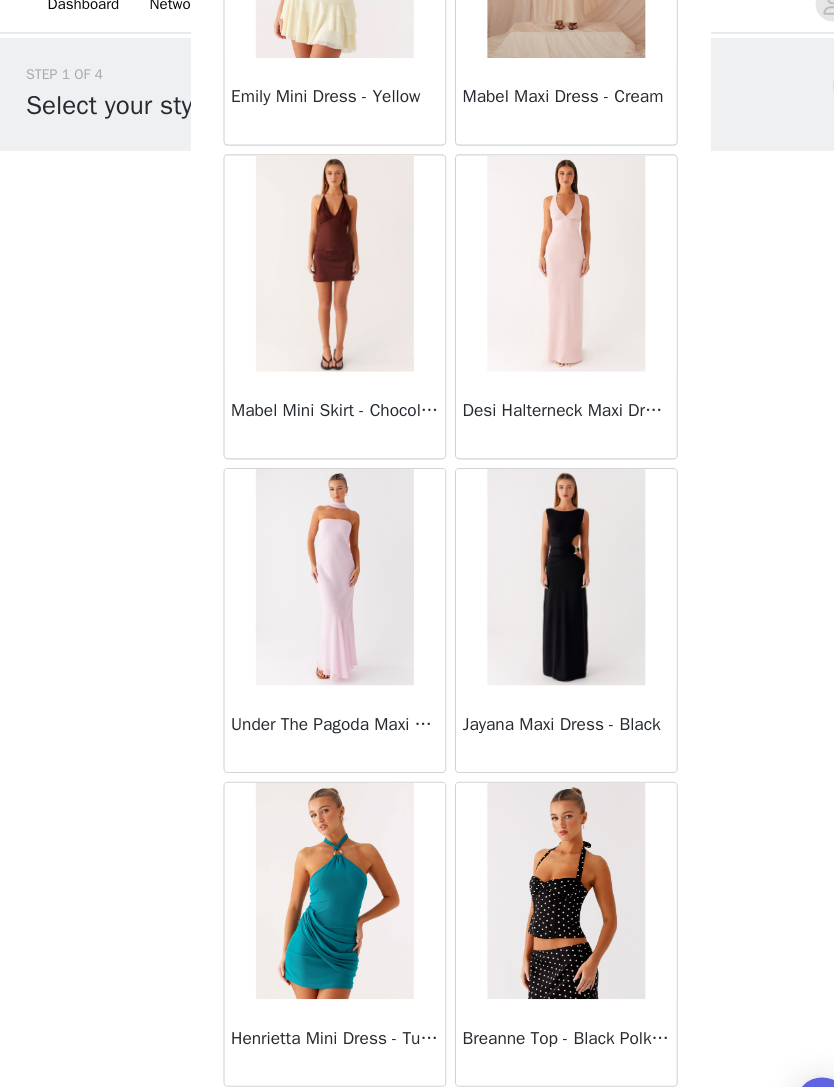 scroll, scrollTop: 59964, scrollLeft: 0, axis: vertical 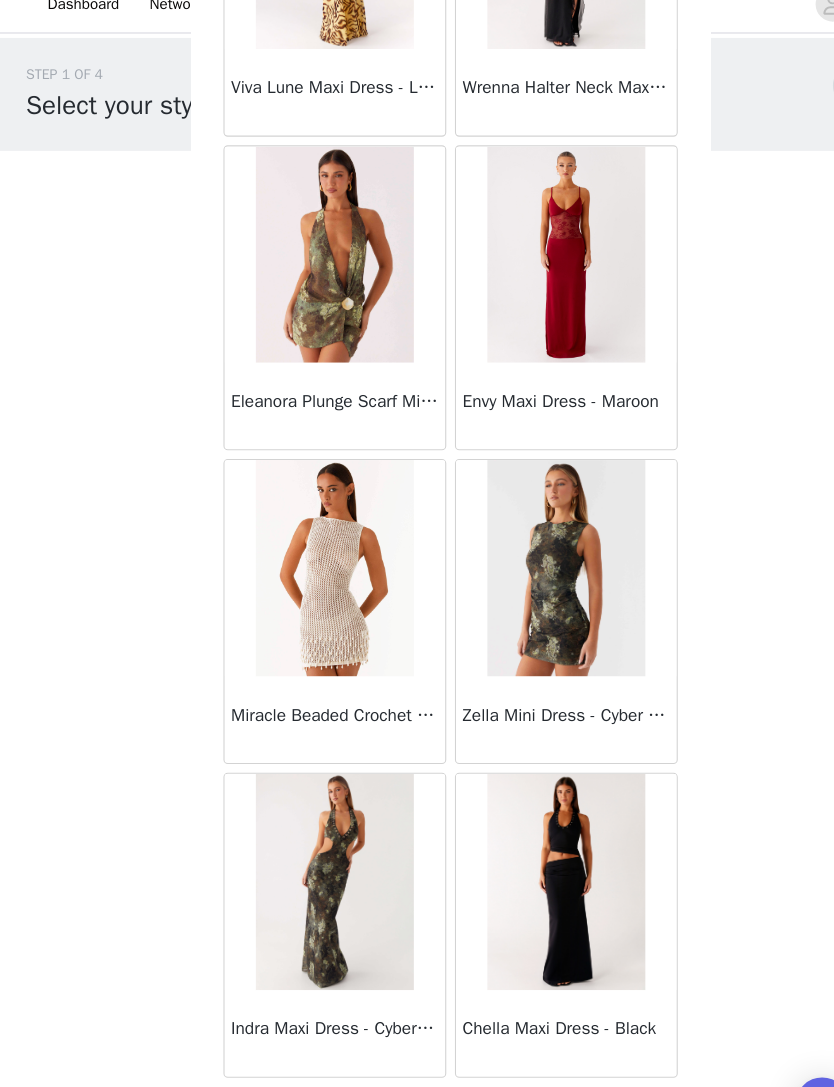 click on "Load More" at bounding box center [417, 1053] 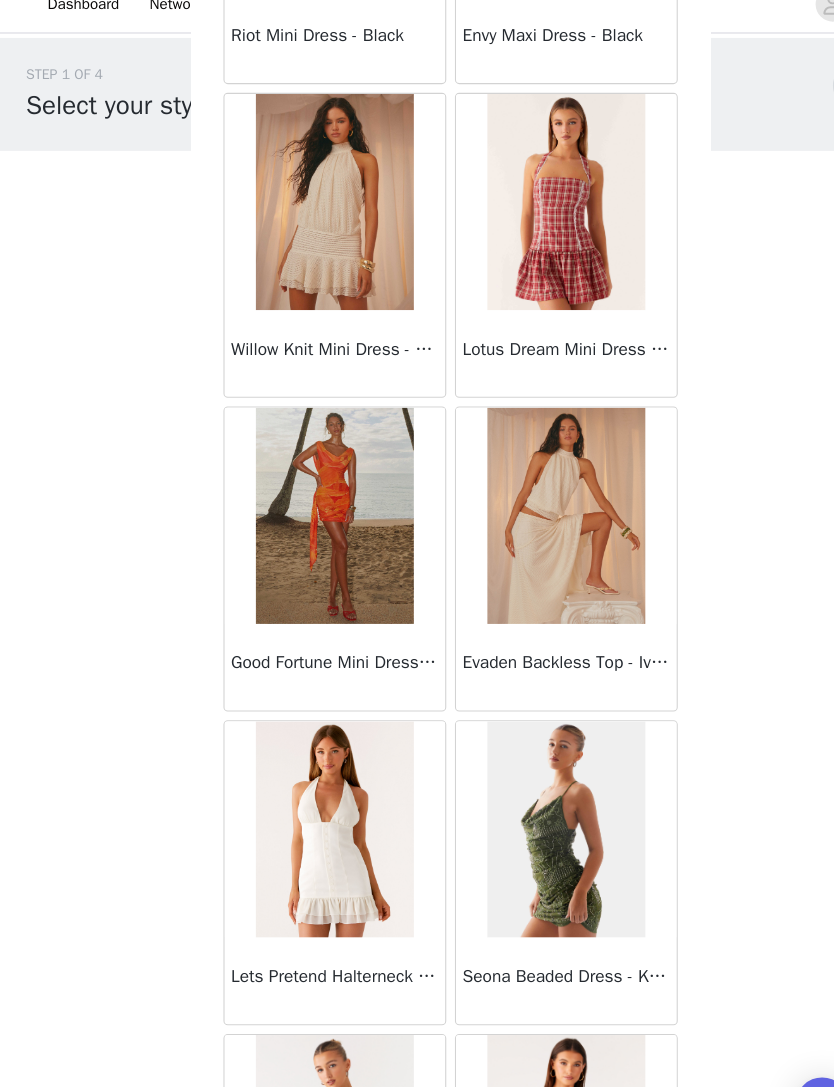 scroll, scrollTop: 64429, scrollLeft: 0, axis: vertical 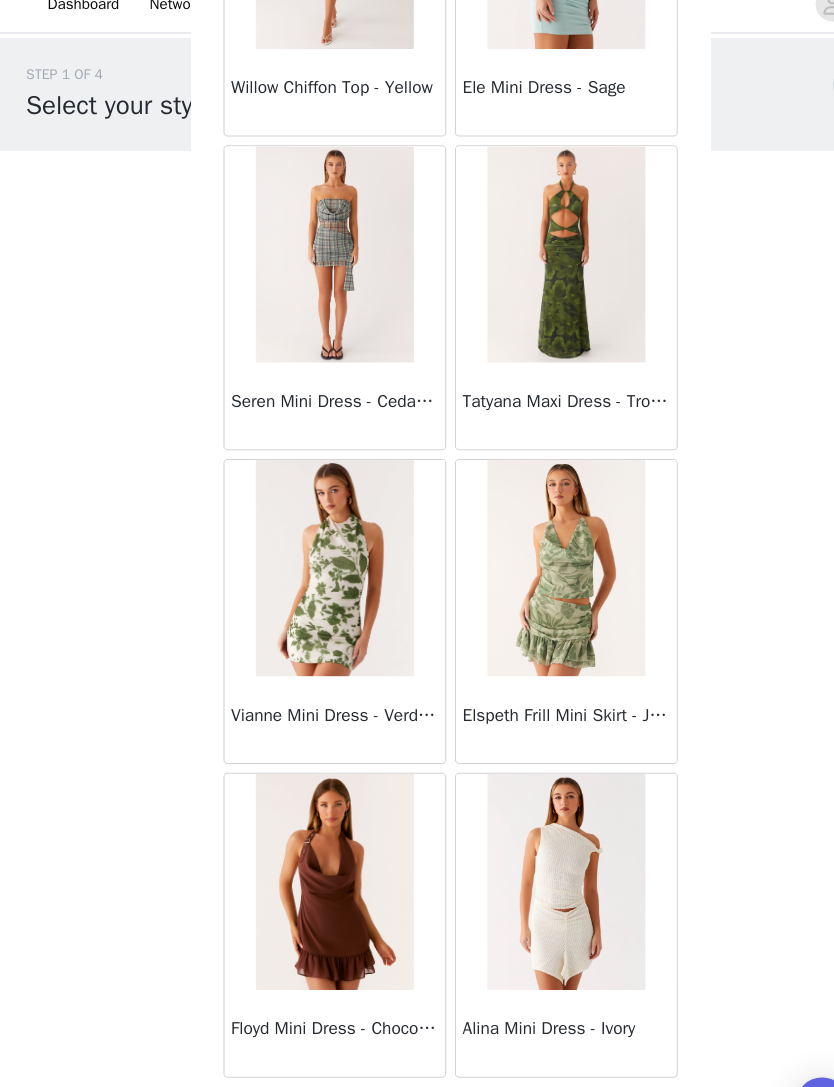 click on "Load More" at bounding box center [417, 1053] 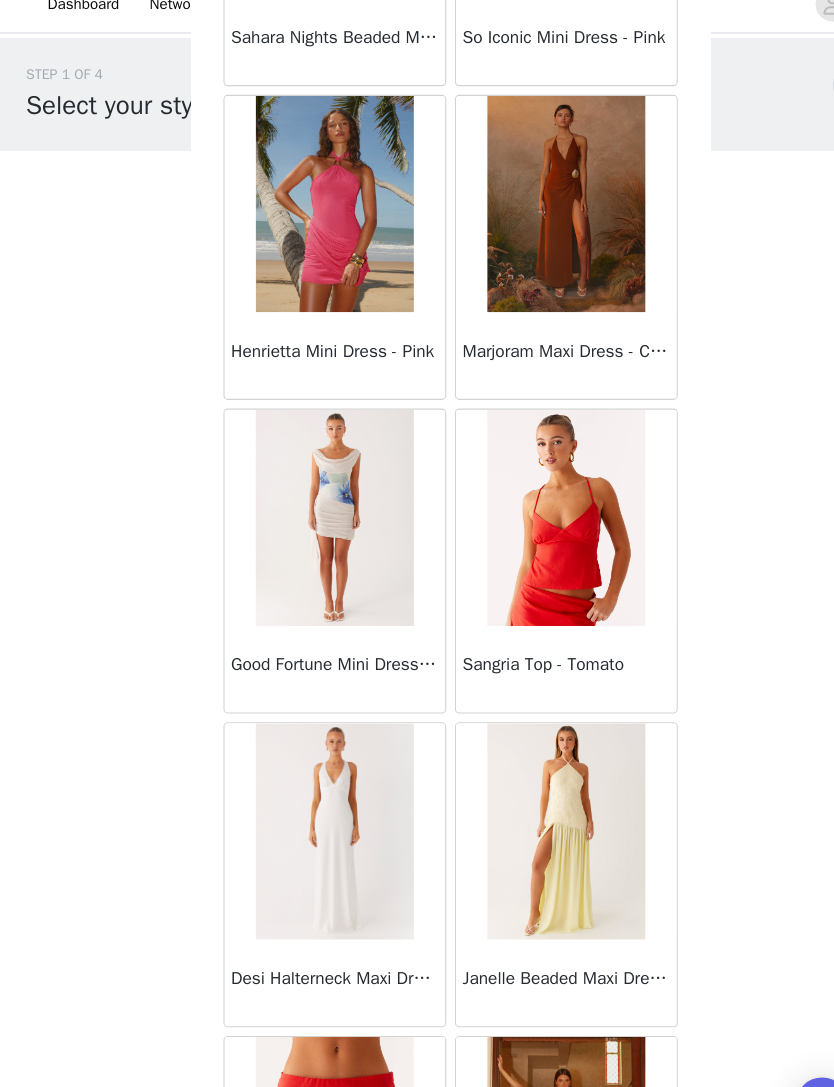 scroll, scrollTop: 68173, scrollLeft: 0, axis: vertical 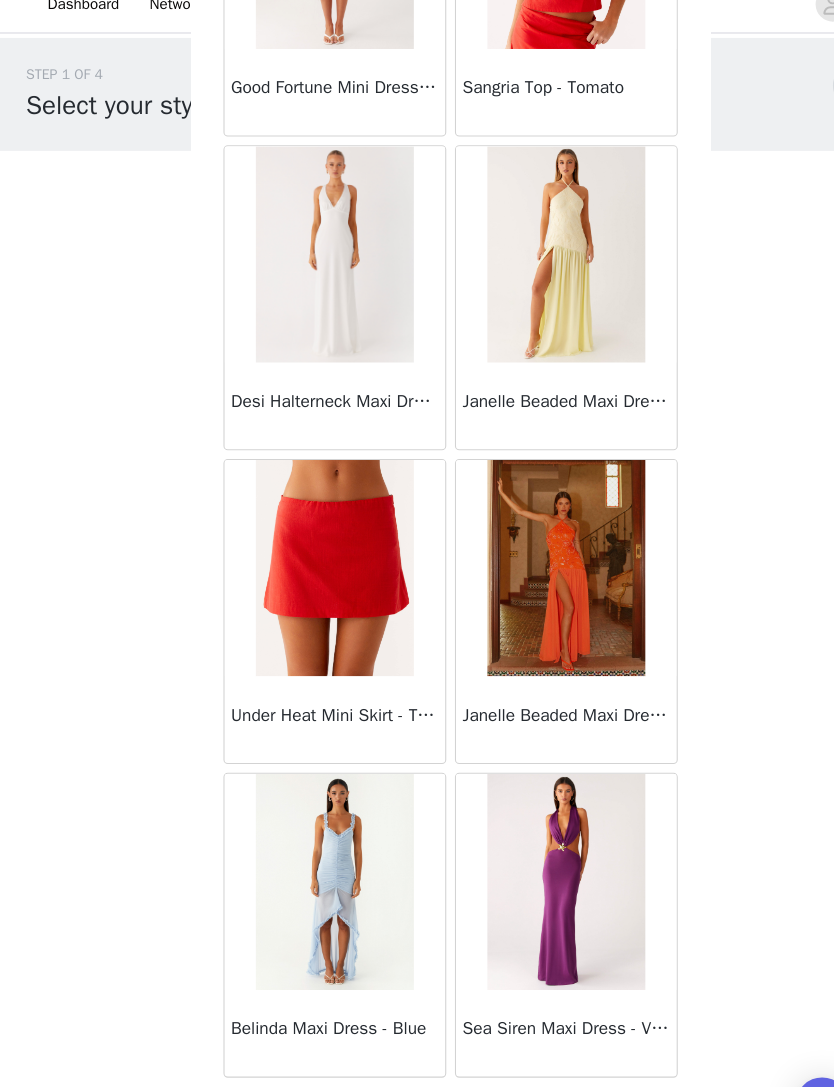 click on "Load More" at bounding box center (417, 1053) 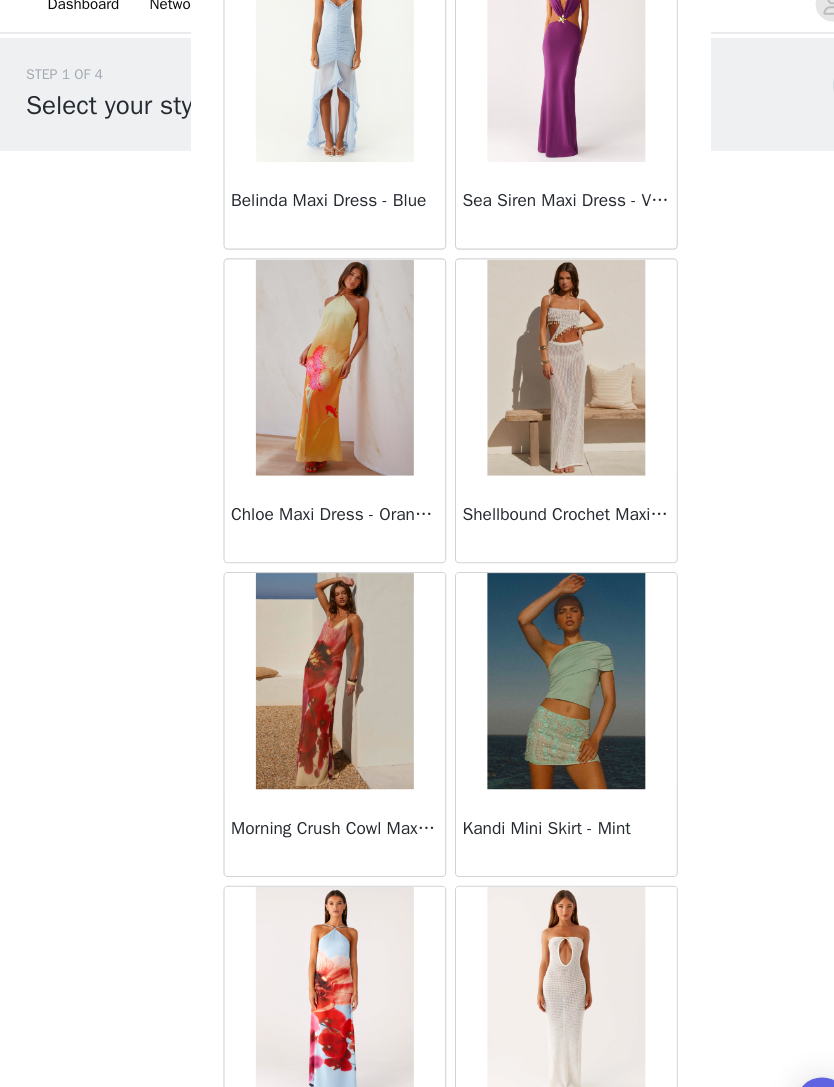 scroll, scrollTop: 69501, scrollLeft: 0, axis: vertical 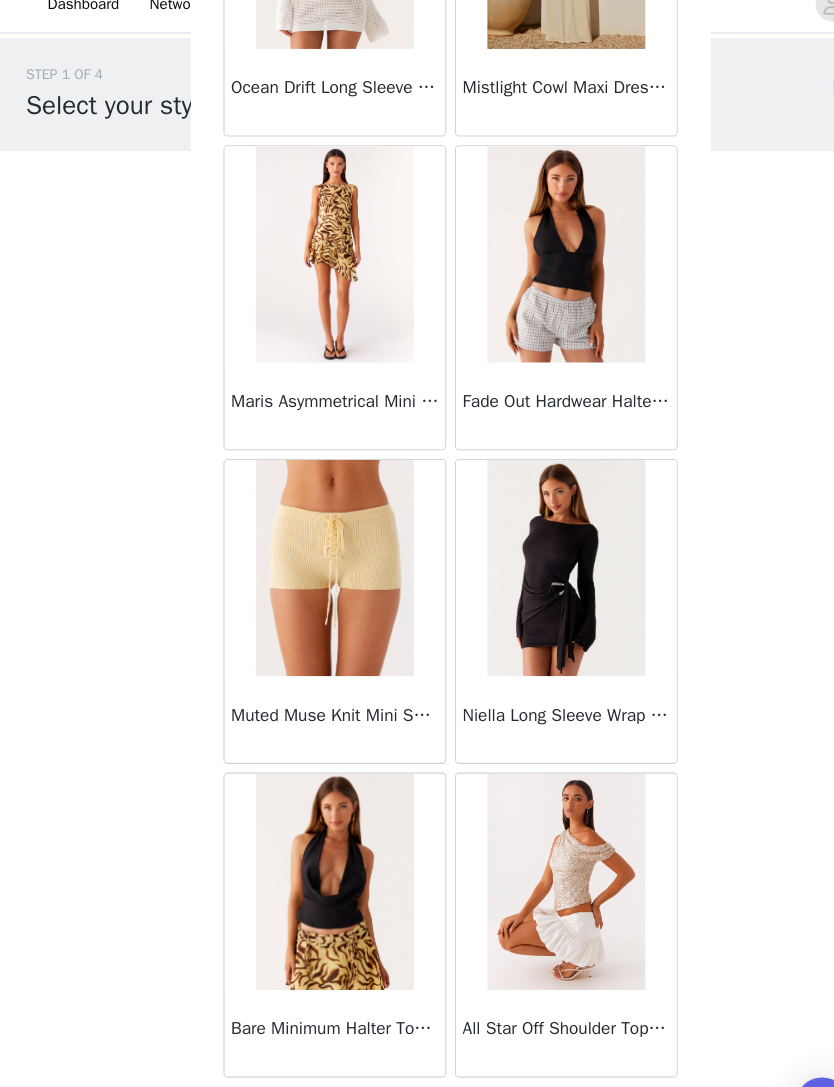 click on "Load More" at bounding box center [417, 1053] 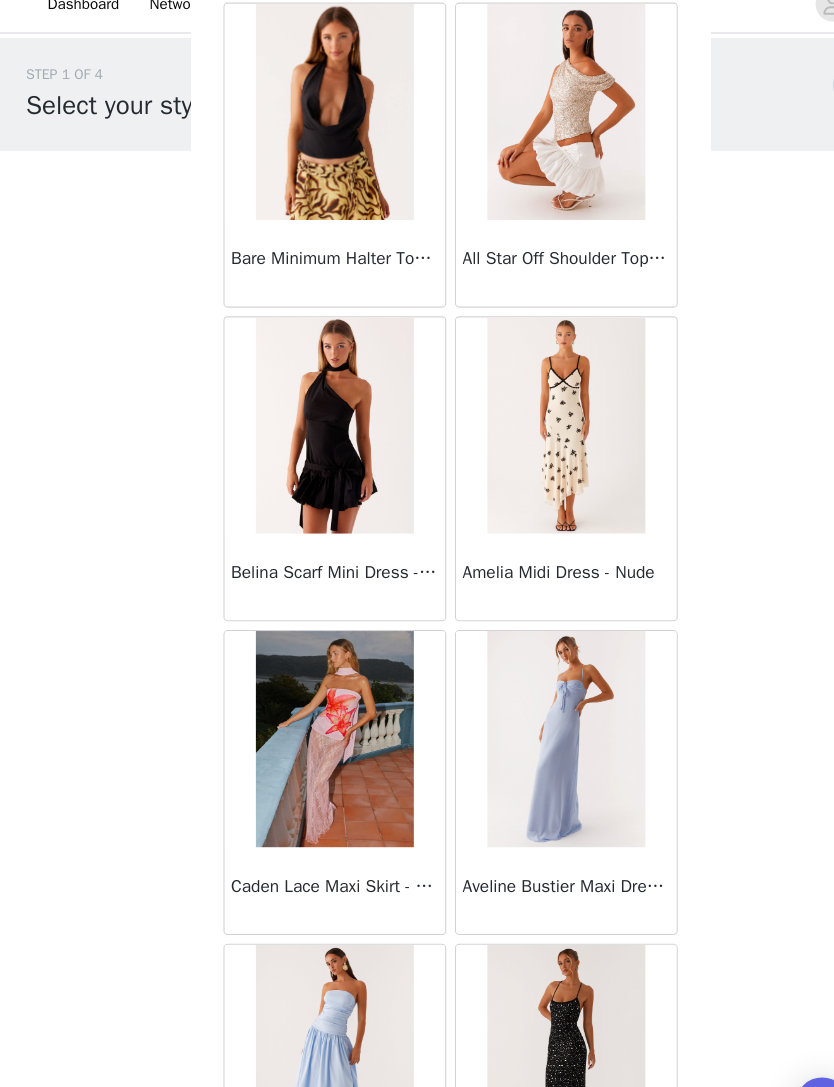 scroll, scrollTop: 72321, scrollLeft: 0, axis: vertical 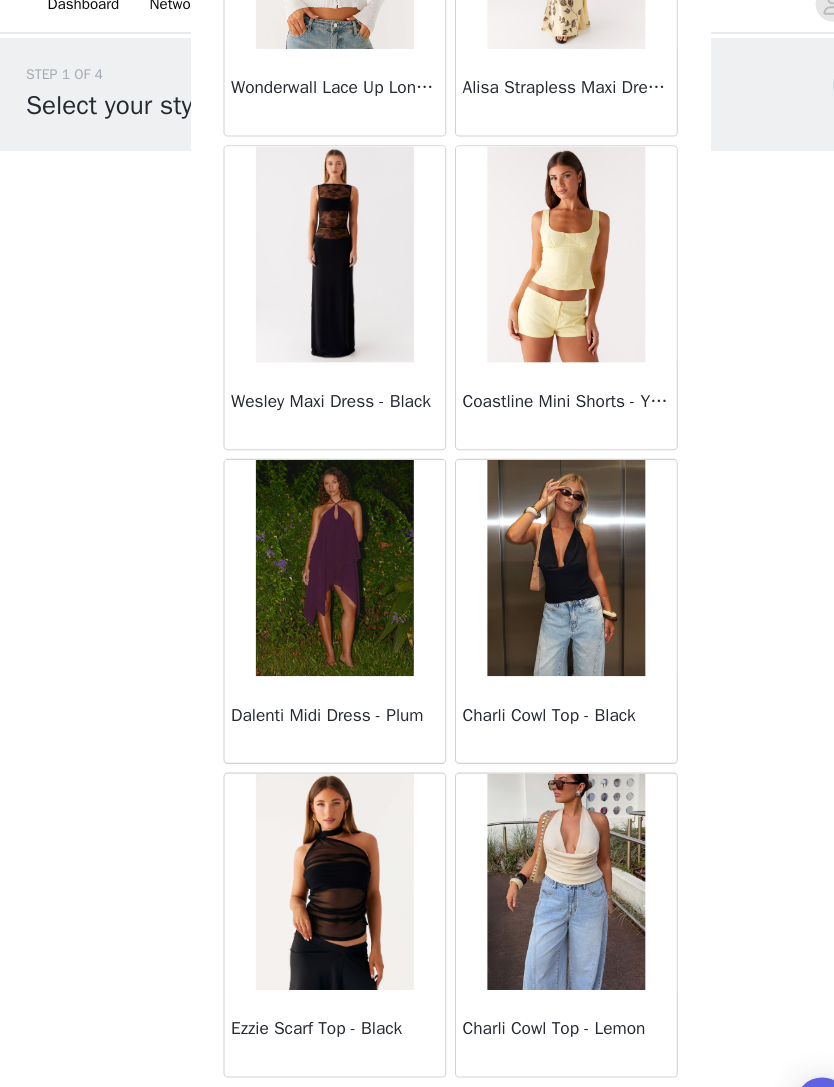 click on "Load More" at bounding box center [417, 1053] 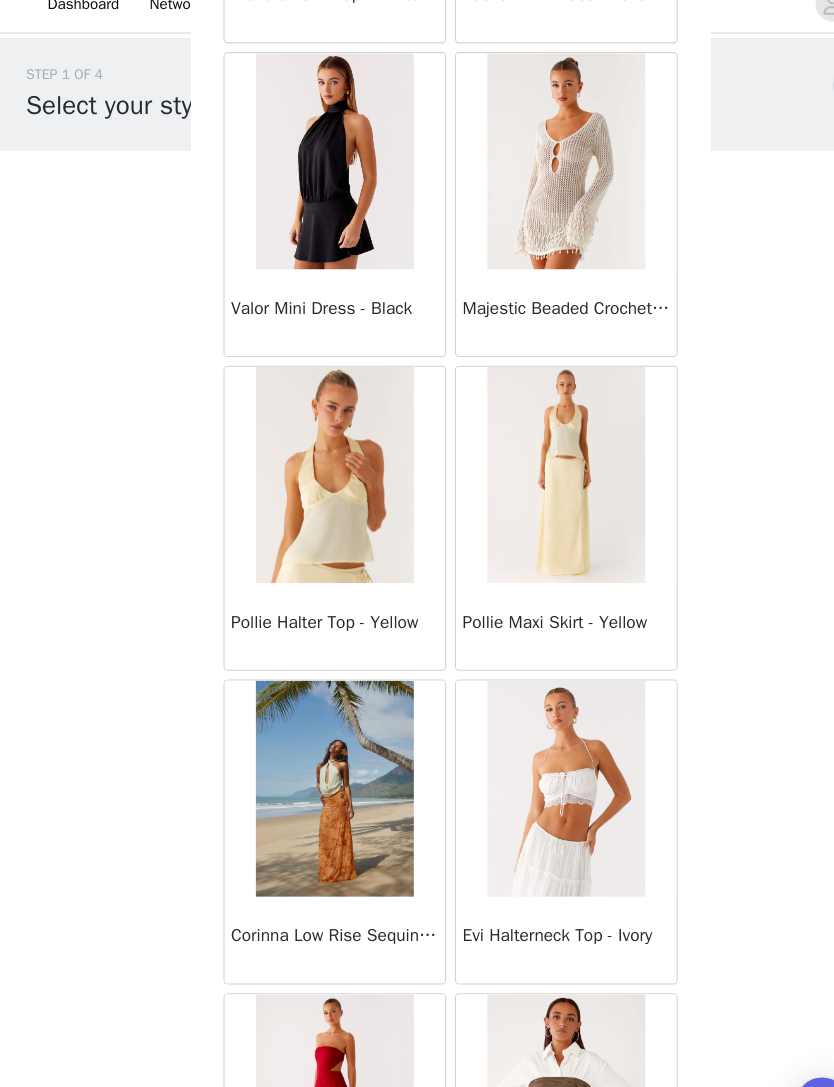 scroll, scrollTop: 76602, scrollLeft: 0, axis: vertical 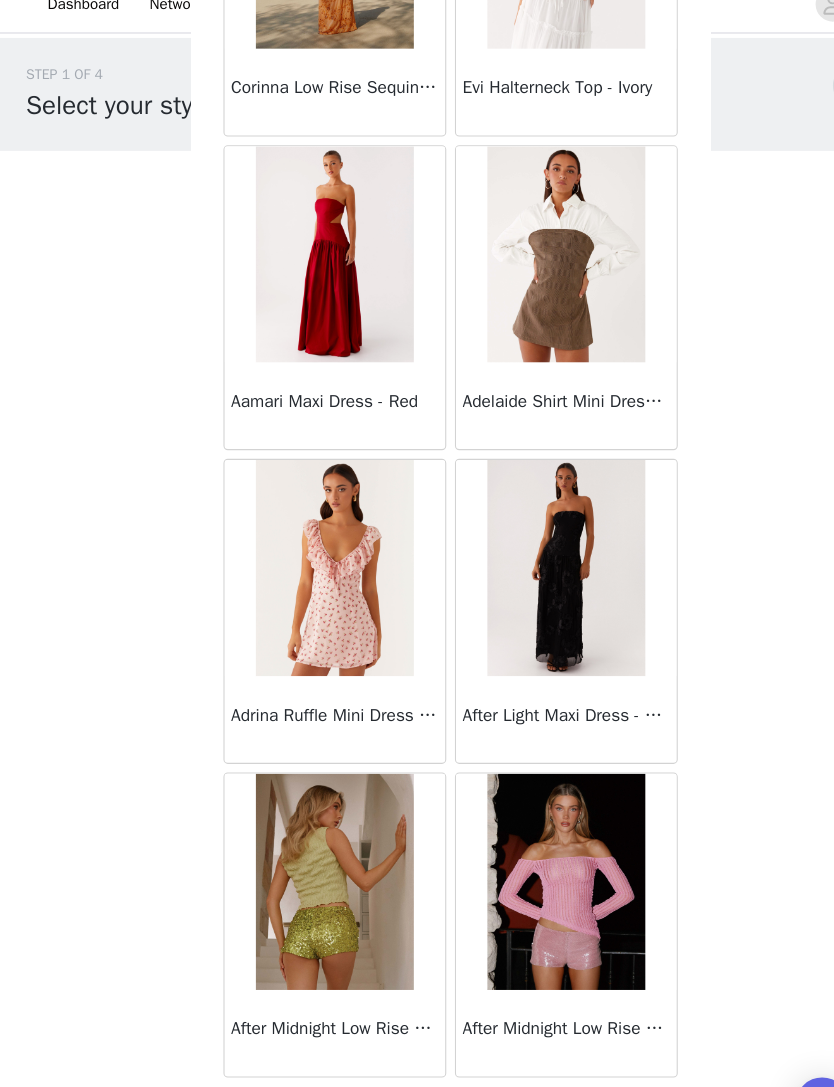 click on "Load More" at bounding box center (417, 1053) 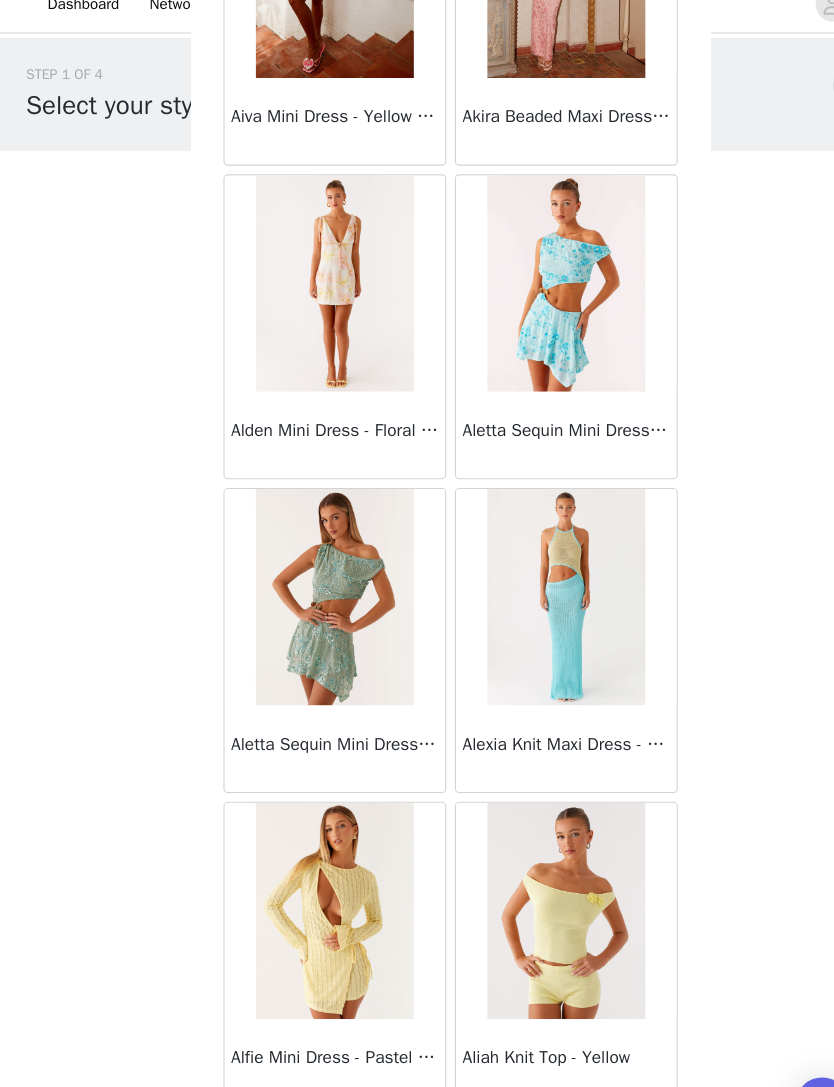 scroll, scrollTop: 79095, scrollLeft: 0, axis: vertical 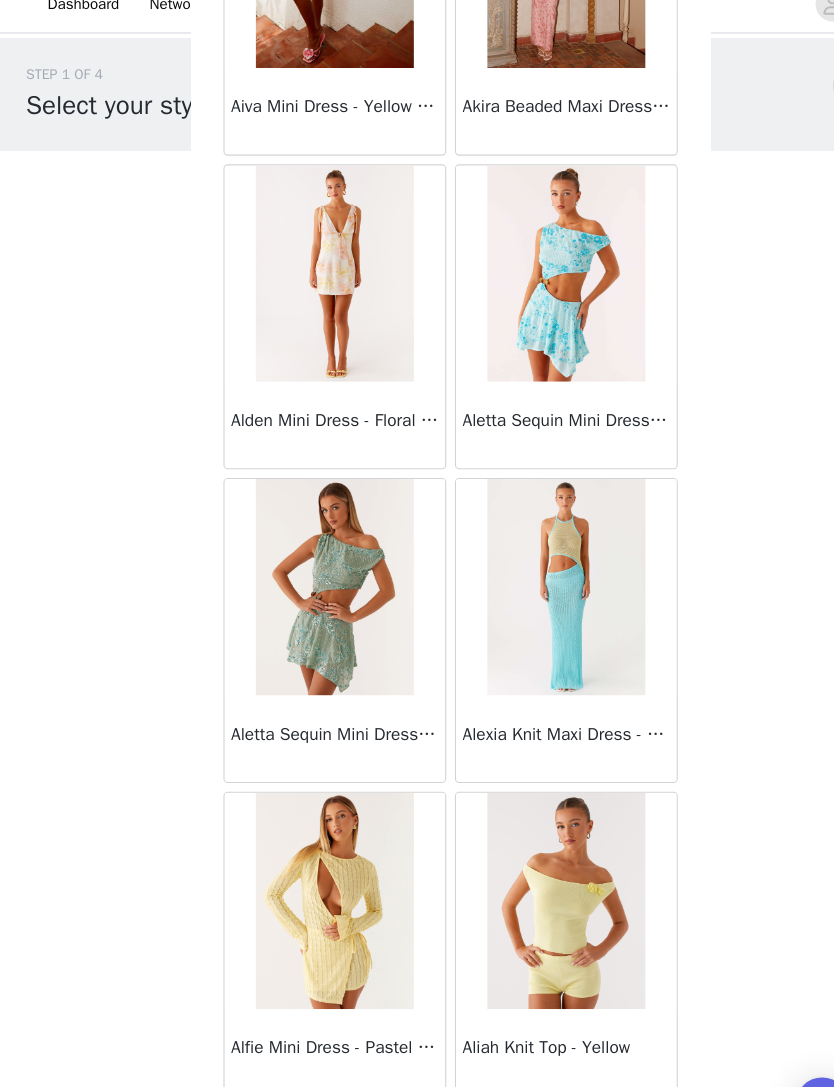 click on "Alexia Knit Maxi Dress - Multi" at bounding box center [524, 702] 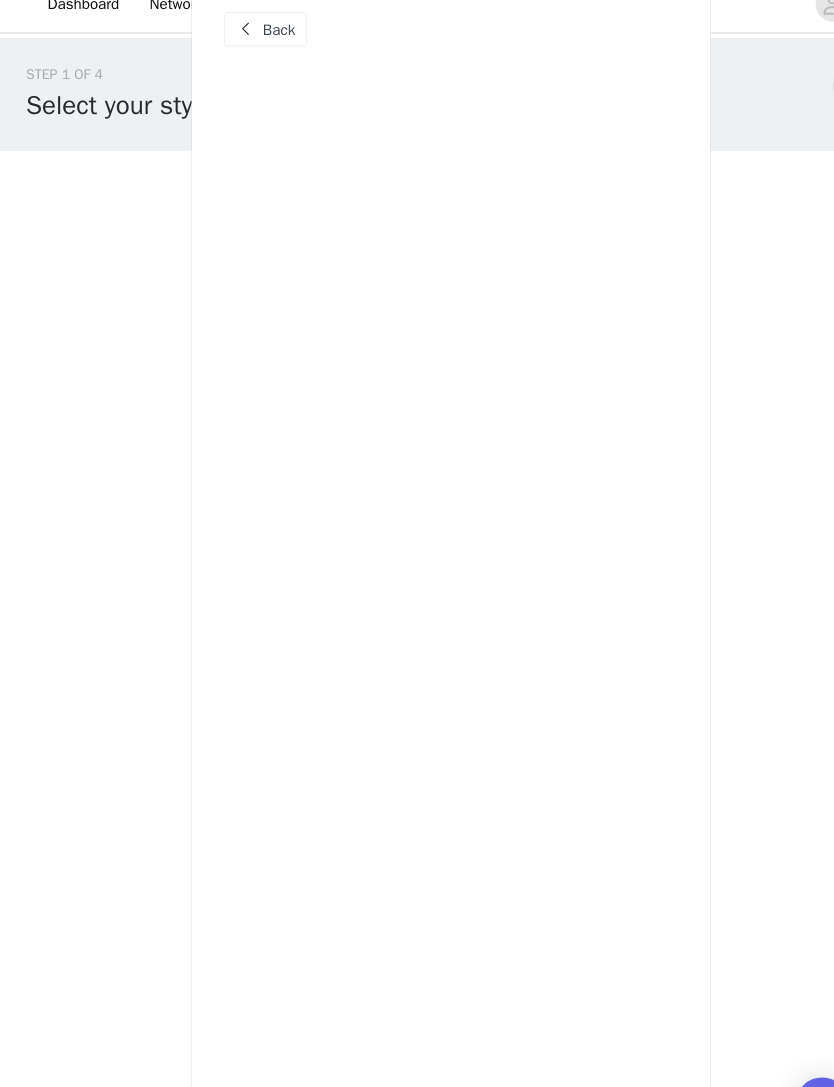 scroll, scrollTop: 0, scrollLeft: 0, axis: both 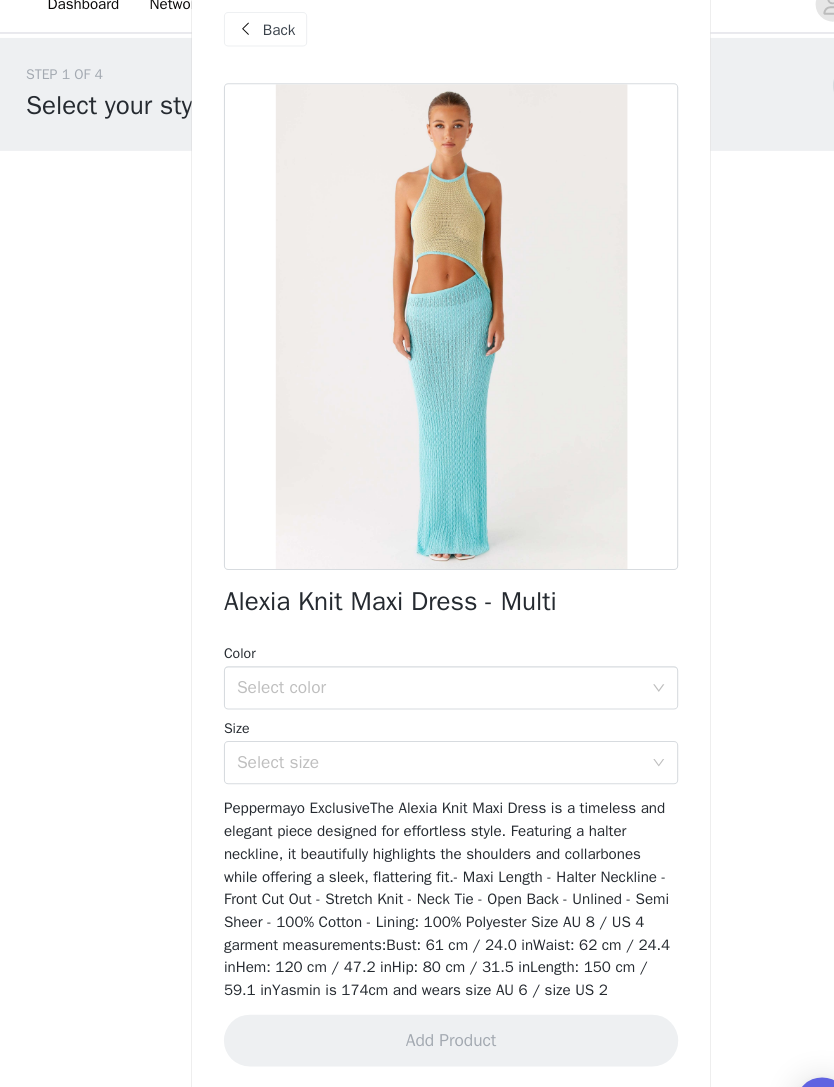click on "Select color" at bounding box center [406, 659] 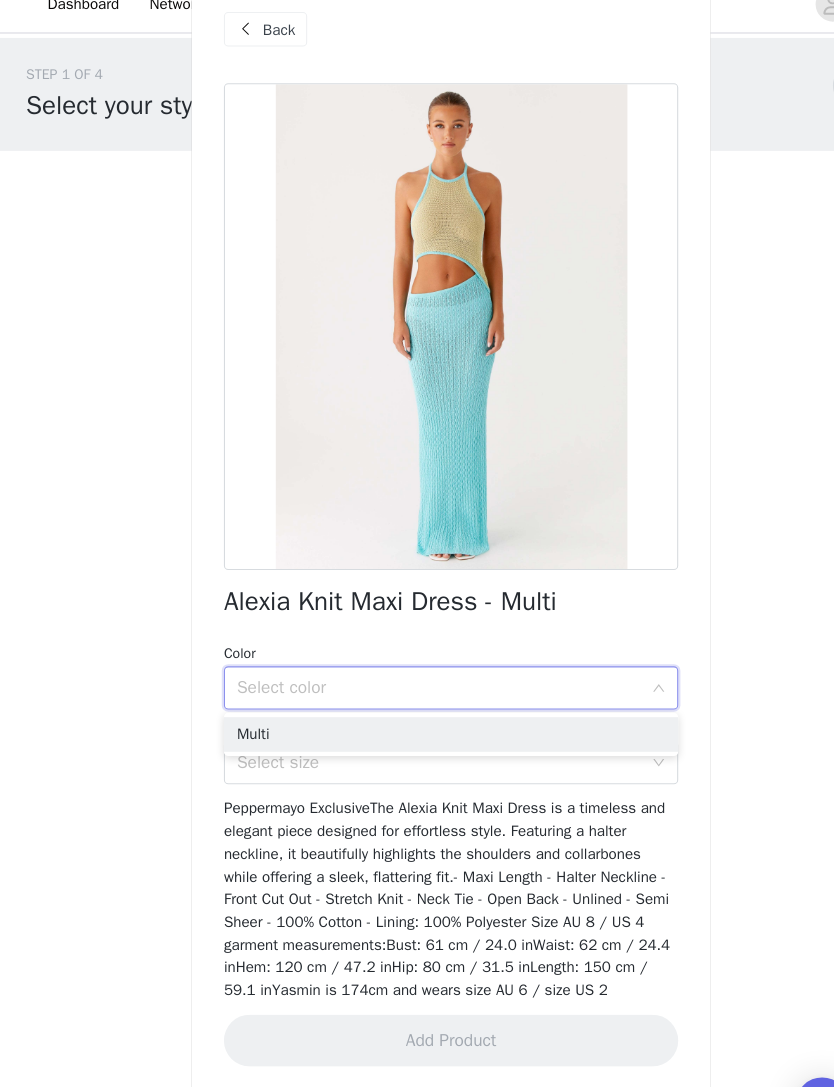 click on "Multi" at bounding box center [417, 702] 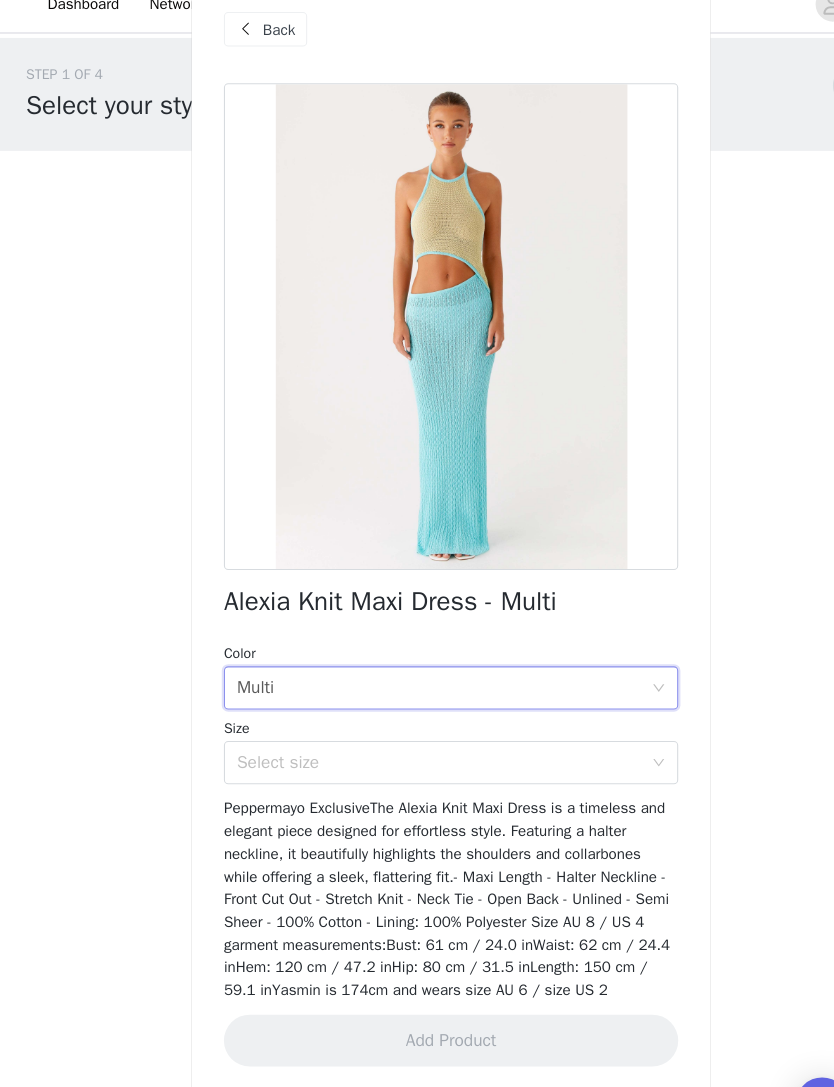 click on "Select size" at bounding box center (406, 728) 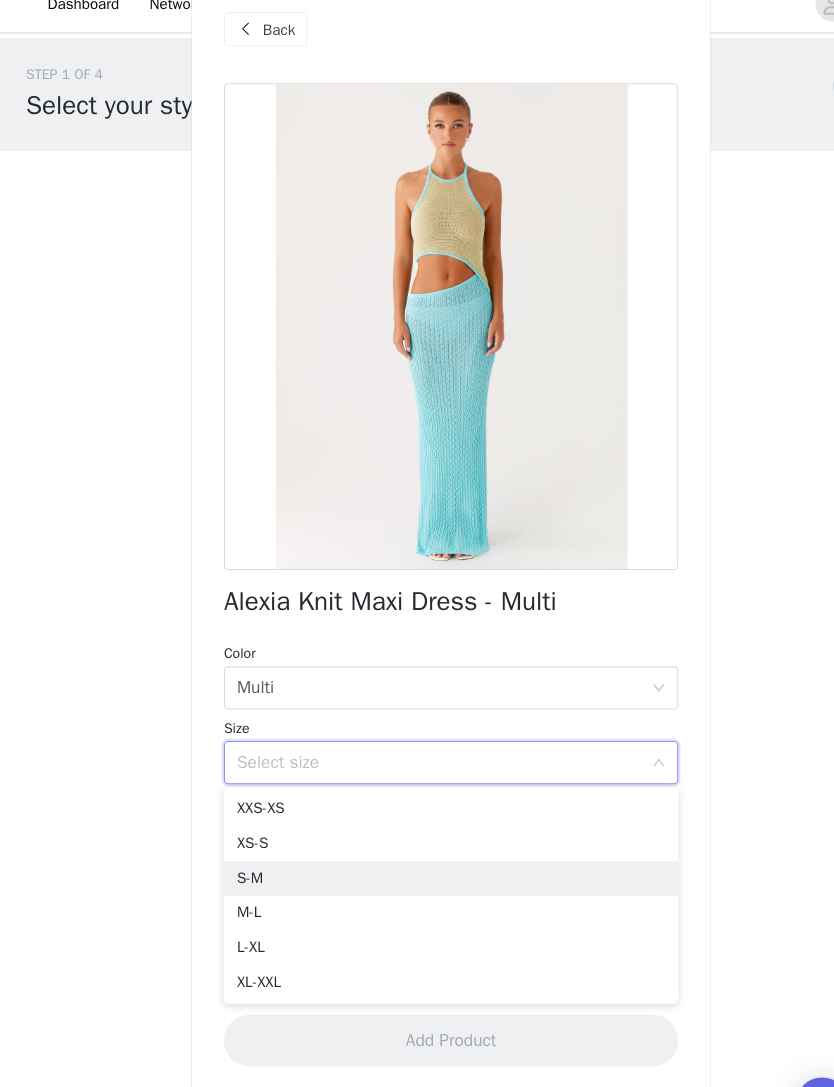 click on "S-M" at bounding box center [417, 835] 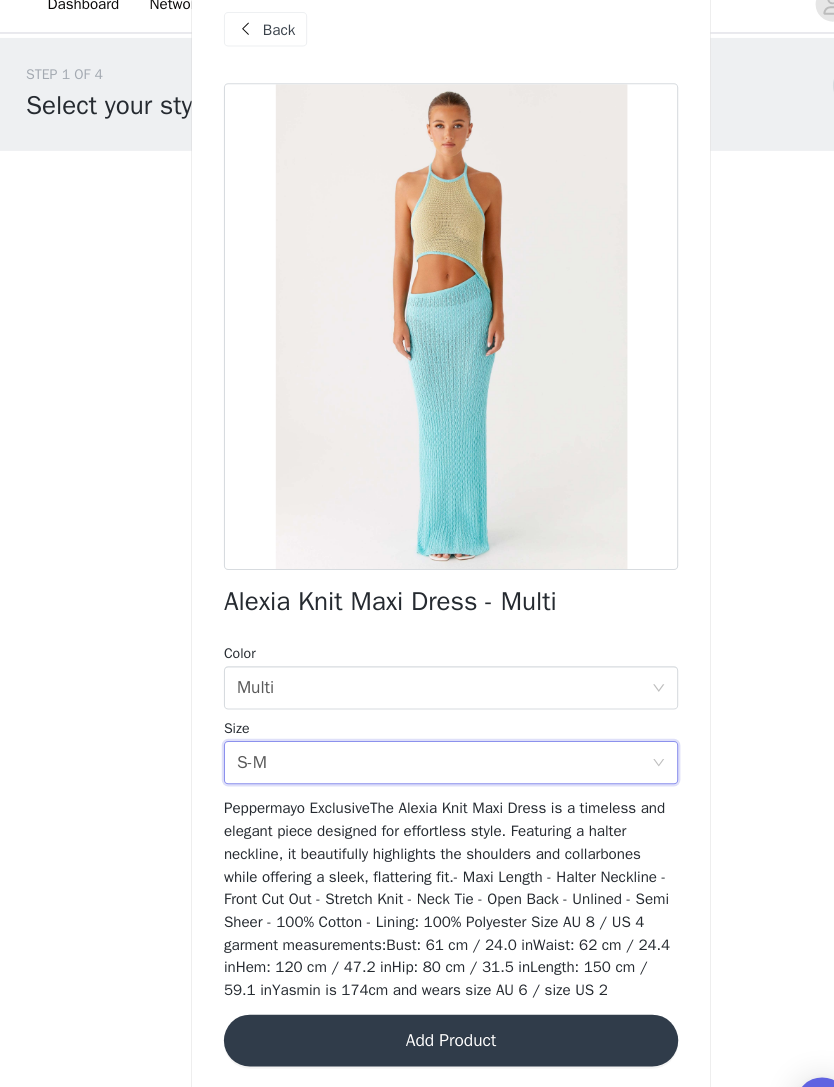 click on "S-M" at bounding box center (233, 728) 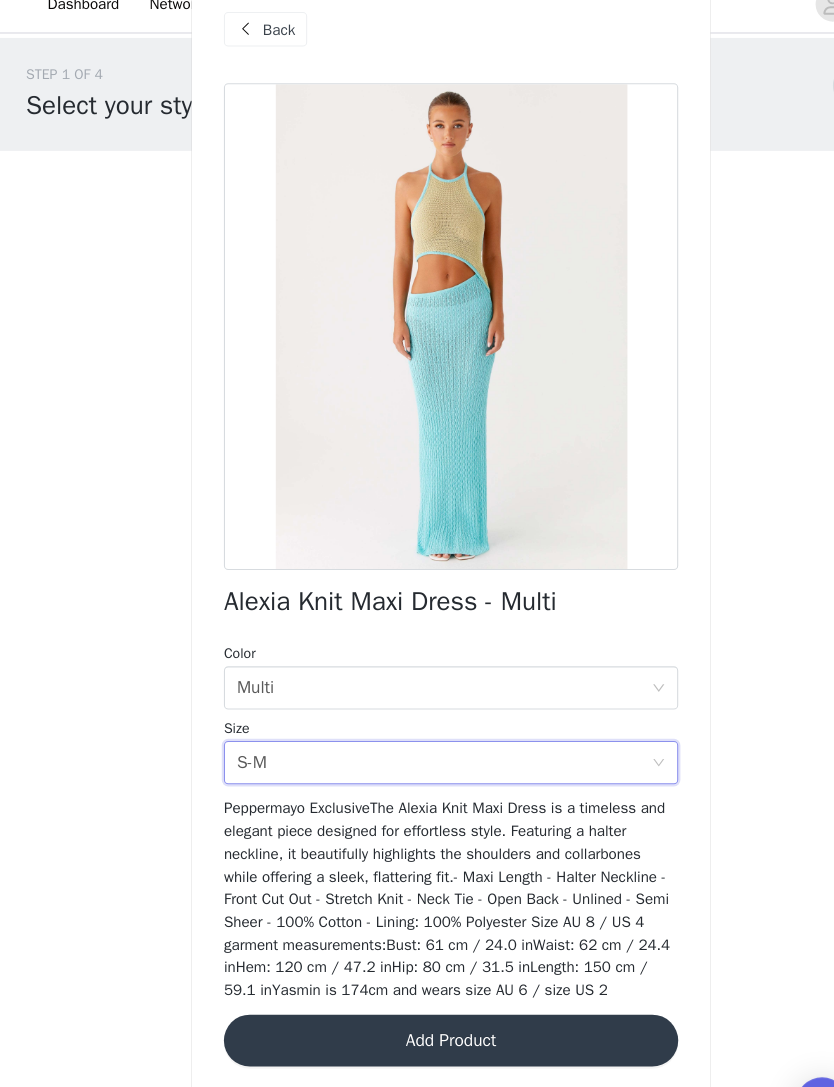click on "STEP 1 OF 4
Select your styles!
You will receive 4 products.       2/4 Selected           Muted Muse Knit Long Sleeve Top - Yellow           Yellow, XS-S       Edit   Remove     Muted Muse Knit Mini Short - Yellow           Yellow, S-M       Edit   Remove     Add Product       Back     Alexia Knit Maxi Dress - Multi               Color   Select color Multi Size   Select size S-M     Add Product
Step 1 of 4" at bounding box center (417, 465) 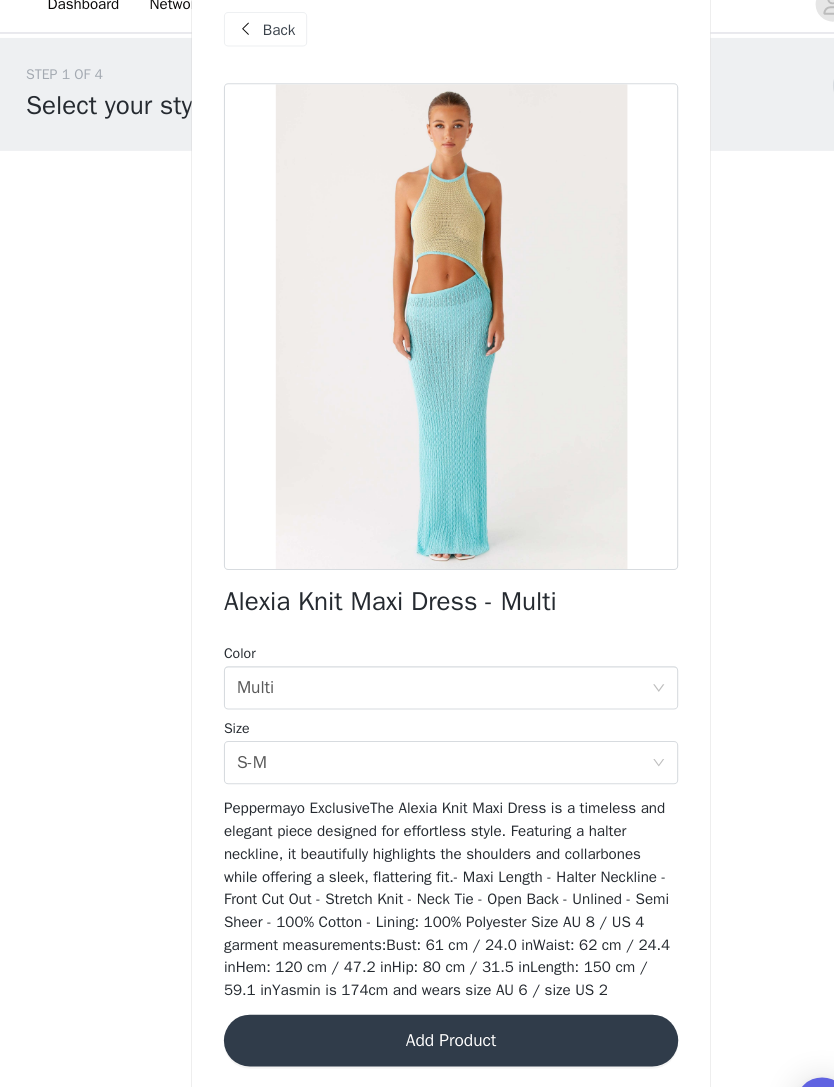 click on "Add Product" at bounding box center (417, 985) 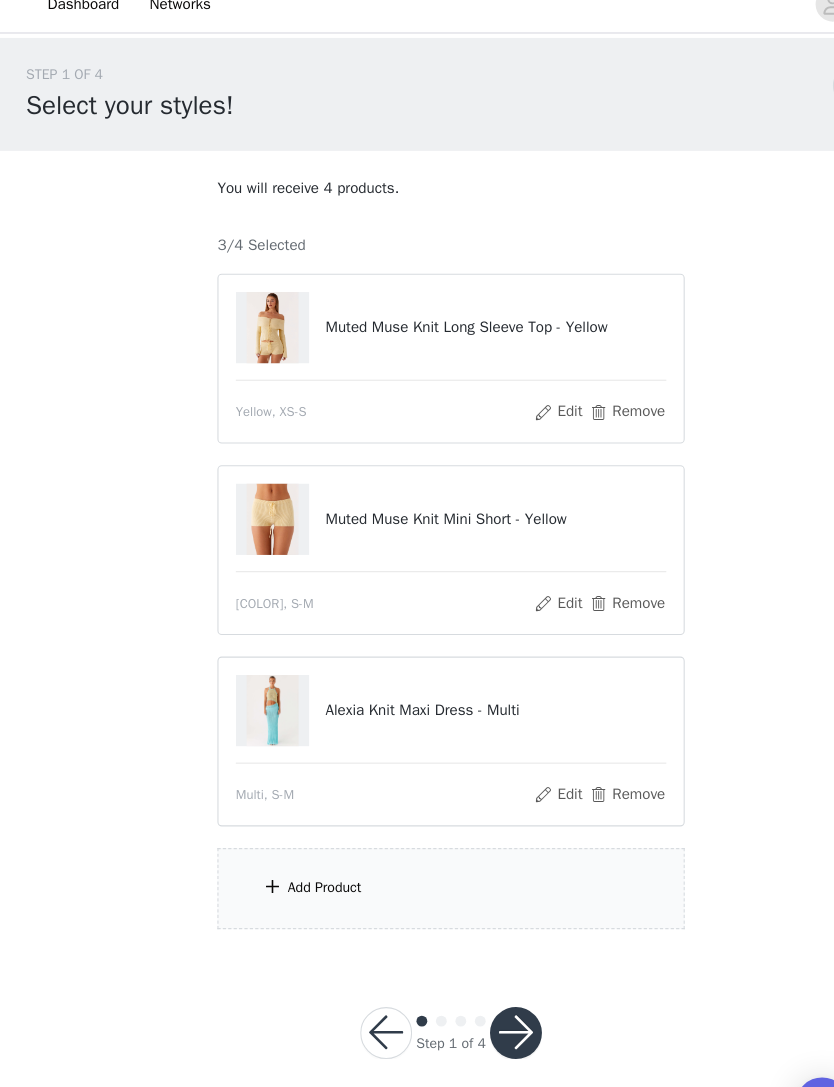 click at bounding box center (252, 843) 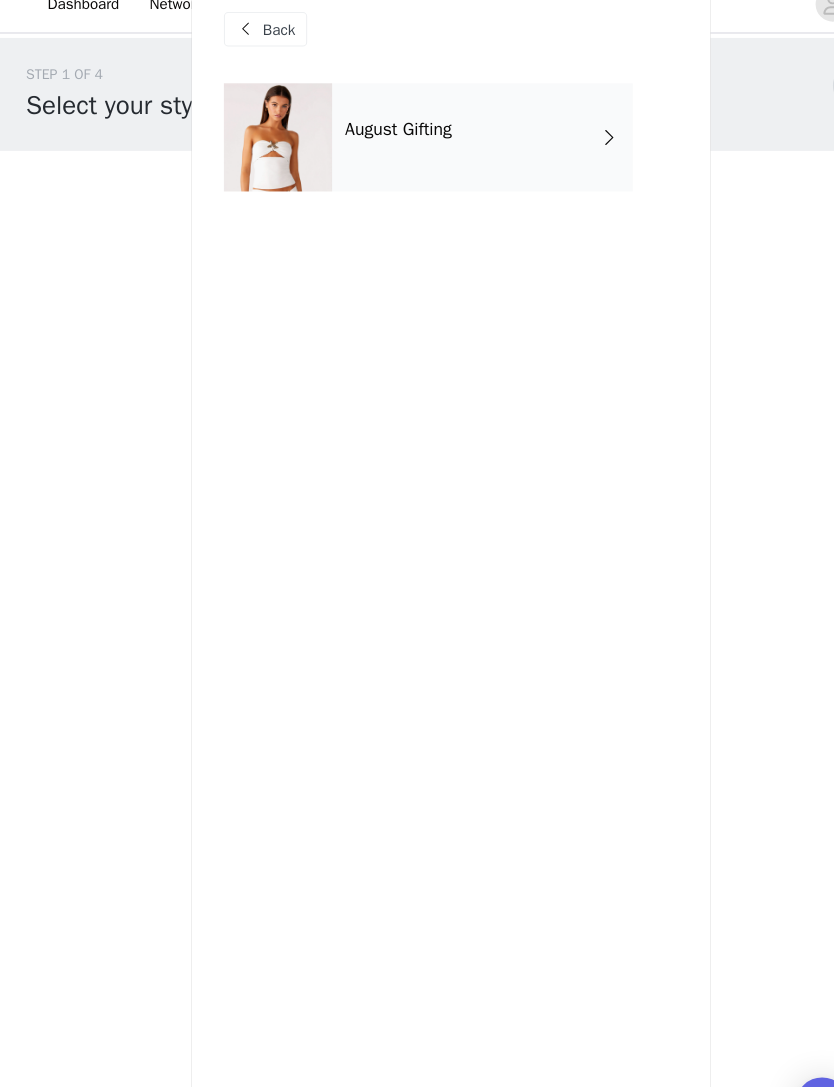click on "August Gifting" at bounding box center [446, 150] 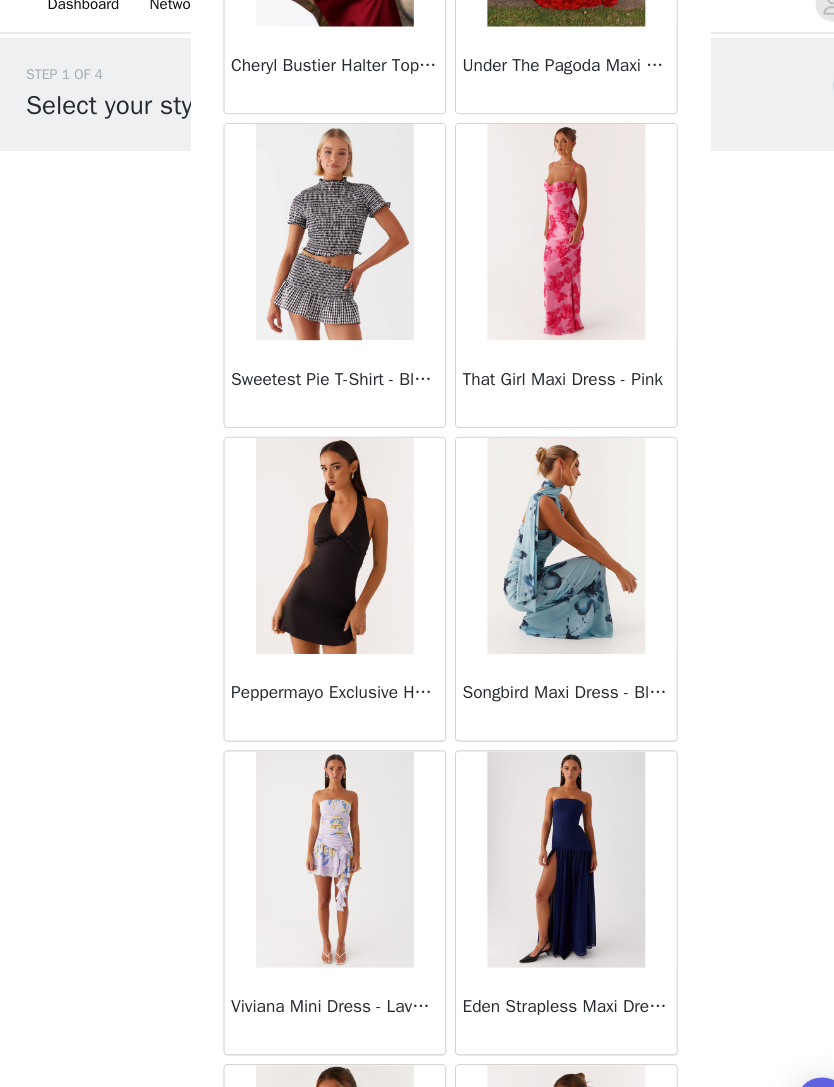scroll, scrollTop: 1380, scrollLeft: 0, axis: vertical 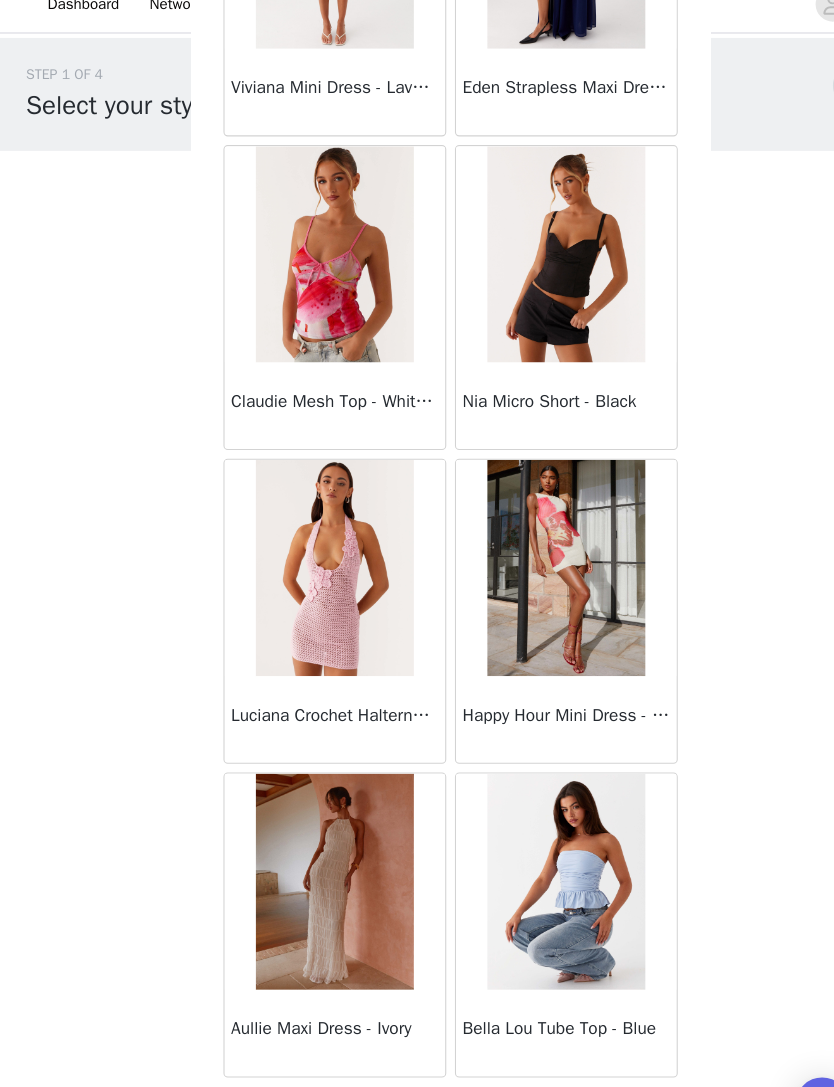 click on "Load More" at bounding box center [417, 1053] 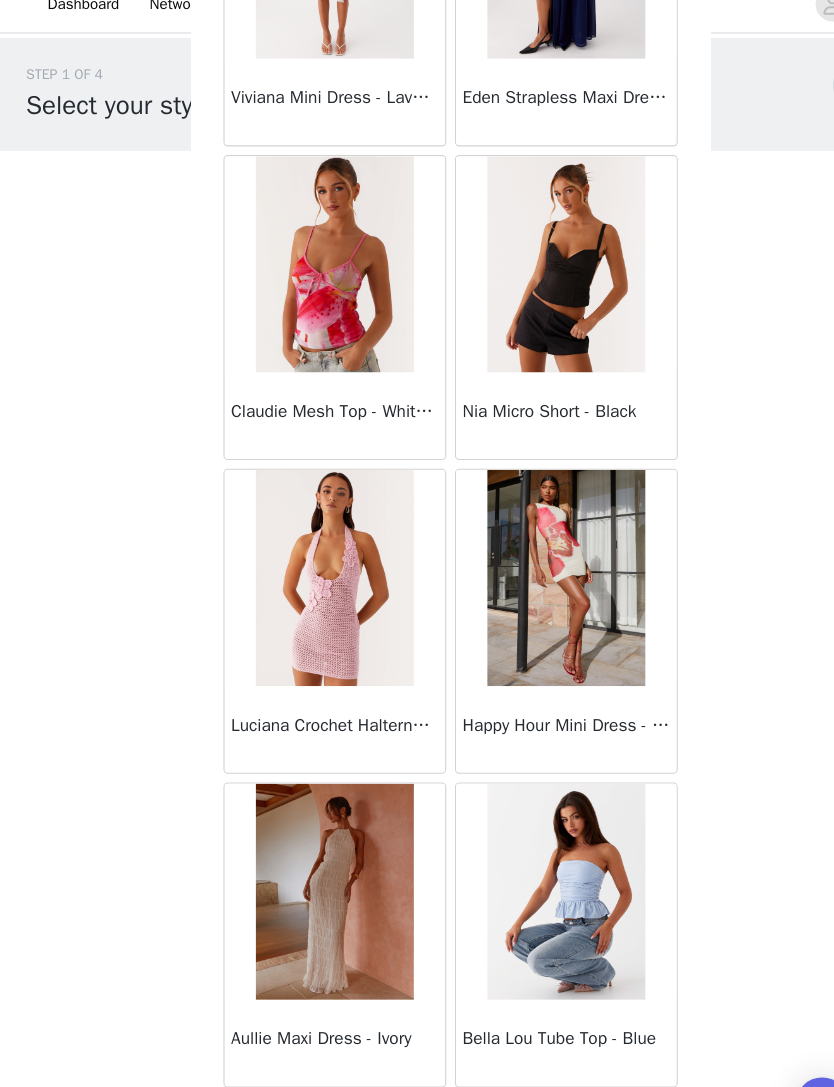 scroll, scrollTop: 1964, scrollLeft: 0, axis: vertical 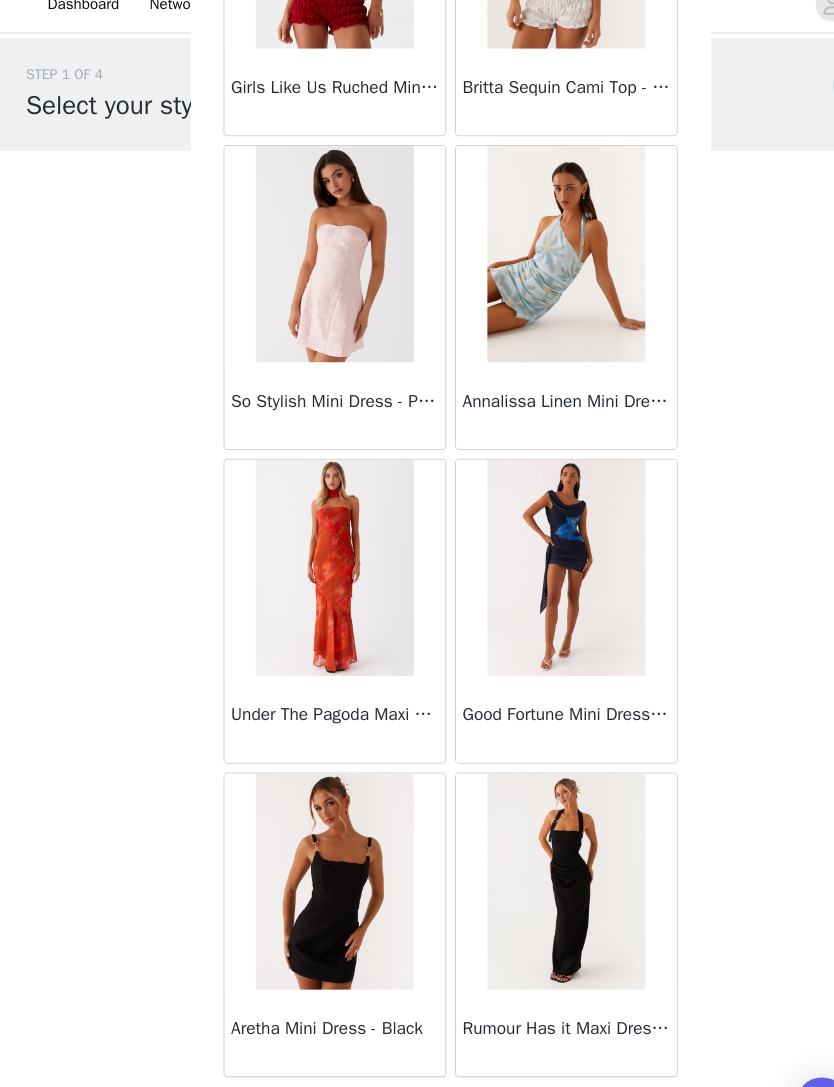 click on "Load More" at bounding box center [417, 1053] 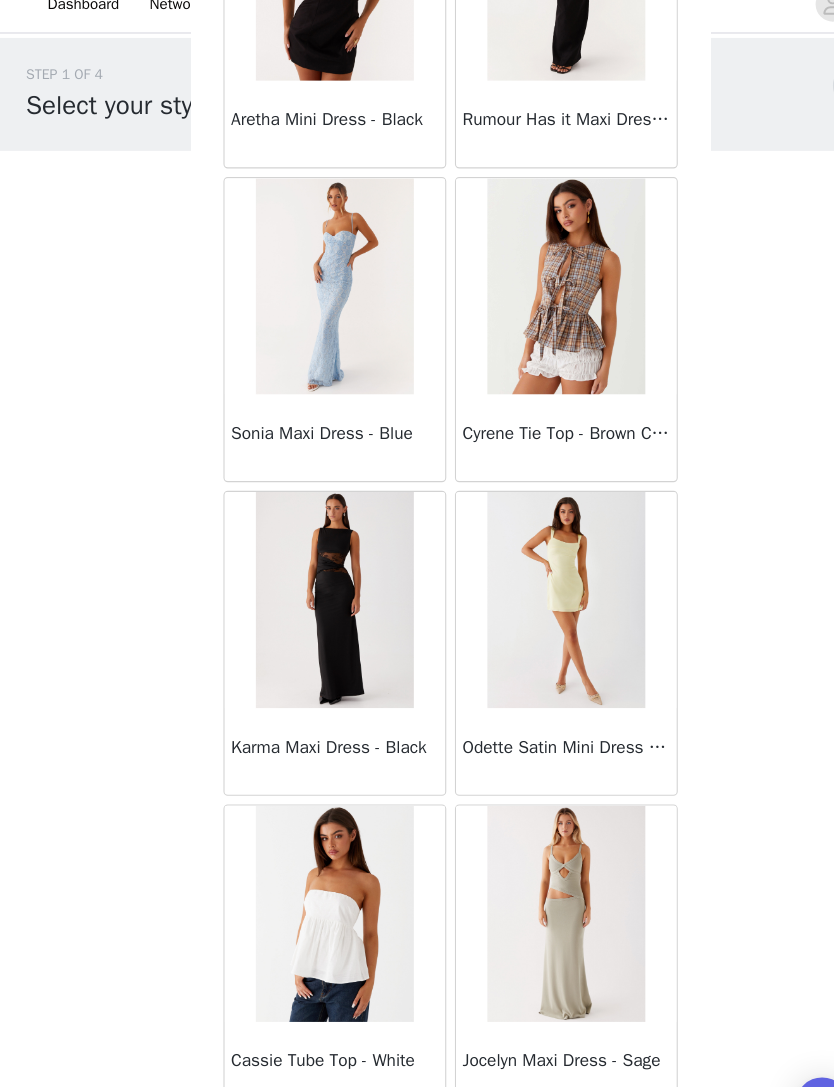 scroll, scrollTop: 5716, scrollLeft: 0, axis: vertical 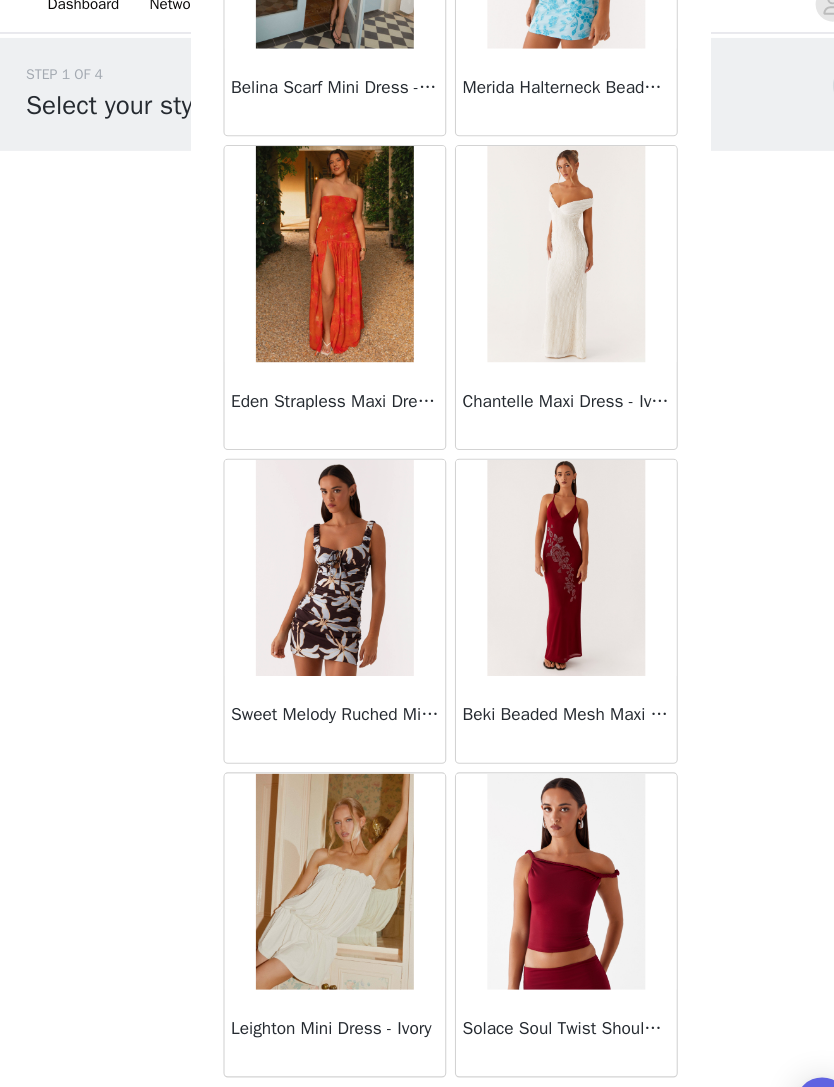 click on "Load More" at bounding box center [417, 1053] 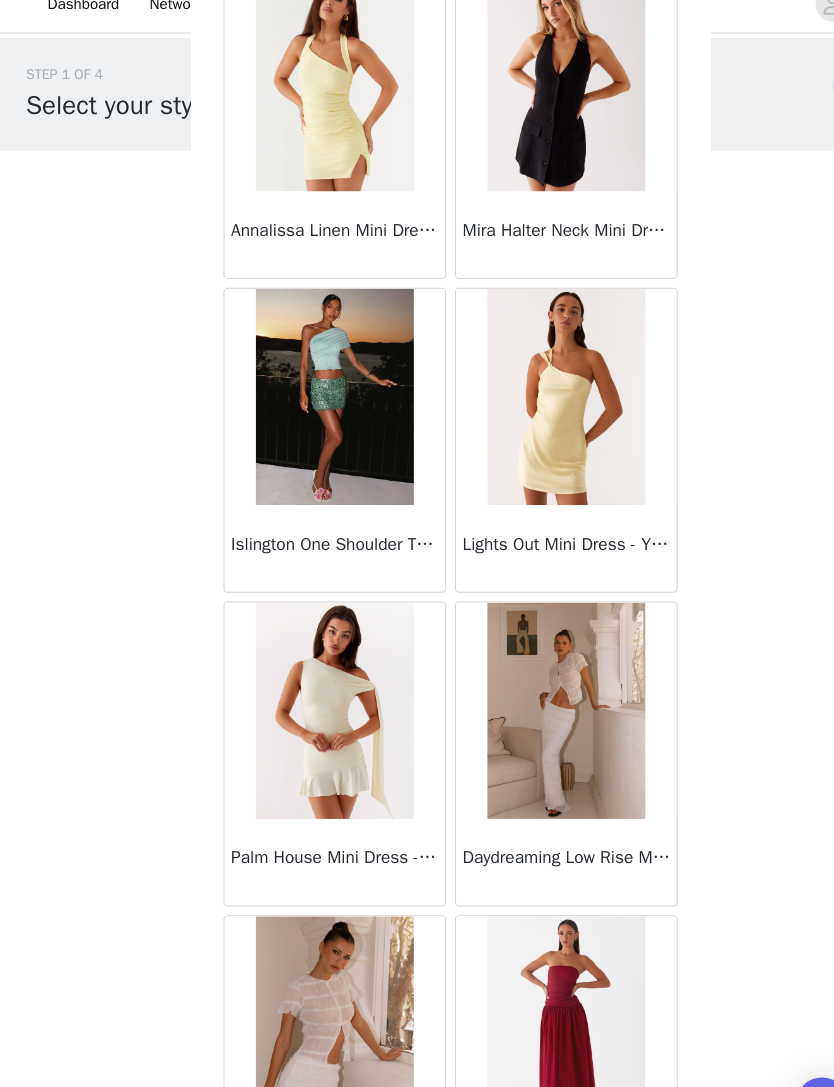 scroll, scrollTop: 8803, scrollLeft: 0, axis: vertical 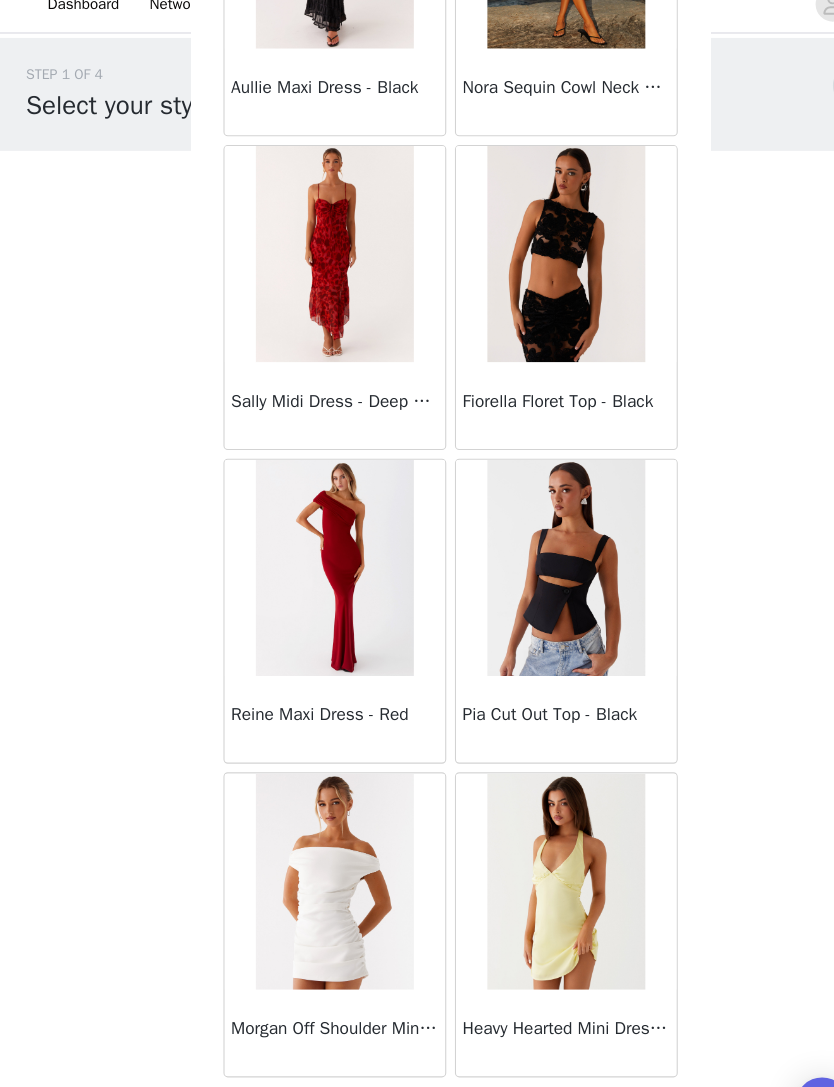 click on "Load More" at bounding box center (417, 1053) 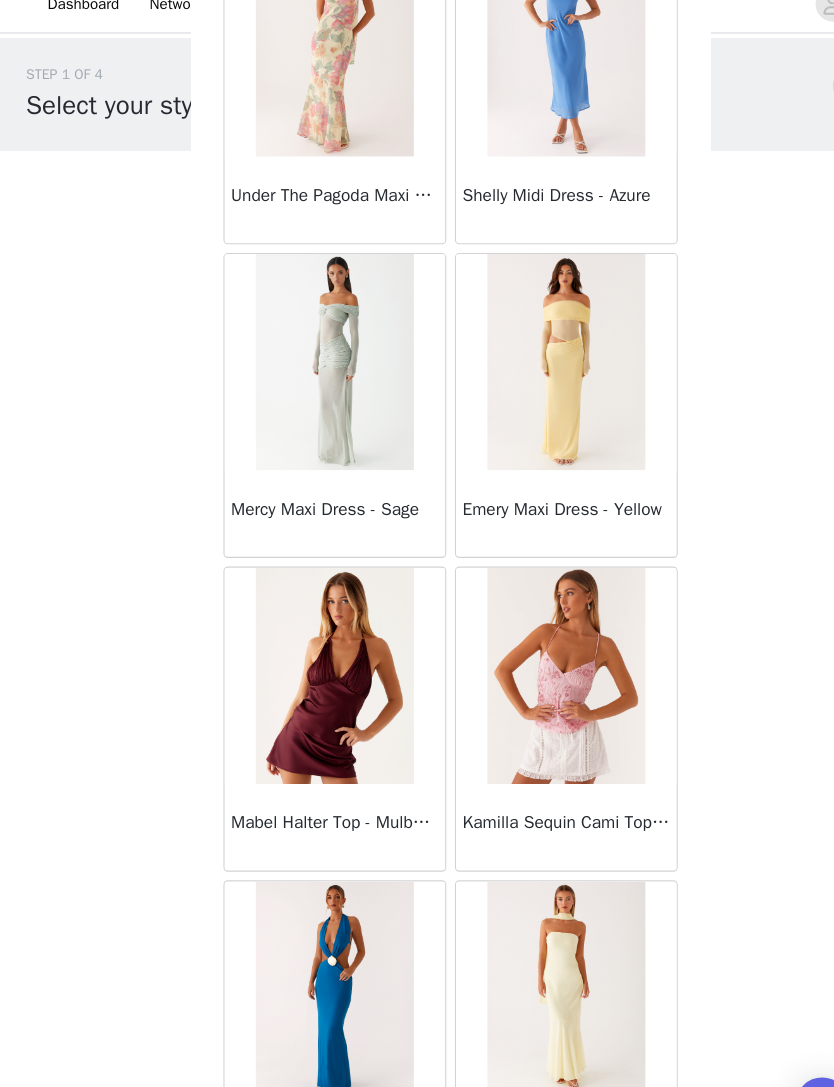 scroll, scrollTop: 13499, scrollLeft: 0, axis: vertical 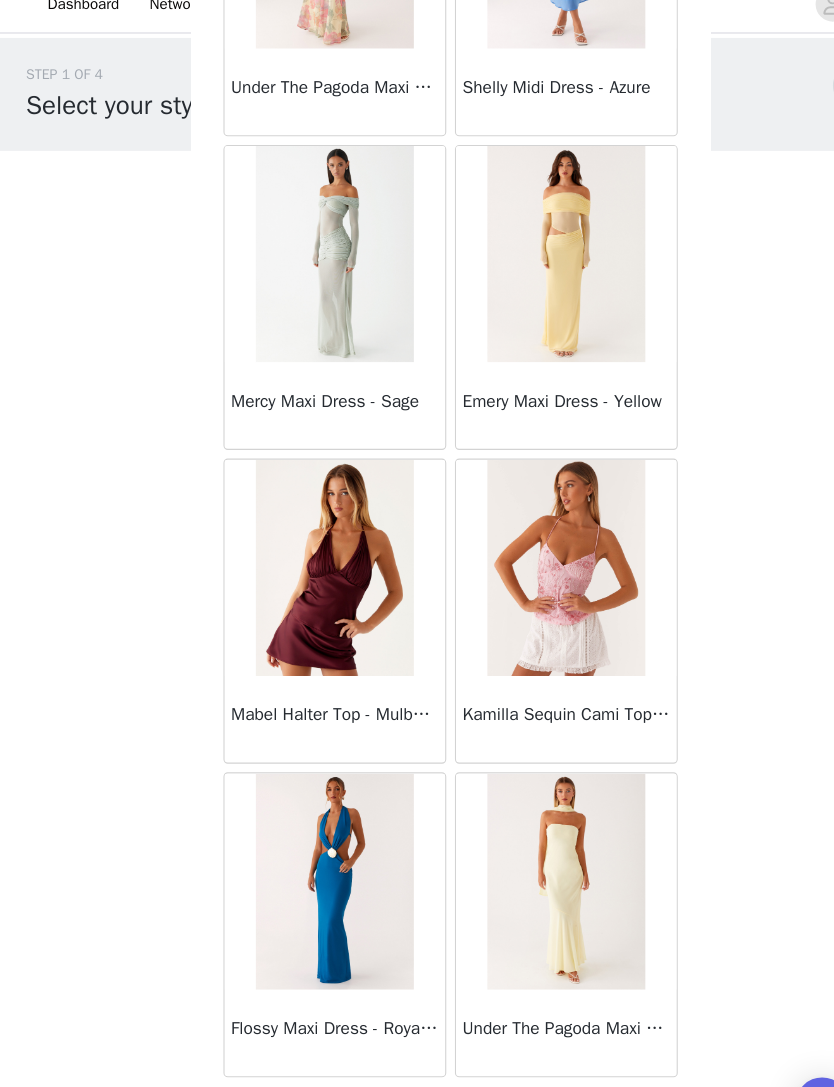click on "Load More" at bounding box center (417, 1053) 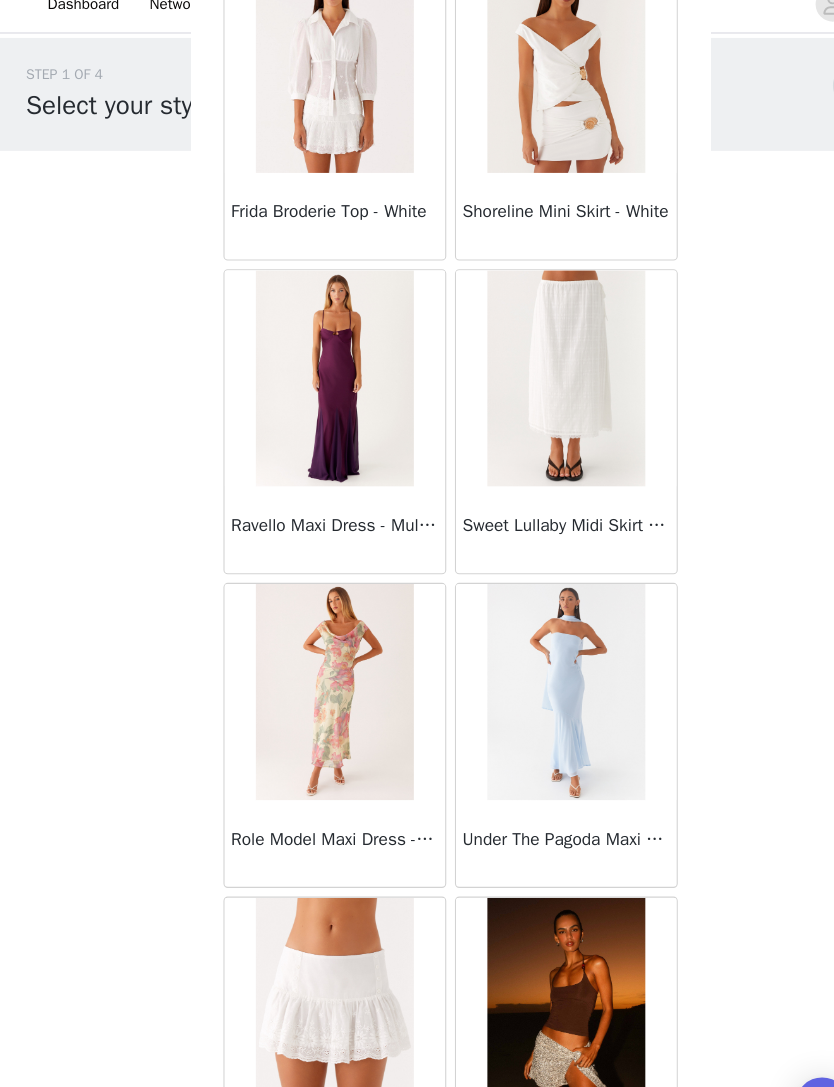 scroll, scrollTop: 16233, scrollLeft: 0, axis: vertical 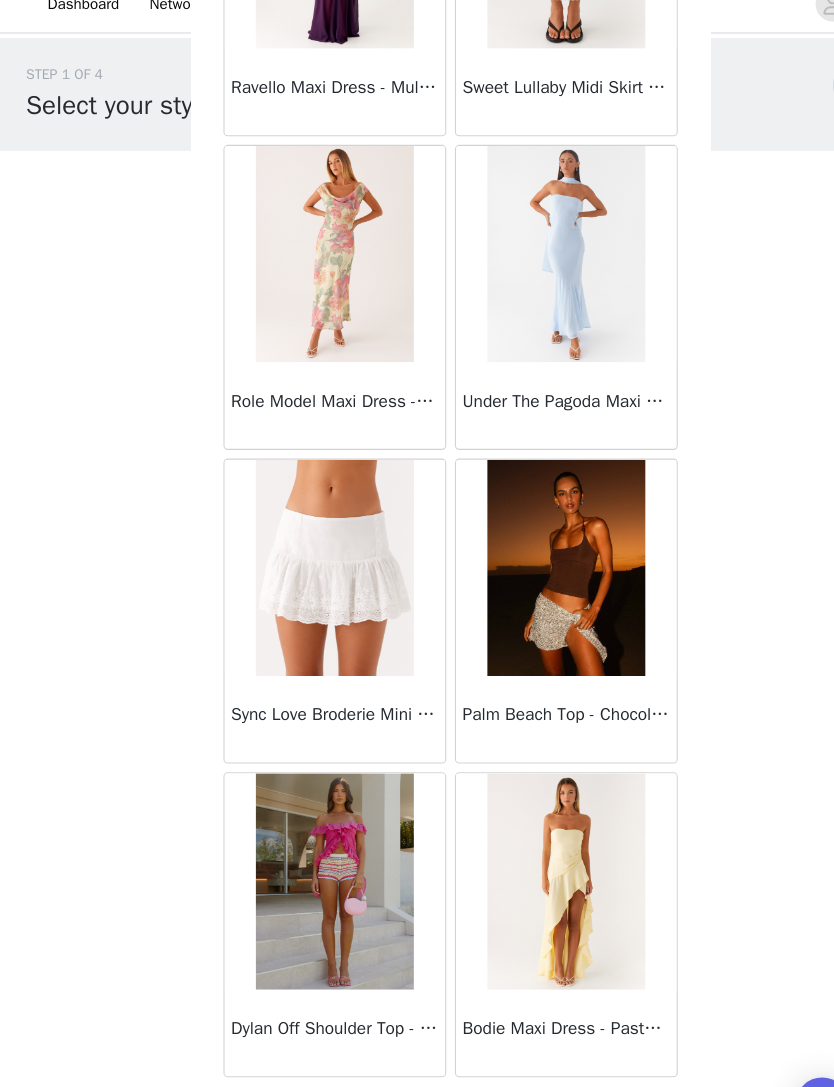 click on "Load More" at bounding box center [417, 1053] 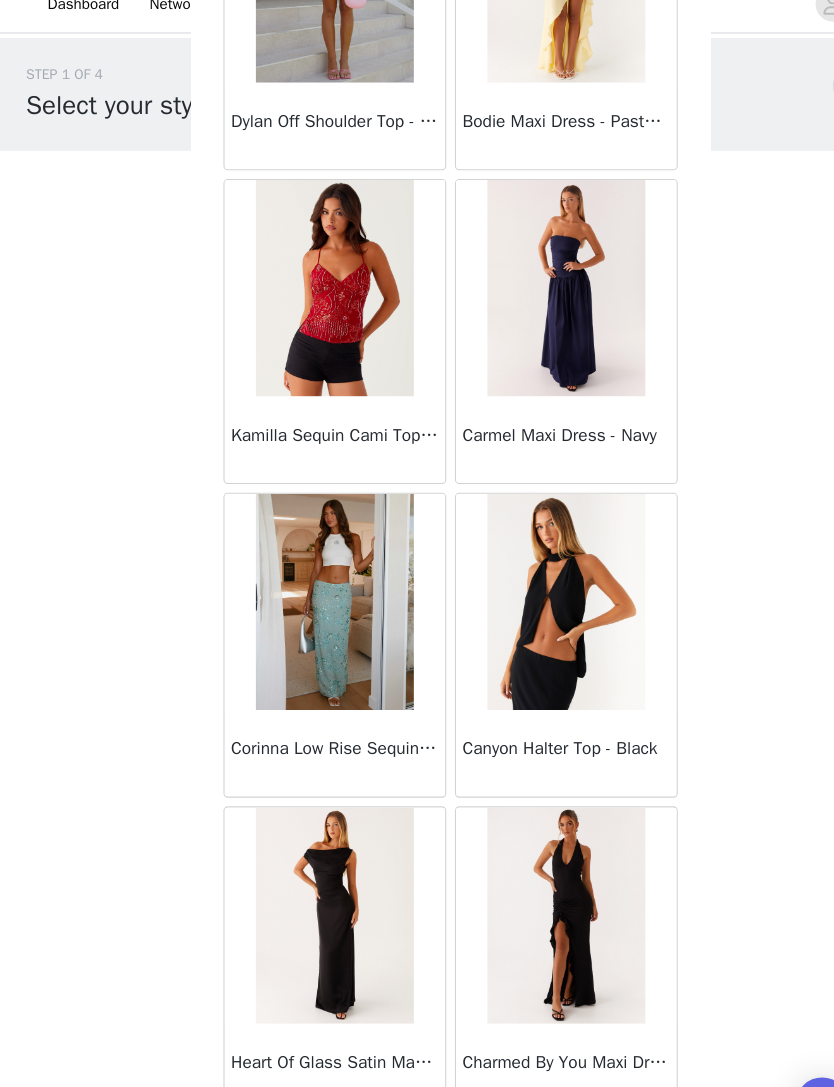 scroll, scrollTop: 17550, scrollLeft: 0, axis: vertical 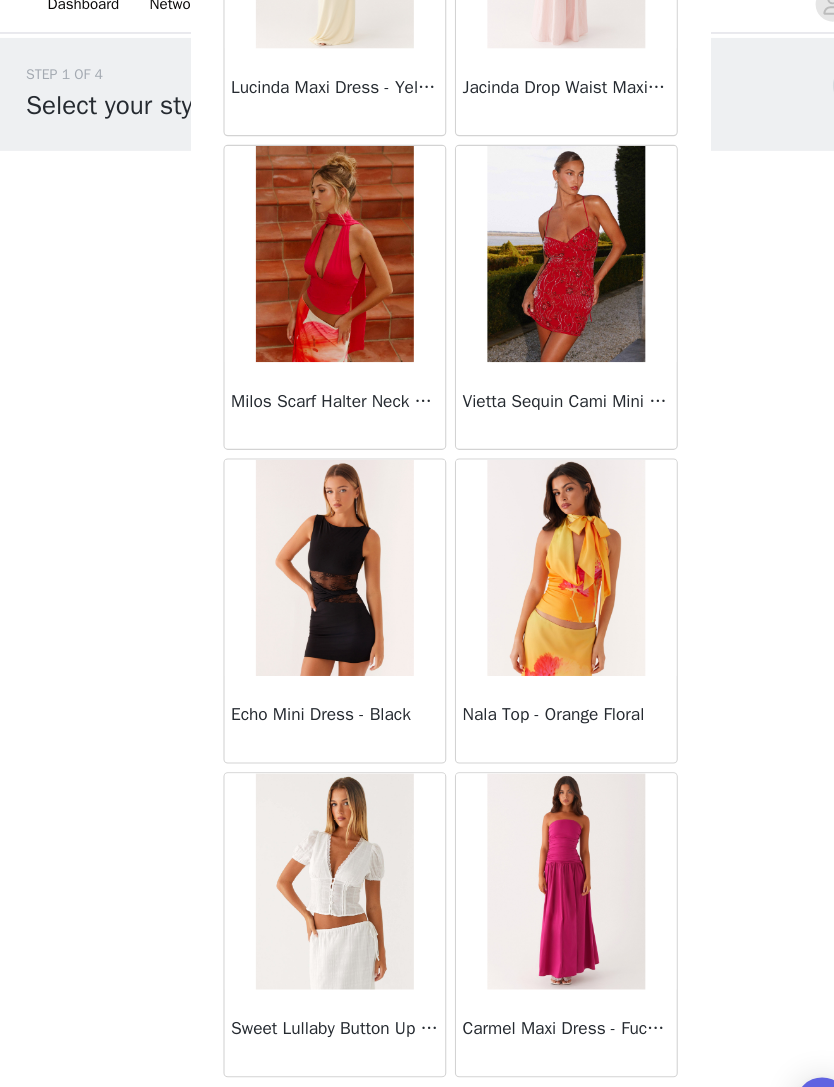 click on "Load More" at bounding box center (417, 1053) 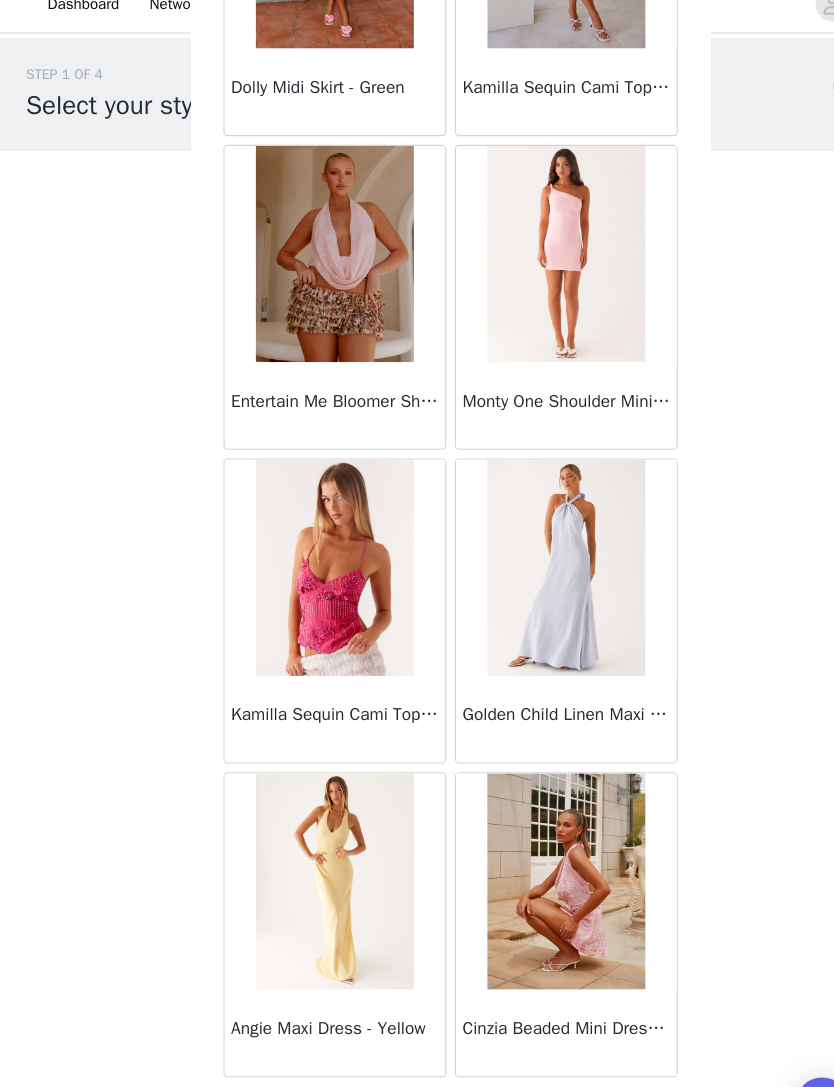 scroll, scrollTop: 22273, scrollLeft: 0, axis: vertical 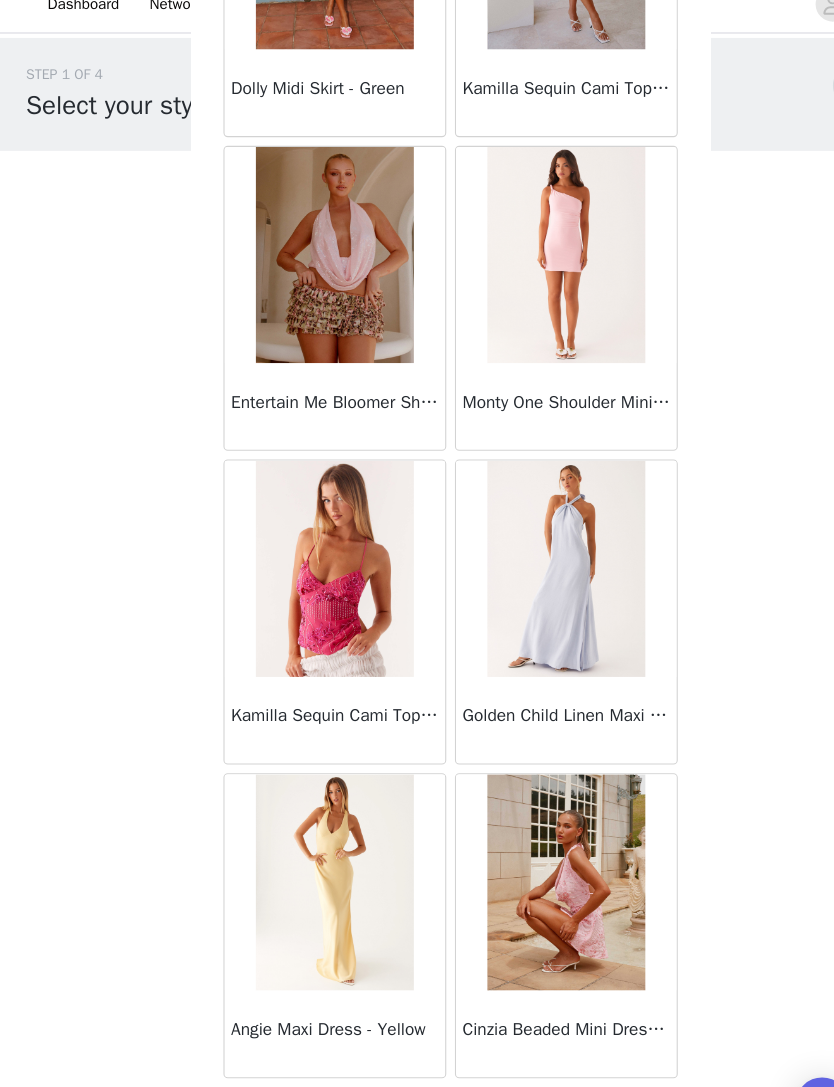 click on "Load More" at bounding box center (417, 1054) 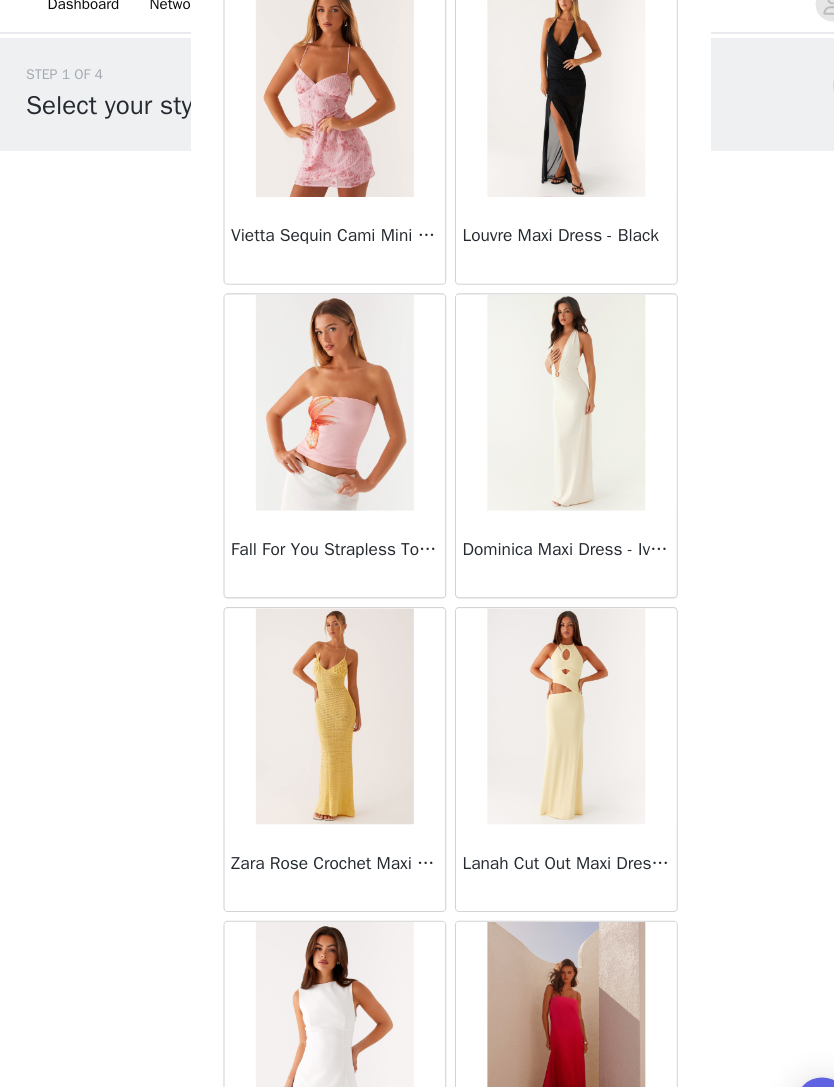 scroll, scrollTop: 24465, scrollLeft: 0, axis: vertical 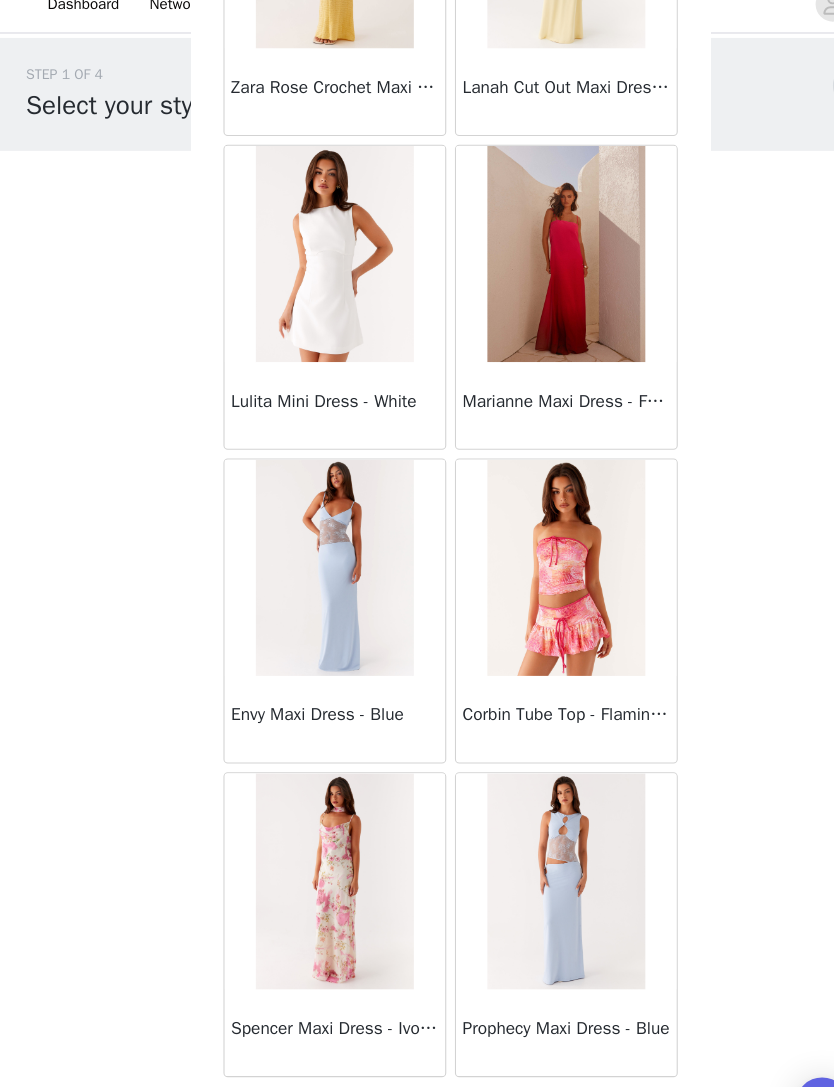 click on "Load More" at bounding box center [417, 1053] 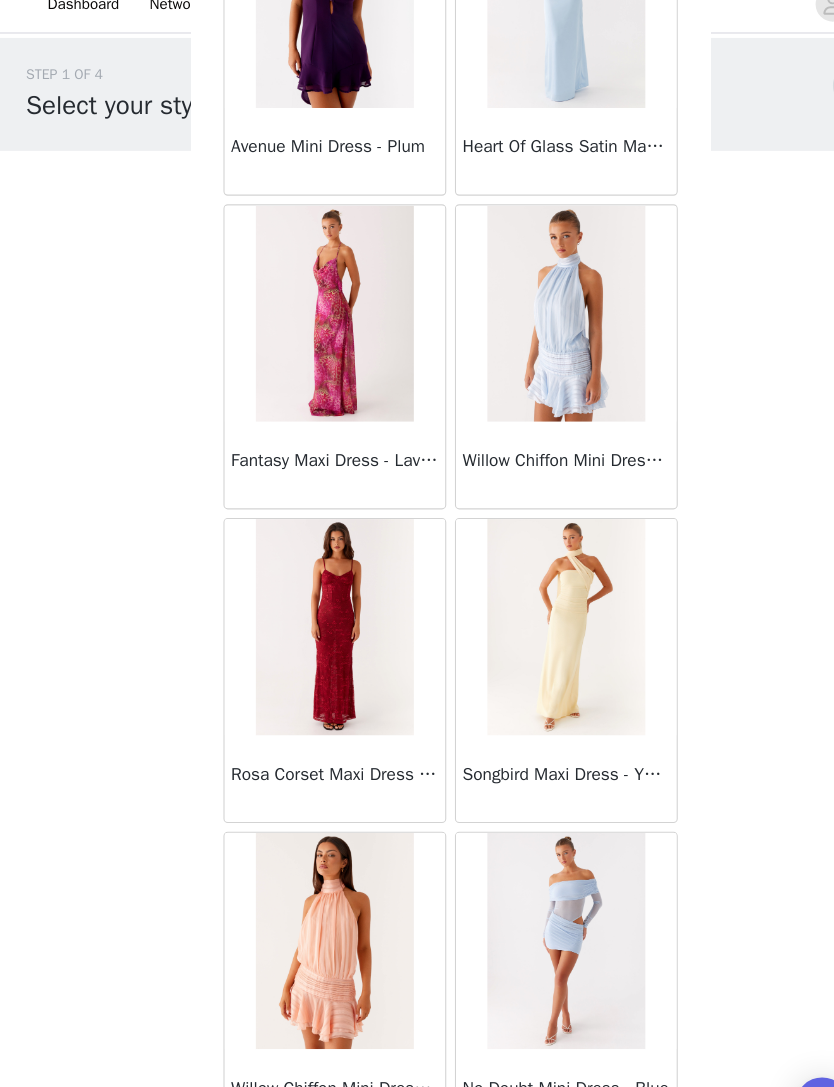scroll, scrollTop: 27462, scrollLeft: 0, axis: vertical 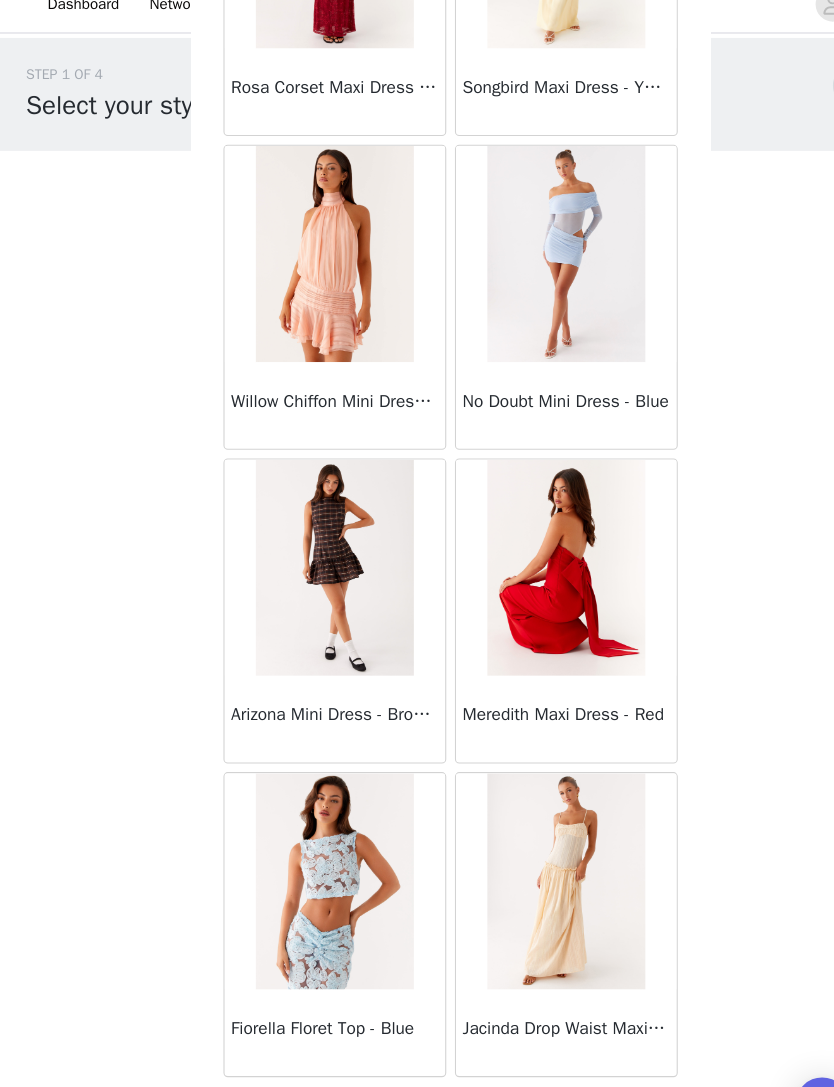 click on "Load More" at bounding box center [417, 1053] 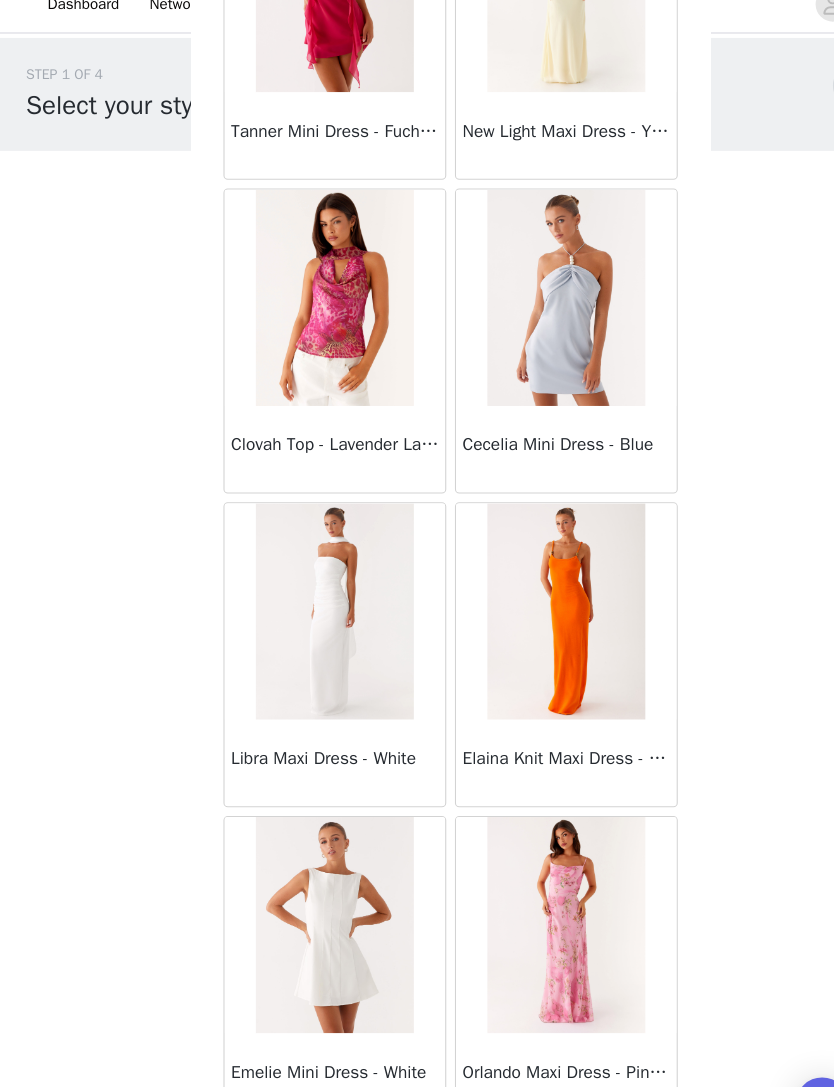 scroll, scrollTop: 29197, scrollLeft: 0, axis: vertical 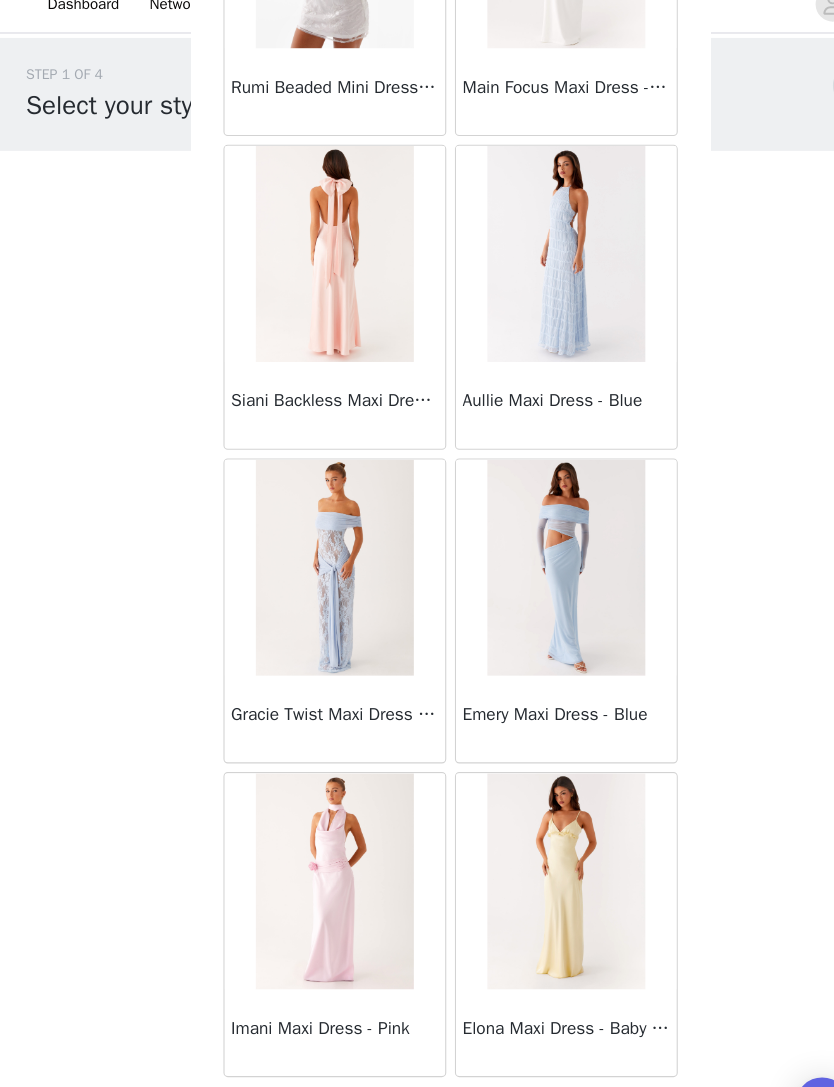 click on "Load More" at bounding box center (417, 1053) 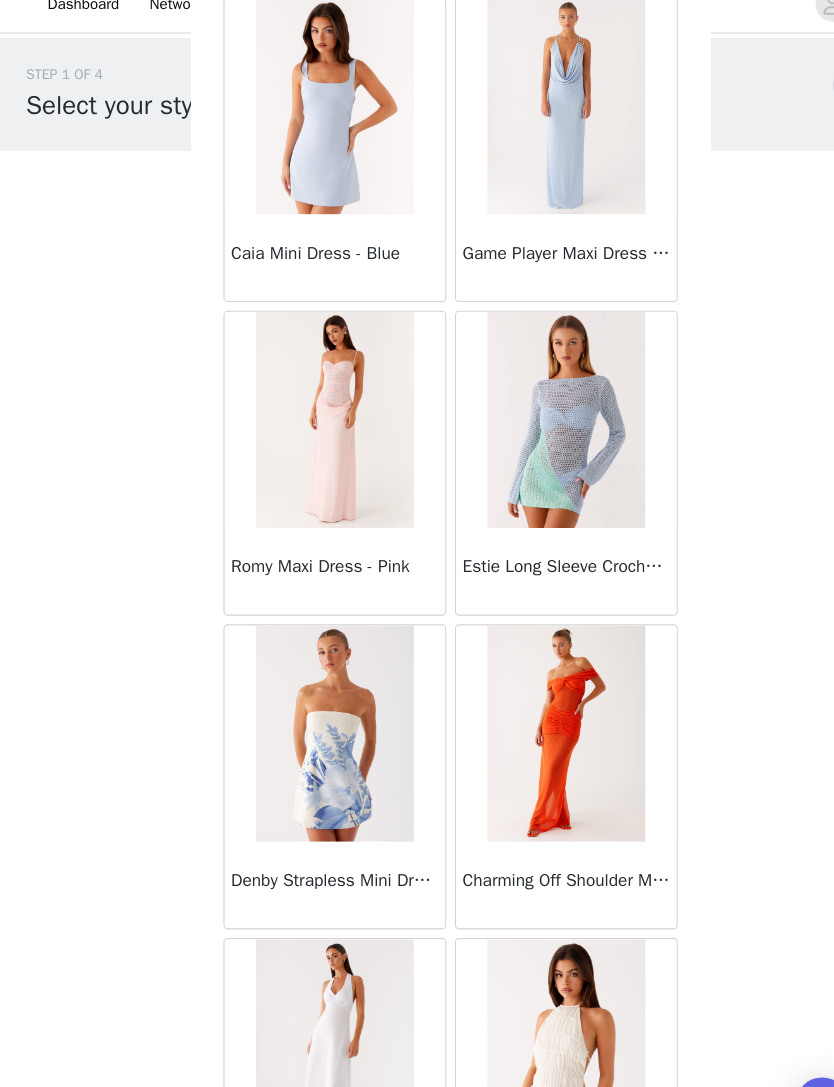scroll, scrollTop: 33725, scrollLeft: 0, axis: vertical 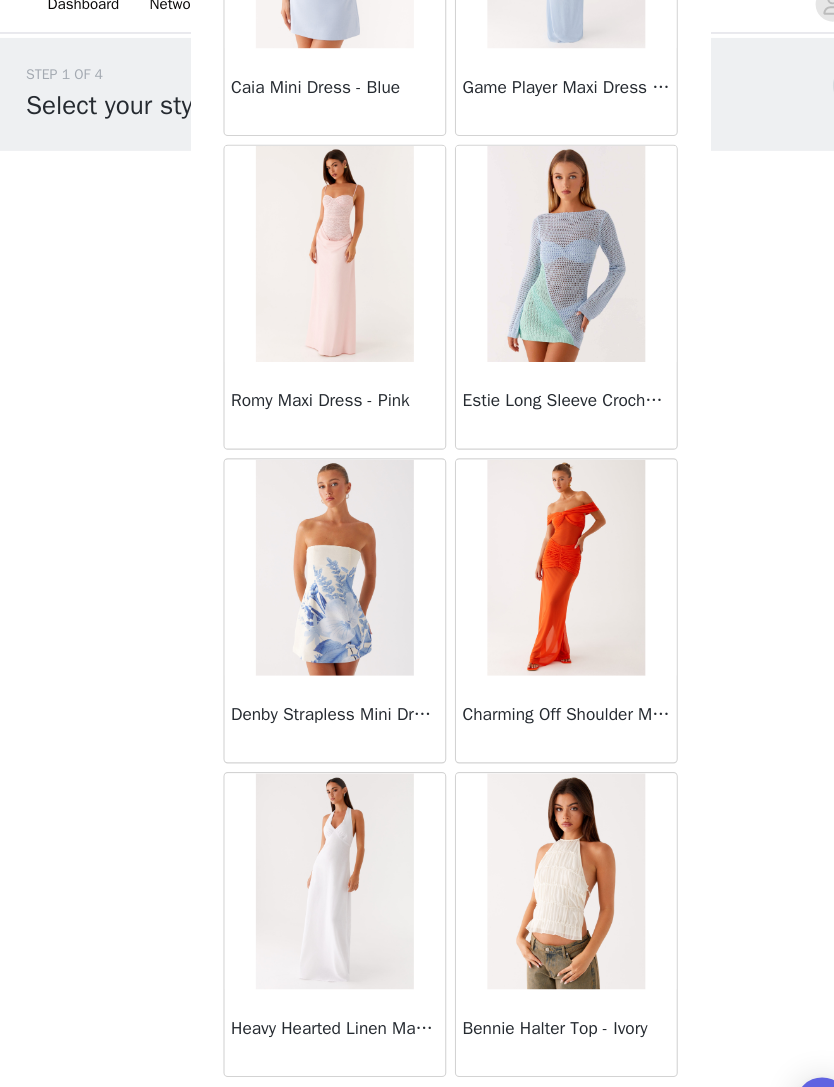 click on "Load More" at bounding box center (417, 1053) 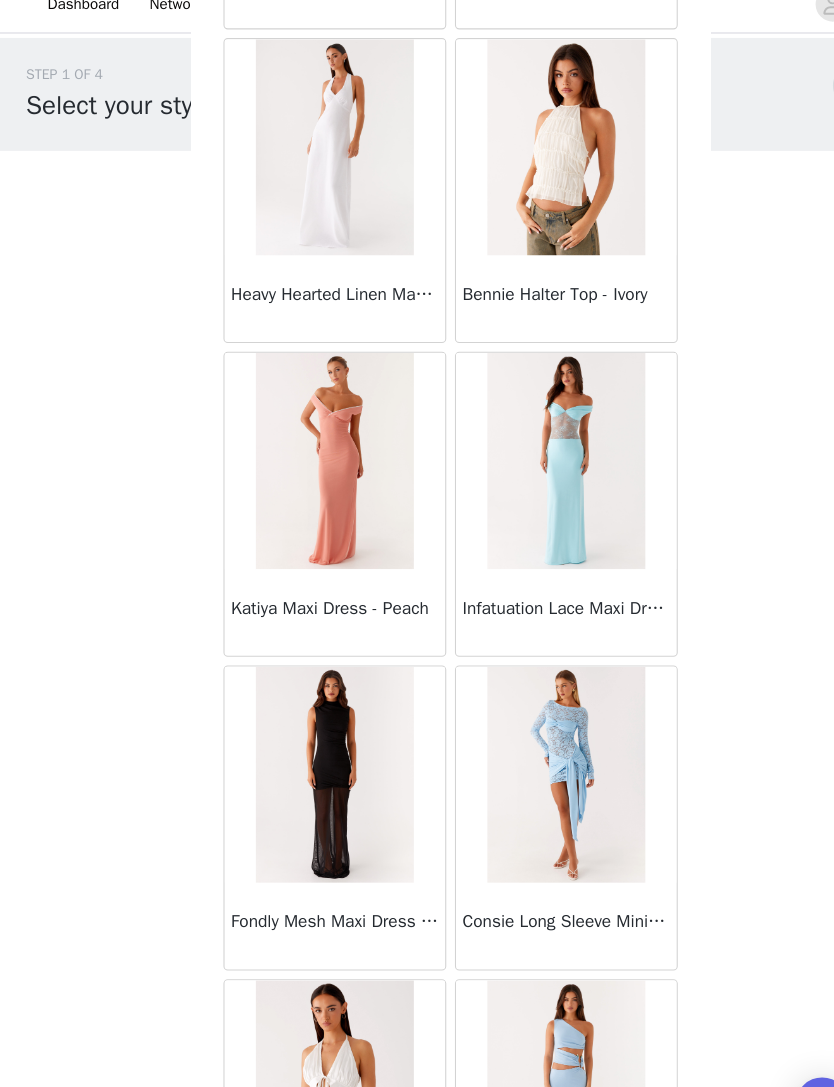 scroll, scrollTop: 34583, scrollLeft: 0, axis: vertical 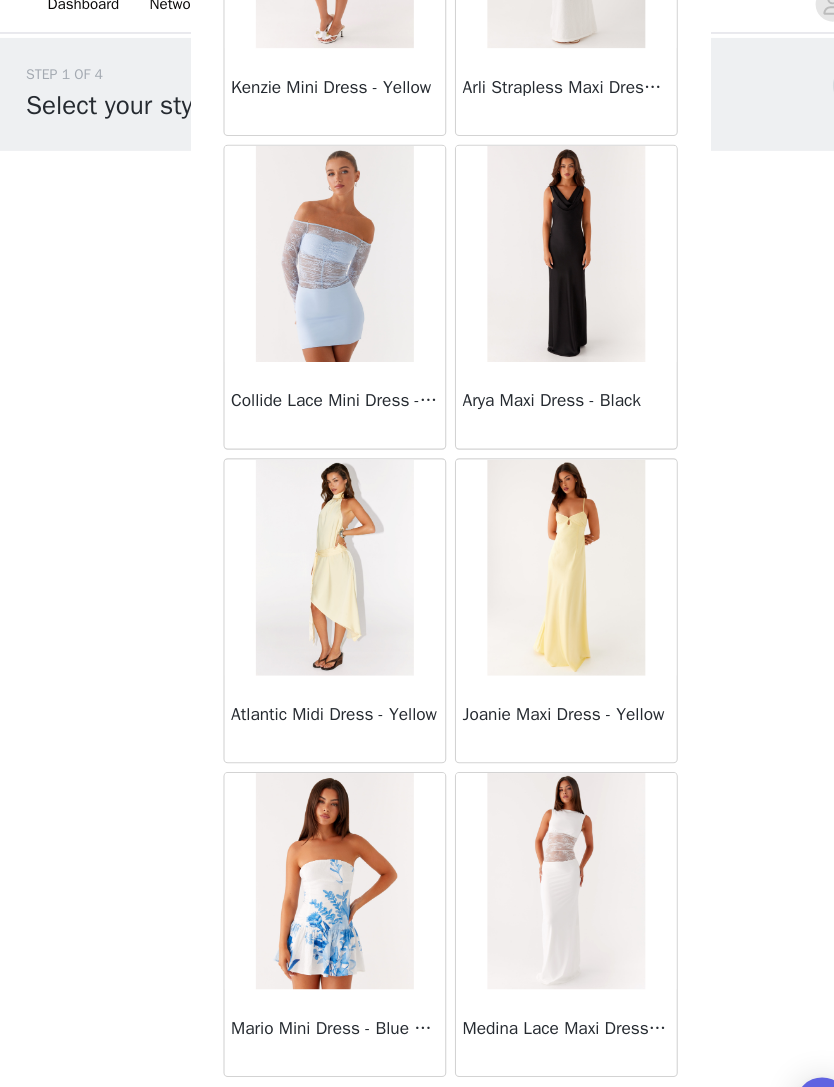 click on "Load More" at bounding box center (417, 1053) 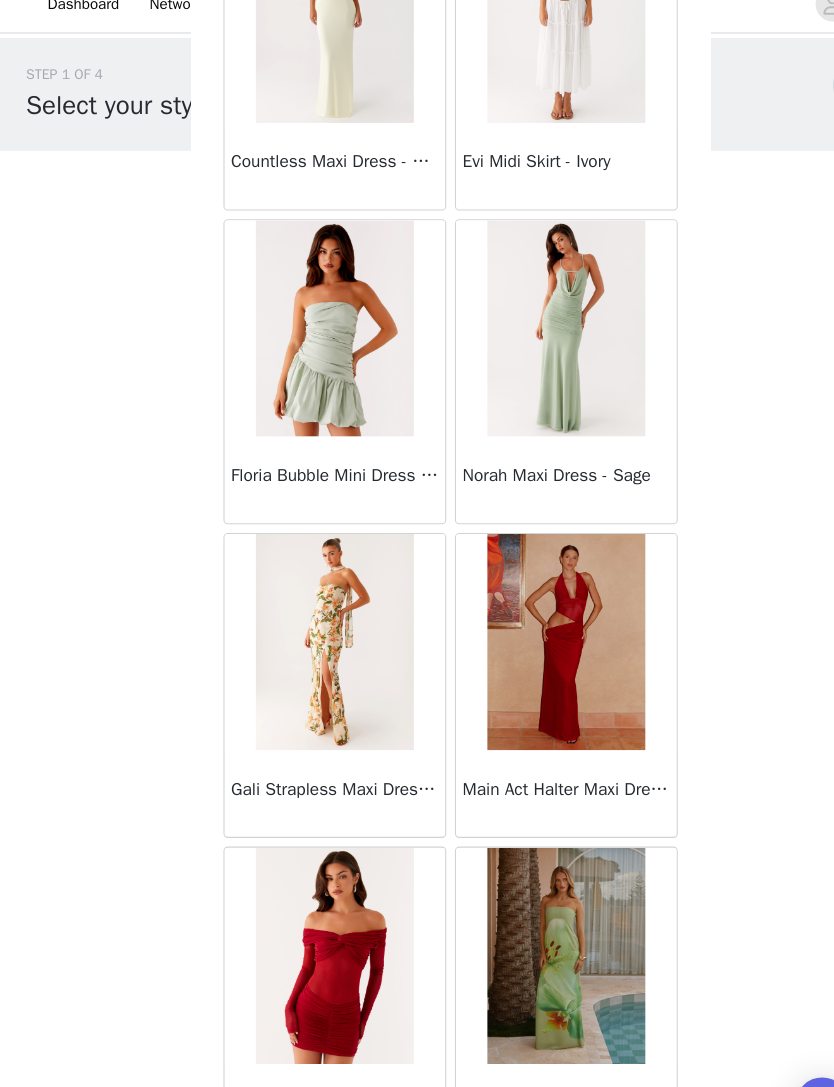 scroll, scrollTop: 39032, scrollLeft: 0, axis: vertical 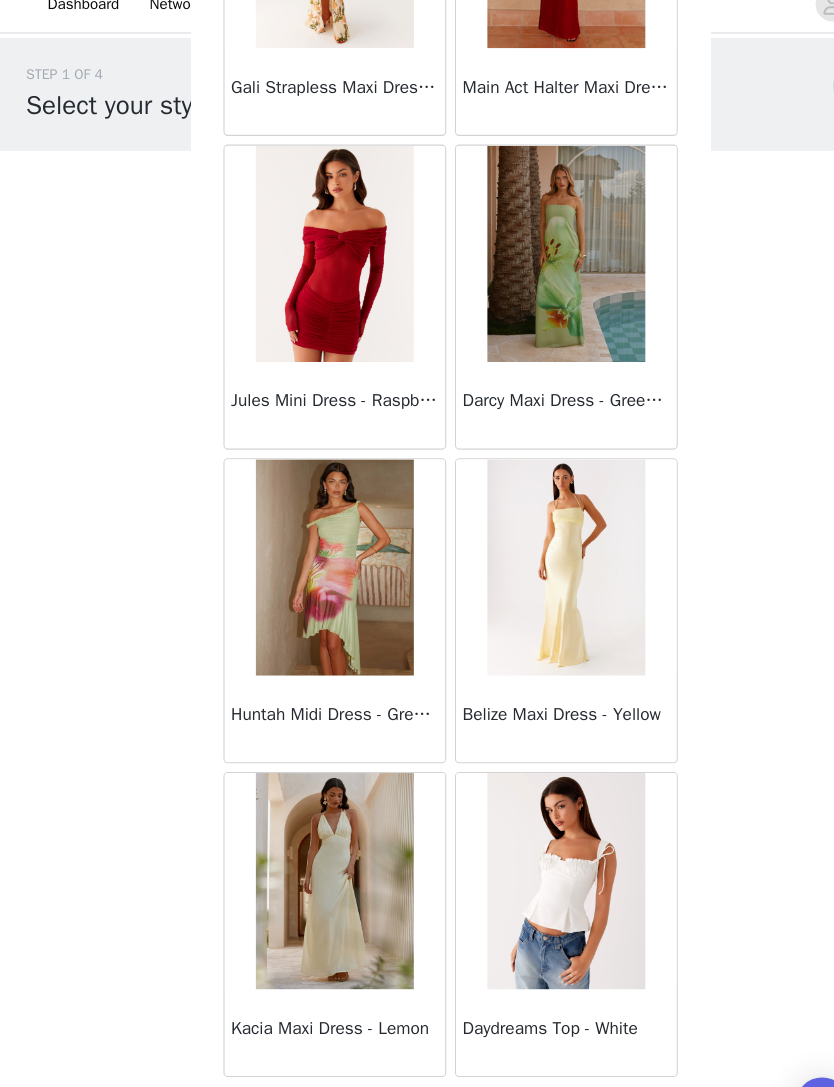 click on "Load More" at bounding box center [417, 1053] 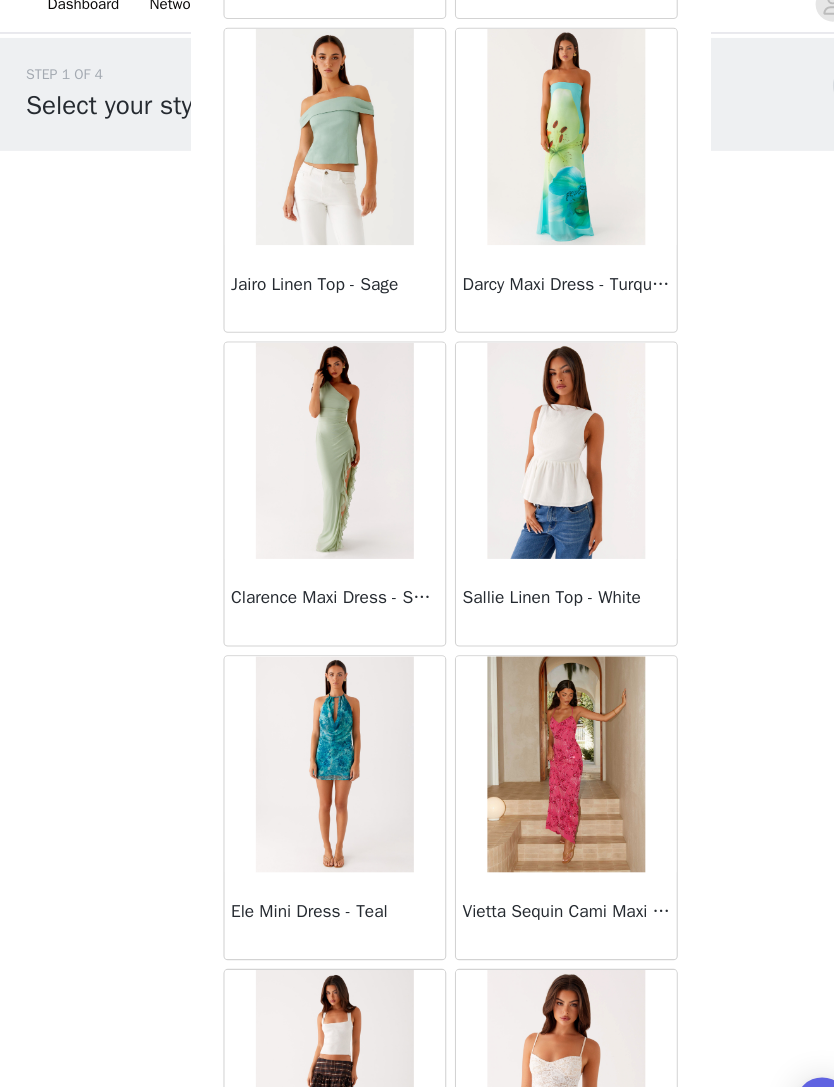scroll, scrollTop: 41530, scrollLeft: 0, axis: vertical 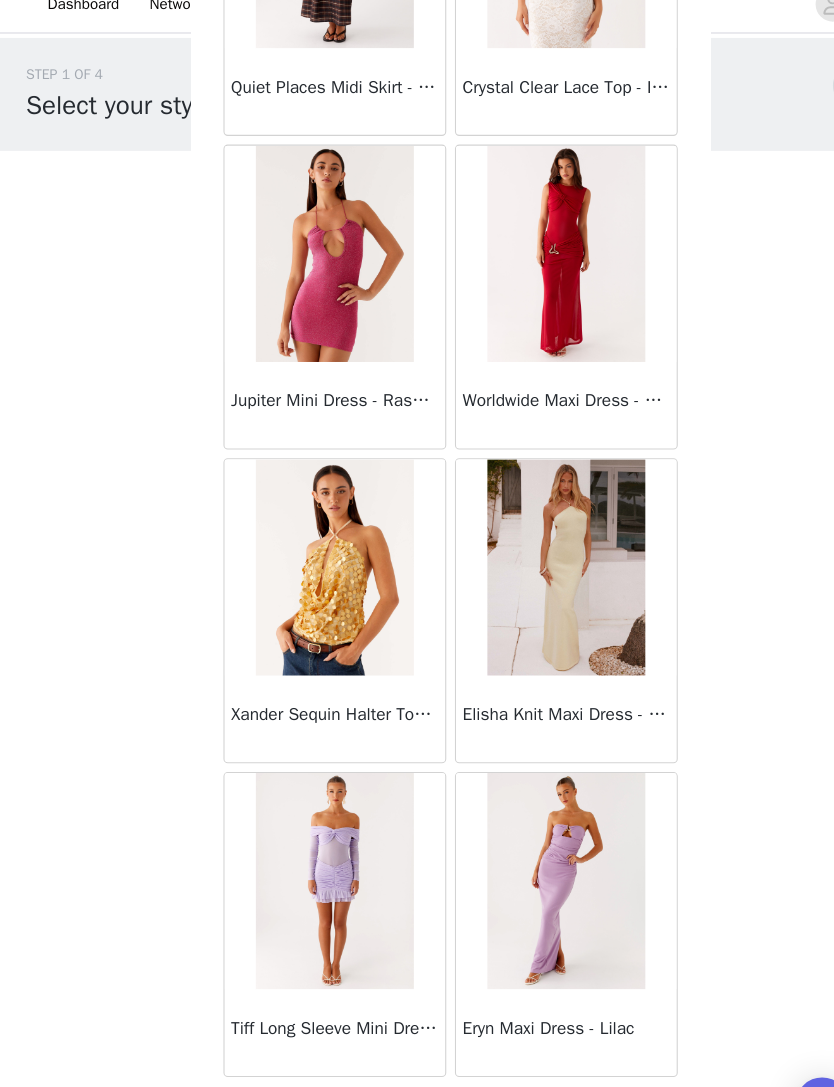 click on "Load More" at bounding box center [417, 1053] 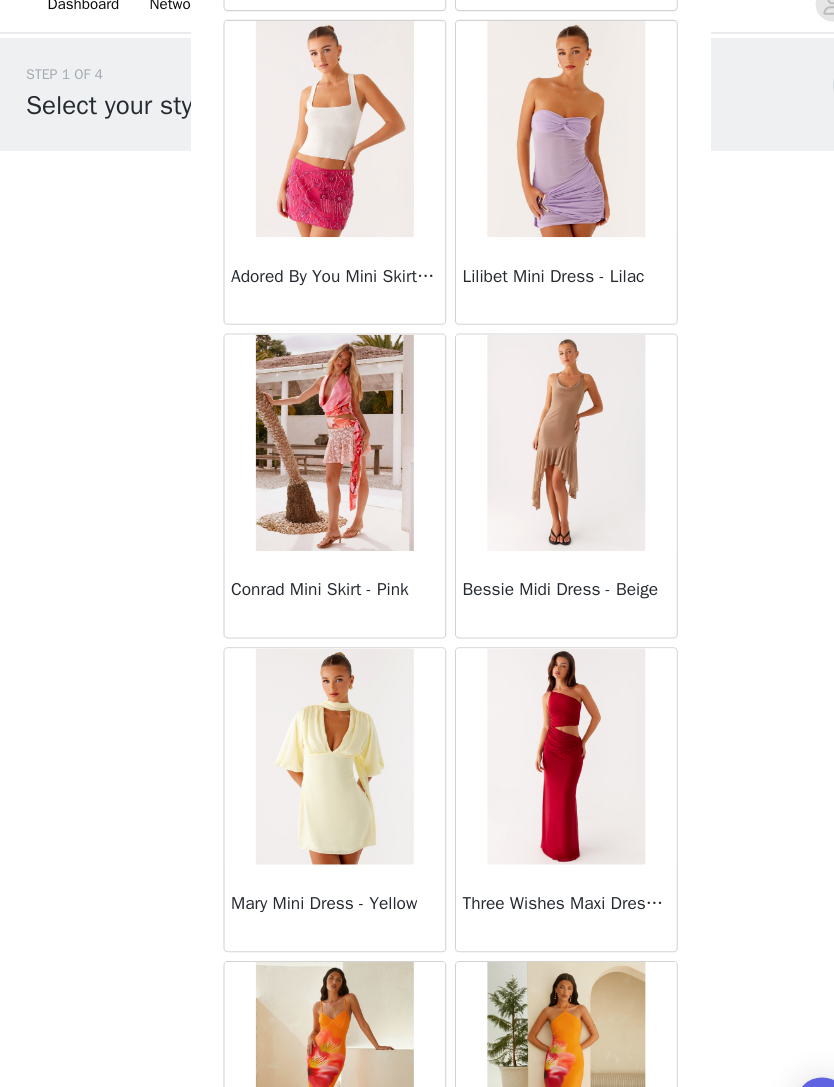 scroll, scrollTop: 45316, scrollLeft: 0, axis: vertical 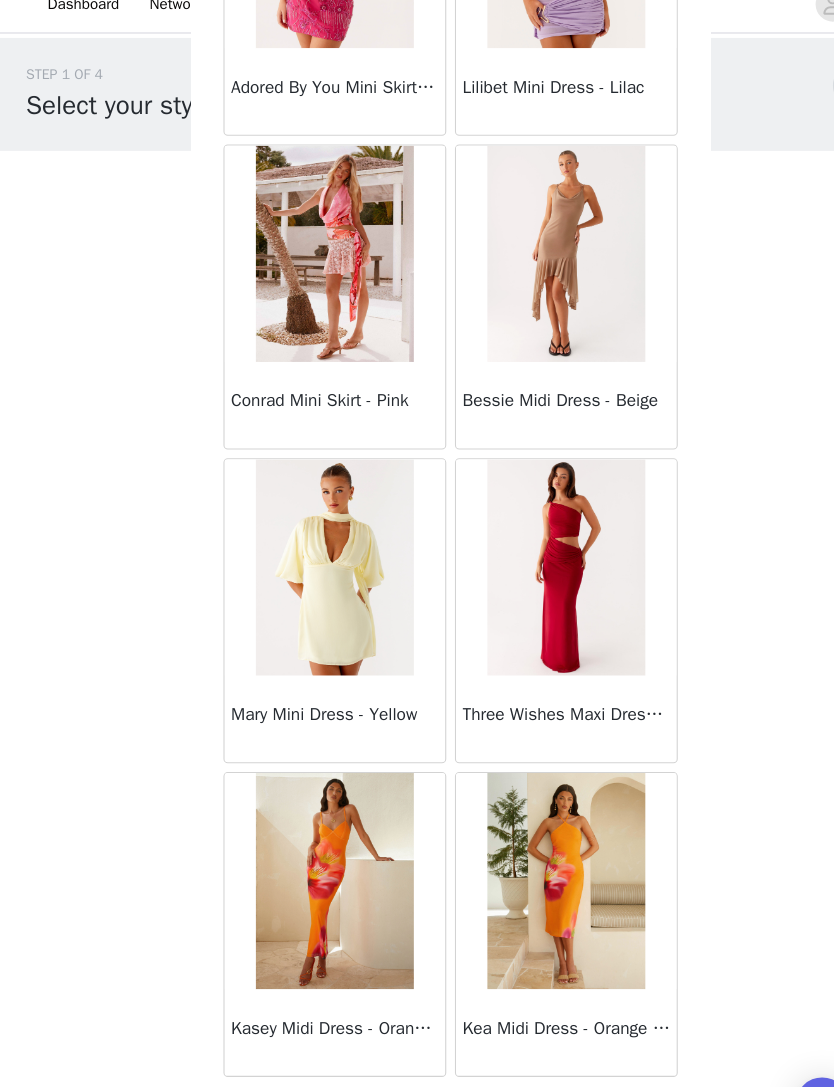 click on "Load More" at bounding box center (417, 1053) 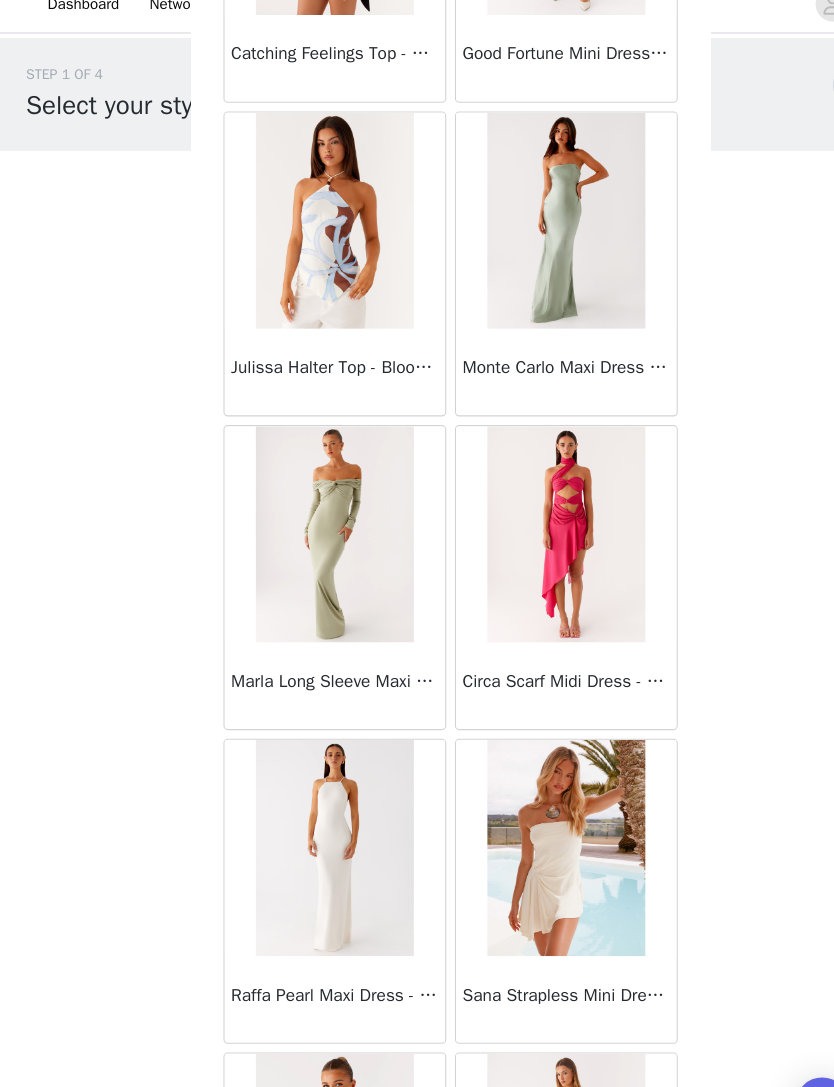 scroll, scrollTop: 47535, scrollLeft: 0, axis: vertical 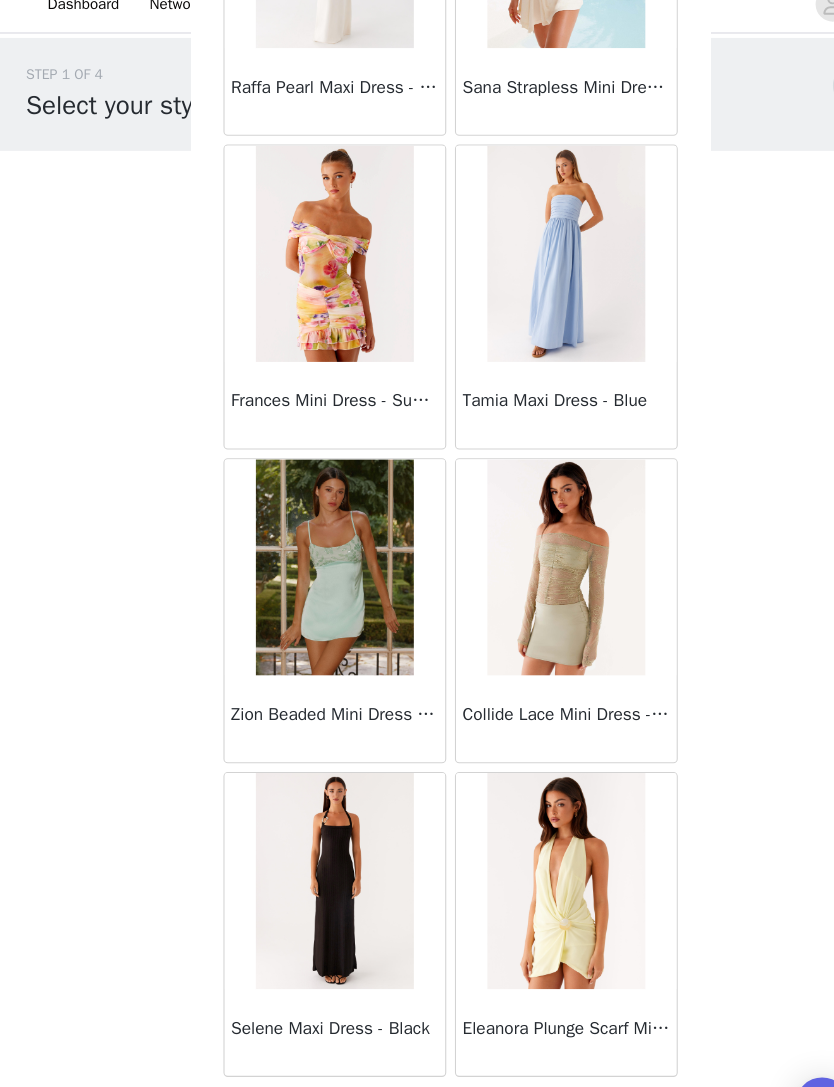 click on "Load More" at bounding box center (417, 1053) 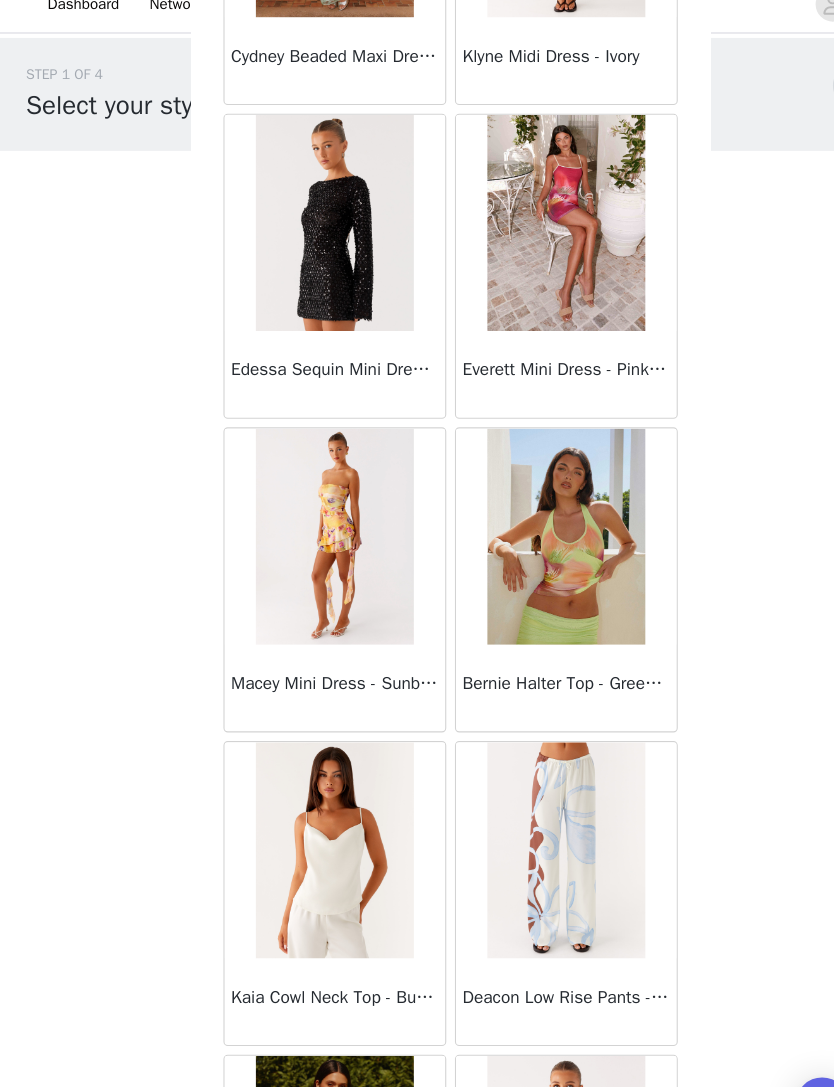 scroll, scrollTop: 50160, scrollLeft: 0, axis: vertical 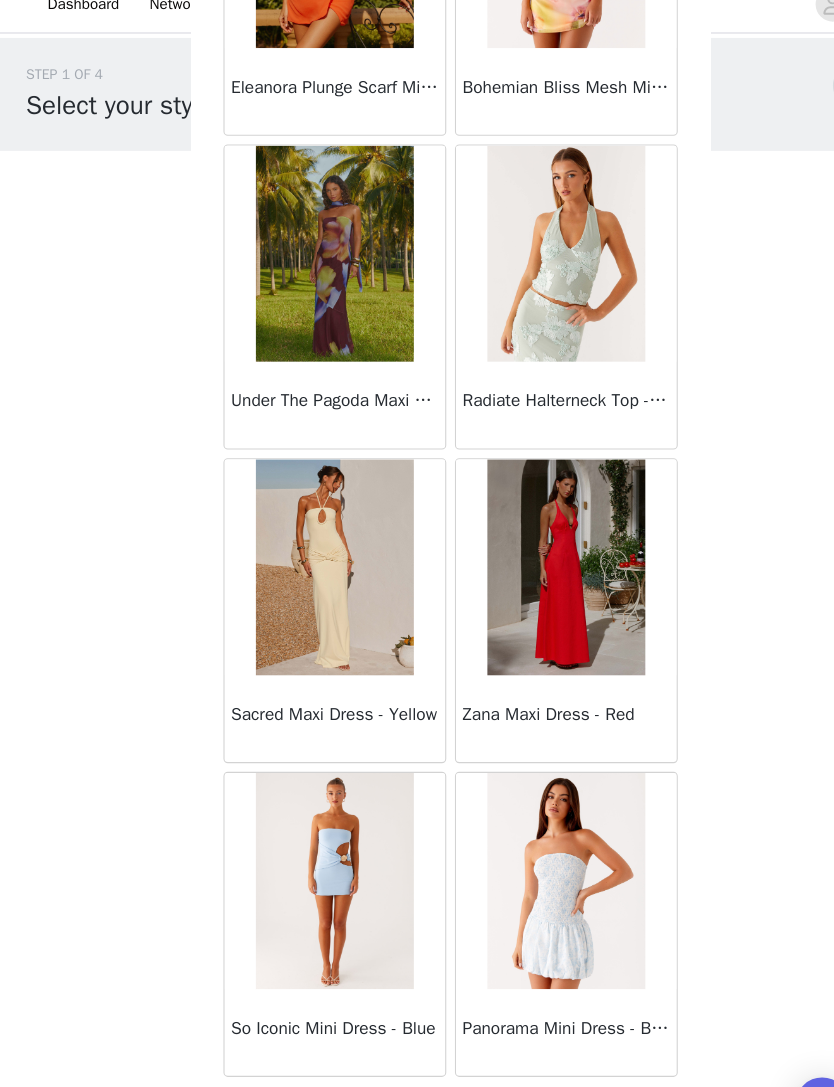 click on "Load More" at bounding box center (417, 1053) 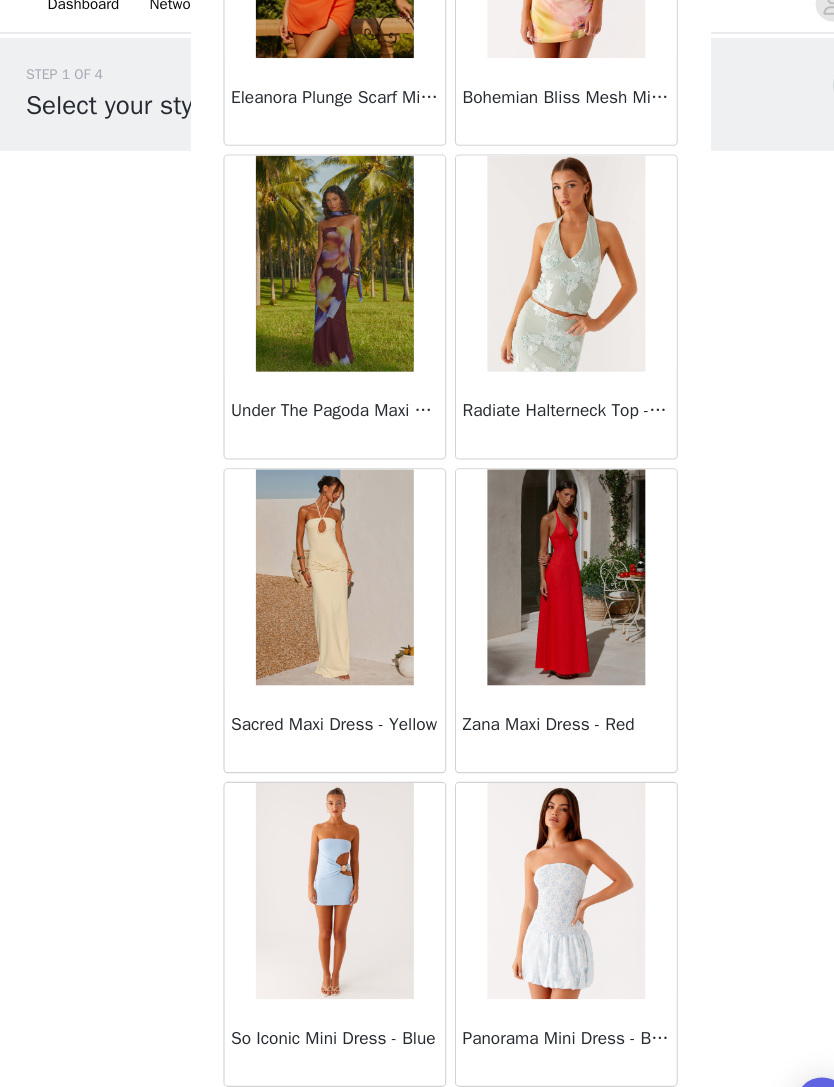 scroll, scrollTop: 51264, scrollLeft: 0, axis: vertical 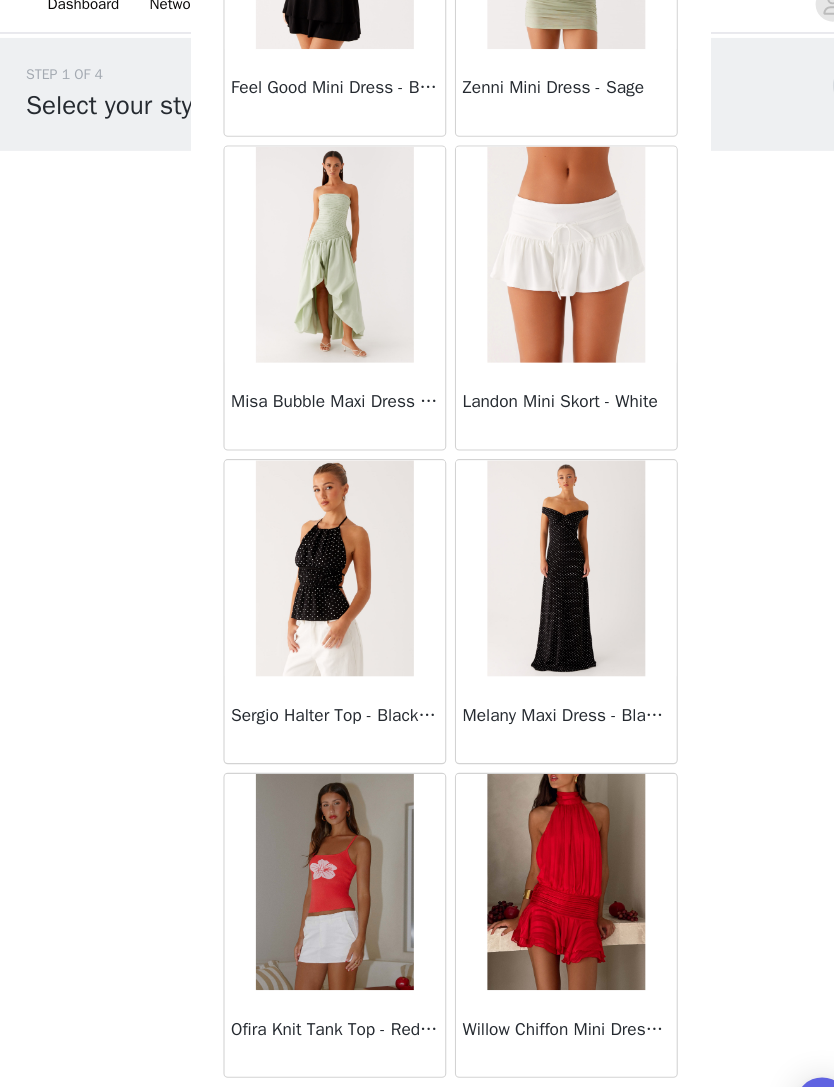 click on "Load More" at bounding box center [417, 1053] 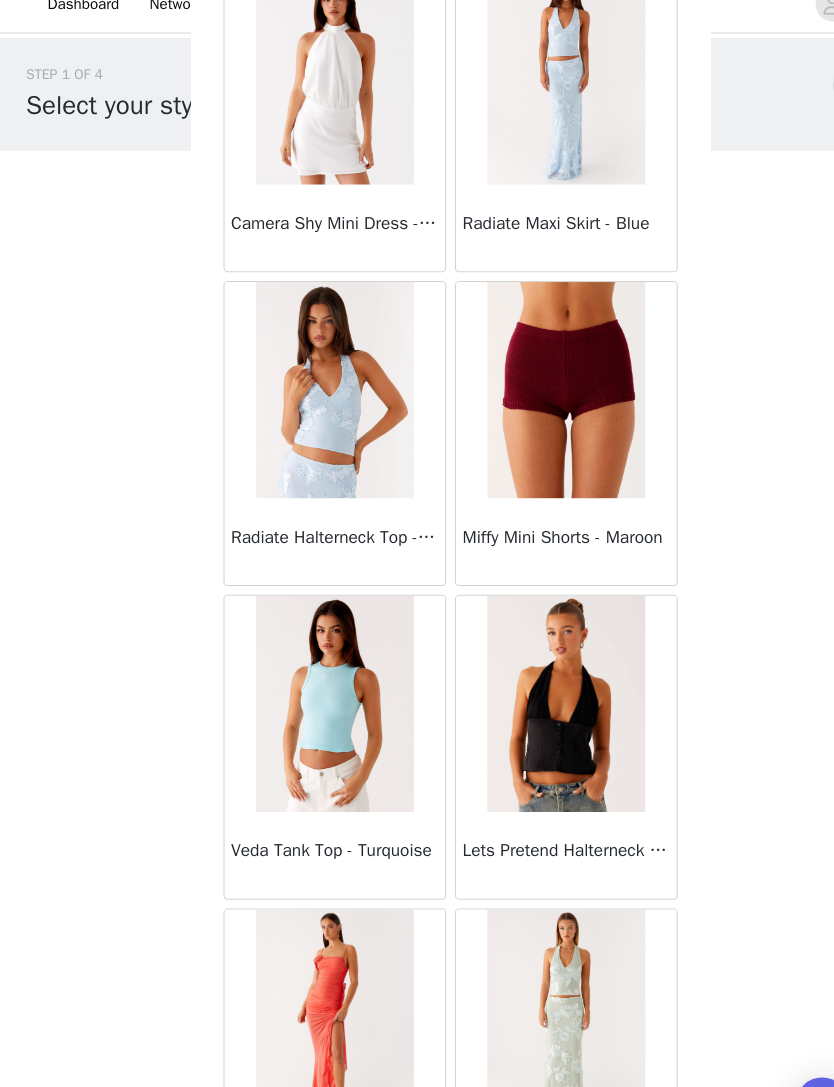 scroll, scrollTop: 56383, scrollLeft: 0, axis: vertical 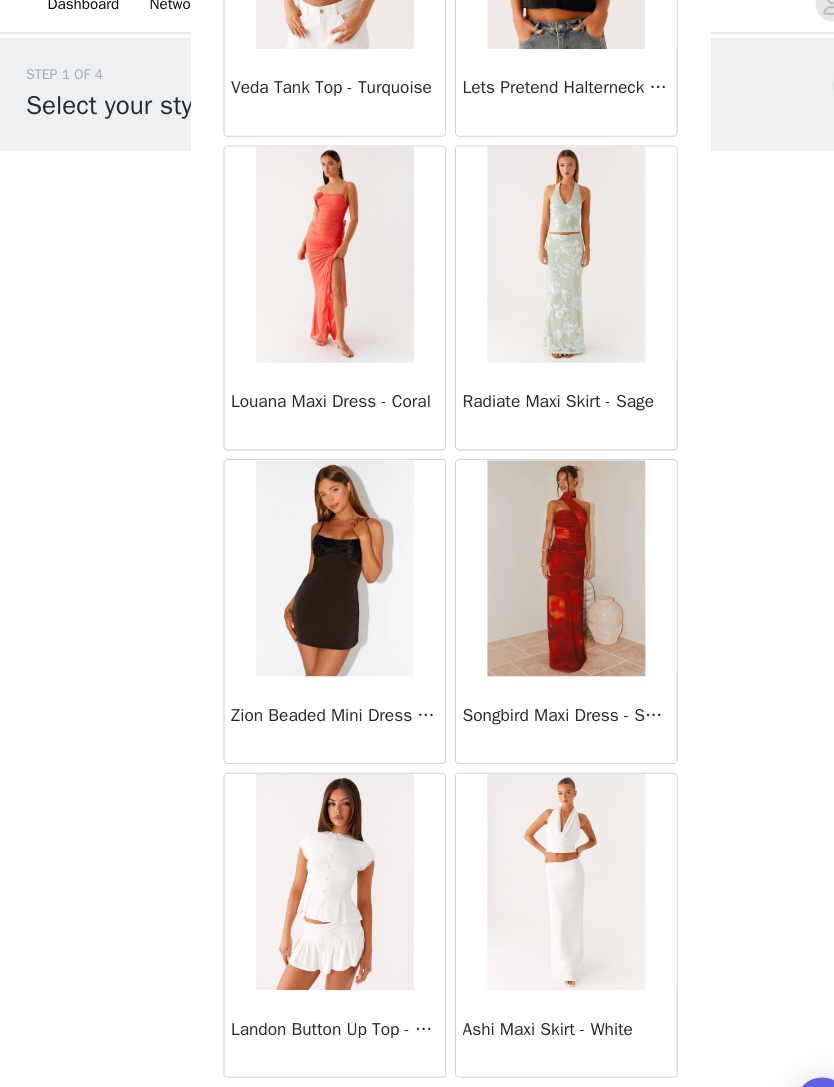 click on "Load More" at bounding box center [417, 1053] 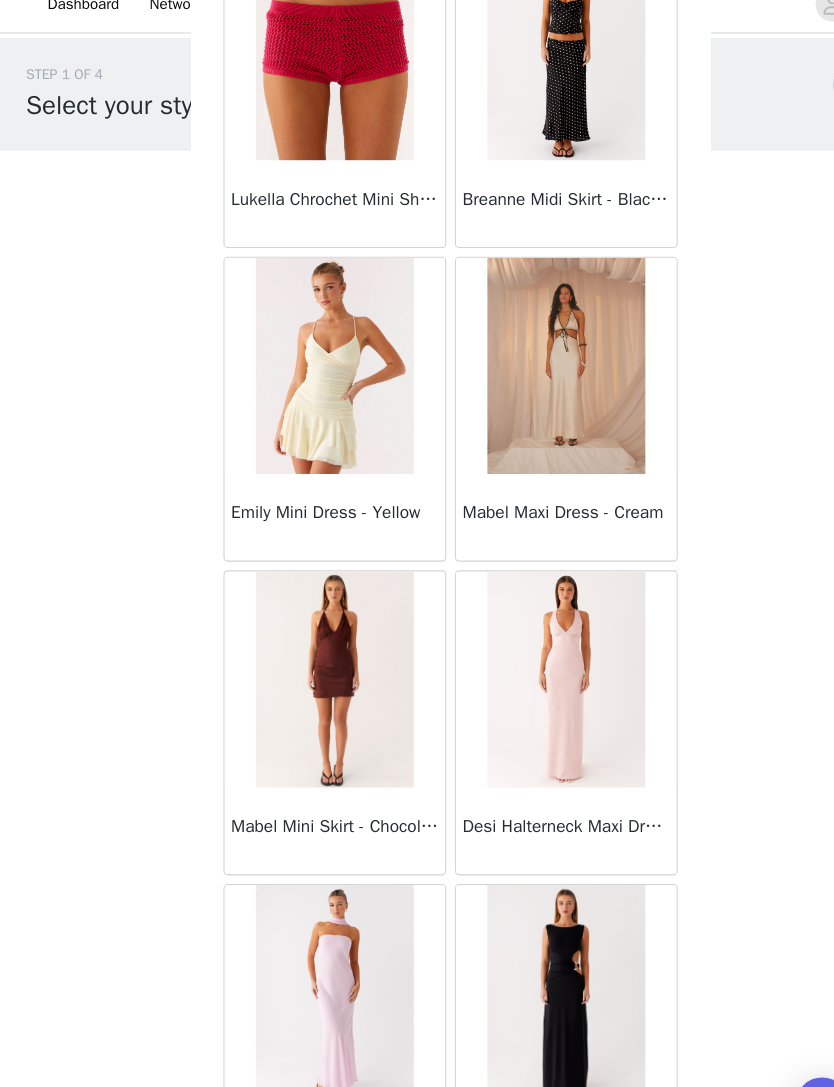 scroll, scrollTop: 59688, scrollLeft: 0, axis: vertical 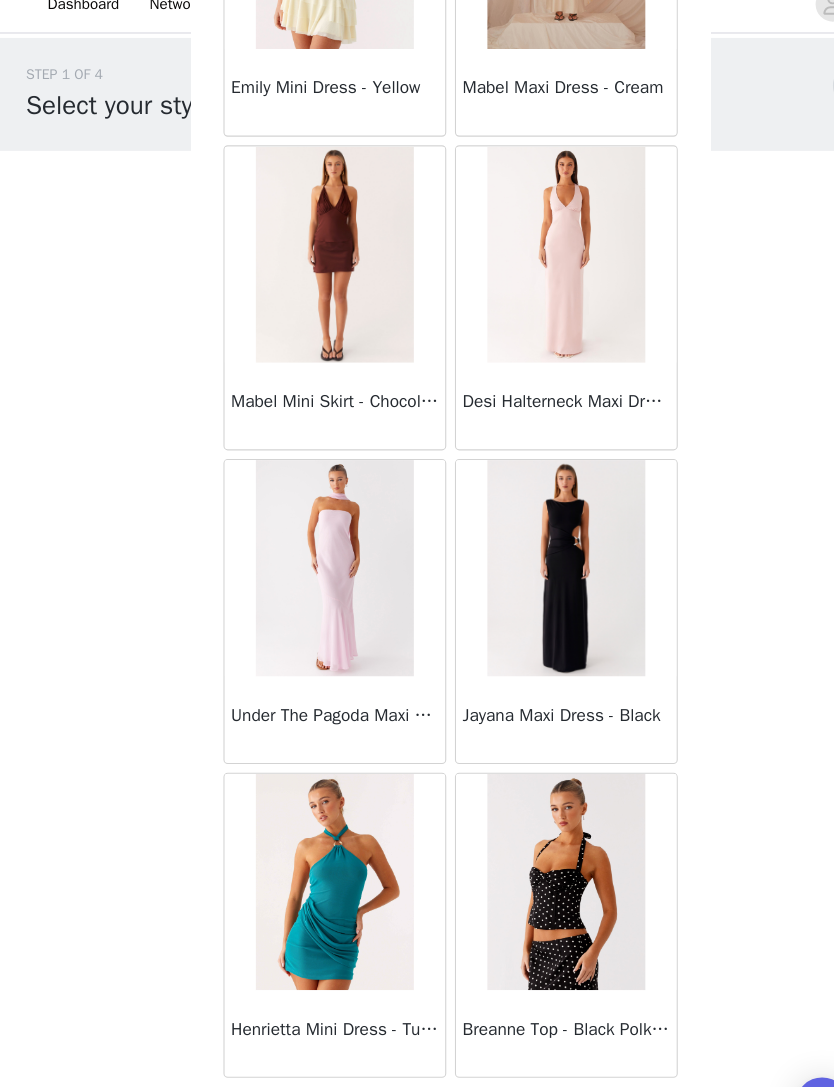 click on "Load More" at bounding box center (417, 1053) 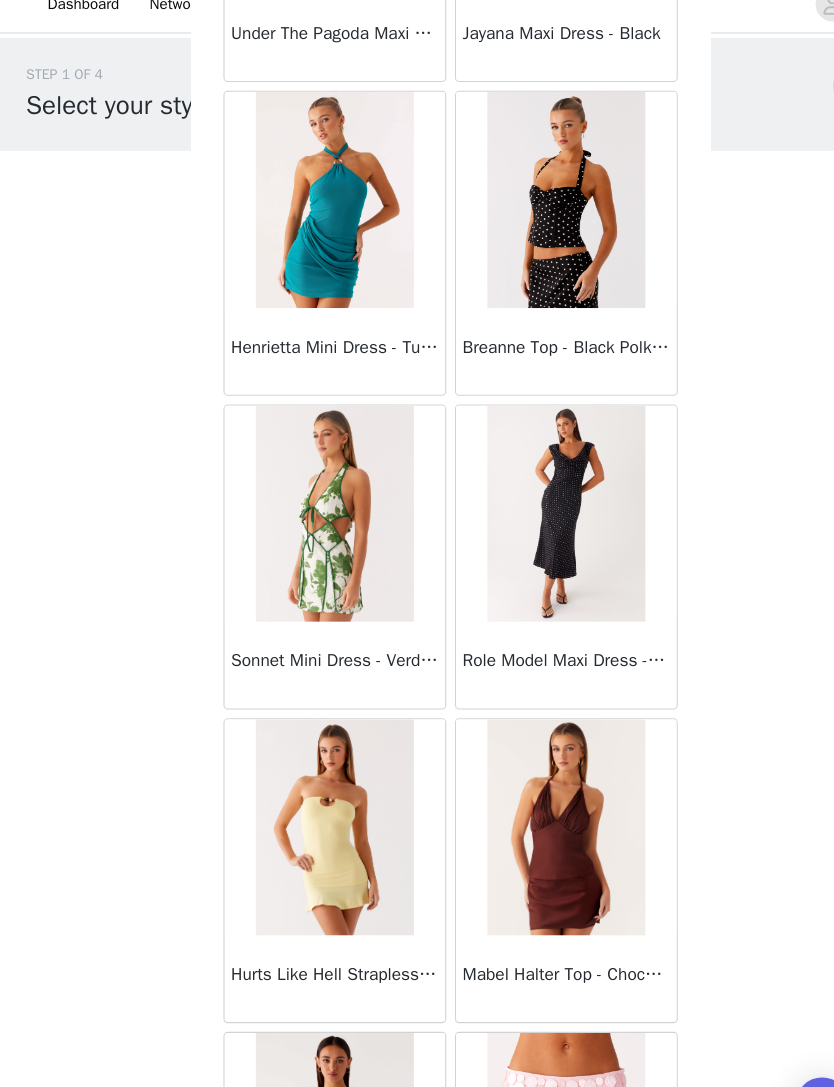 scroll, scrollTop: 60646, scrollLeft: 0, axis: vertical 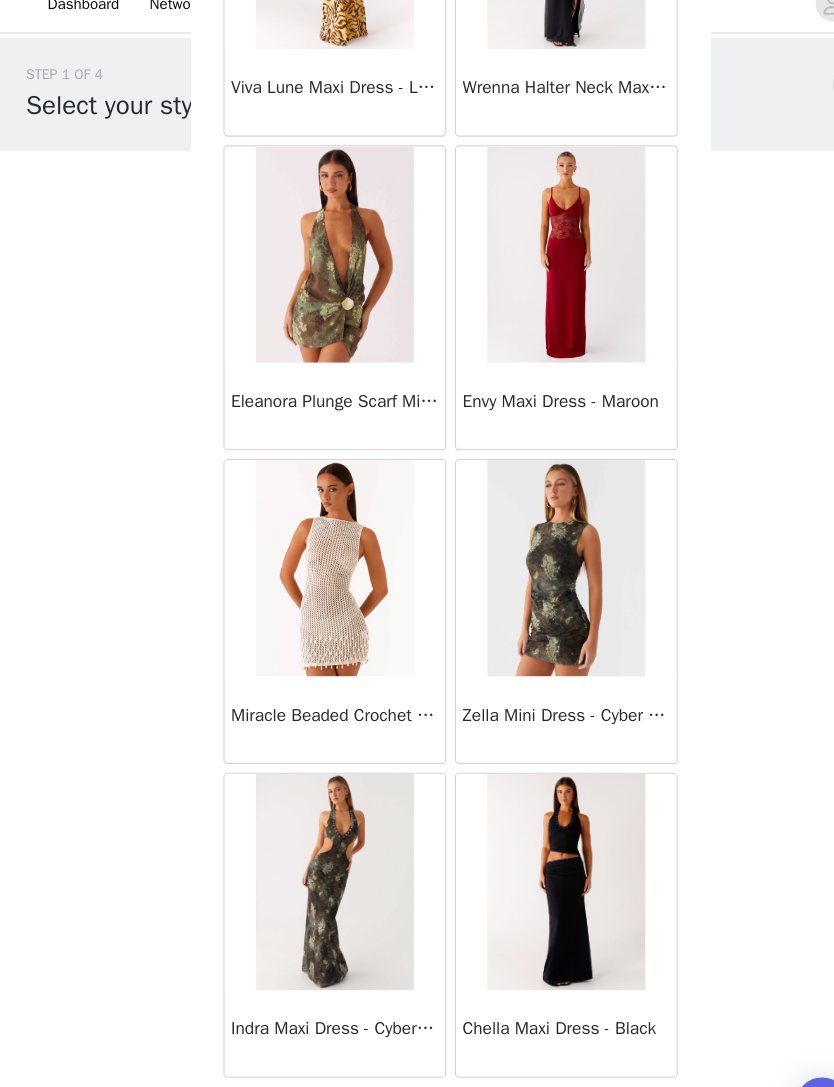 click on "Load More" at bounding box center (417, 1053) 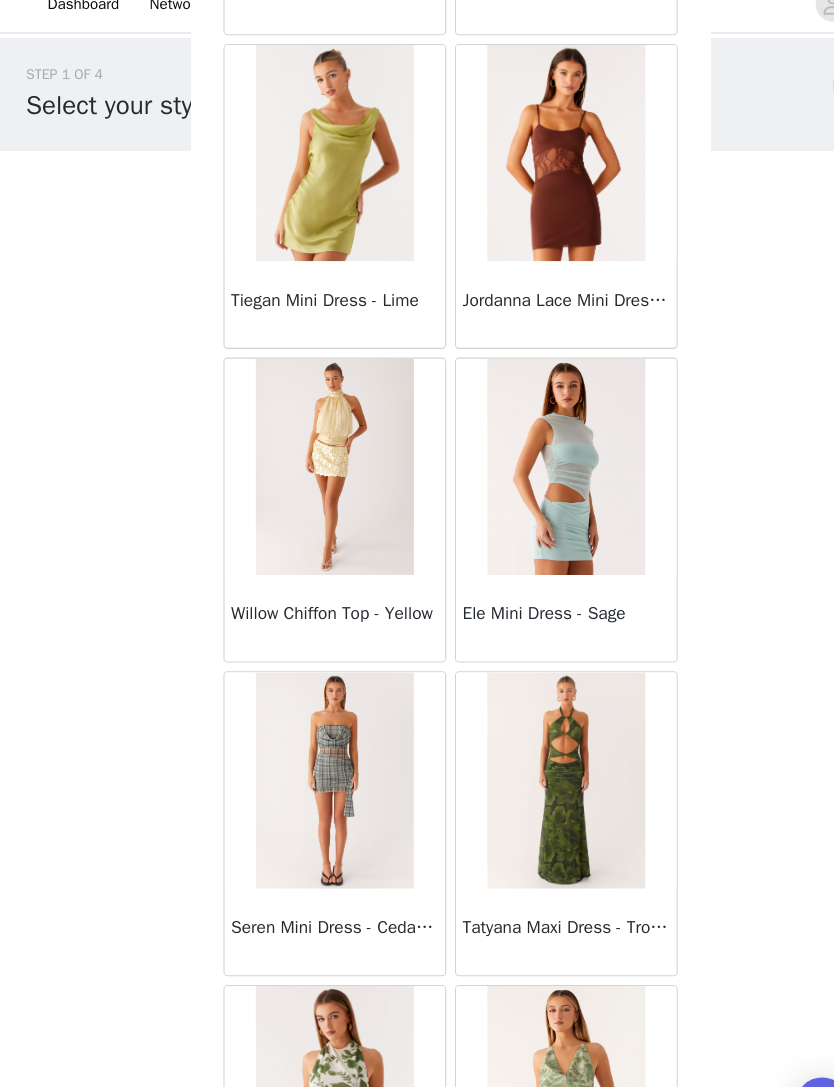 scroll, scrollTop: 65302, scrollLeft: 0, axis: vertical 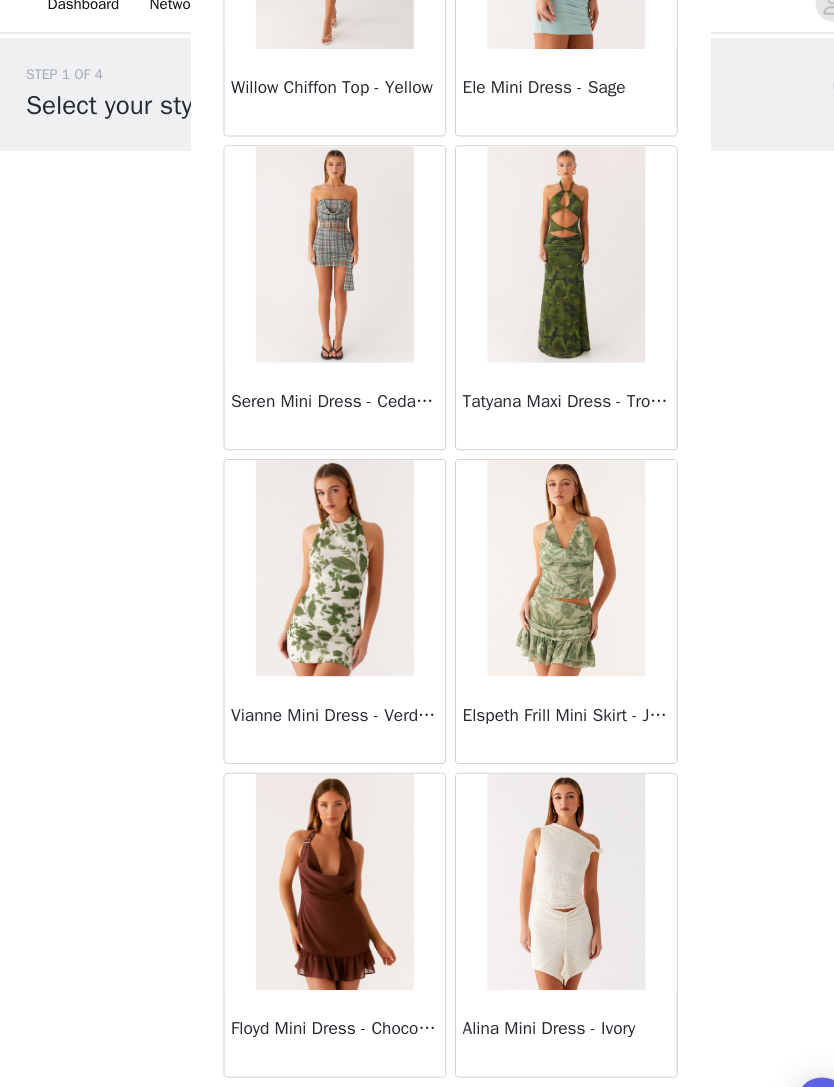click on "Load More" at bounding box center (417, 1053) 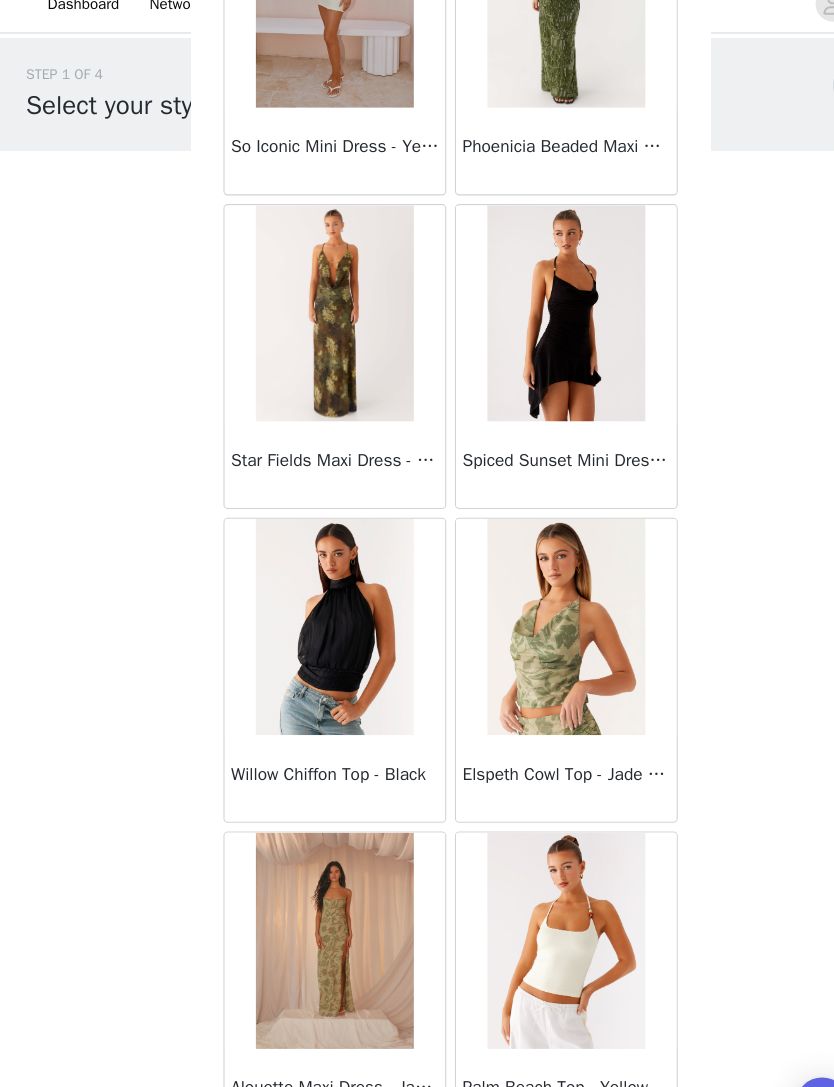 scroll, scrollTop: 67029, scrollLeft: 0, axis: vertical 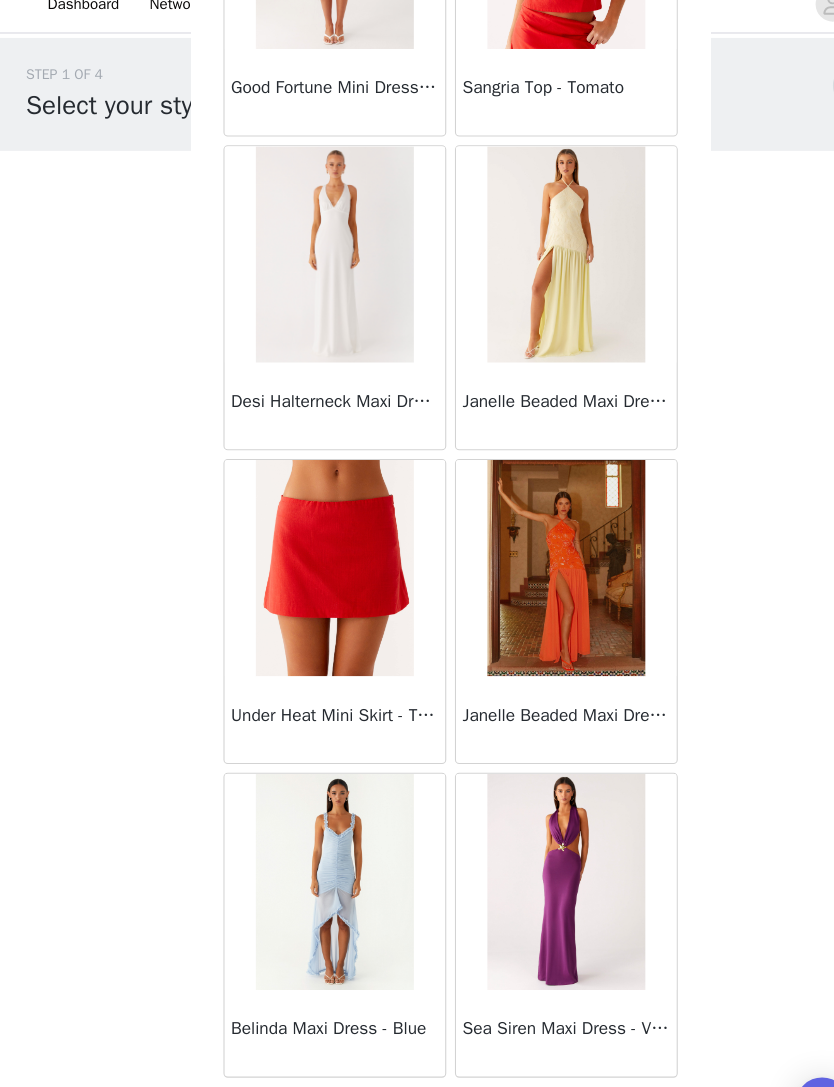 click on "Load More" at bounding box center [417, 1053] 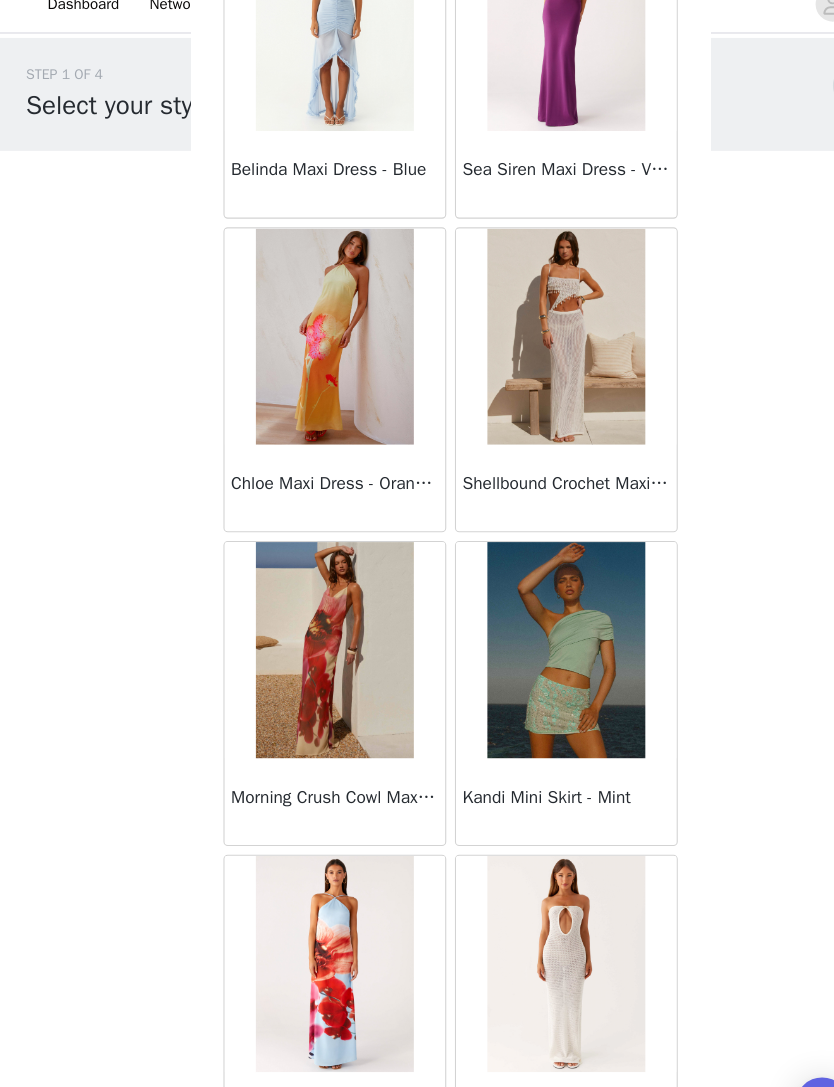 scroll, scrollTop: 69499, scrollLeft: 0, axis: vertical 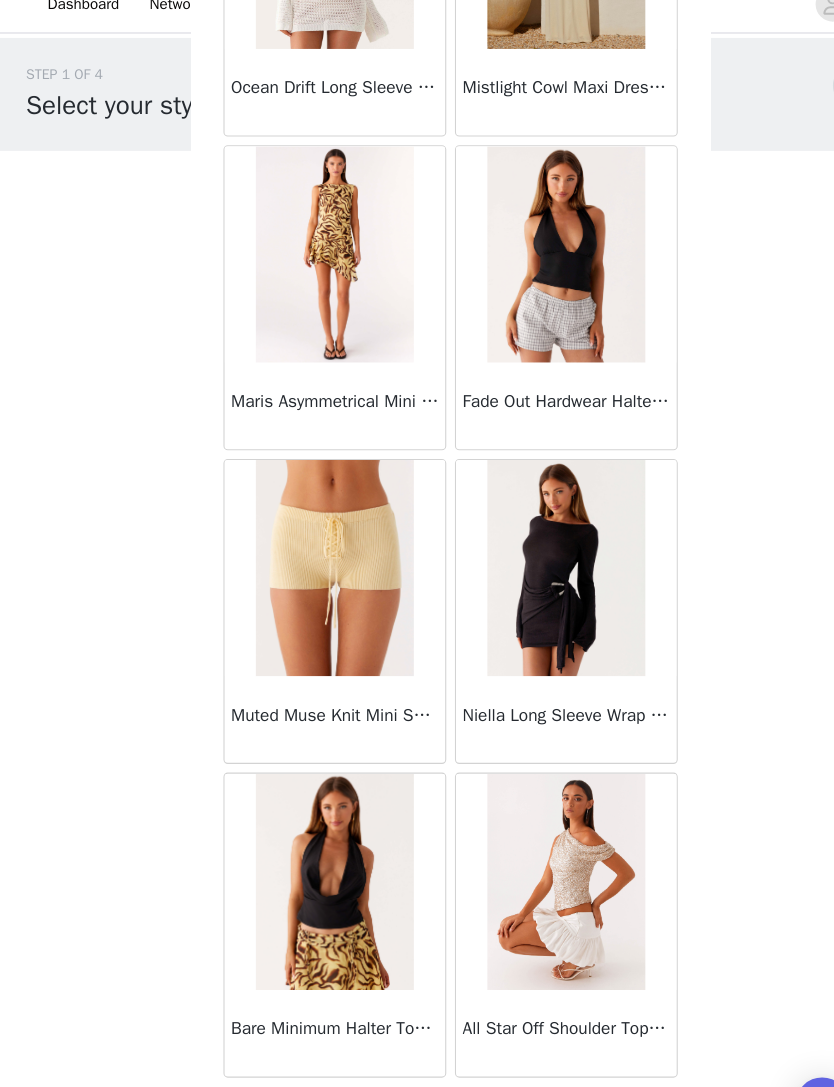 click on "Load More" at bounding box center (417, 1053) 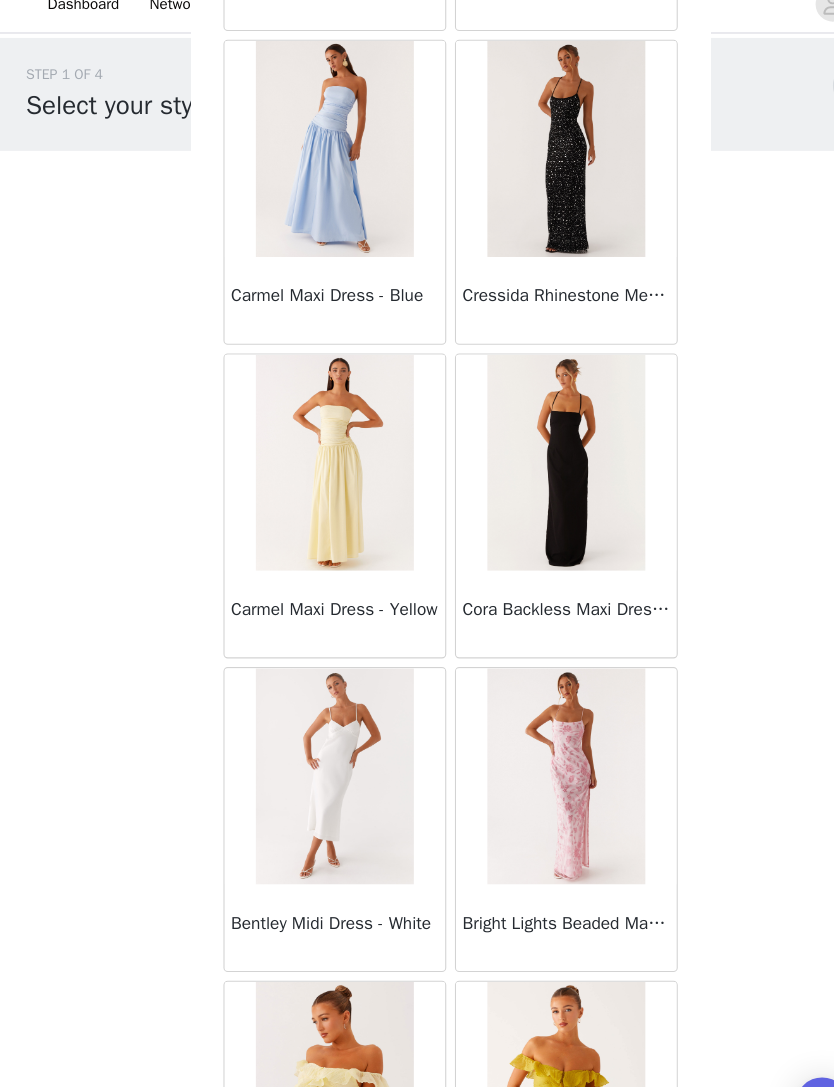 scroll, scrollTop: 73140, scrollLeft: 0, axis: vertical 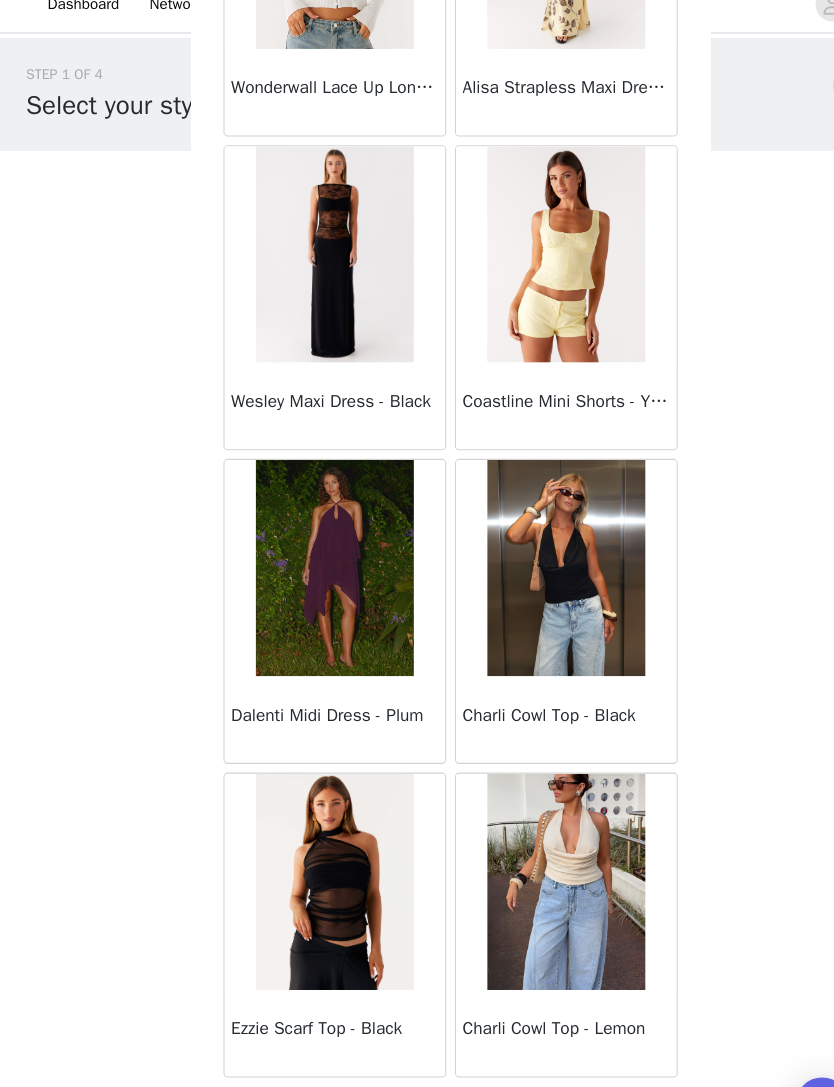 click on "Load More" at bounding box center [417, 1053] 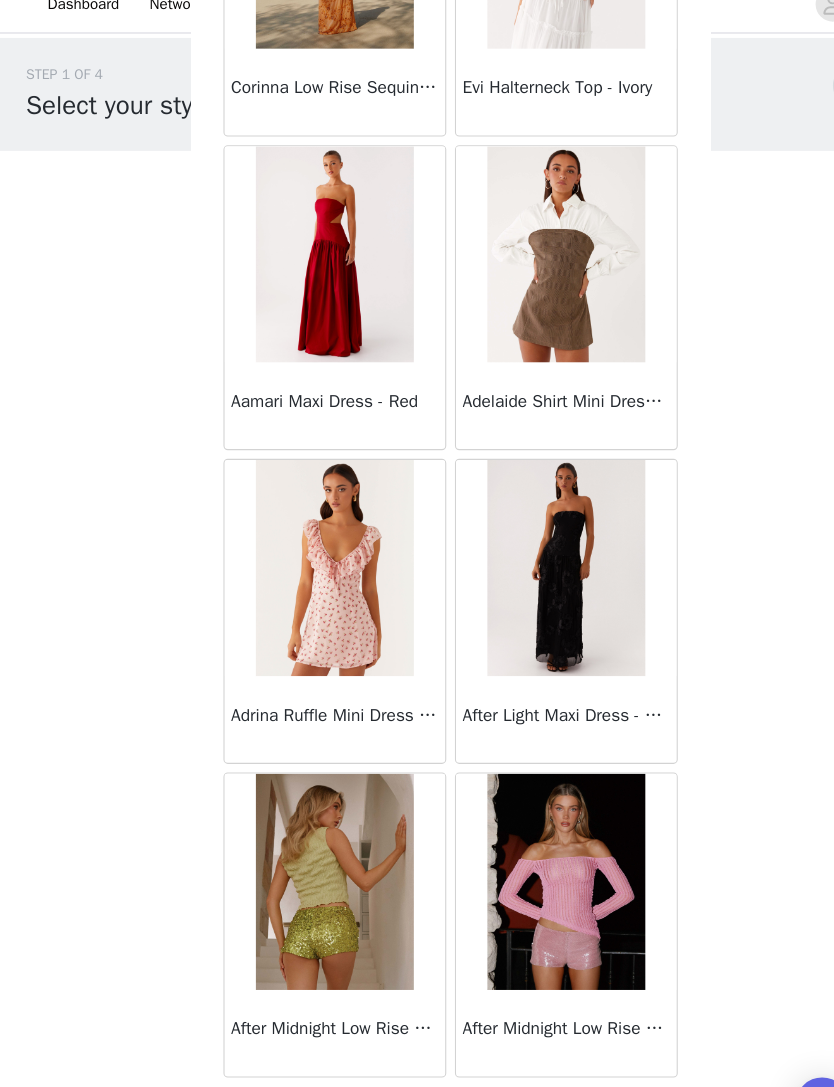 scroll, scrollTop: 77373, scrollLeft: 0, axis: vertical 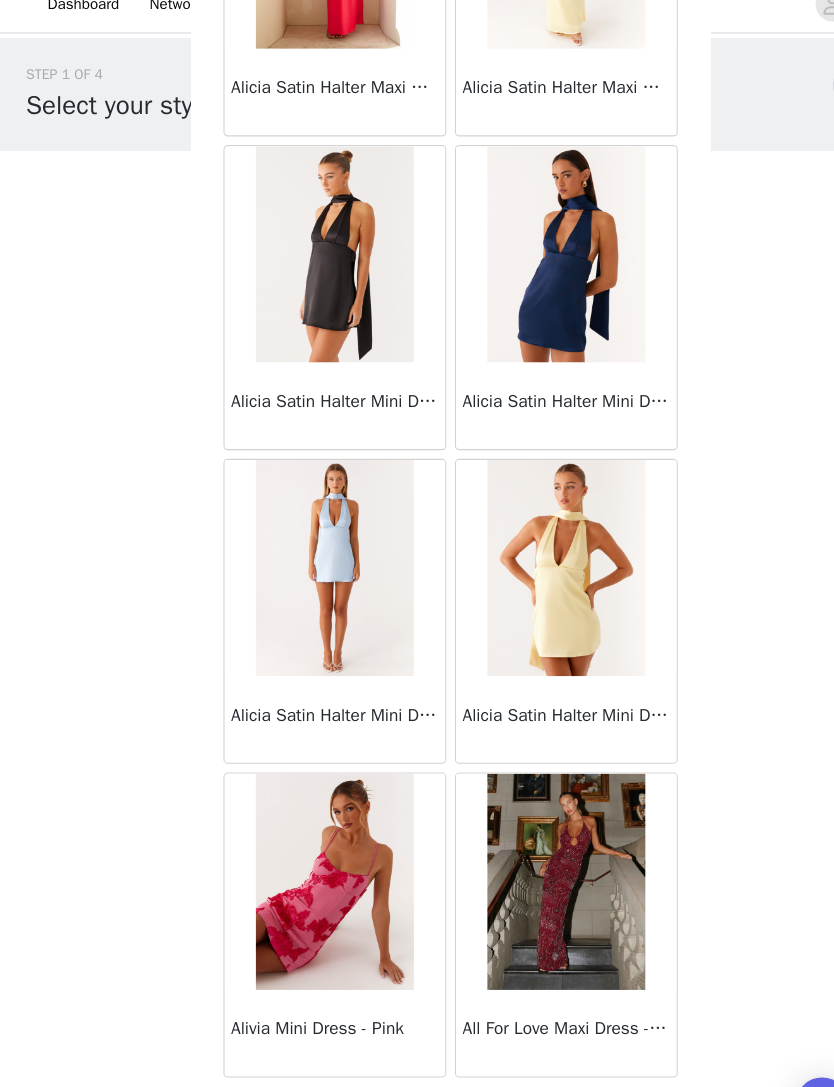 click on "Load More" at bounding box center [417, 1053] 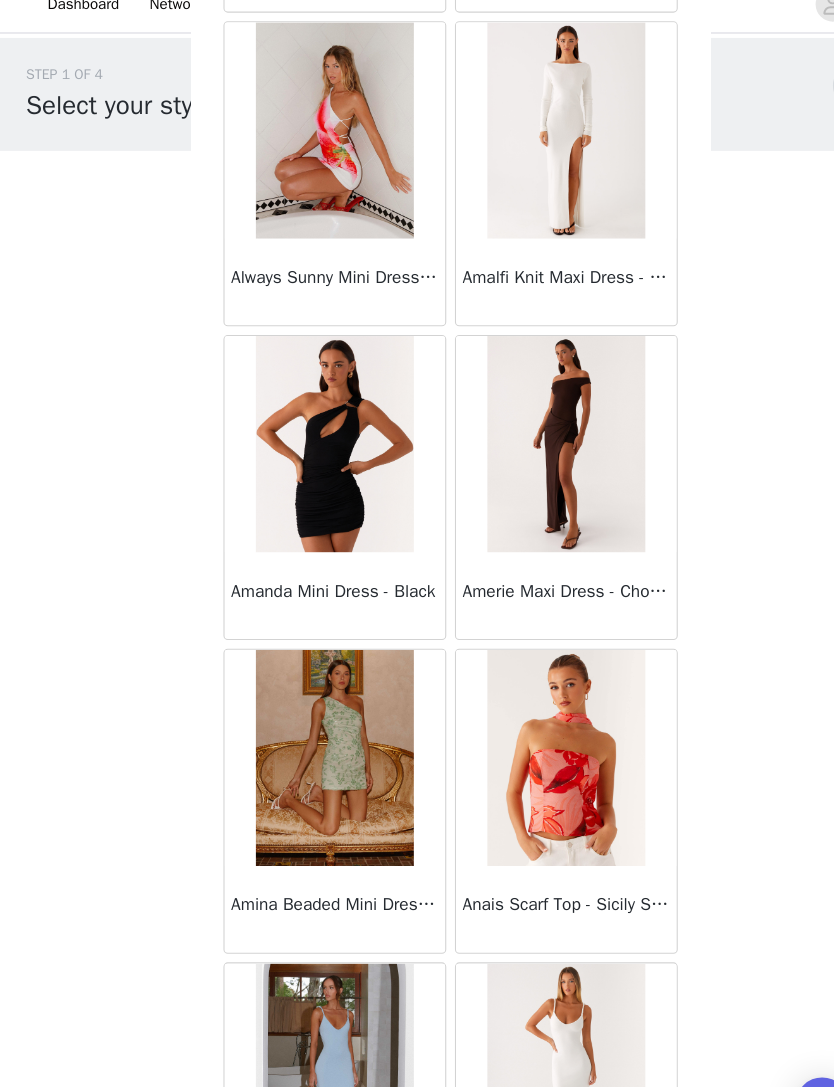 scroll, scrollTop: 82262, scrollLeft: 0, axis: vertical 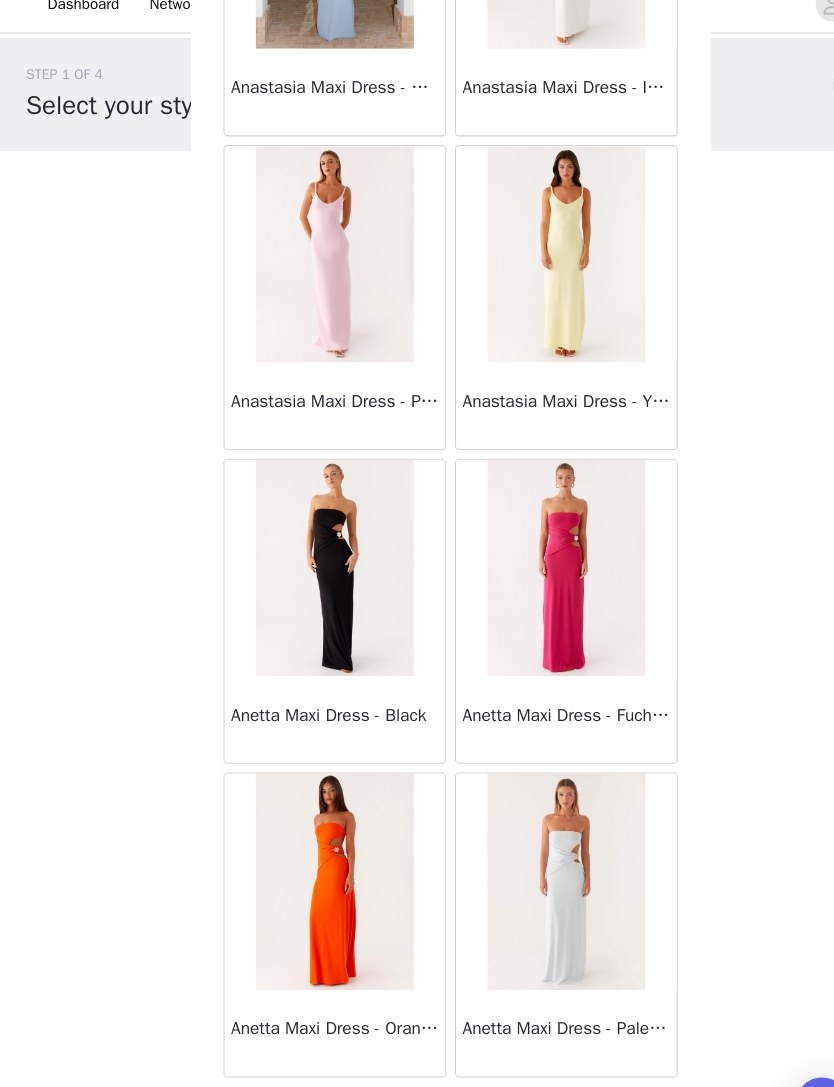 click on "Load More" at bounding box center (417, 1053) 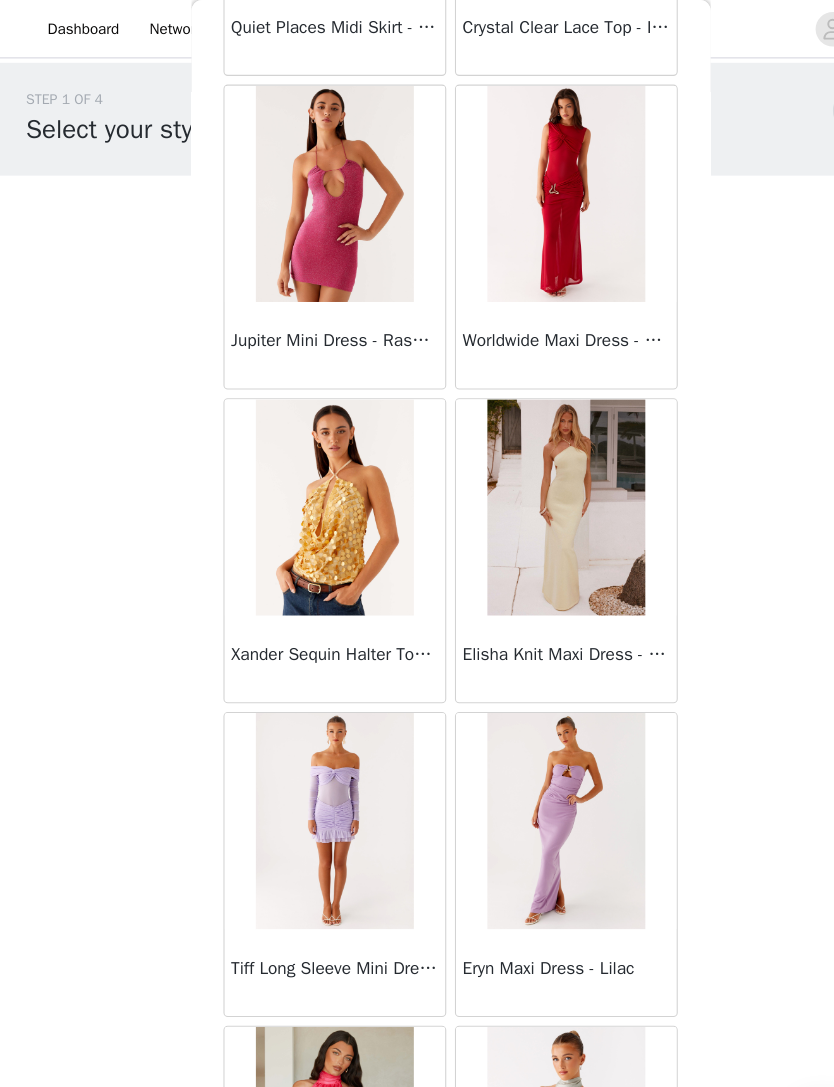 scroll, scrollTop: 42650, scrollLeft: 0, axis: vertical 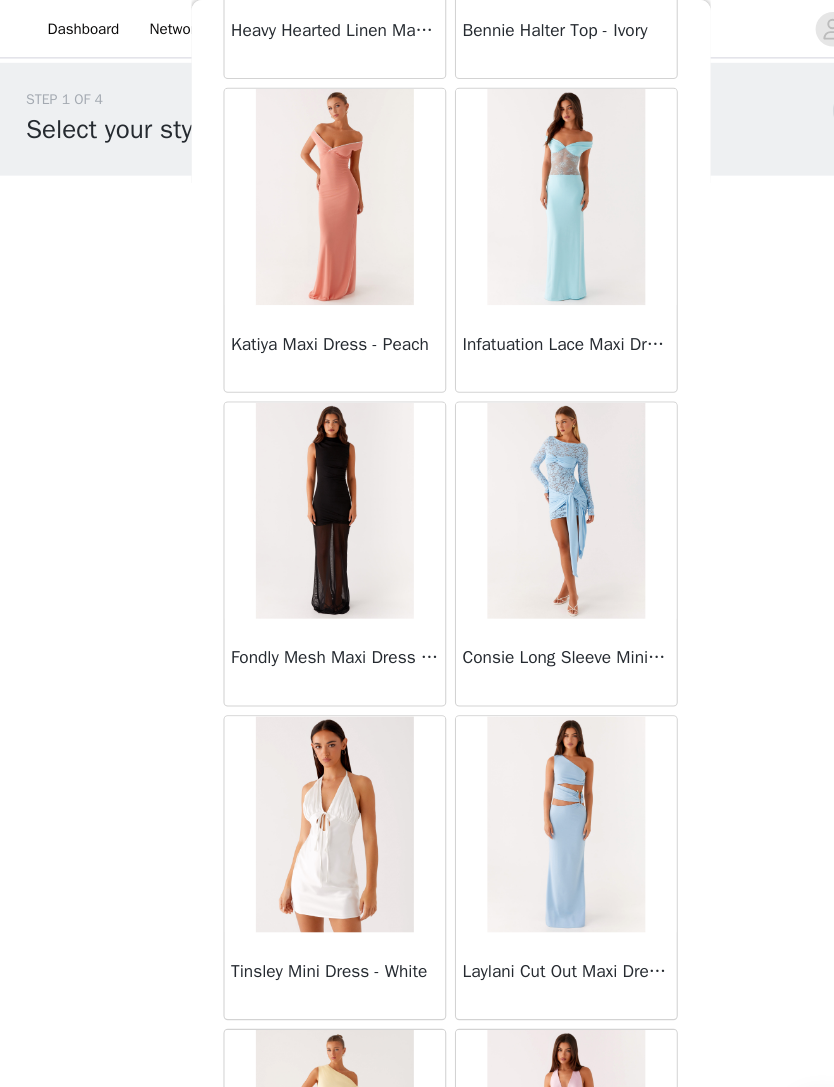 click on "Katiya Maxi Dress - Peach" at bounding box center [310, 322] 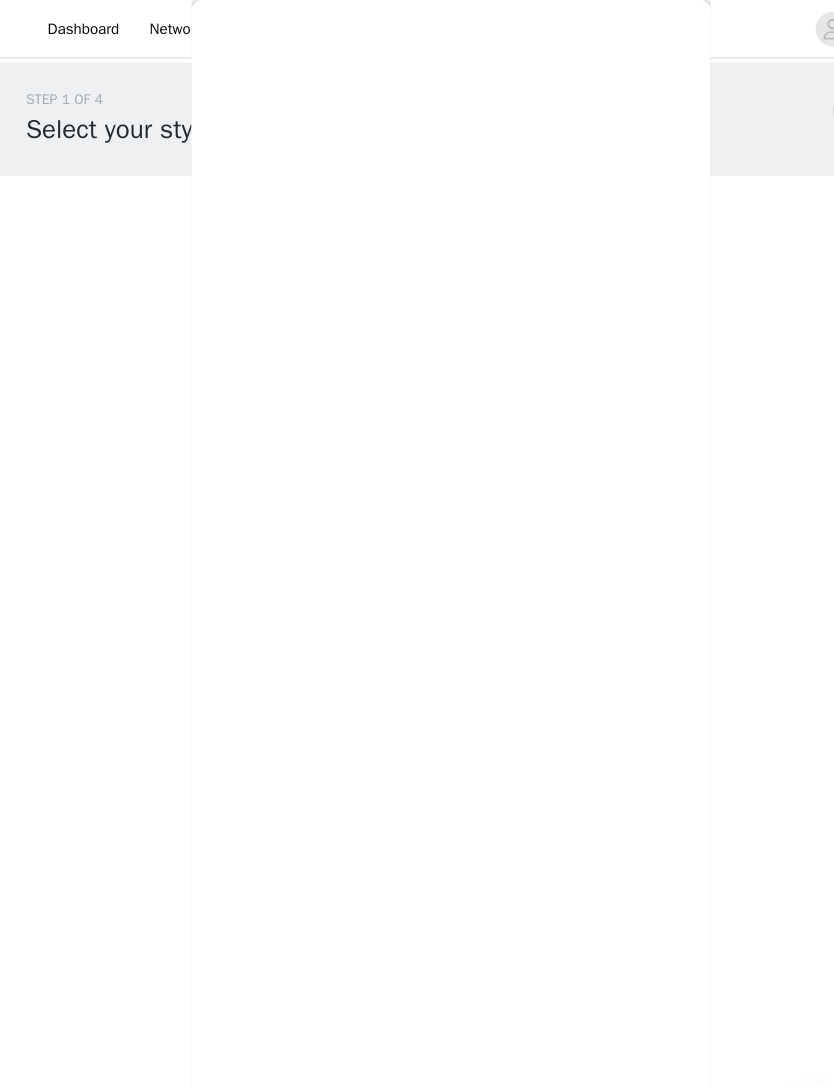 scroll, scrollTop: 0, scrollLeft: 0, axis: both 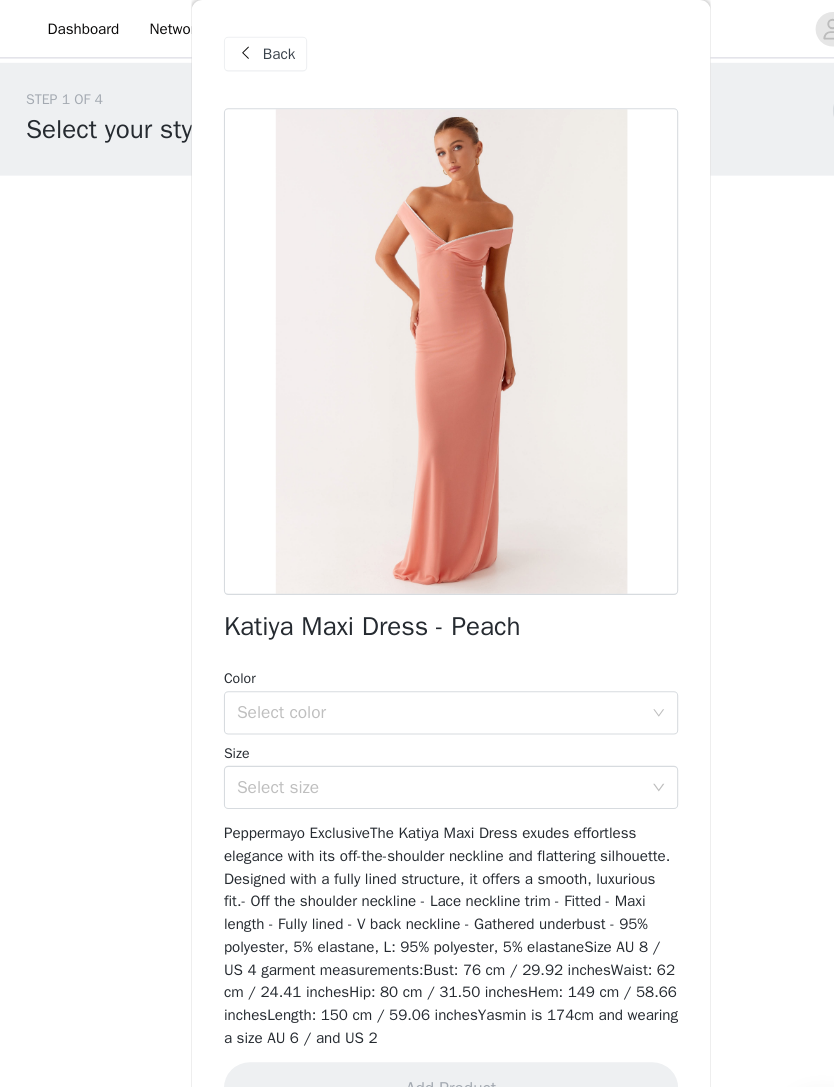 click on "Select color" at bounding box center [406, 659] 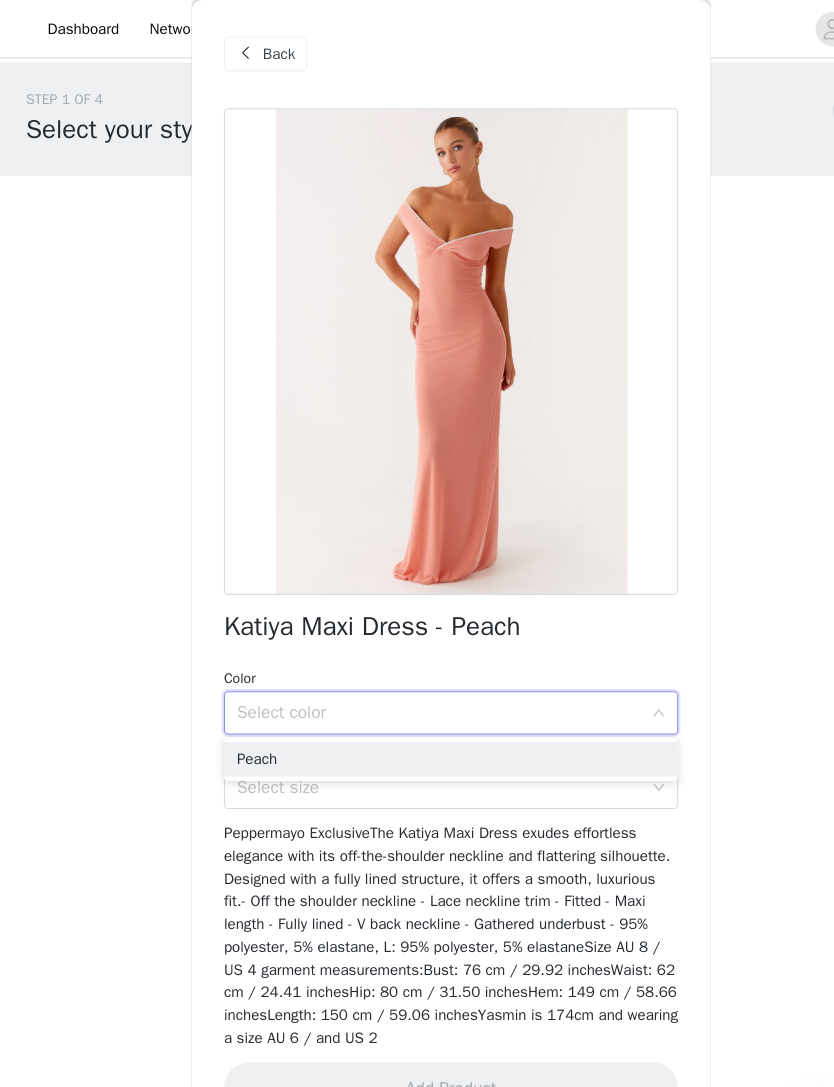 click on "Peach" at bounding box center (417, 702) 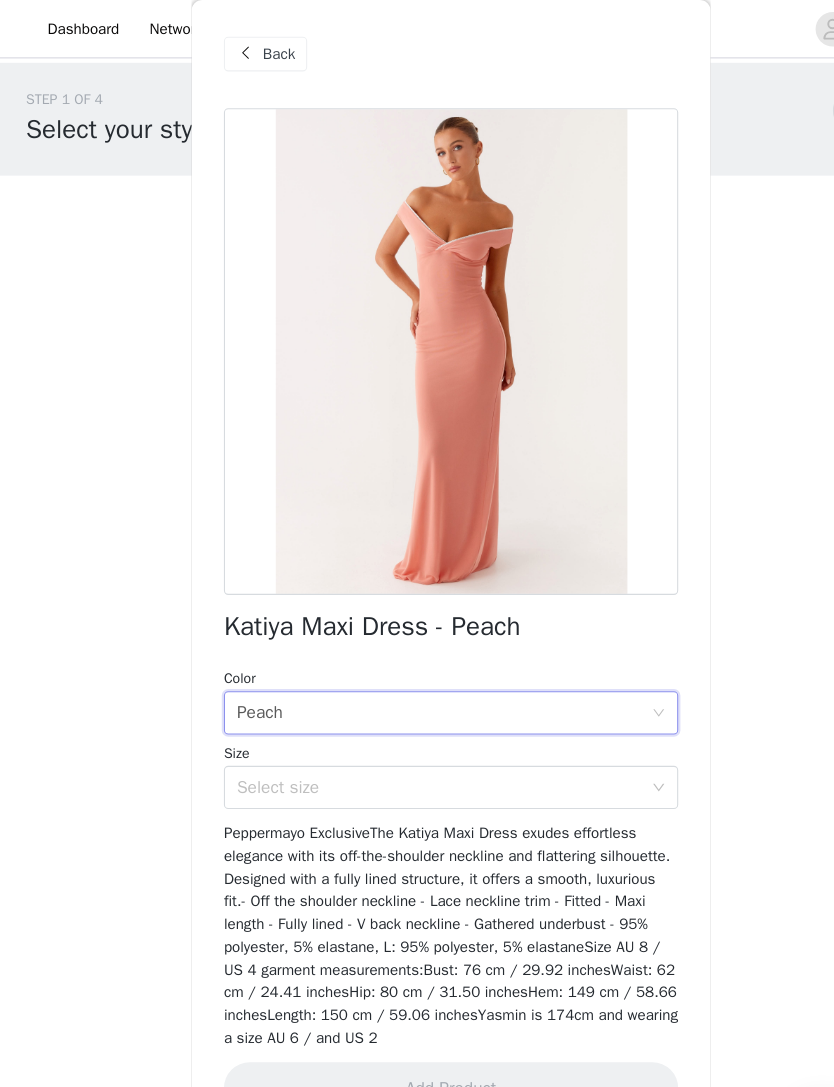 click on "Select size" at bounding box center [406, 728] 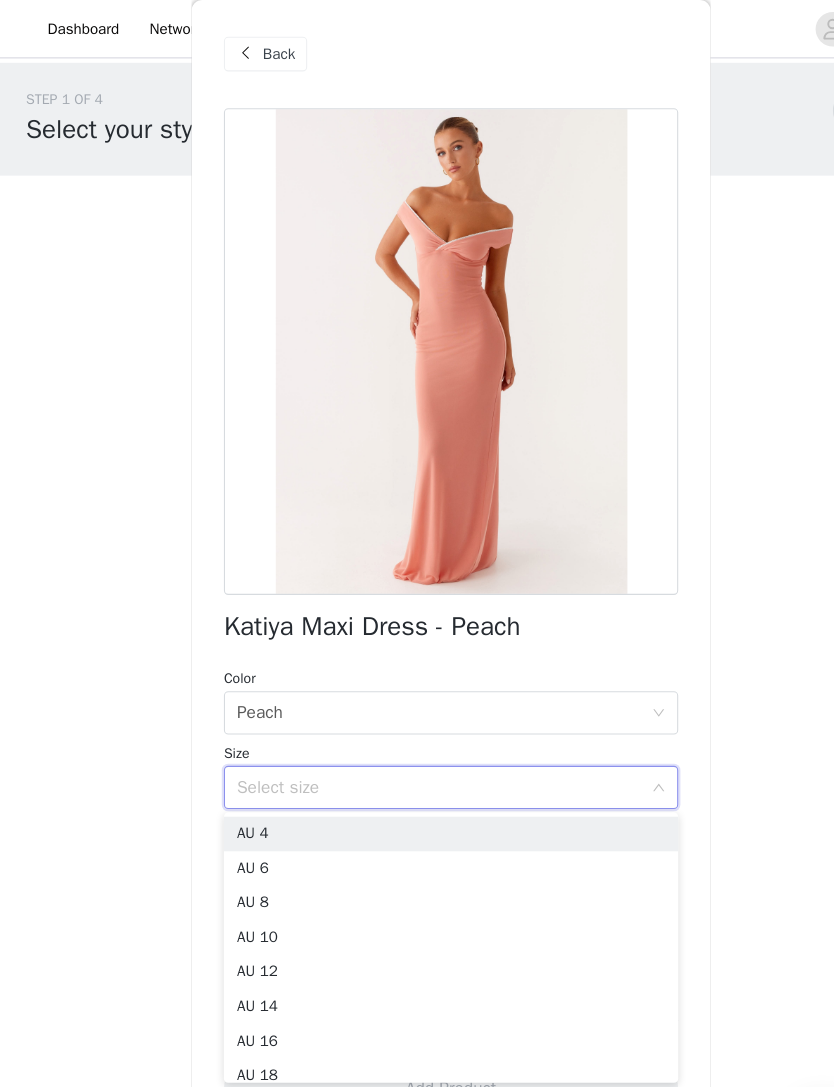 click on "AU 8" at bounding box center [417, 835] 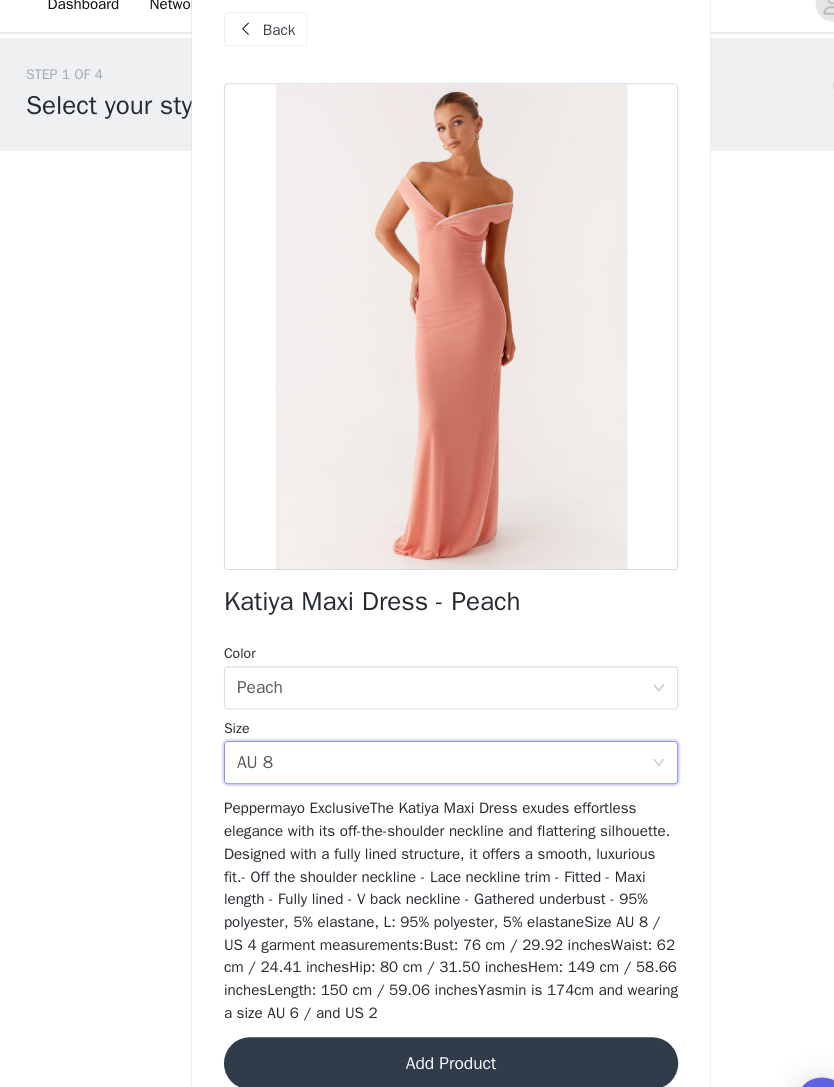 click on "Add Product" at bounding box center [417, 1006] 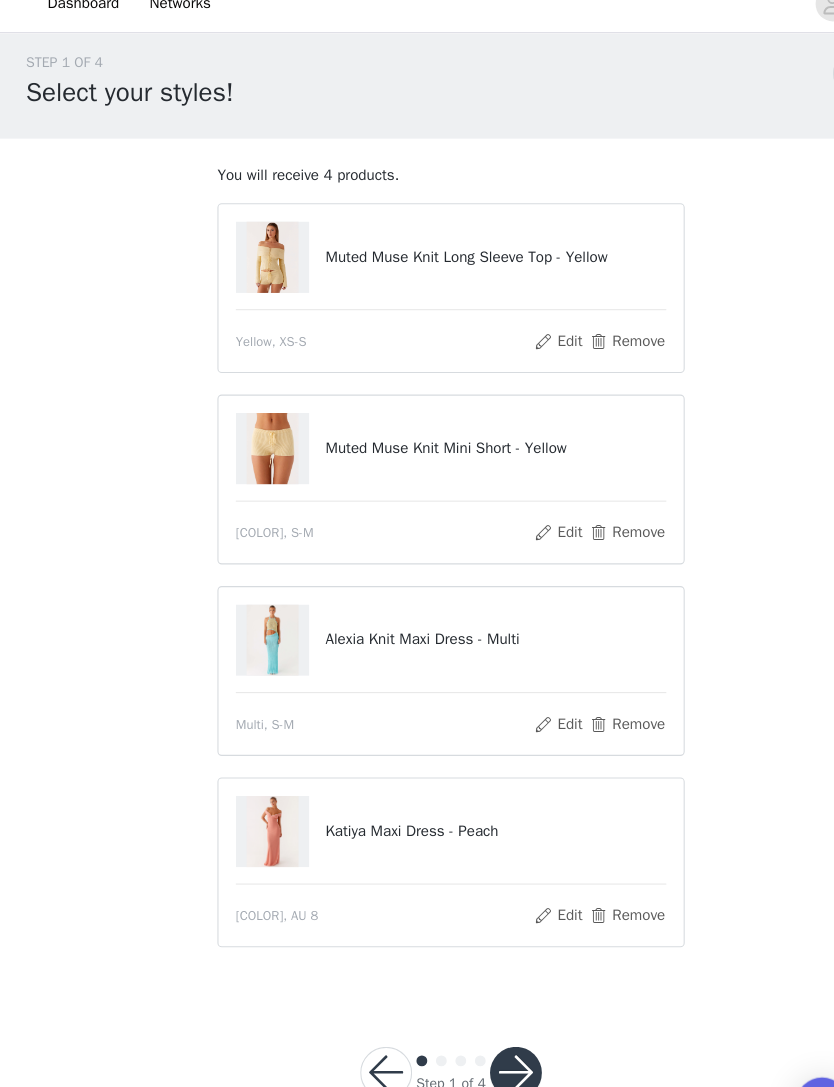 click at bounding box center (477, 1015) 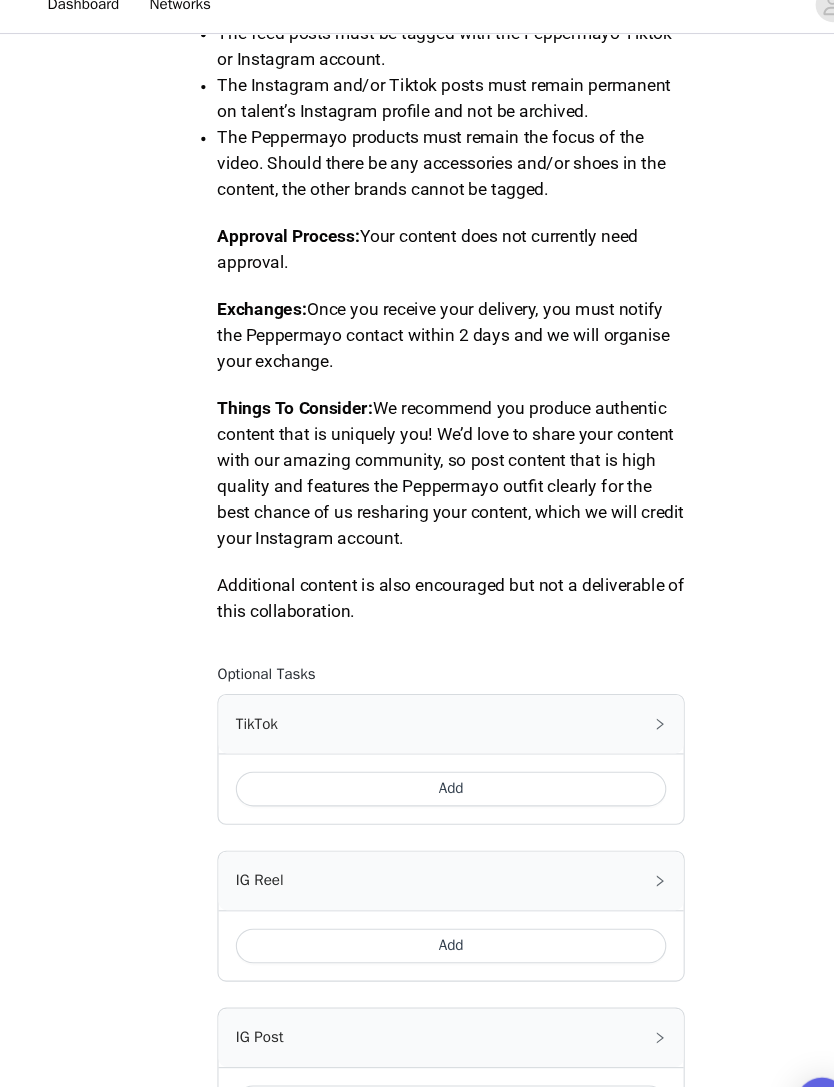 scroll, scrollTop: 857, scrollLeft: 0, axis: vertical 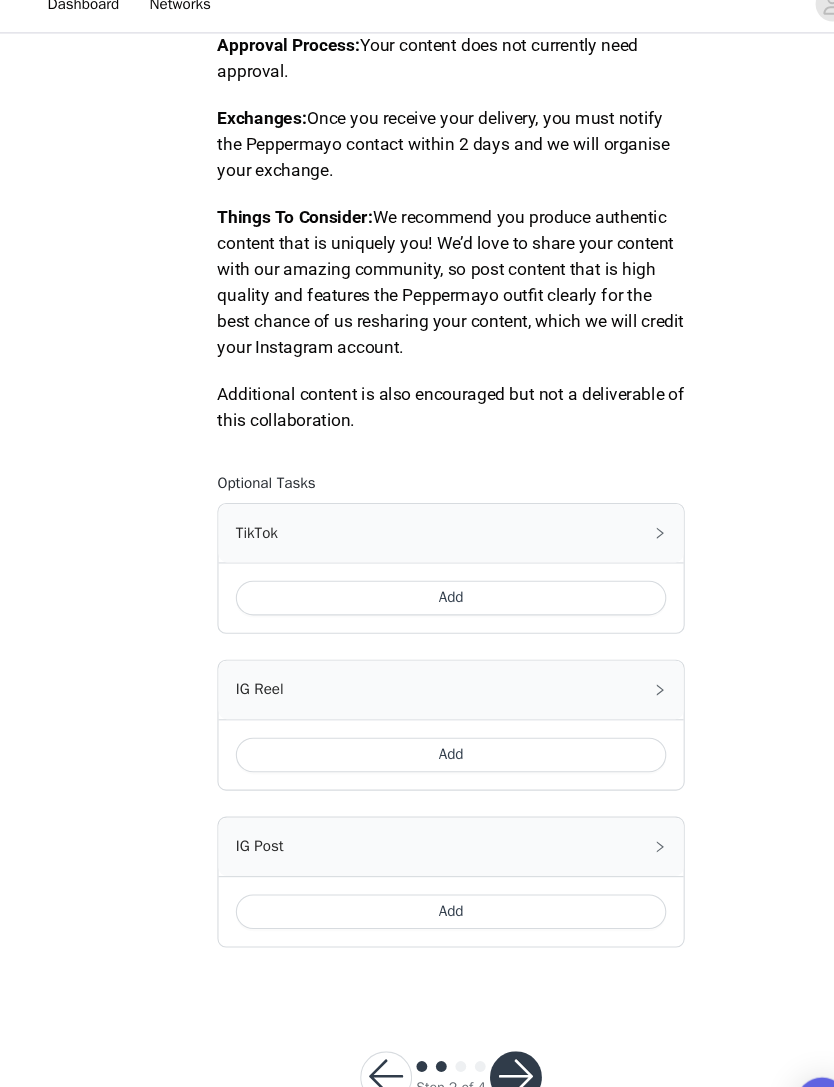 click at bounding box center [477, 1019] 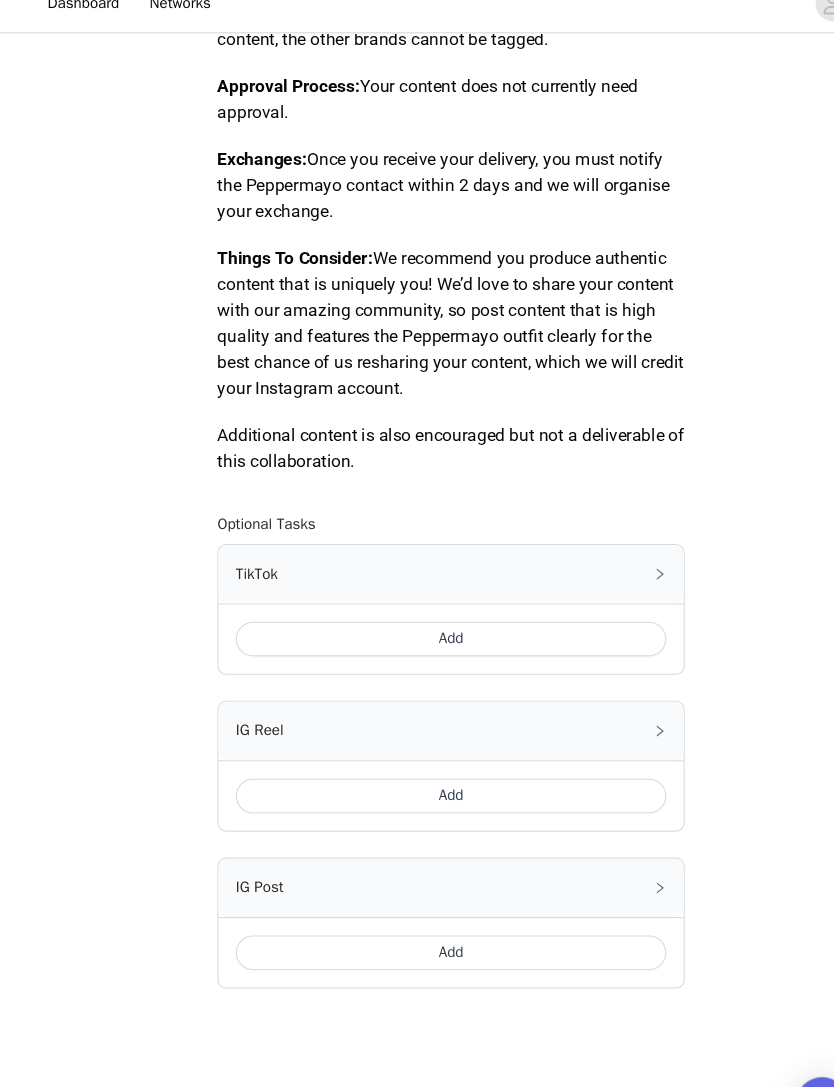 scroll, scrollTop: 857, scrollLeft: 0, axis: vertical 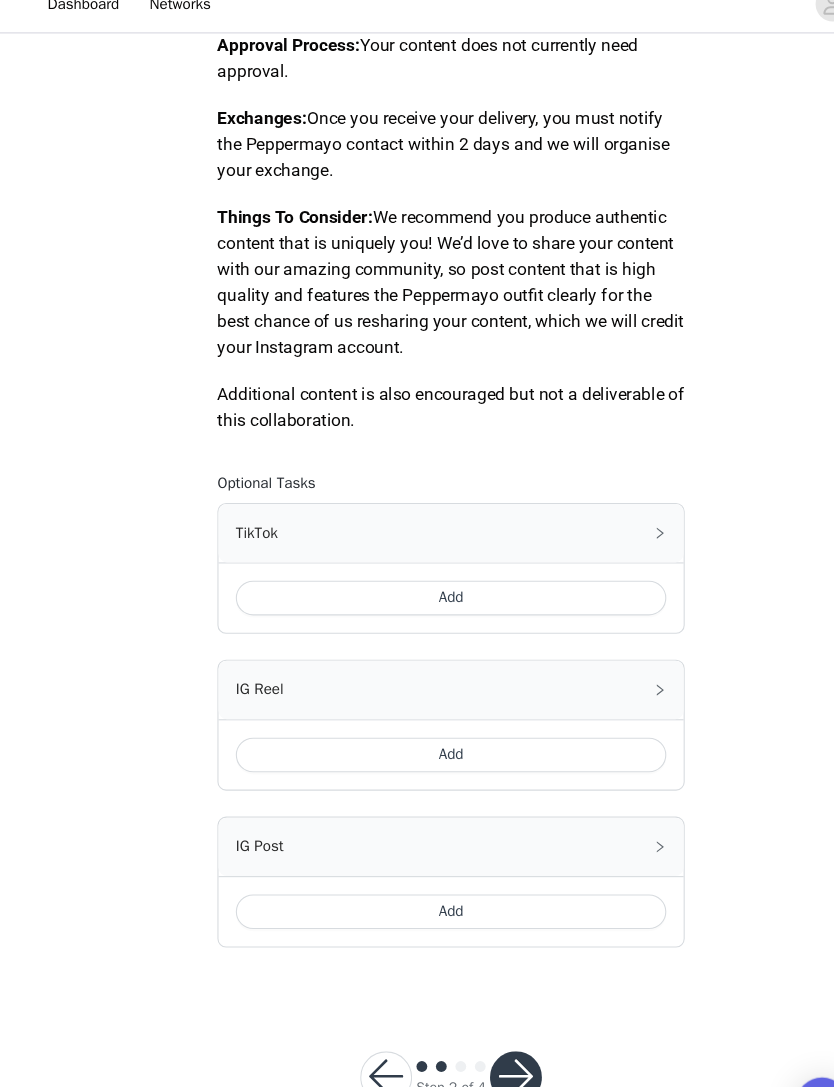click on "Add" at bounding box center [417, 576] 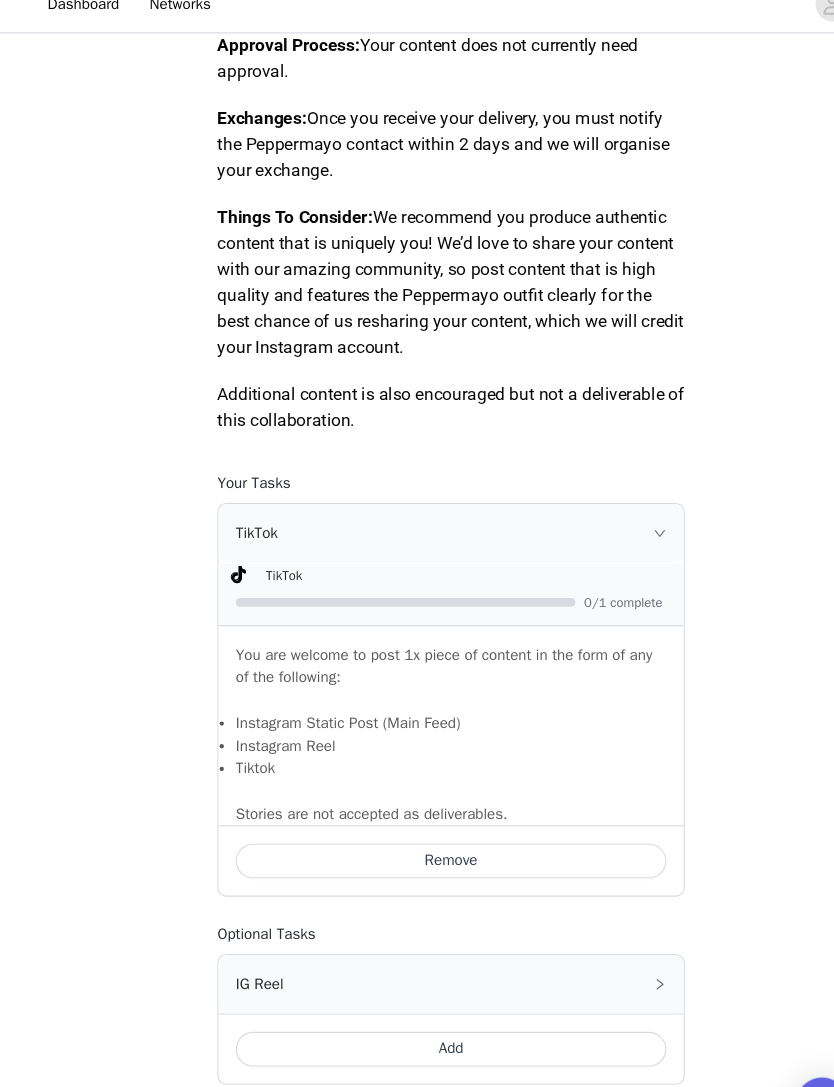 click on "TikTok" at bounding box center [417, 516] 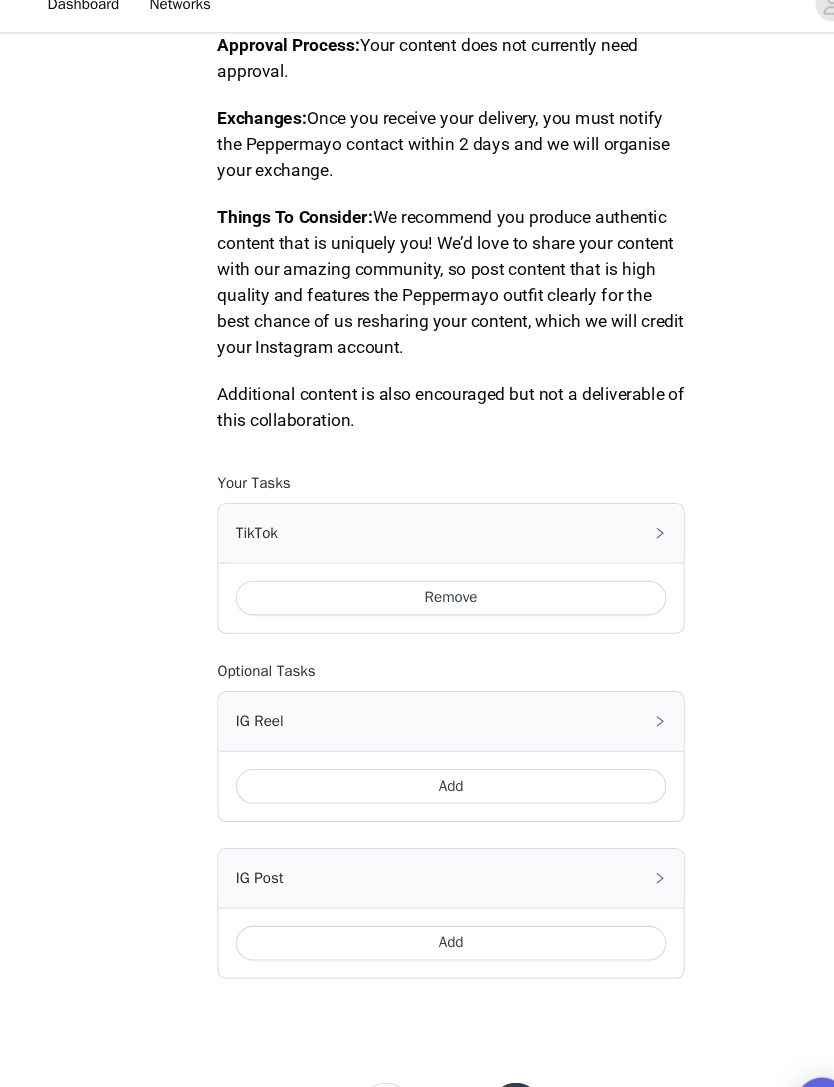 click on "Add" at bounding box center [417, 895] 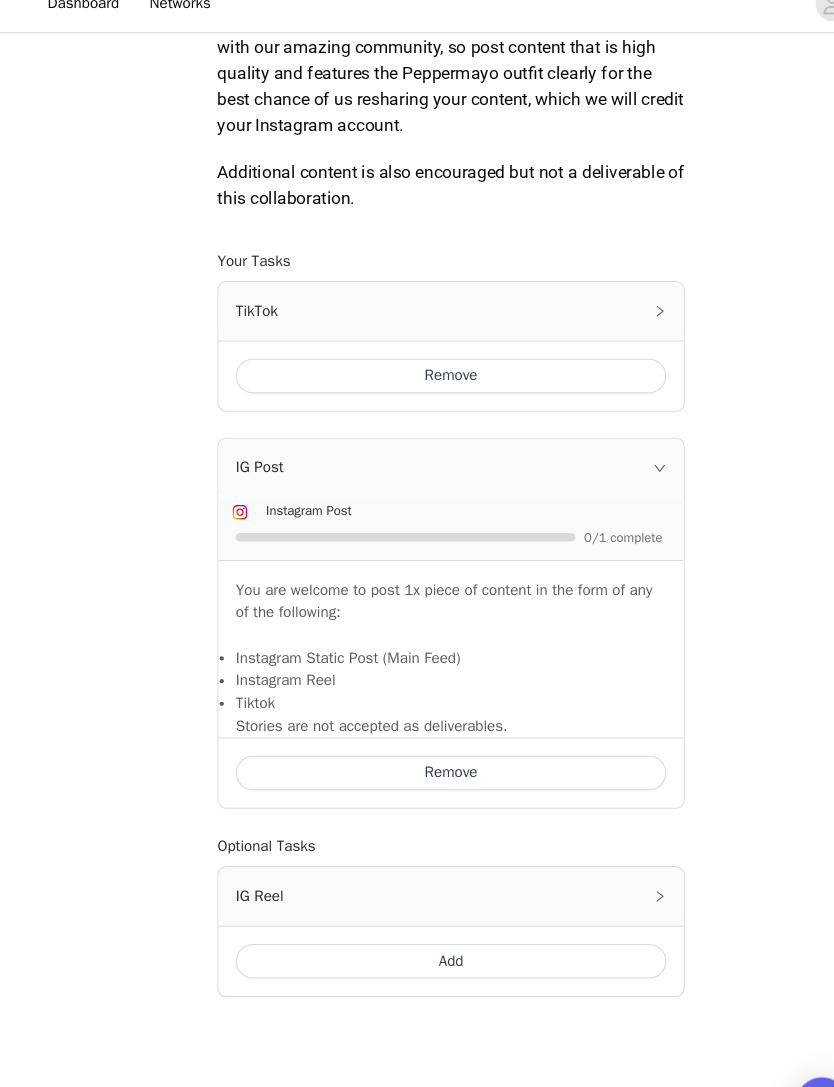 click on "IG Post" at bounding box center (417, 456) 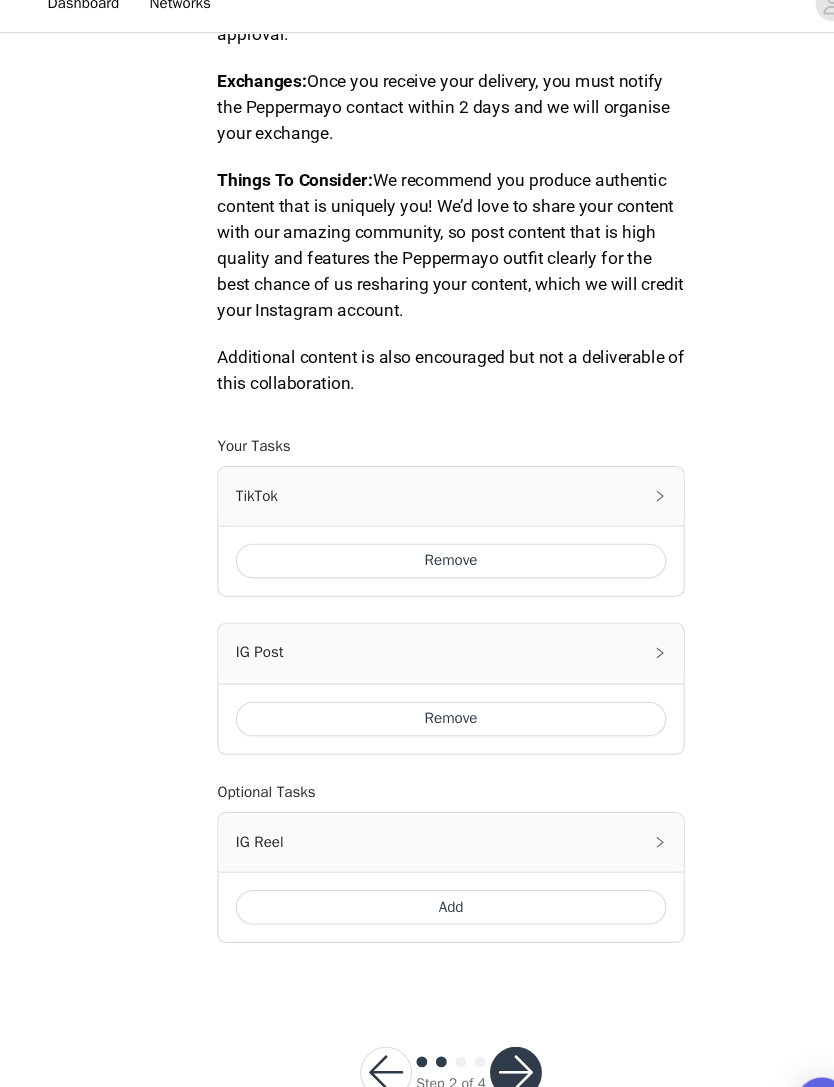 scroll, scrollTop: 886, scrollLeft: 0, axis: vertical 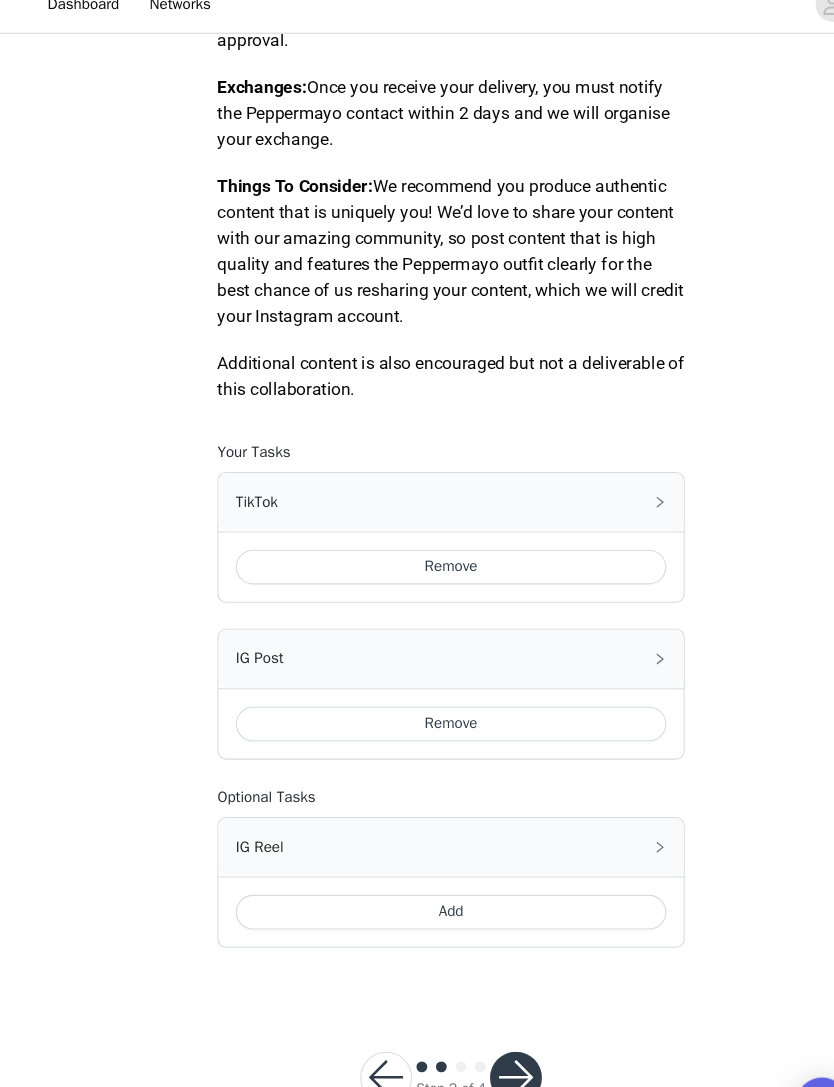 click at bounding box center [477, 1019] 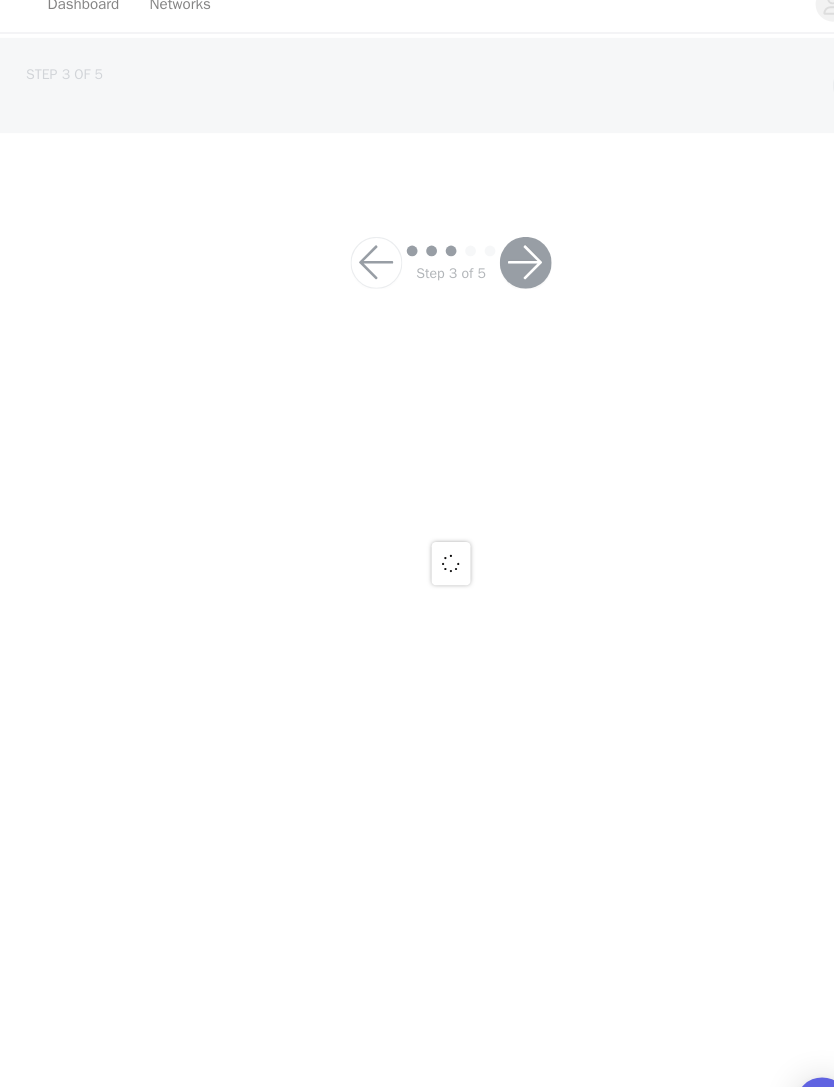 scroll, scrollTop: 0, scrollLeft: 0, axis: both 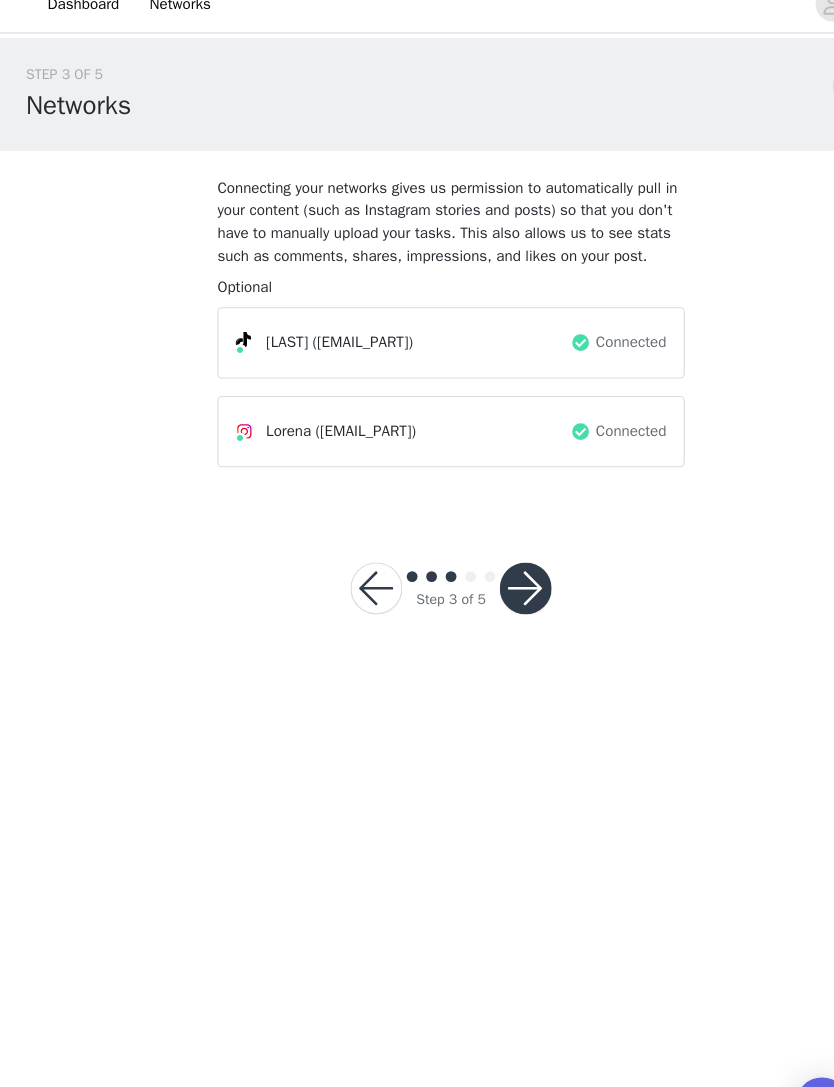 click at bounding box center [486, 567] 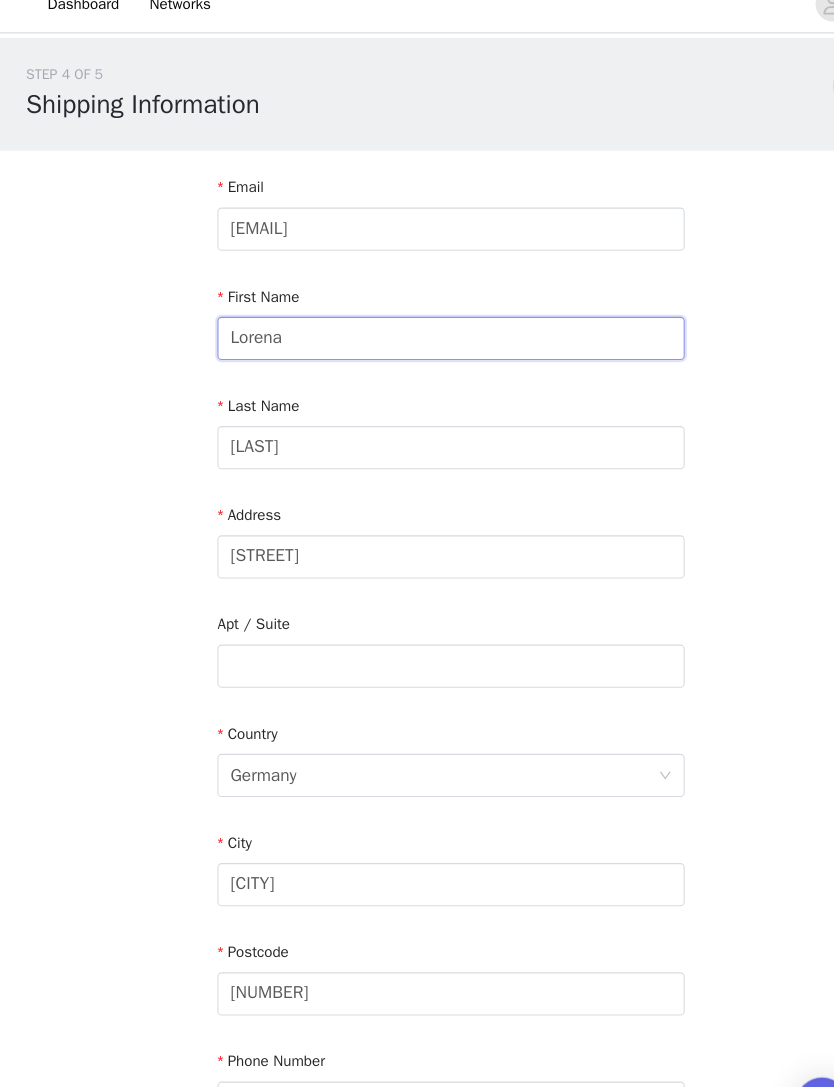 click on "Lorena" at bounding box center (417, 336) 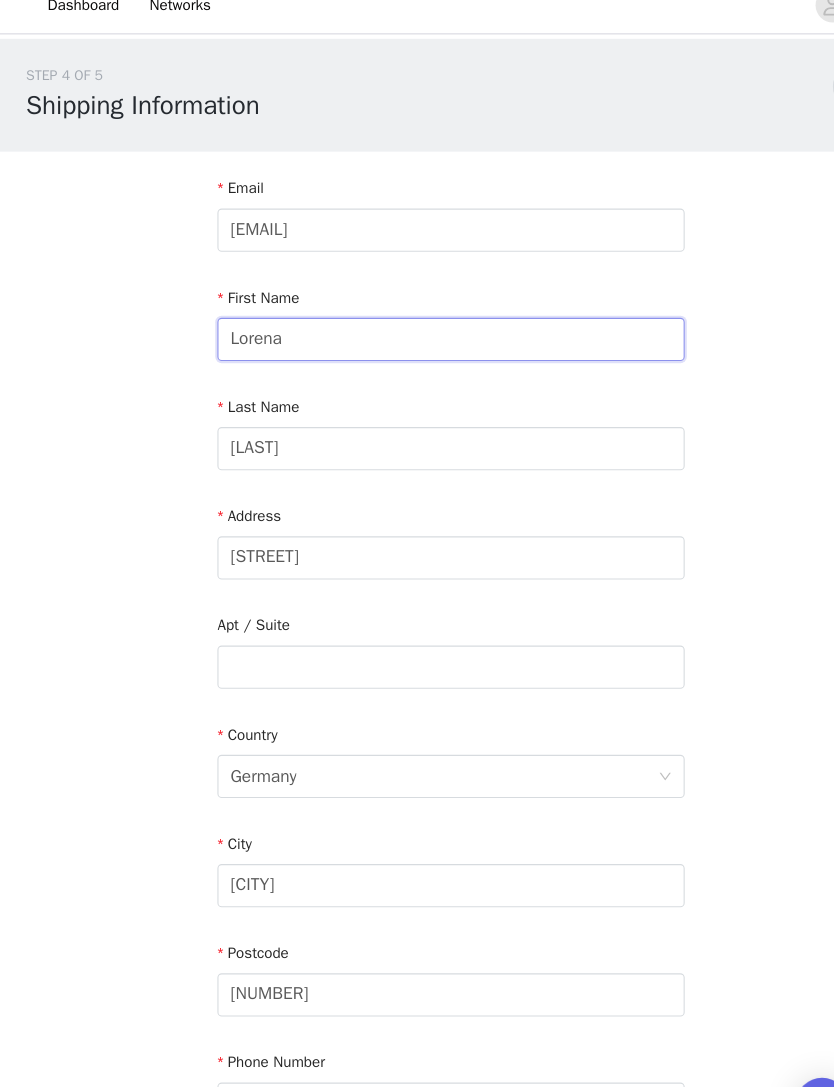 click on "Lorena" at bounding box center [417, 336] 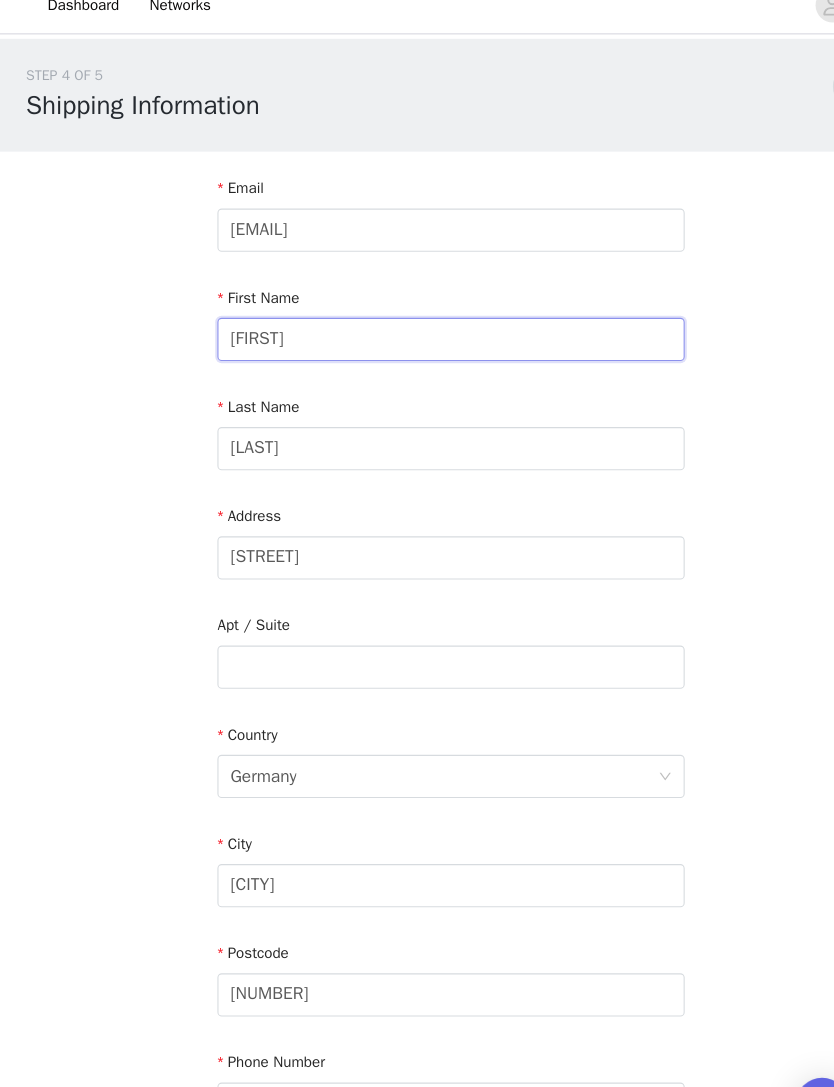 type on "[FIRST]" 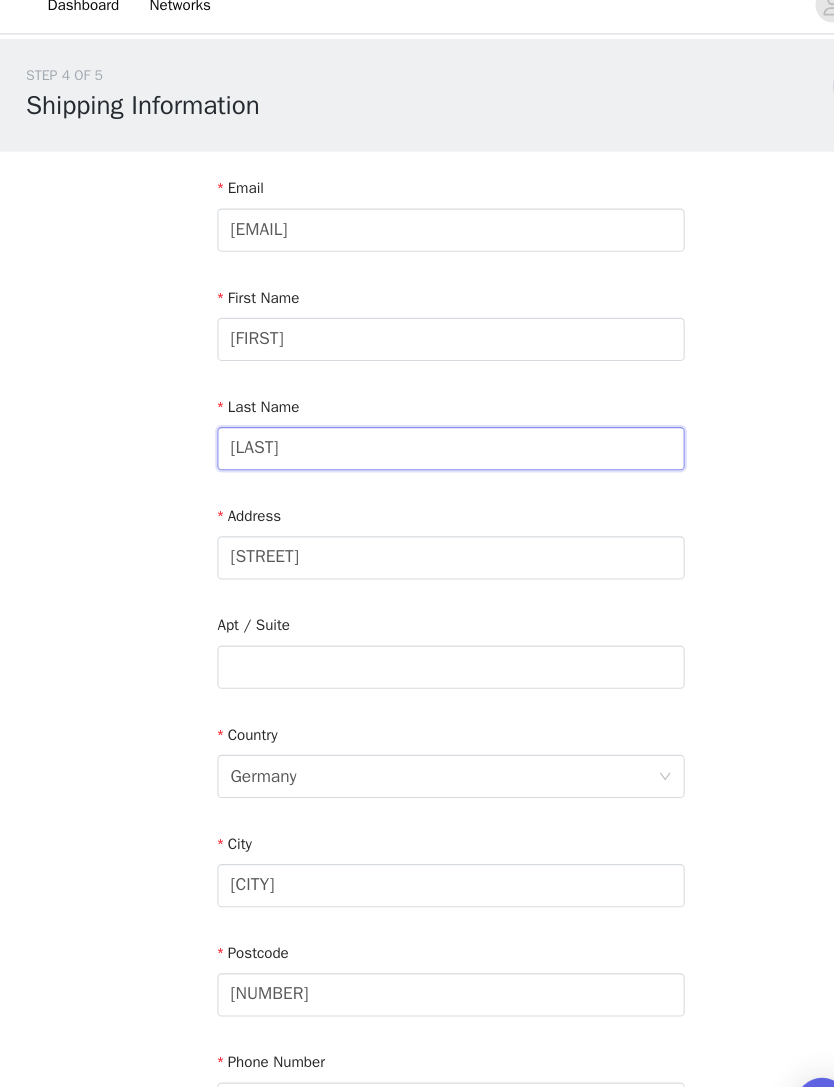 click on "[LAST]" at bounding box center [417, 437] 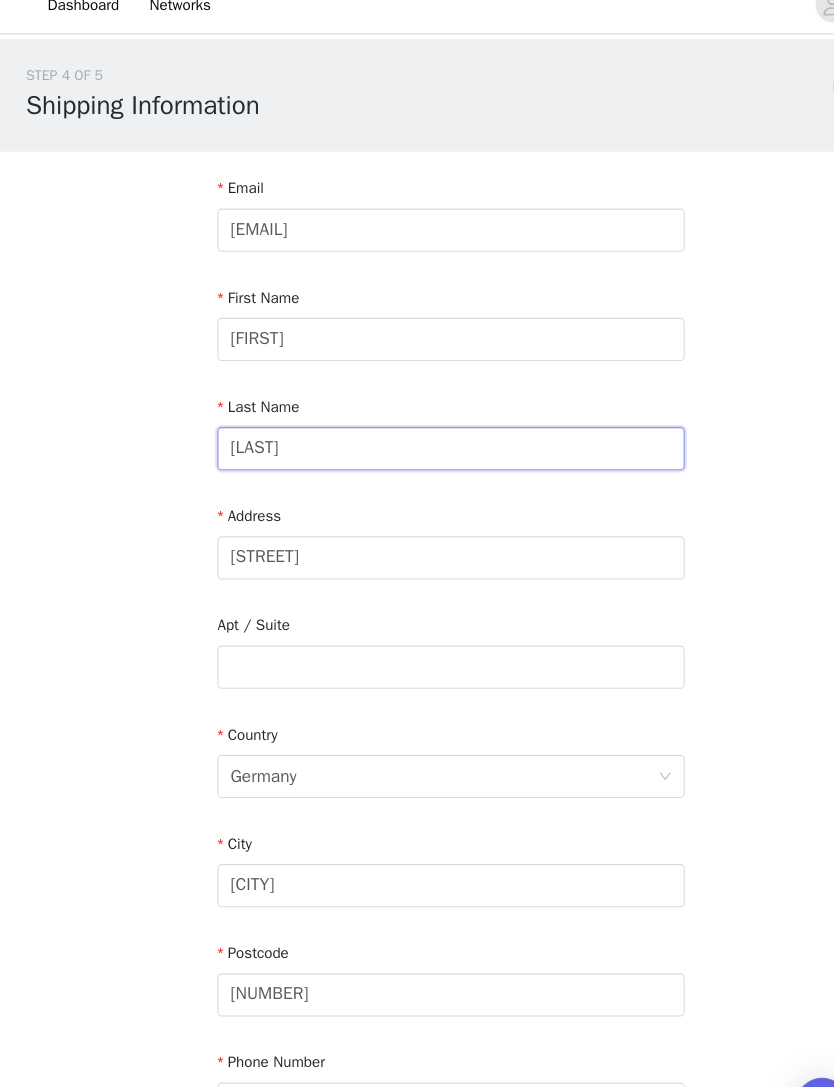 type on "[LAST]" 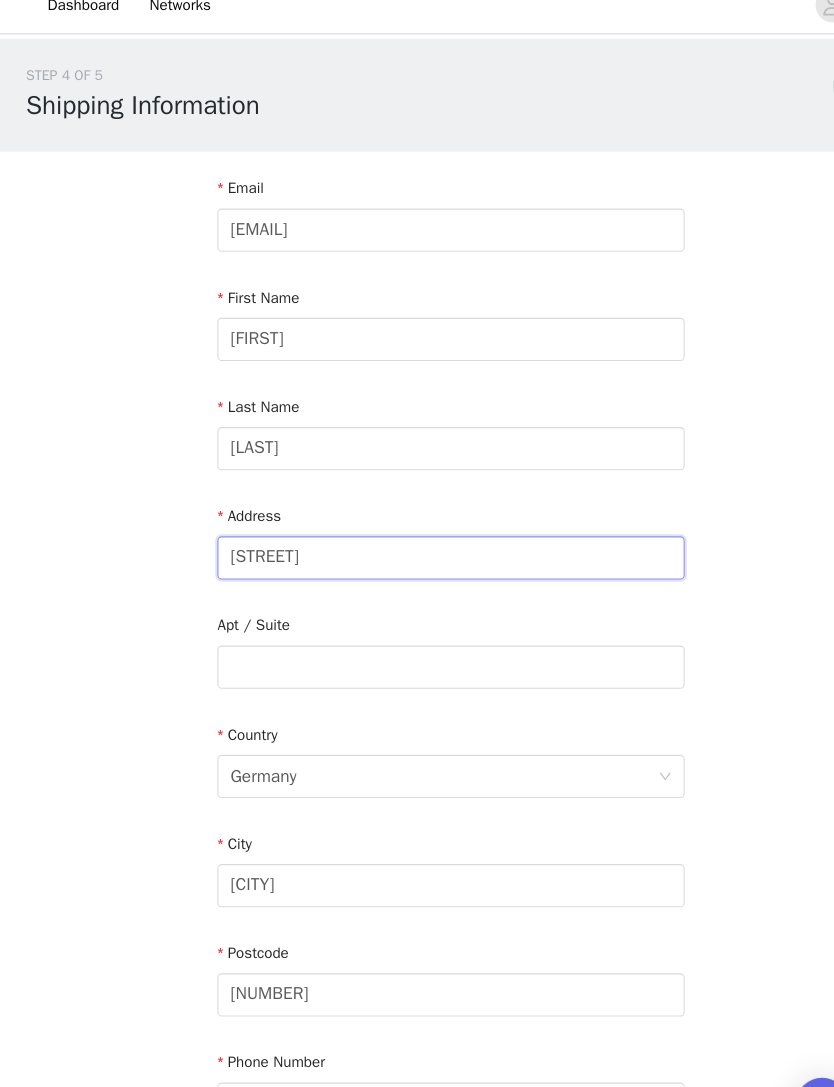 click on "[STREET]" at bounding box center (417, 538) 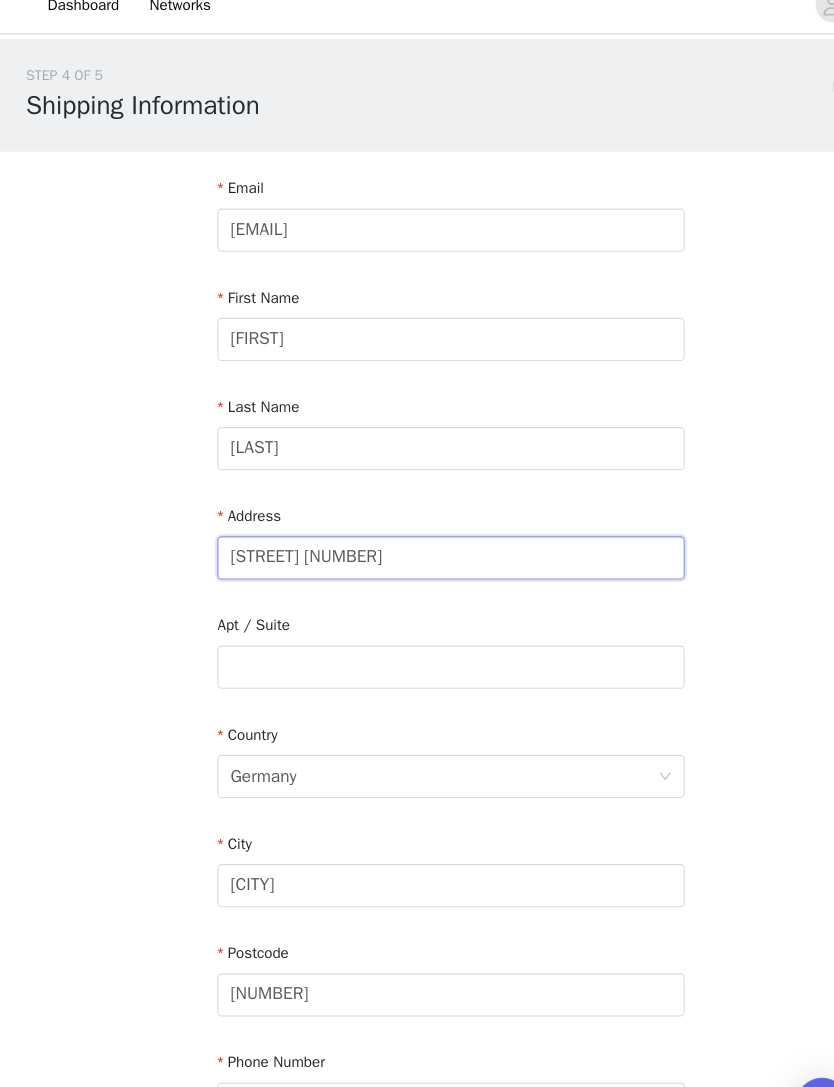 type on "[STREET] [NUMBER]" 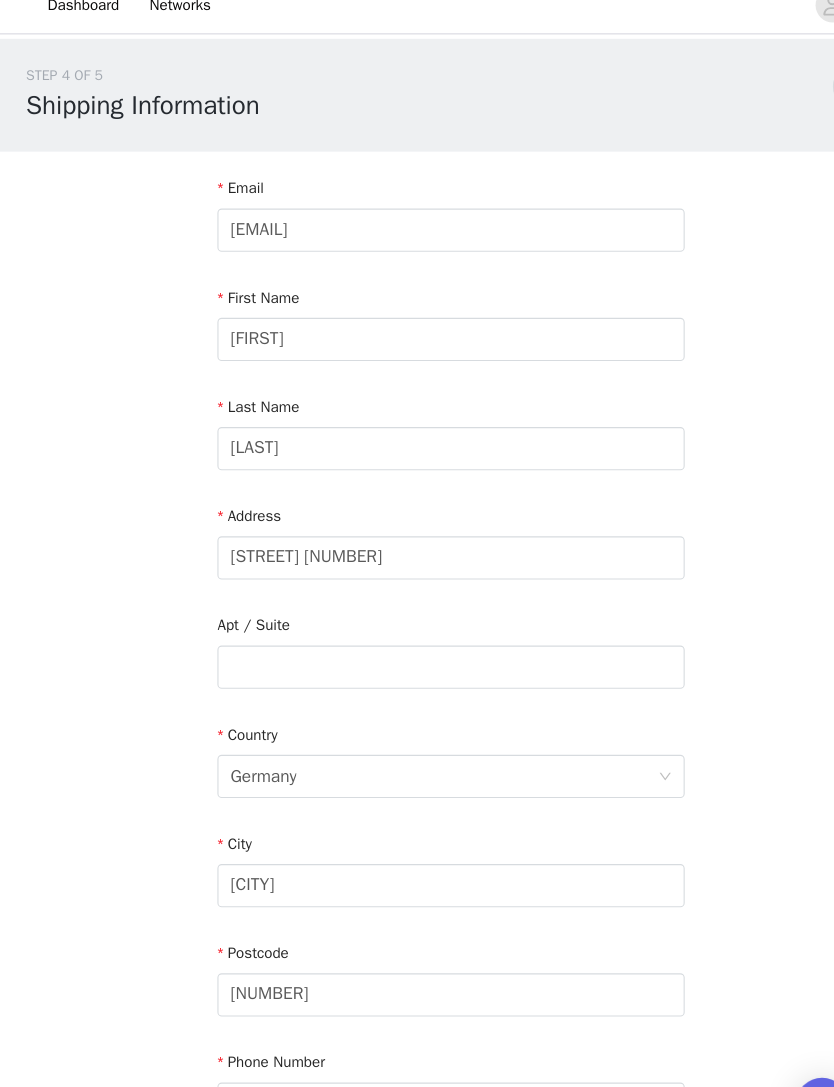 click on "Germany" at bounding box center [243, 740] 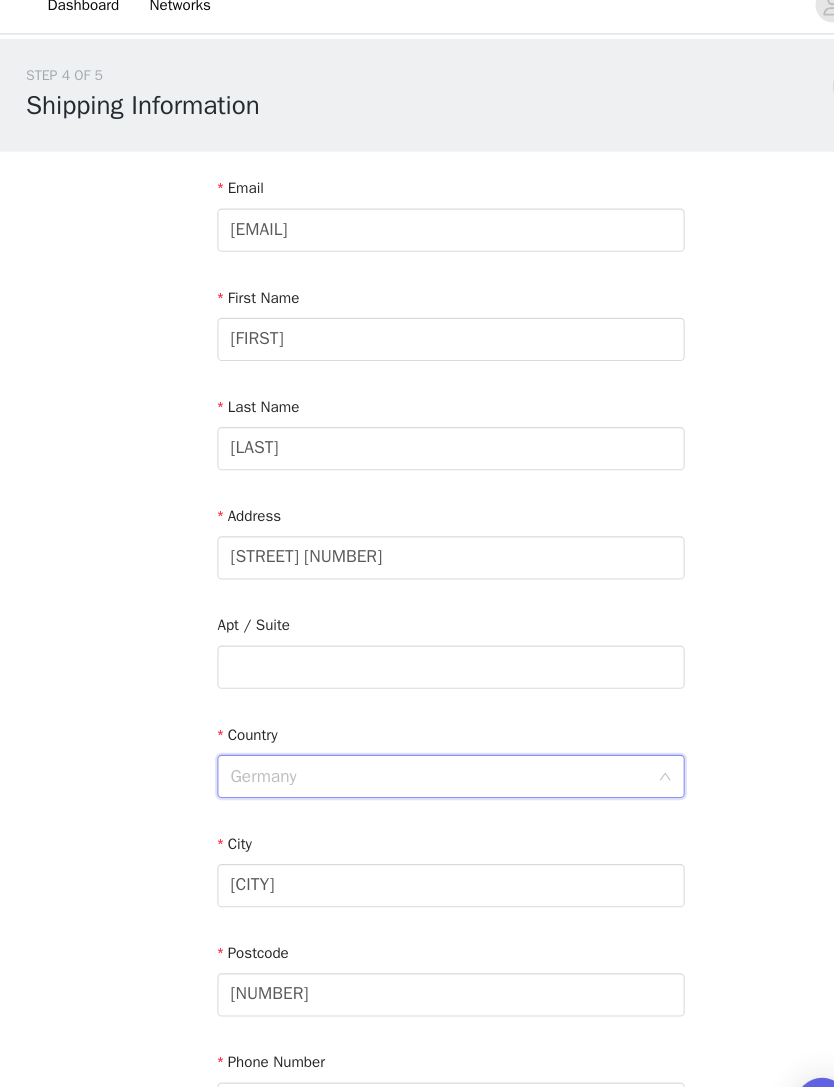 scroll, scrollTop: 27, scrollLeft: 0, axis: vertical 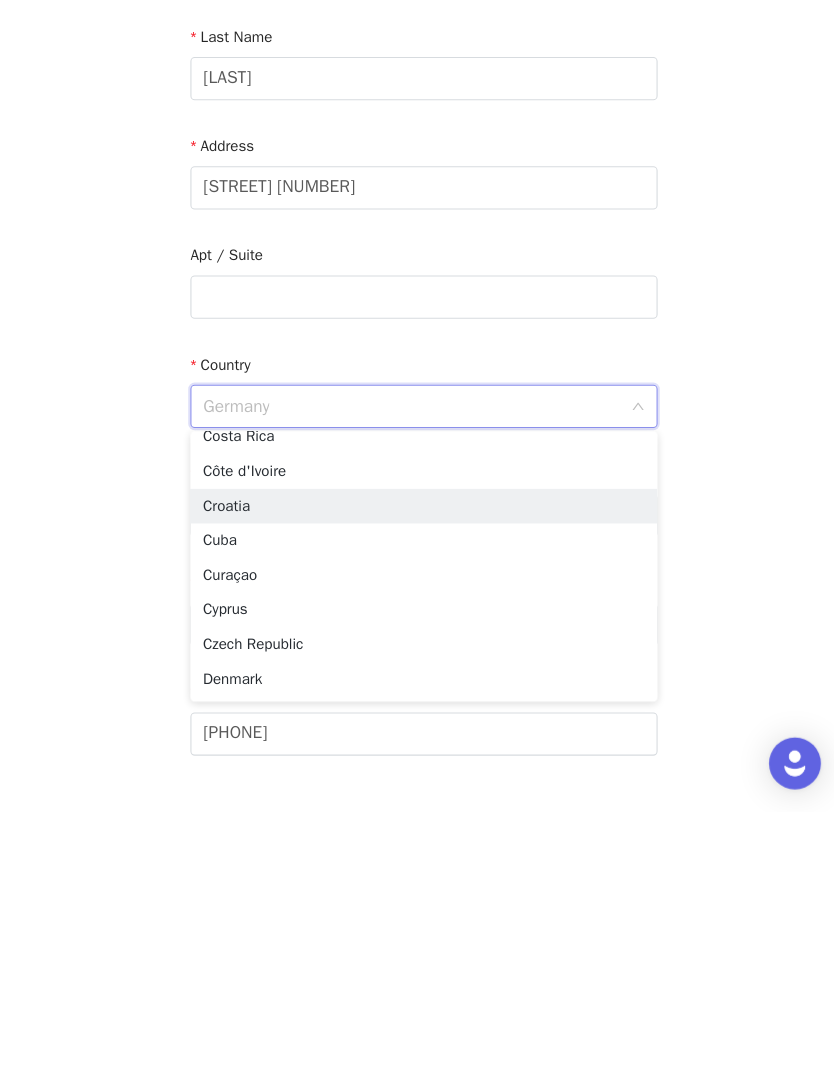 click on "Croatia" at bounding box center (417, 805) 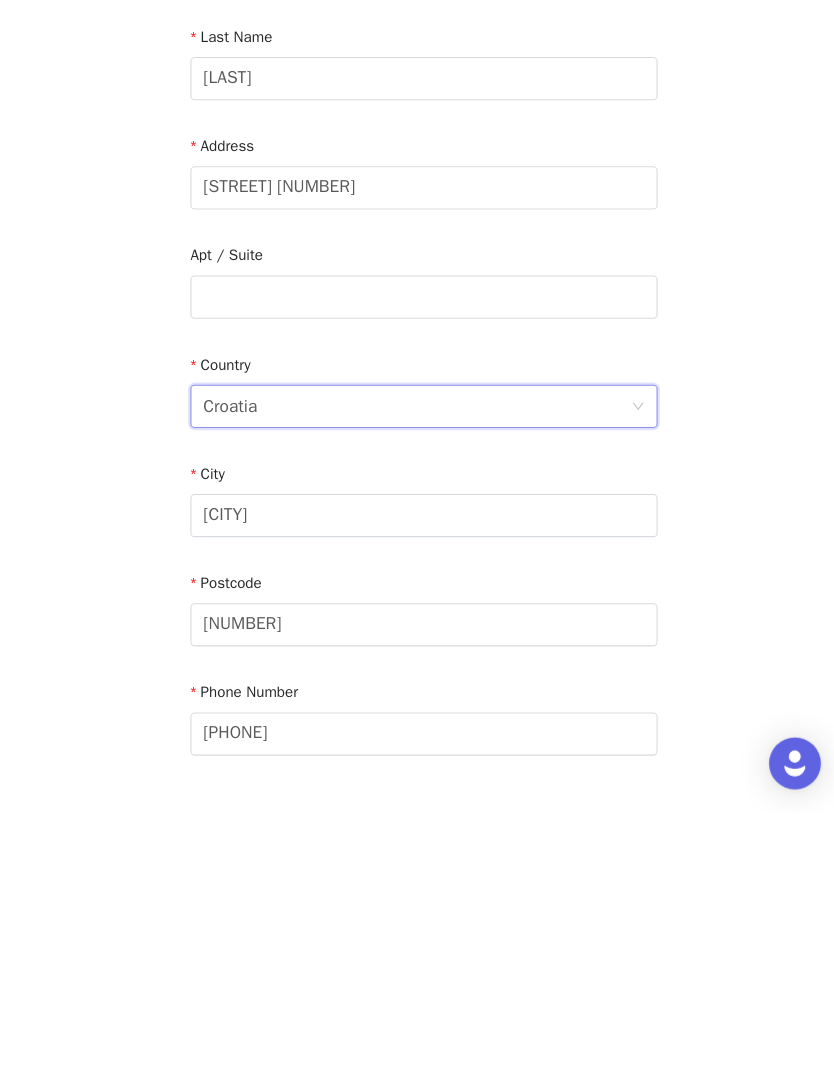 scroll, scrollTop: 174, scrollLeft: 0, axis: vertical 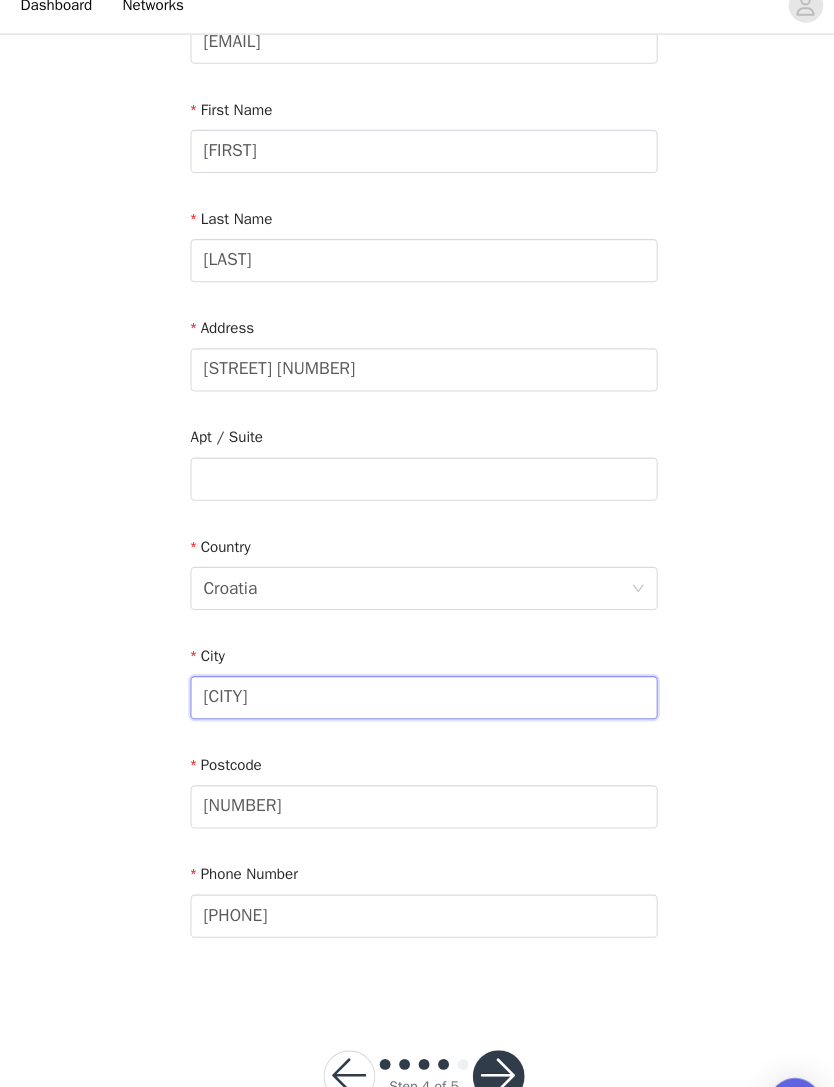 click on "[CITY]" at bounding box center (417, 667) 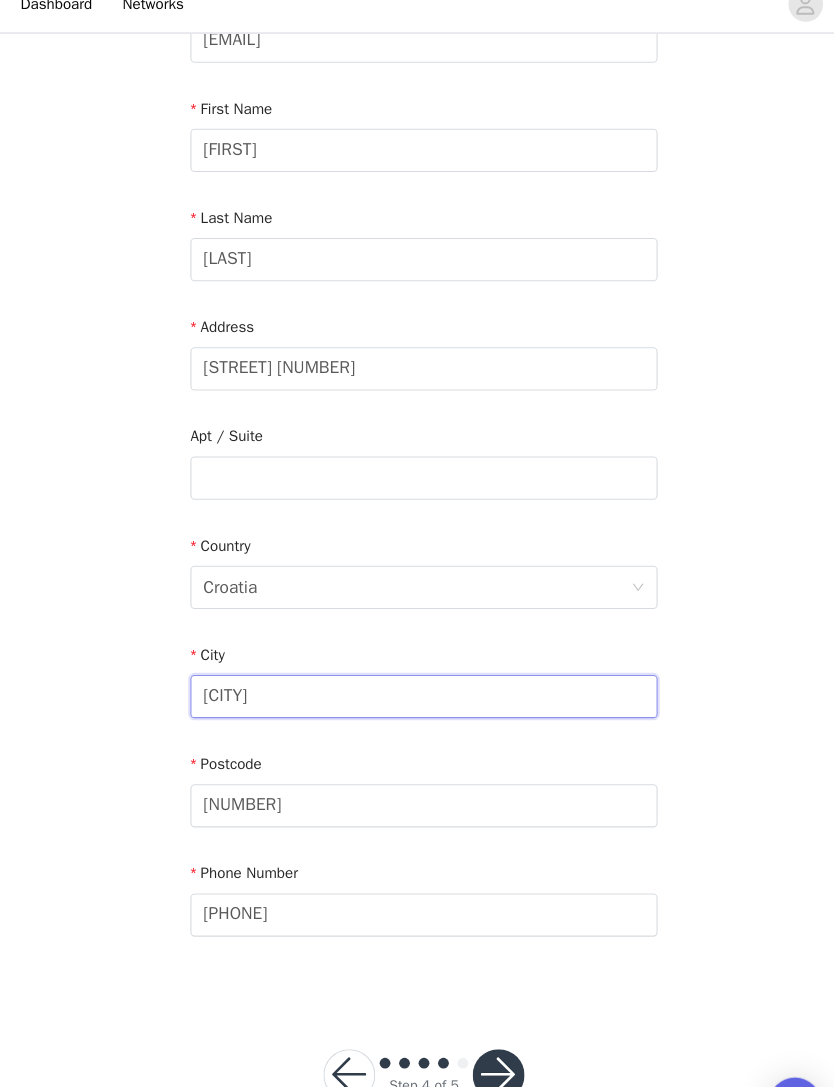 click on "[CITY]" at bounding box center (417, 667) 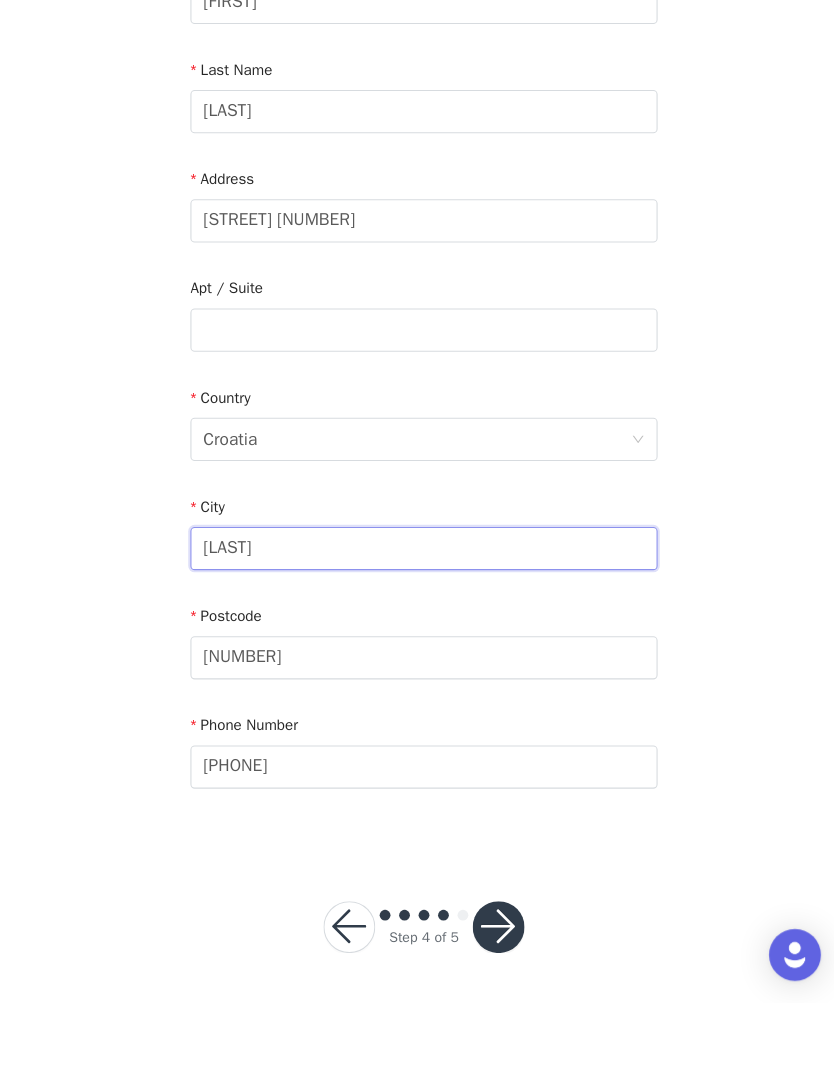 type on "[LAST]" 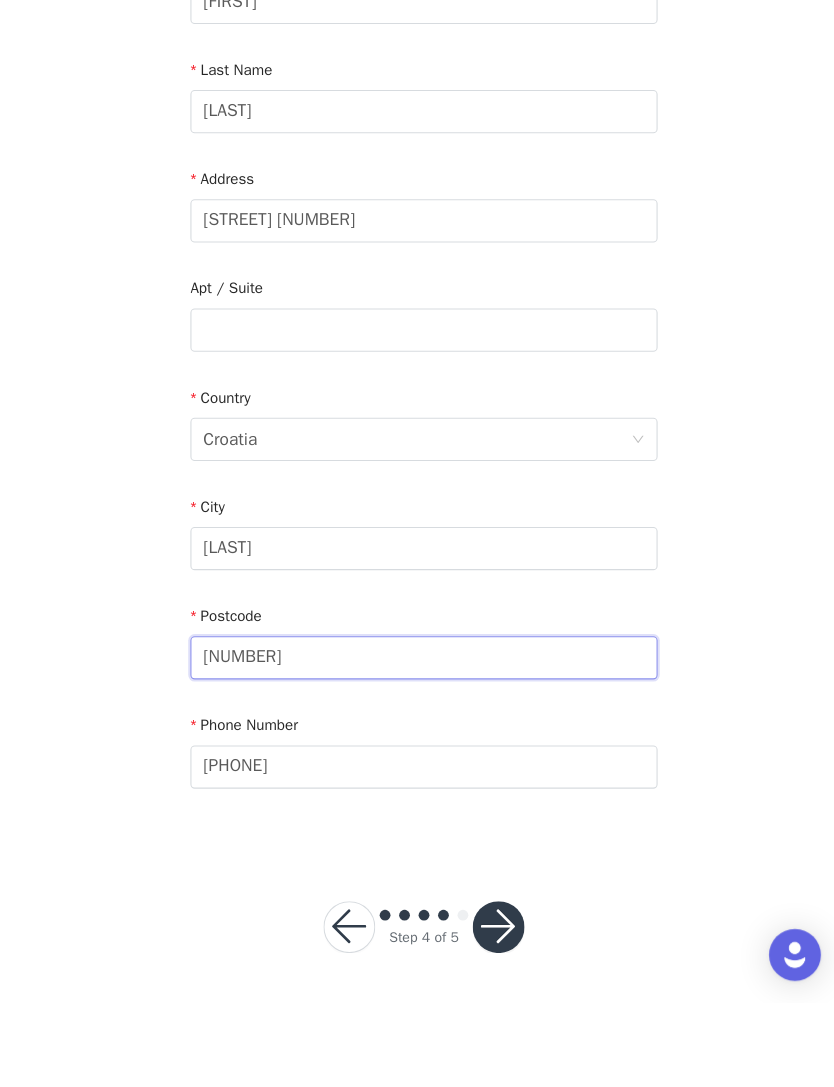 click on "[NUMBER]" at bounding box center [417, 768] 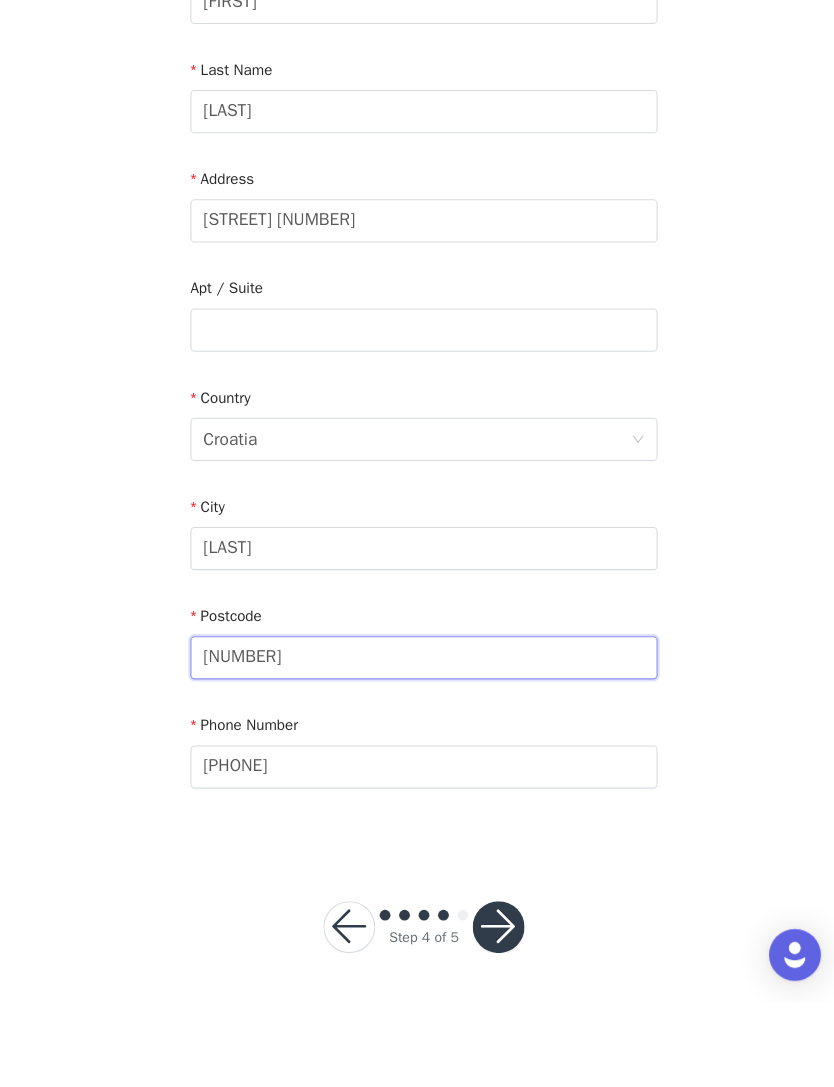 type on "[NUMBER]" 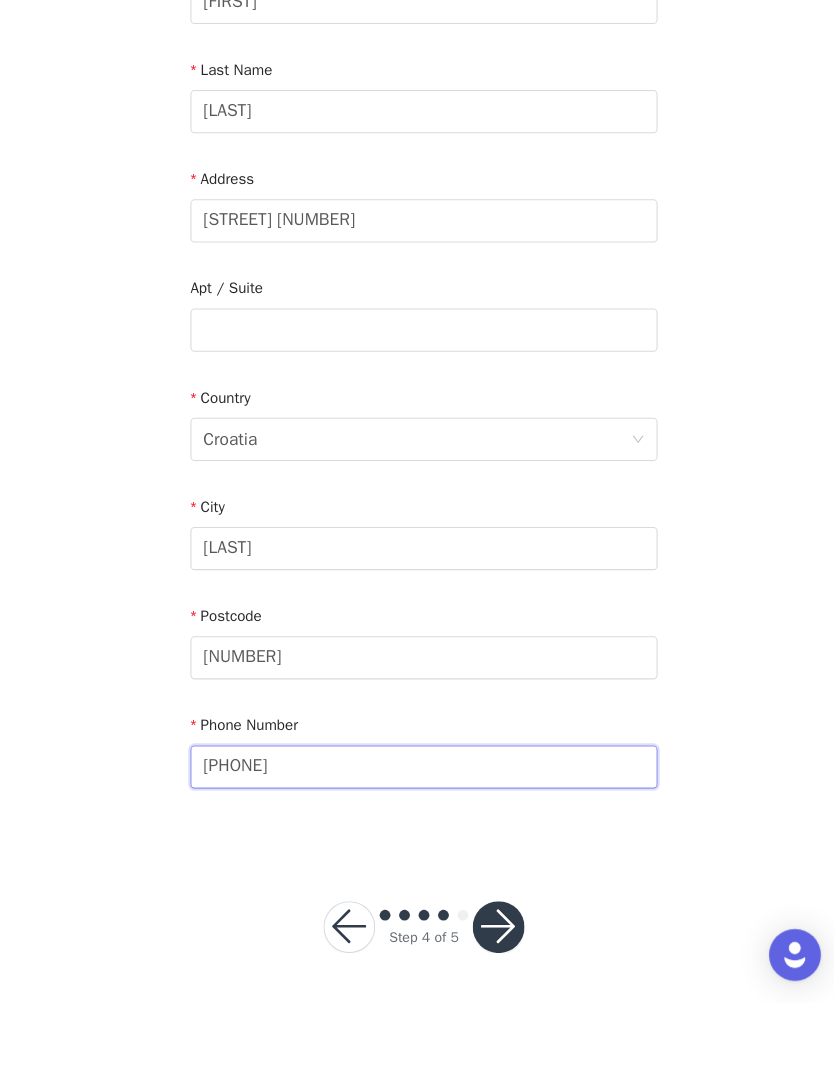 click on "[PHONE]" at bounding box center (417, 869) 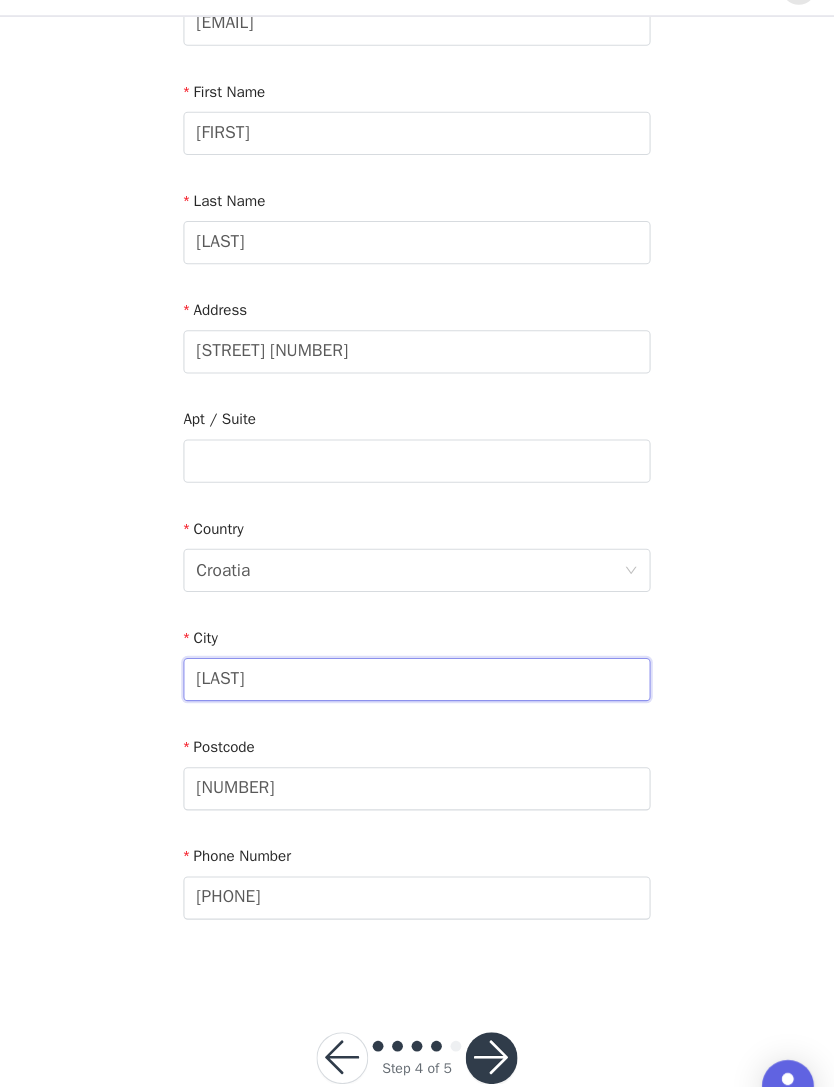 click on "[LAST]" at bounding box center (417, 667) 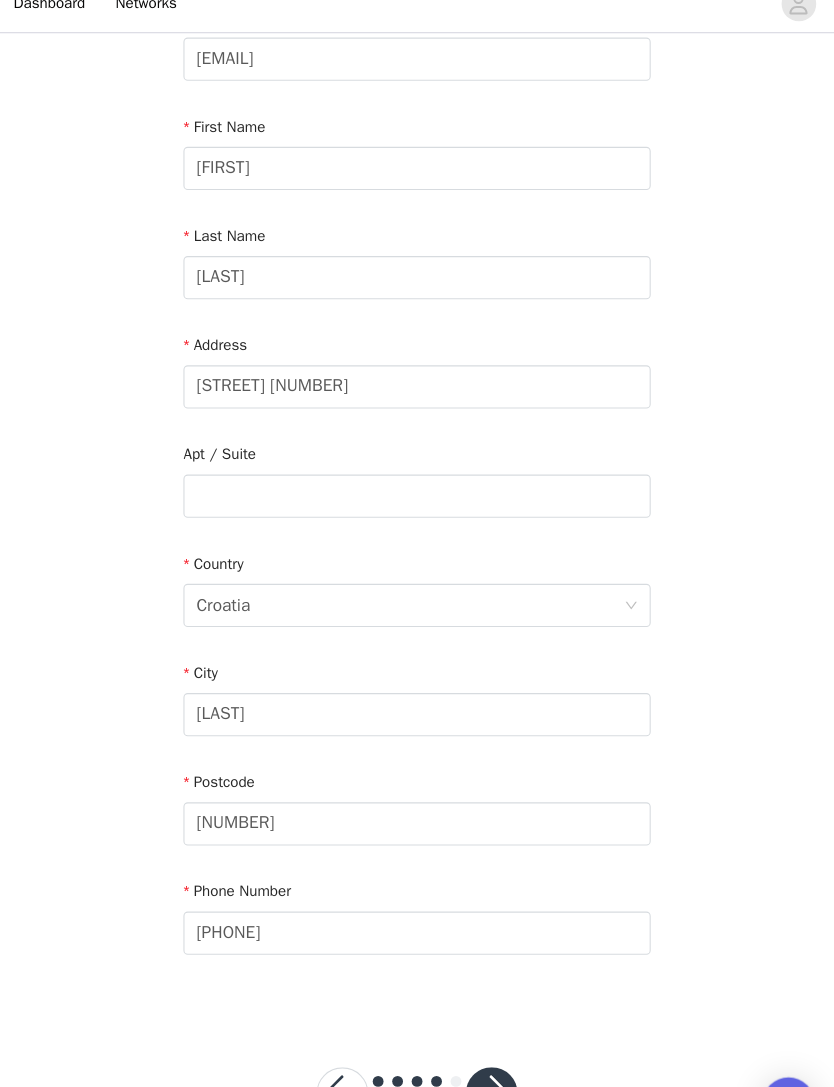 scroll, scrollTop: 175, scrollLeft: 0, axis: vertical 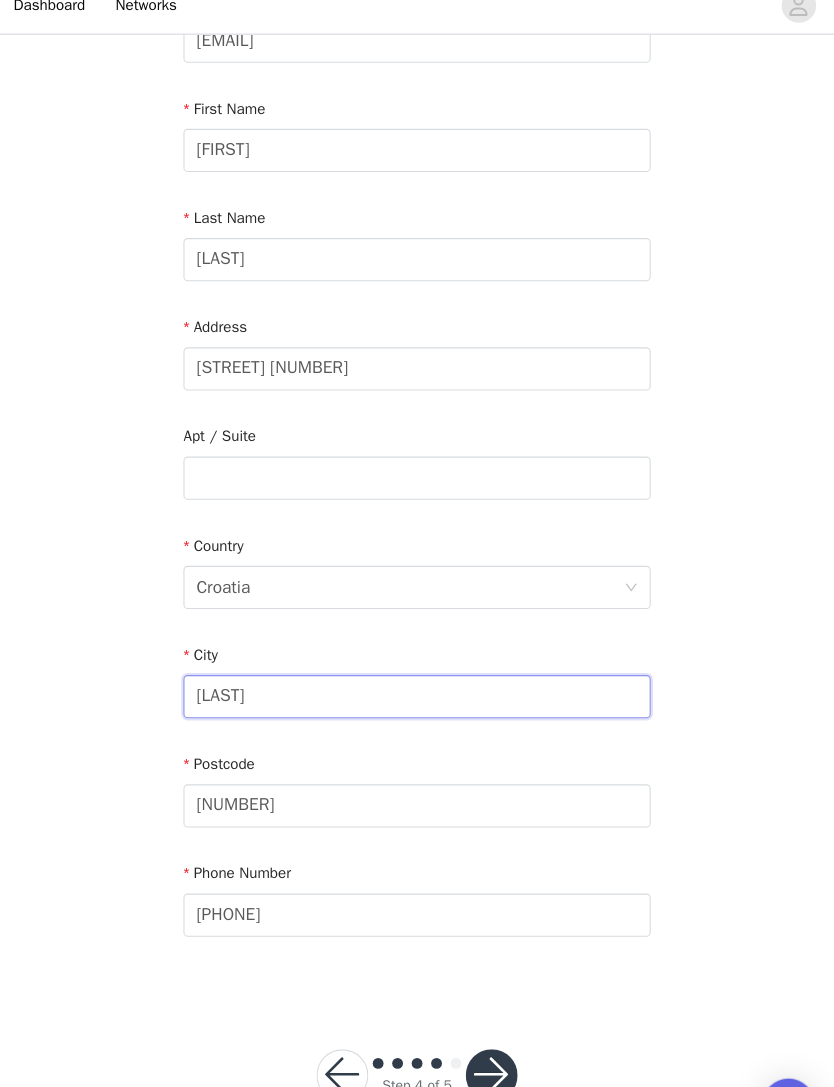 type on "[LAST]" 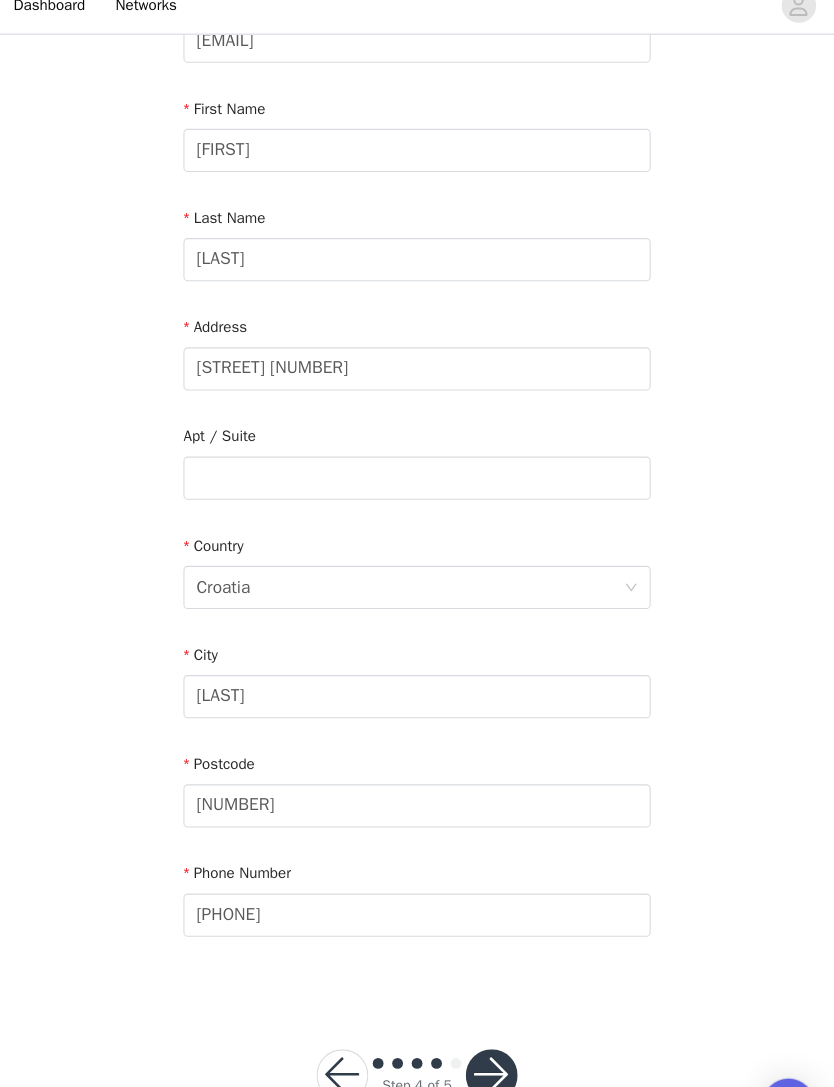 click at bounding box center (486, 1016) 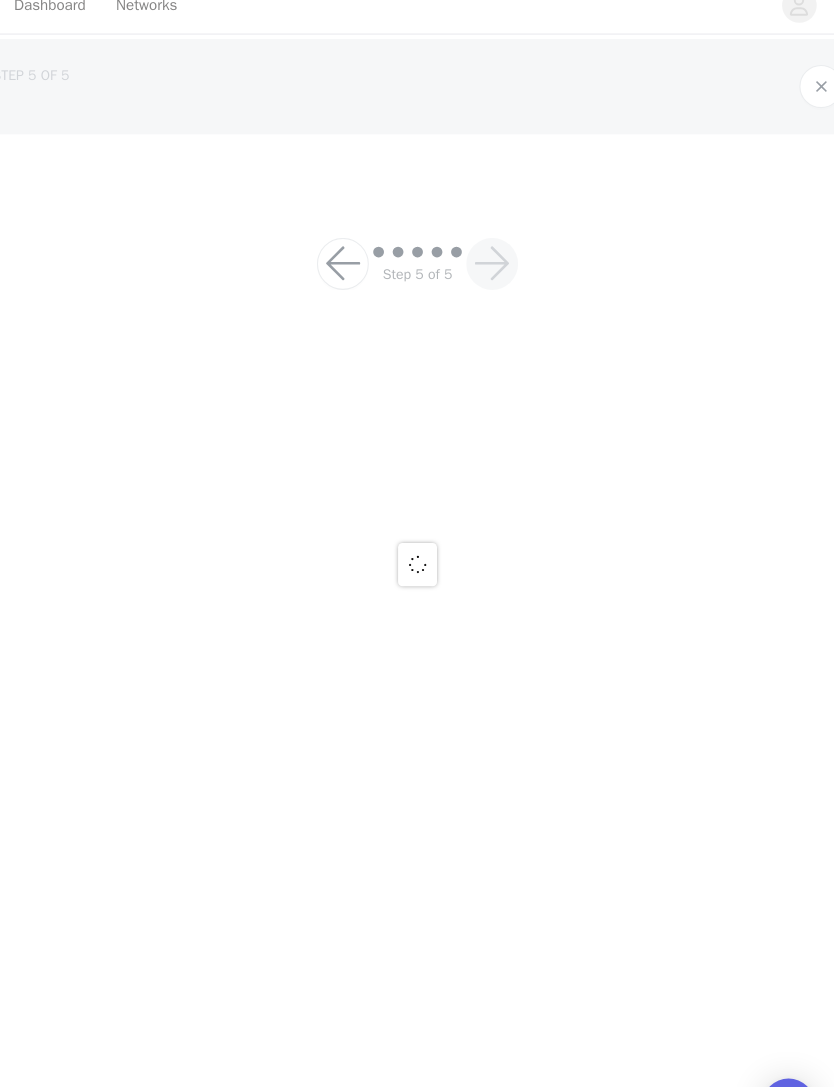 scroll, scrollTop: 0, scrollLeft: 0, axis: both 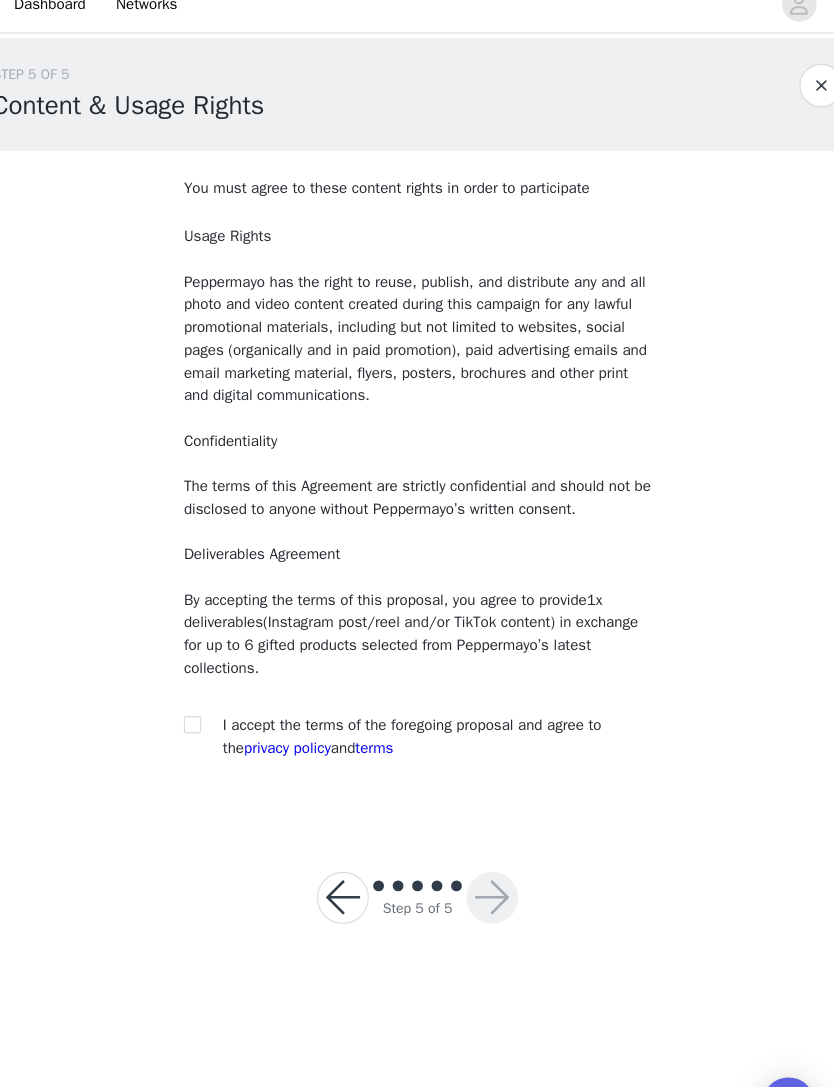 click at bounding box center (208, 692) 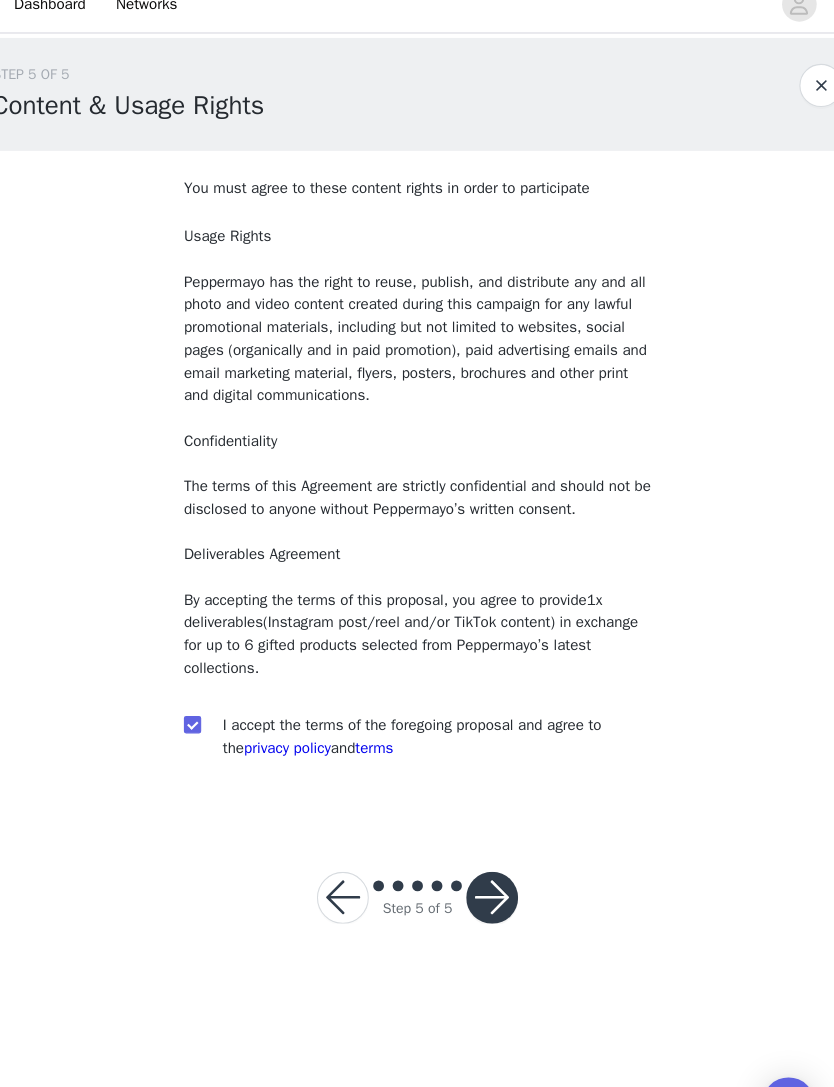 click at bounding box center (486, 853) 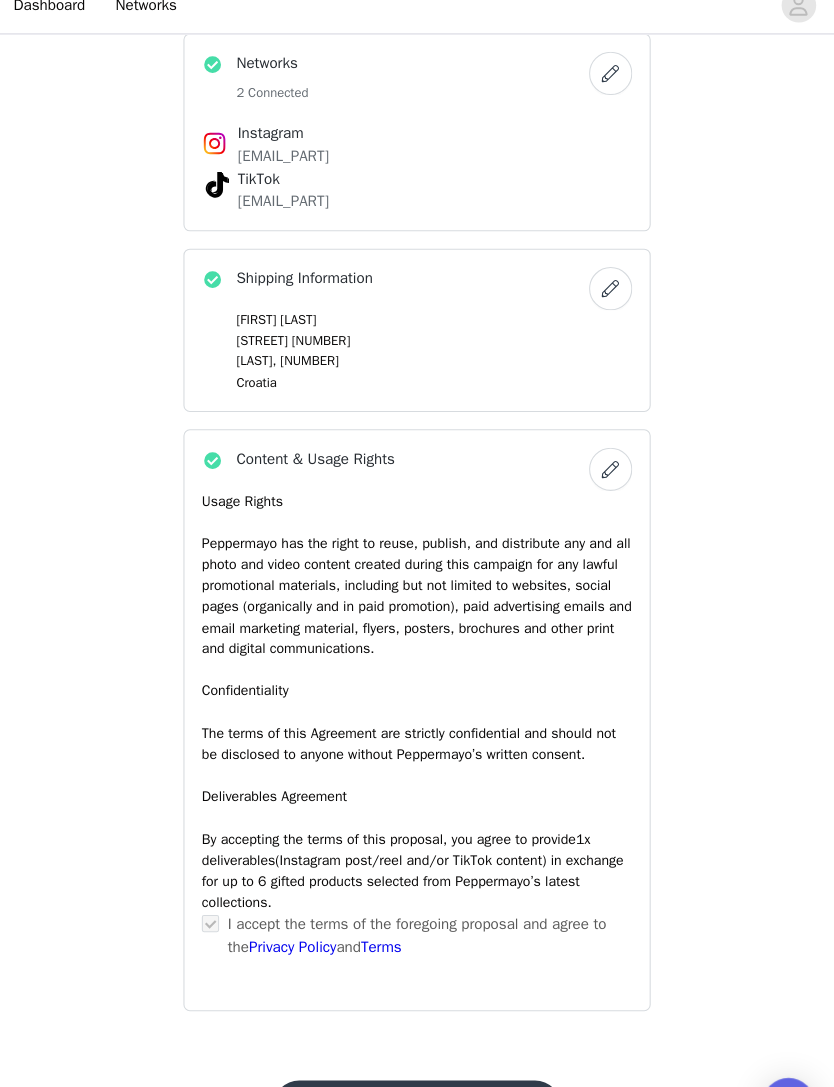 scroll, scrollTop: 1407, scrollLeft: 0, axis: vertical 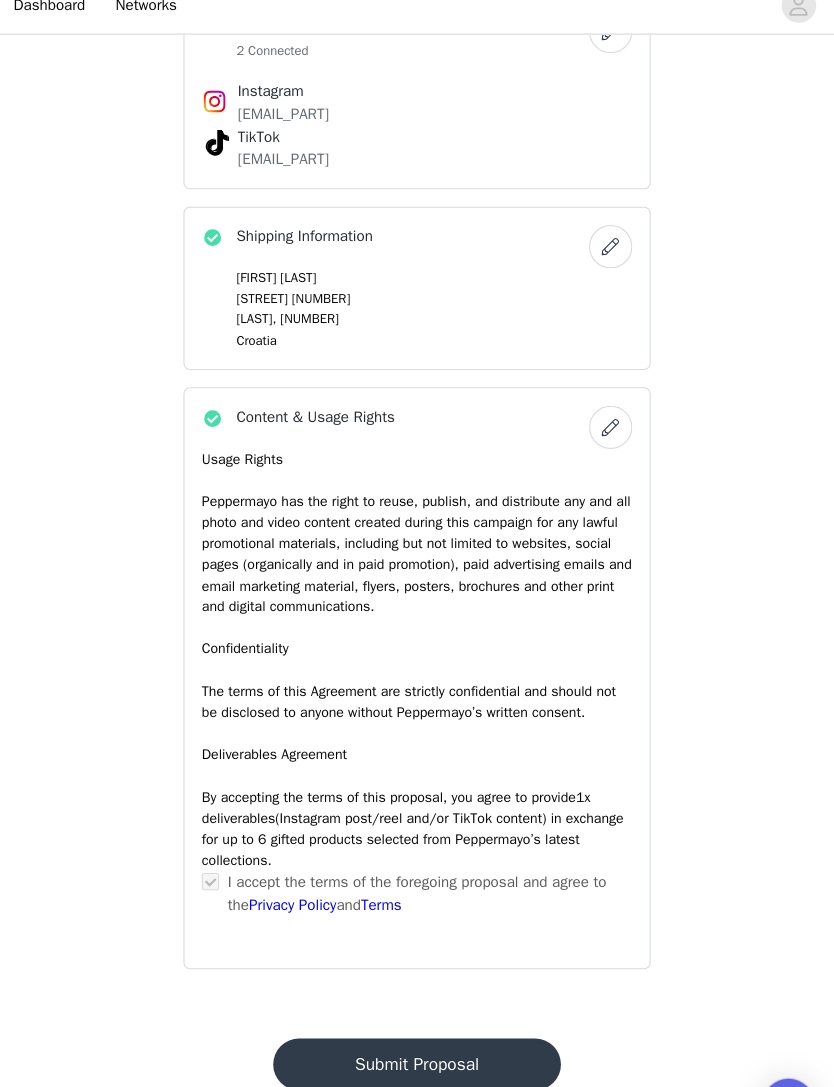 click on "Submit Proposal" at bounding box center (417, 1006) 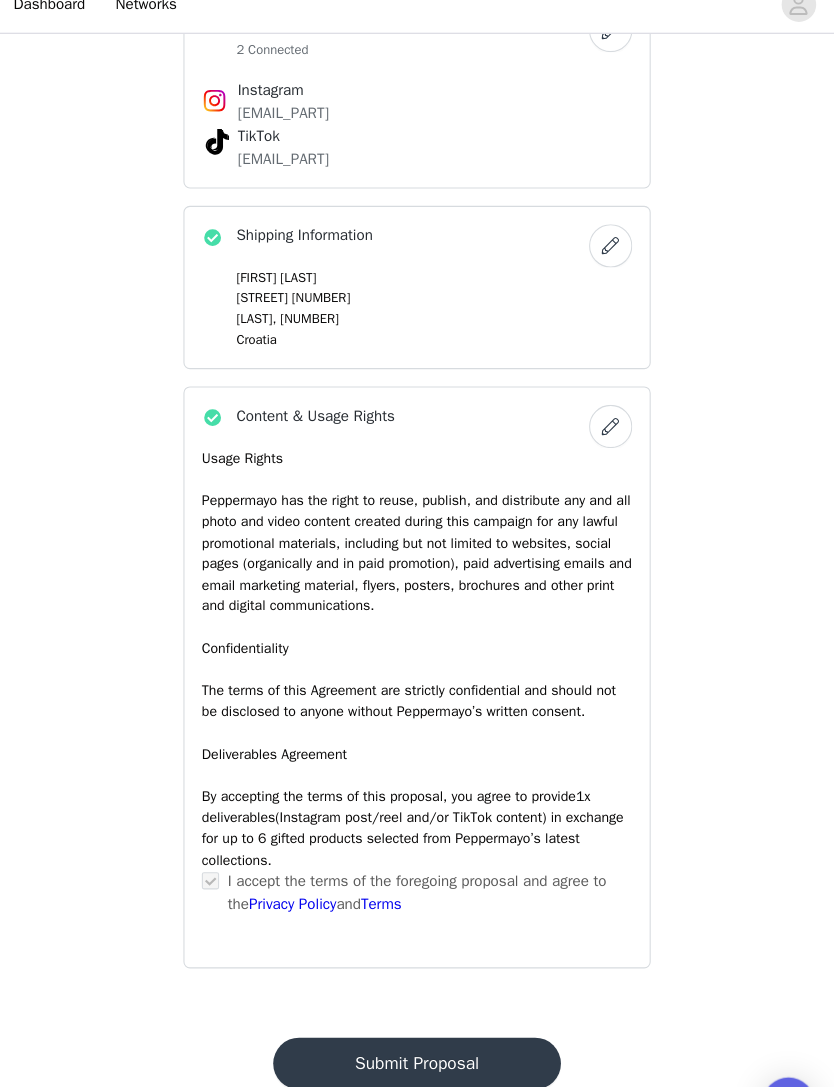 scroll, scrollTop: 0, scrollLeft: 0, axis: both 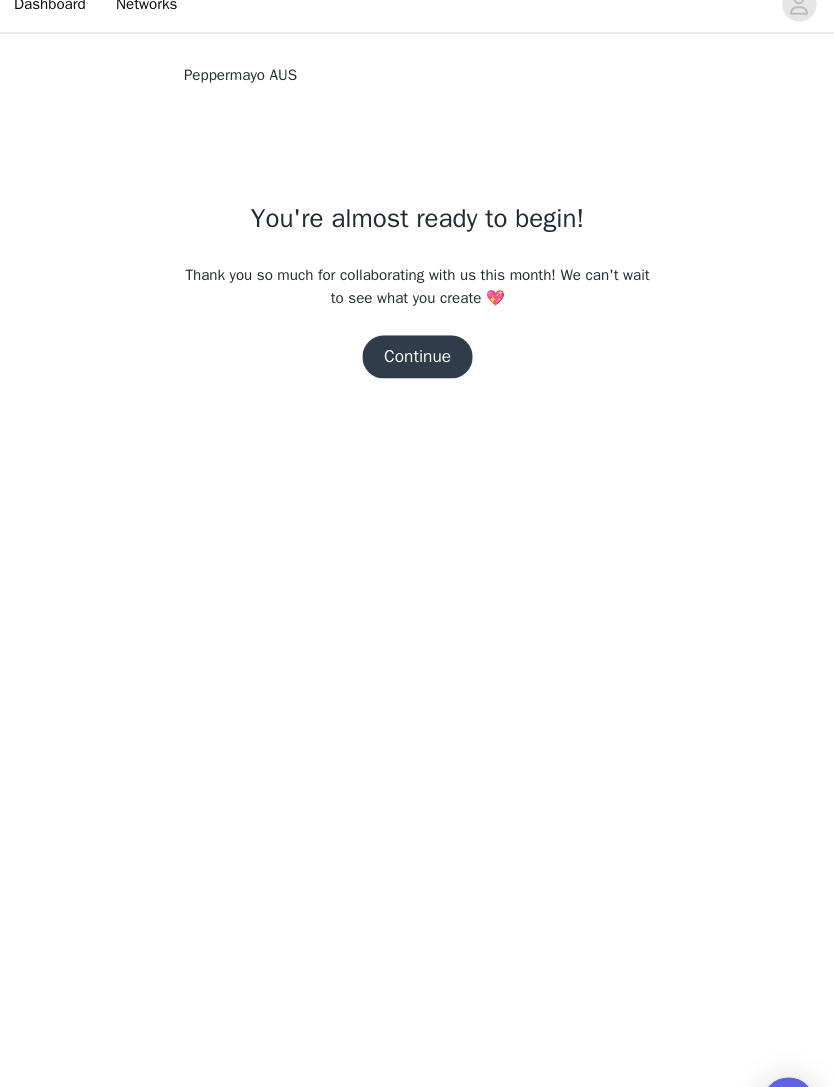 click on "Continue" at bounding box center (417, 353) 